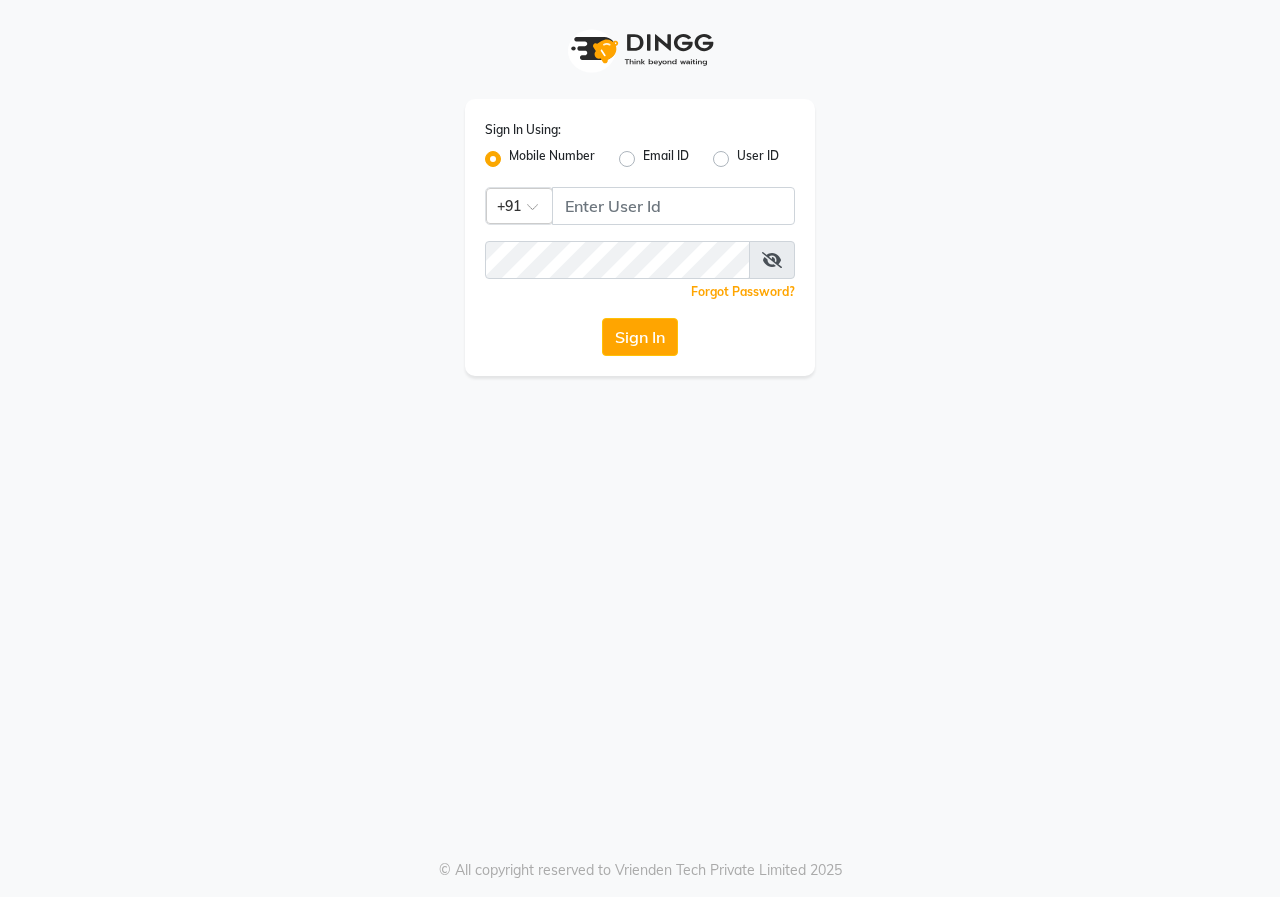 scroll, scrollTop: 0, scrollLeft: 0, axis: both 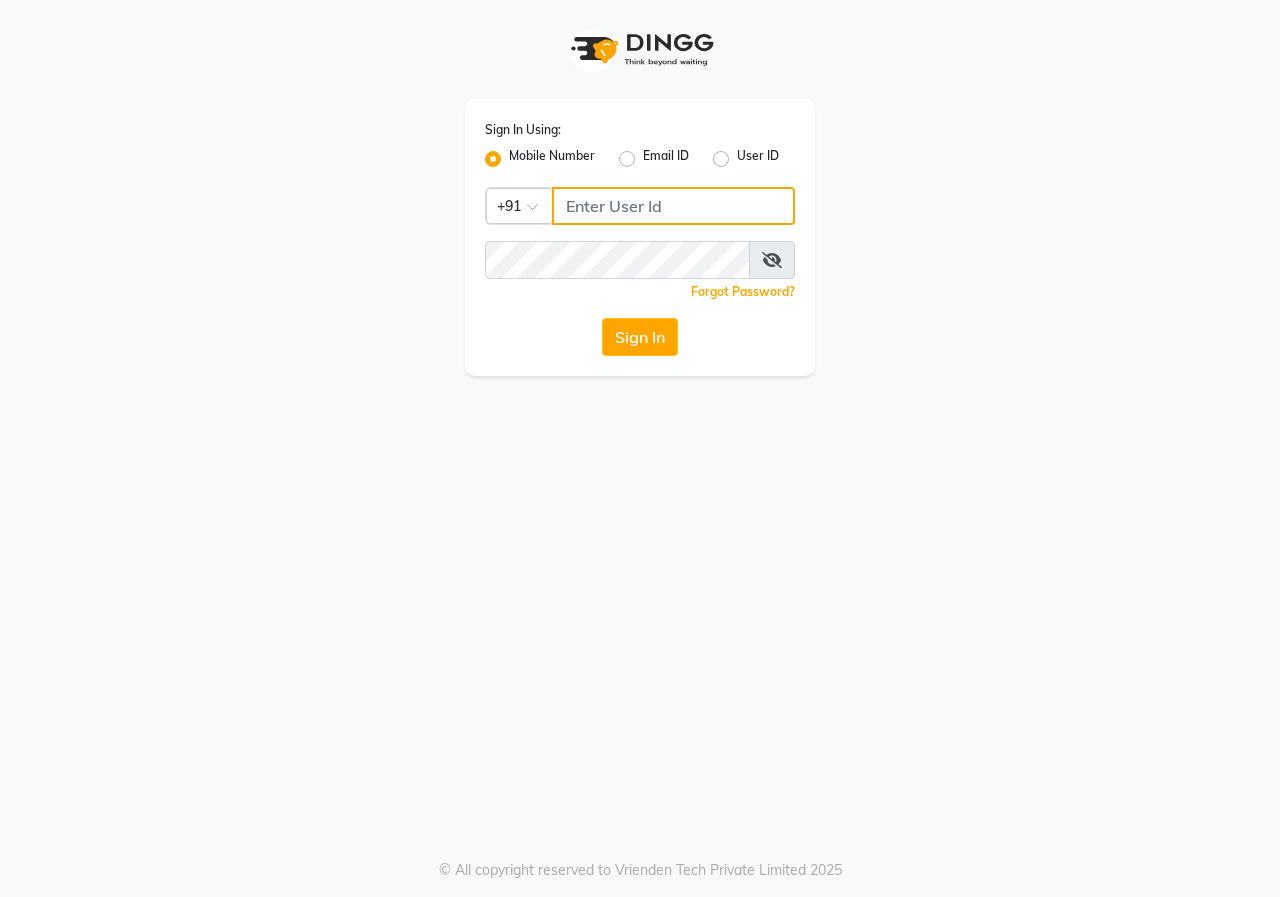 click 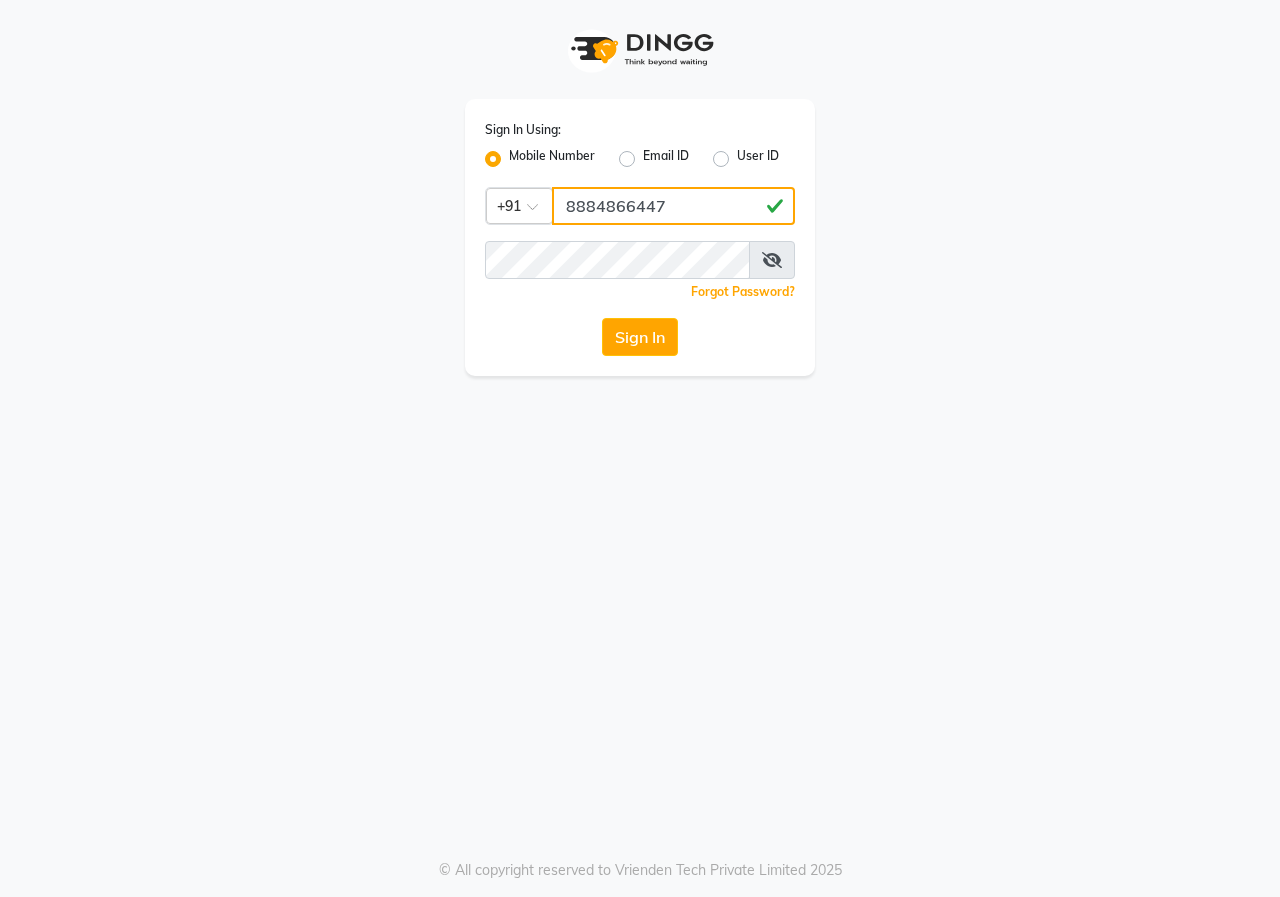type on "8884866447" 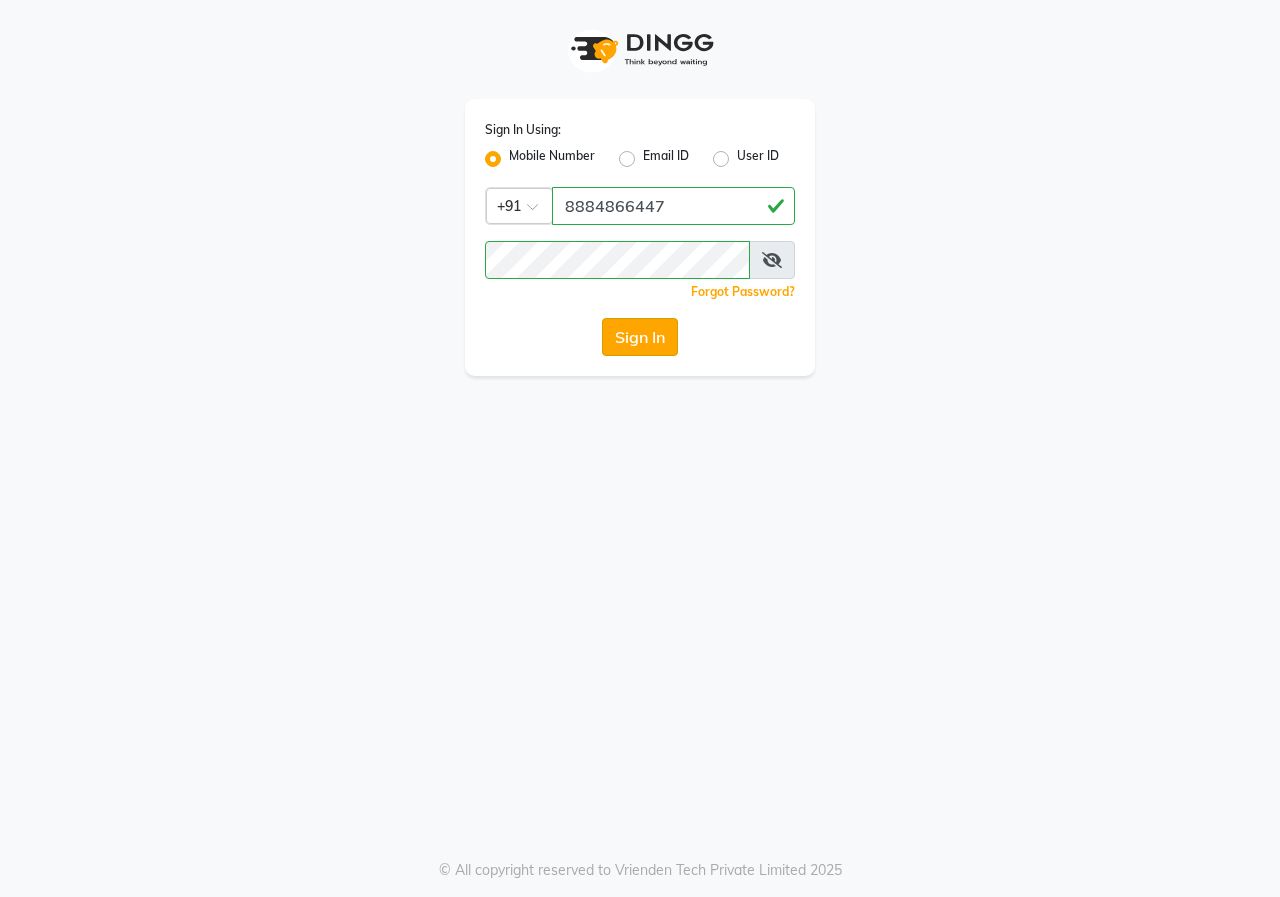 click on "Sign In" 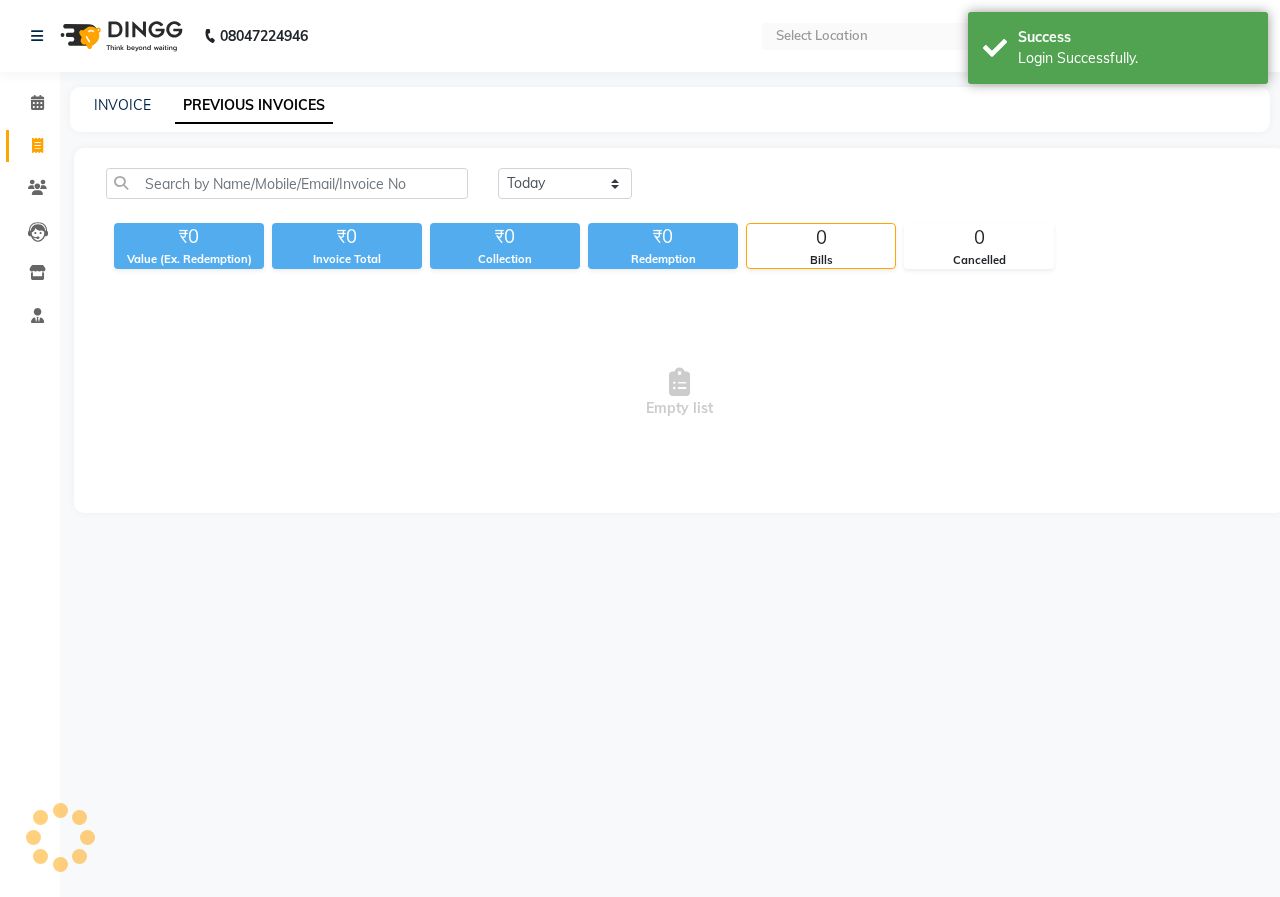 select on "en" 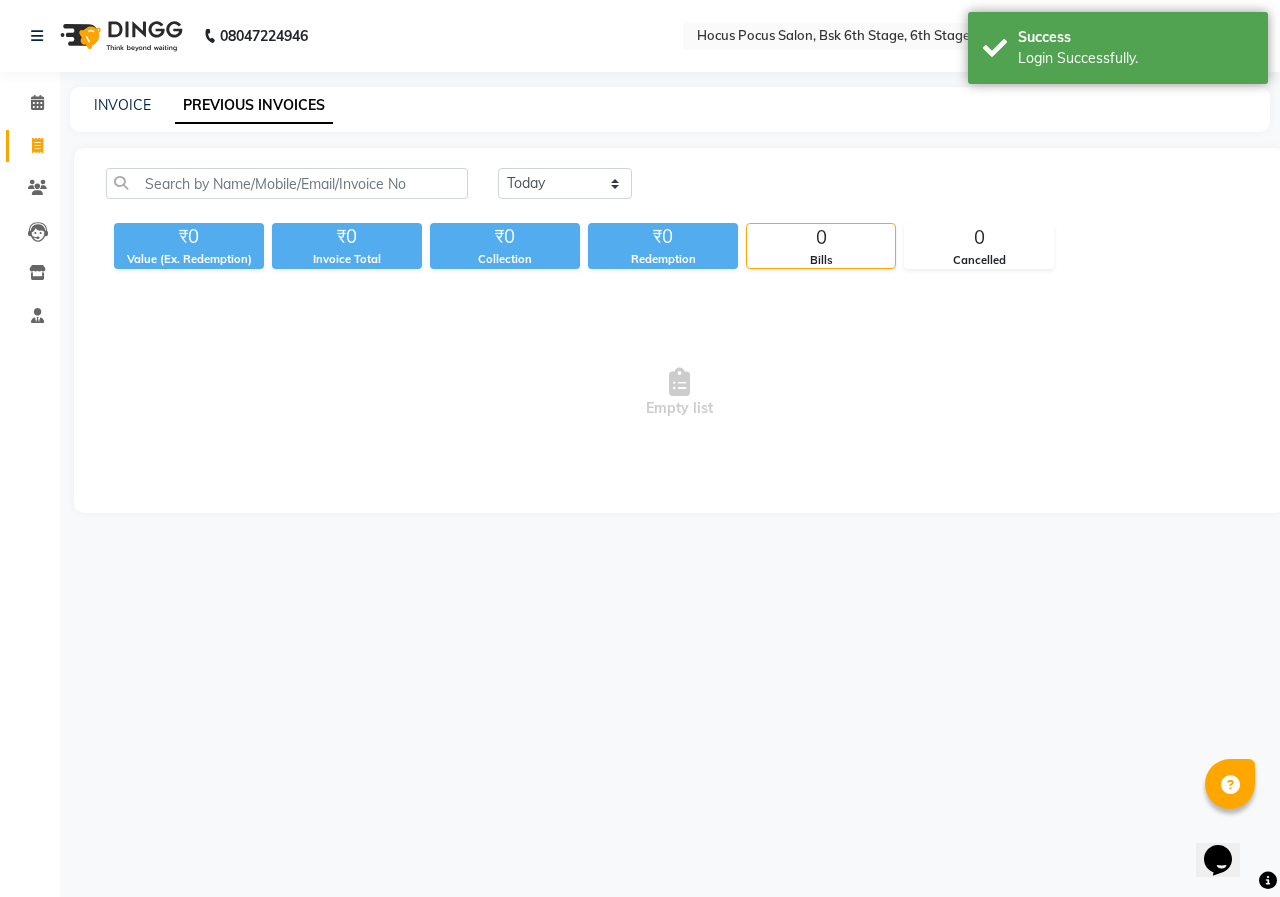 scroll, scrollTop: 0, scrollLeft: 0, axis: both 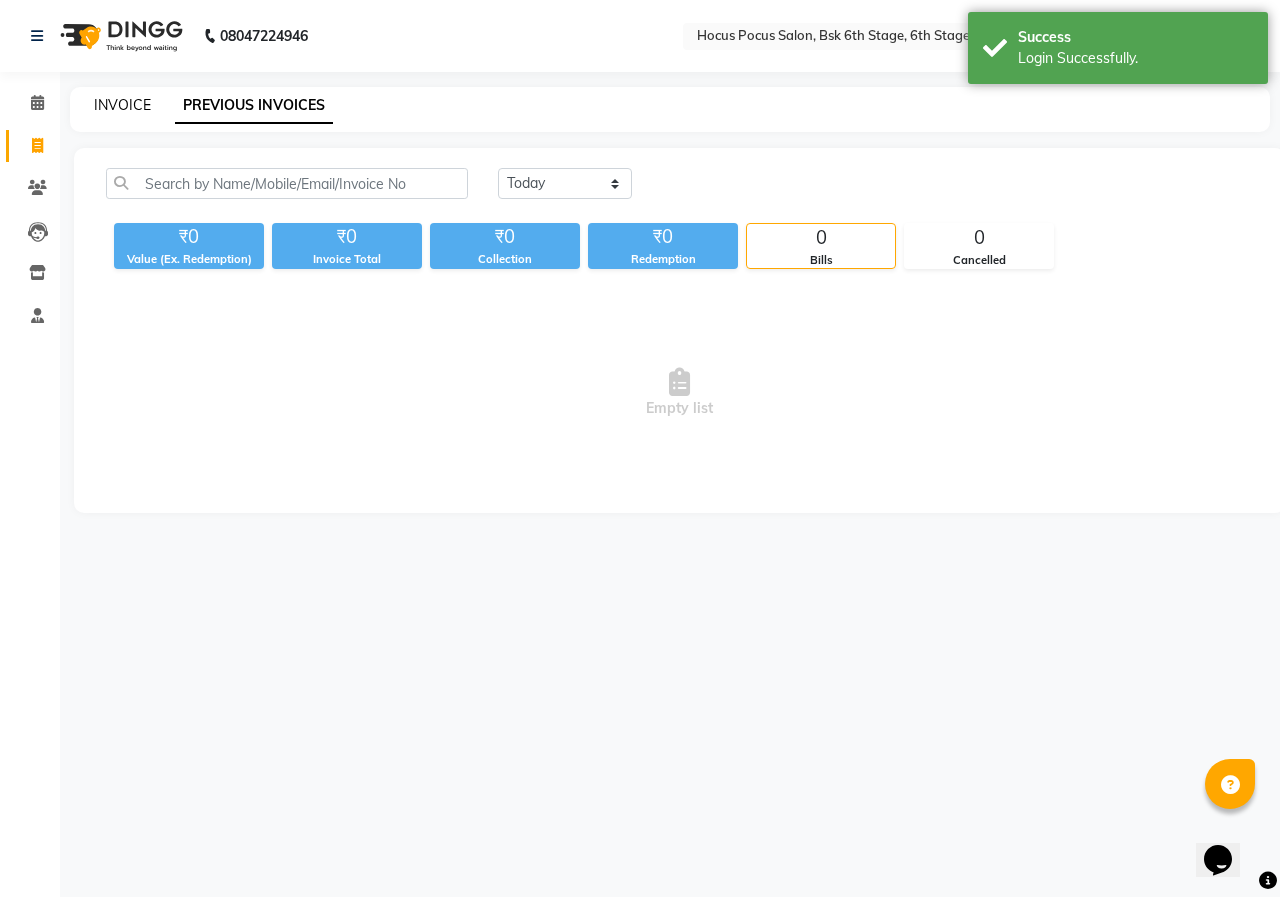 click on "INVOICE" 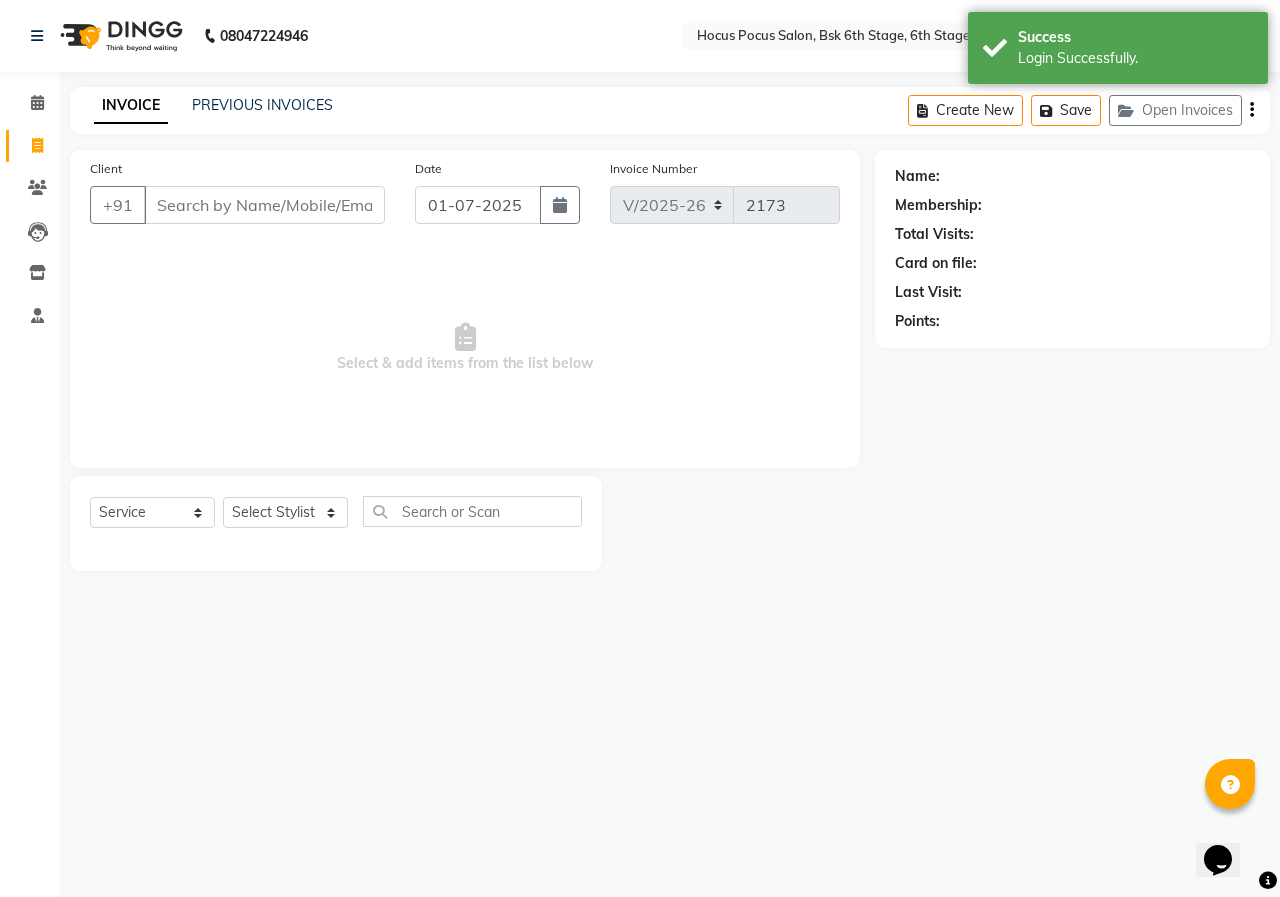 select on "package" 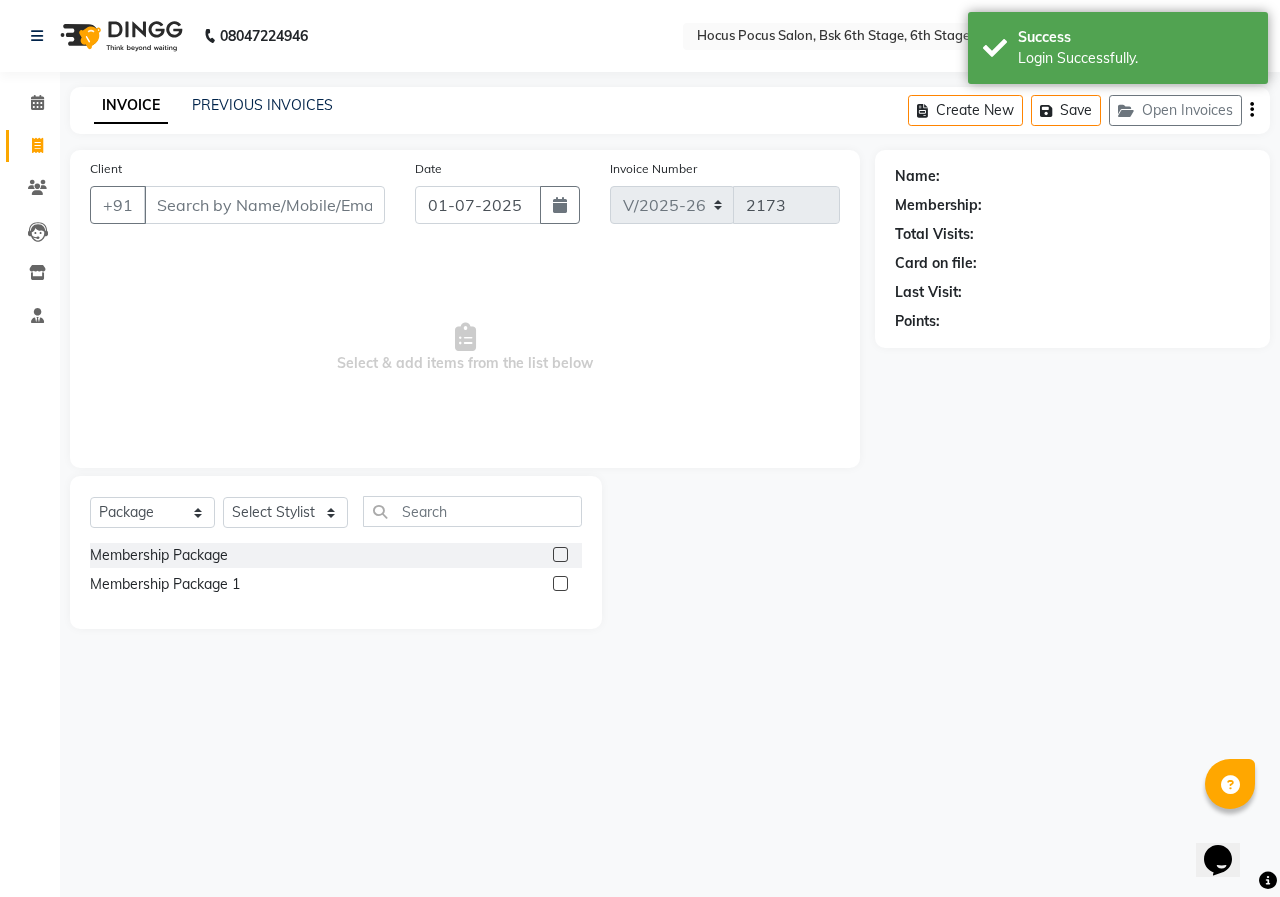 click on "Client" at bounding box center [264, 205] 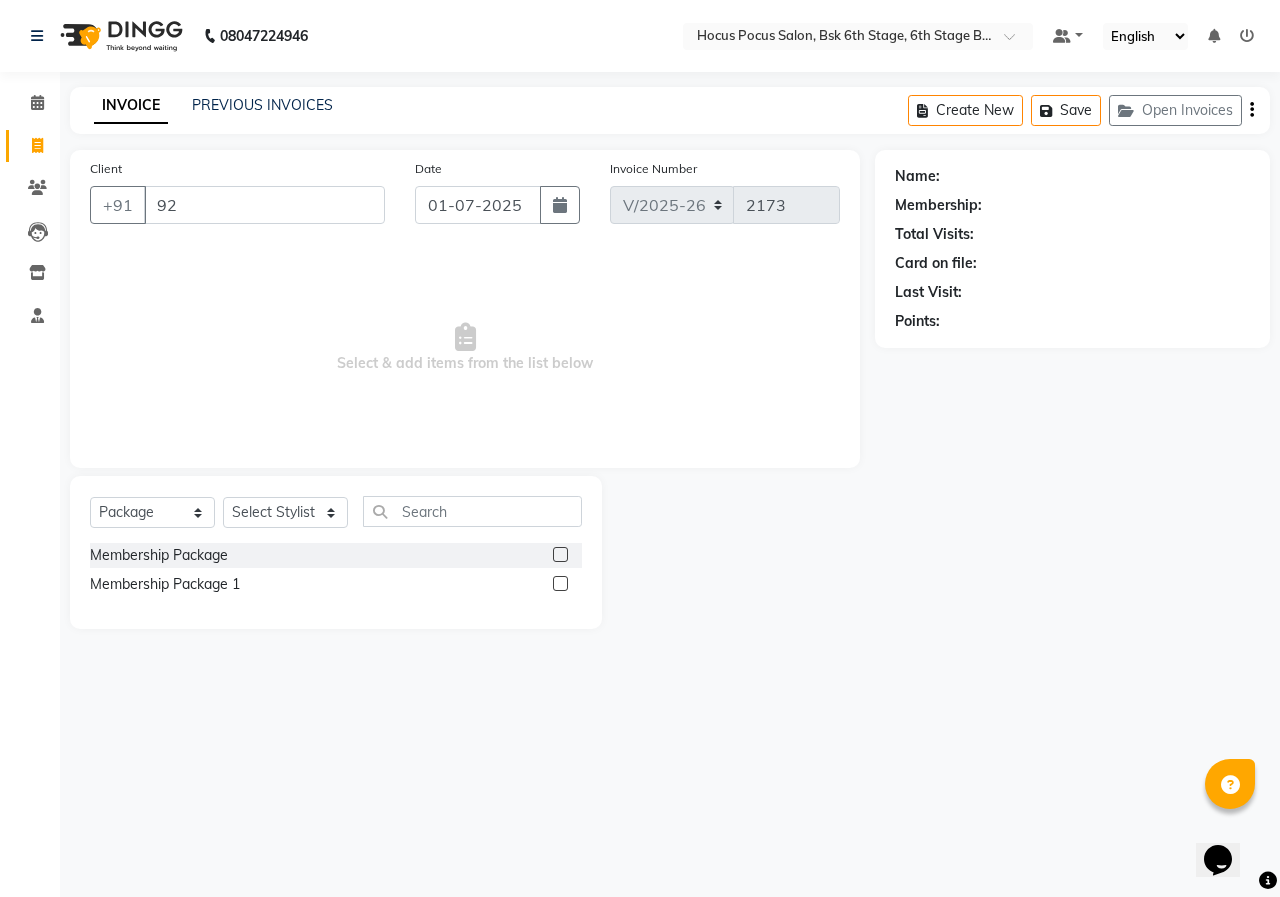 type on "9" 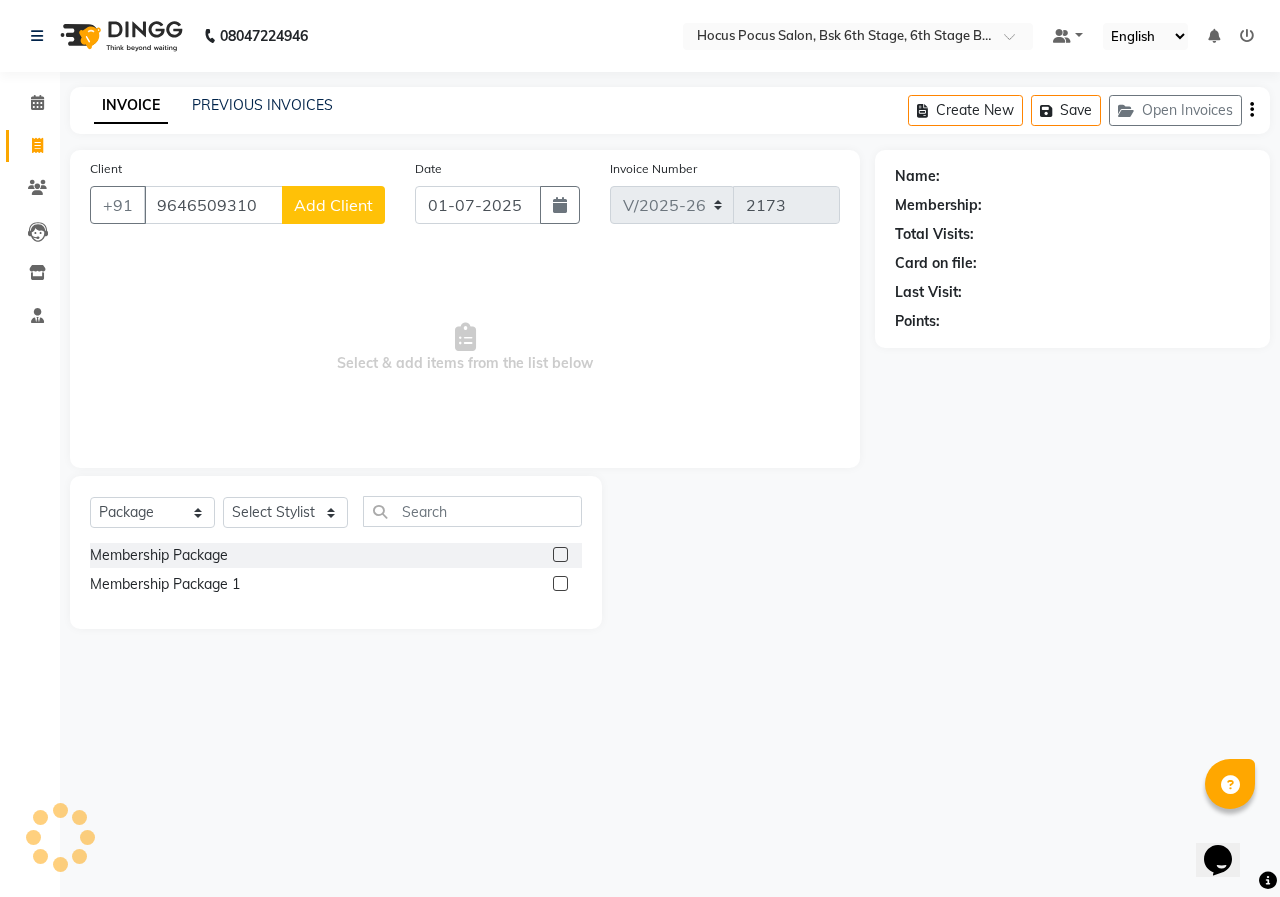 type on "9646509310" 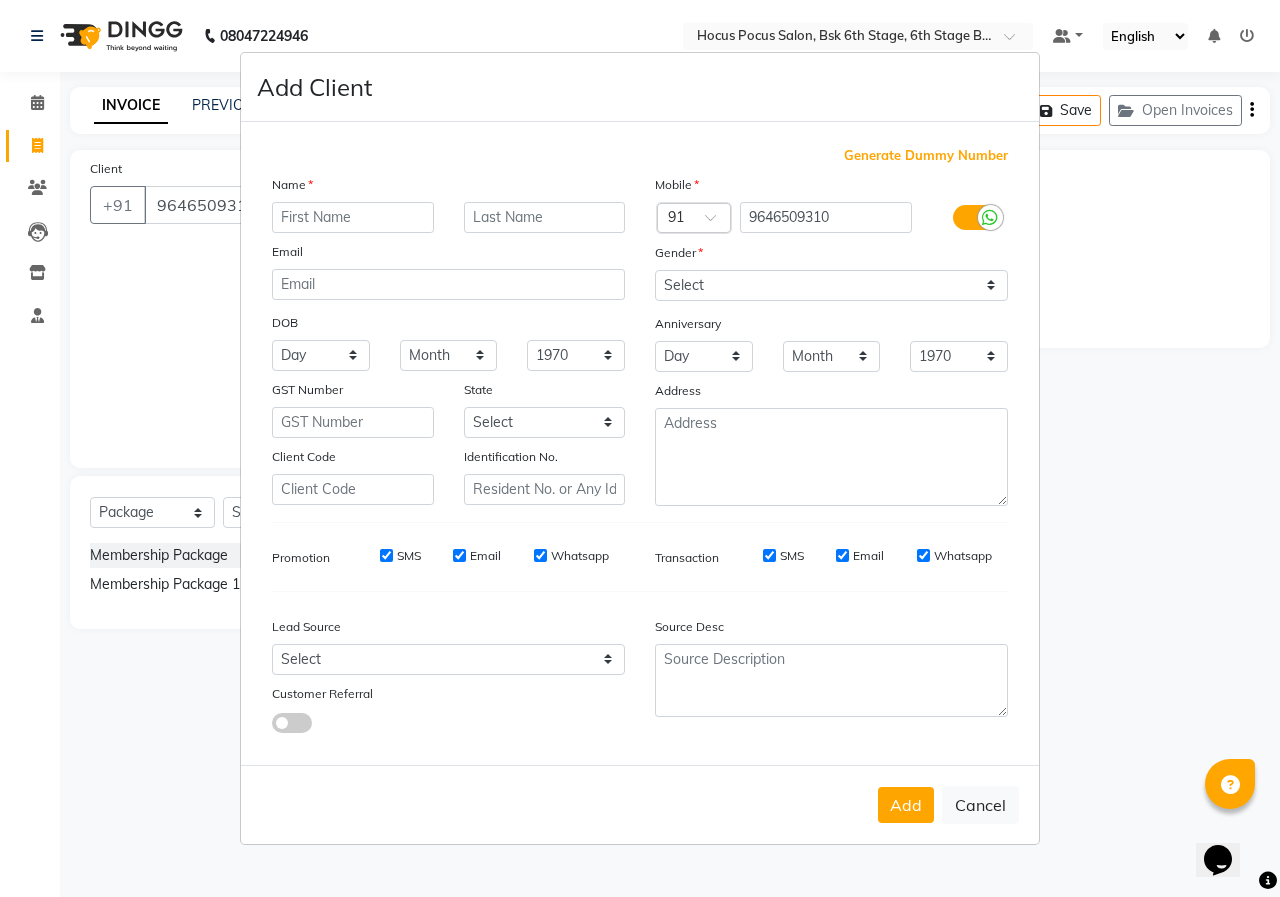 click on "Gender" at bounding box center [679, 253] 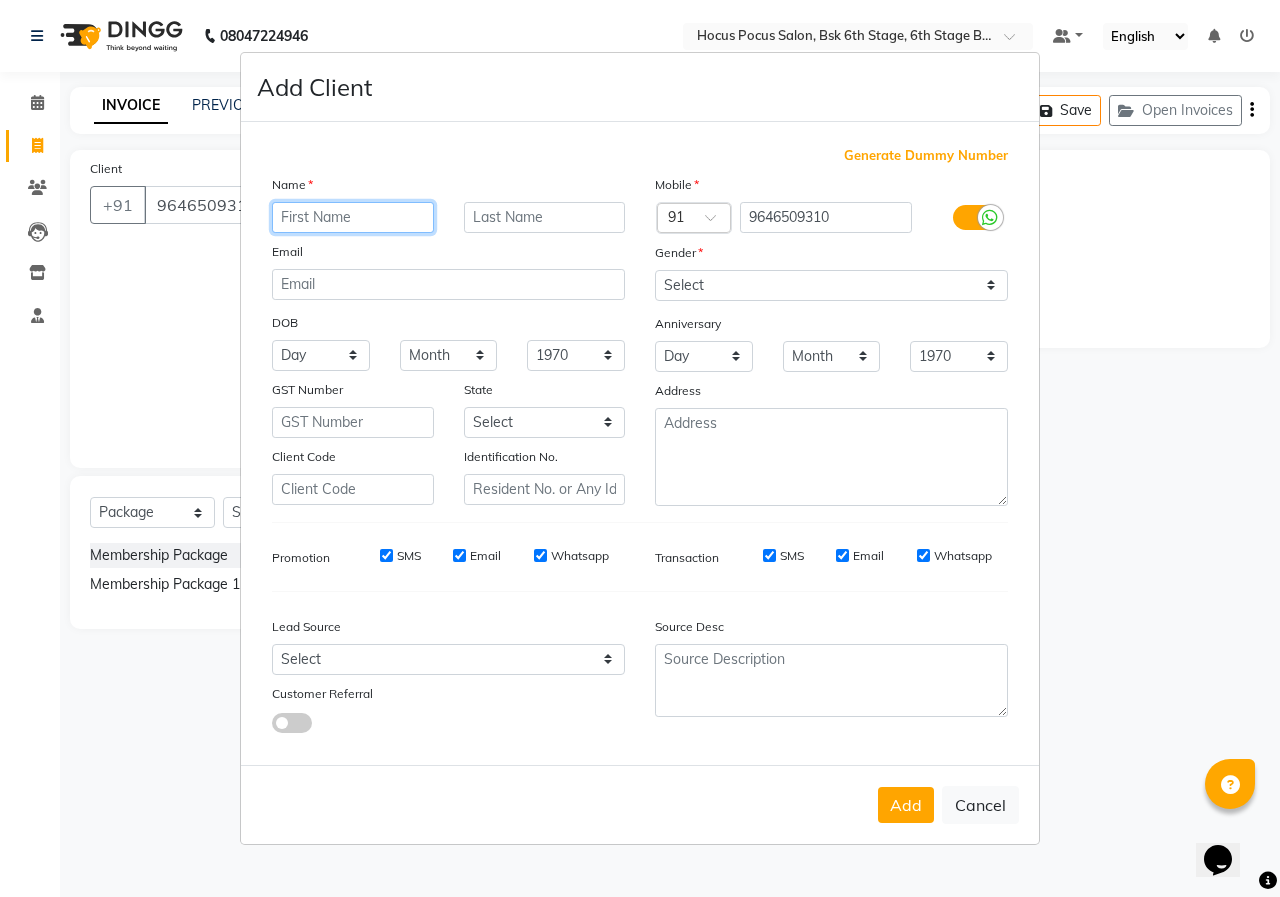 click at bounding box center (353, 217) 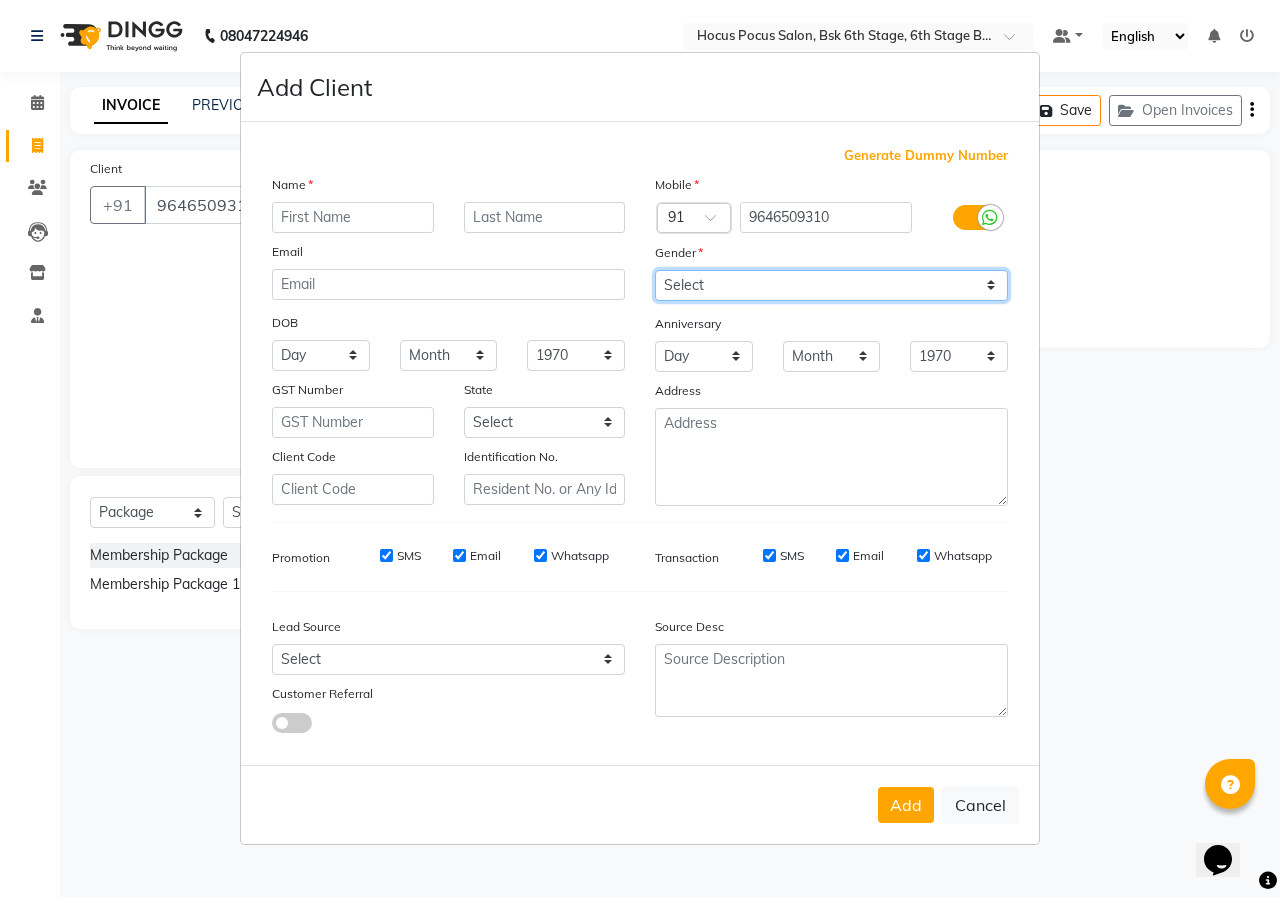 click on "Select [DEMOGRAPHIC_DATA] [DEMOGRAPHIC_DATA] Other Prefer Not To Say" at bounding box center (831, 285) 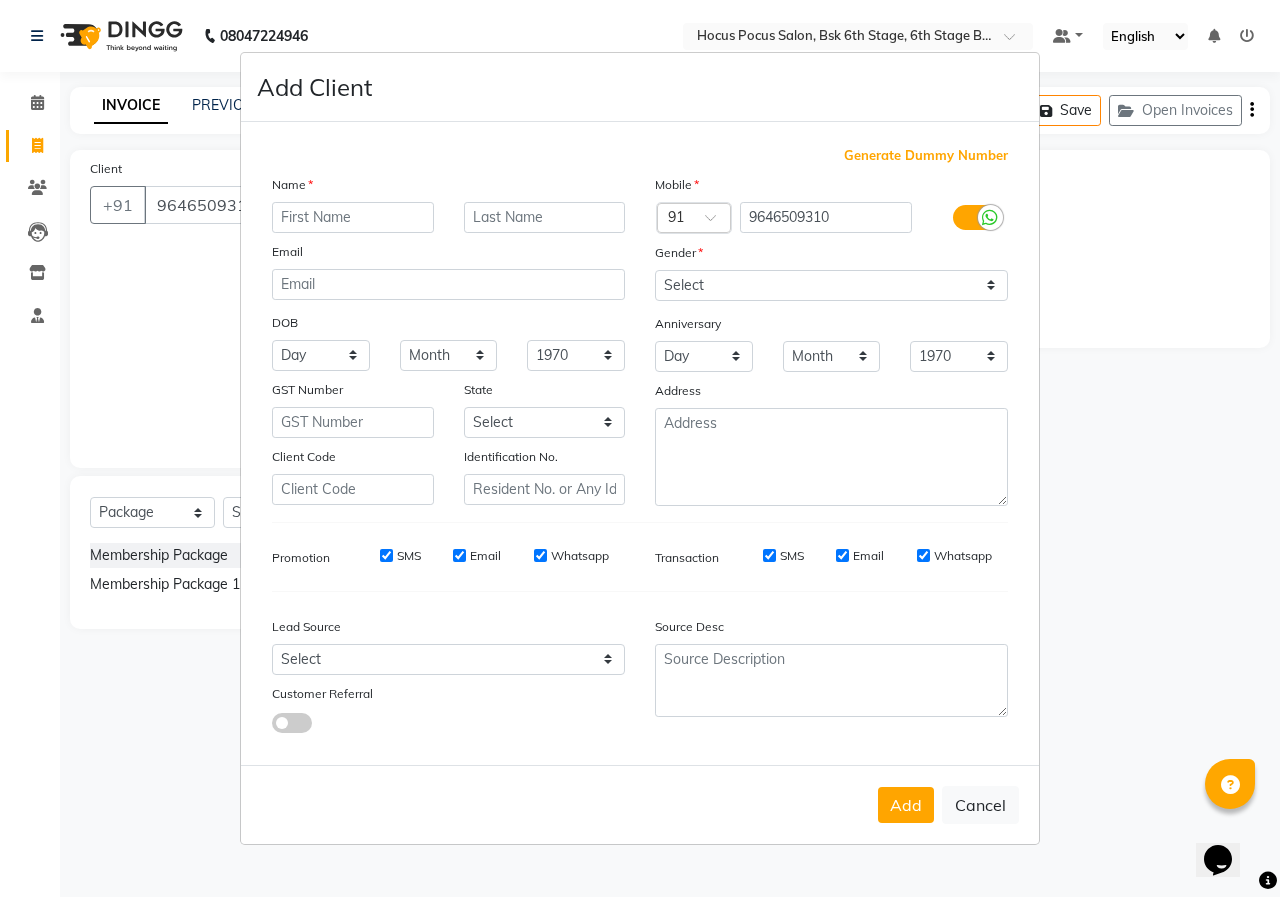 click on "Add Client Generate Dummy Number Name Email DOB Day 01 02 03 04 05 06 07 08 09 10 11 12 13 14 15 16 17 18 19 20 21 22 23 24 25 26 27 28 29 30 31 Month January February March April May June July August September October November [DATE] 1941 1942 1943 1944 1945 1946 1947 1948 1949 1950 1951 1952 1953 1954 1955 1956 1957 1958 1959 1960 1961 1962 1963 1964 1965 1966 1967 1968 1969 1970 1971 1972 1973 1974 1975 1976 1977 1978 1979 1980 1981 1982 1983 1984 1985 1986 1987 1988 1989 1990 1991 1992 1993 1994 1995 1996 1997 1998 1999 2000 2001 2002 2003 2004 2005 2006 2007 2008 2009 2010 2011 2012 2013 2014 2015 2016 2017 2018 2019 2020 2021 2022 2023 2024 GST Number State Select [GEOGRAPHIC_DATA] [GEOGRAPHIC_DATA] [GEOGRAPHIC_DATA] [GEOGRAPHIC_DATA] [GEOGRAPHIC_DATA] [GEOGRAPHIC_DATA] [GEOGRAPHIC_DATA] [GEOGRAPHIC_DATA] and [GEOGRAPHIC_DATA] [GEOGRAPHIC_DATA] [GEOGRAPHIC_DATA] [GEOGRAPHIC_DATA] [GEOGRAPHIC_DATA] [GEOGRAPHIC_DATA] [GEOGRAPHIC_DATA] [GEOGRAPHIC_DATA] [GEOGRAPHIC_DATA] [GEOGRAPHIC_DATA] [GEOGRAPHIC_DATA] [GEOGRAPHIC_DATA] [GEOGRAPHIC_DATA] [GEOGRAPHIC_DATA] [GEOGRAPHIC_DATA] [GEOGRAPHIC_DATA] [GEOGRAPHIC_DATA] [GEOGRAPHIC_DATA] [GEOGRAPHIC_DATA] [GEOGRAPHIC_DATA] [GEOGRAPHIC_DATA] [GEOGRAPHIC_DATA] [GEOGRAPHIC_DATA]" at bounding box center (640, 448) 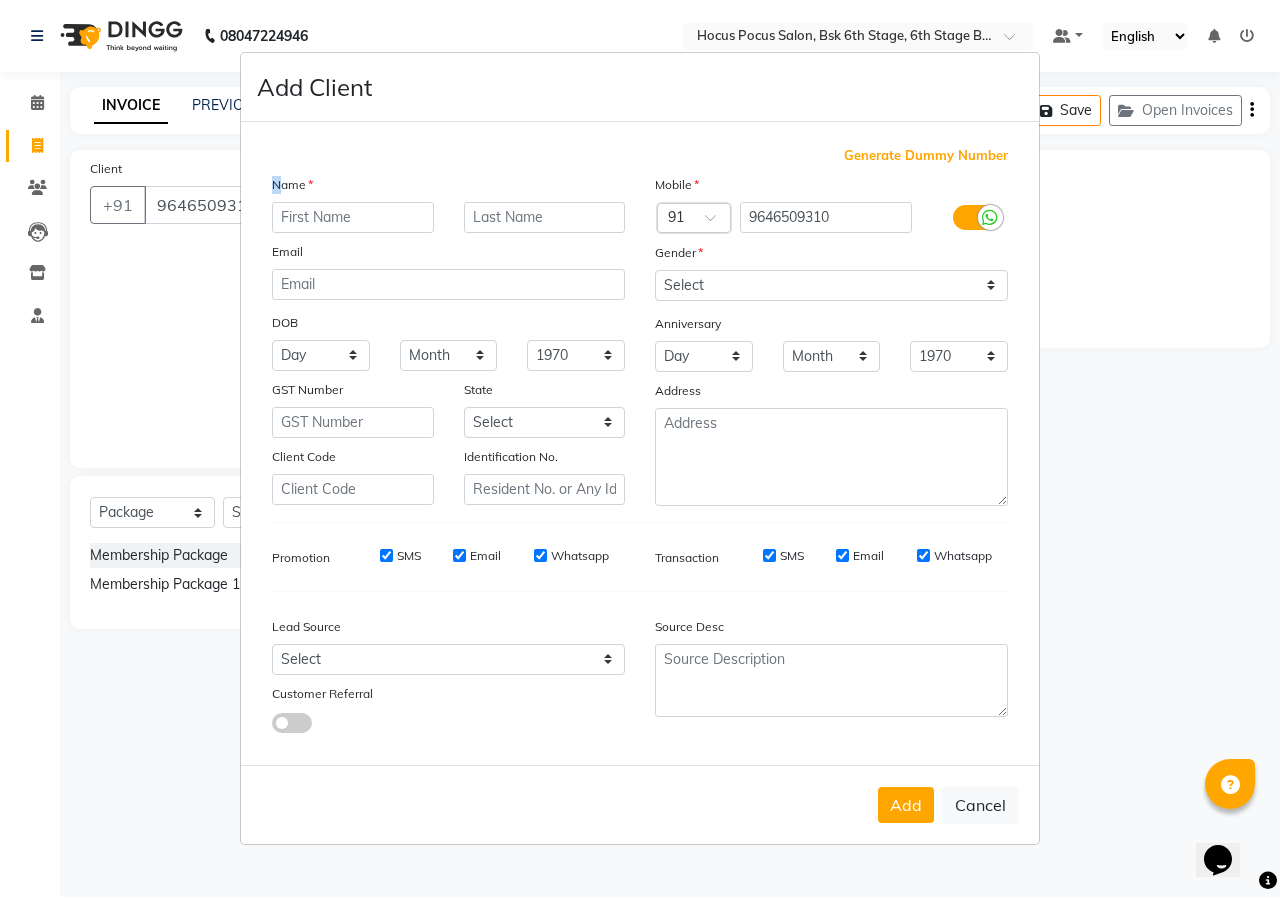 click on "Generate Dummy Number Name Email DOB Day 01 02 03 04 05 06 07 08 09 10 11 12 13 14 15 16 17 18 19 20 21 22 23 24 25 26 27 28 29 30 31 Month January February March April May June July August September October November [DATE] 1941 1942 1943 1944 1945 1946 1947 1948 1949 1950 1951 1952 1953 1954 1955 1956 1957 1958 1959 1960 1961 1962 1963 1964 1965 1966 1967 1968 1969 1970 1971 1972 1973 1974 1975 1976 1977 1978 1979 1980 1981 1982 1983 1984 1985 1986 1987 1988 1989 1990 1991 1992 1993 1994 1995 1996 1997 1998 1999 2000 2001 2002 2003 2004 2005 2006 2007 2008 2009 2010 2011 2012 2013 2014 2015 2016 2017 2018 2019 2020 2021 2022 2023 2024 GST Number State Select [GEOGRAPHIC_DATA] and [GEOGRAPHIC_DATA] [GEOGRAPHIC_DATA] [GEOGRAPHIC_DATA] [GEOGRAPHIC_DATA] [GEOGRAPHIC_DATA] [GEOGRAPHIC_DATA] [GEOGRAPHIC_DATA] [GEOGRAPHIC_DATA] and [GEOGRAPHIC_DATA] [GEOGRAPHIC_DATA] [GEOGRAPHIC_DATA] [GEOGRAPHIC_DATA] [GEOGRAPHIC_DATA] [GEOGRAPHIC_DATA] [GEOGRAPHIC_DATA] [GEOGRAPHIC_DATA] [GEOGRAPHIC_DATA] [GEOGRAPHIC_DATA] [GEOGRAPHIC_DATA] [GEOGRAPHIC_DATA] [GEOGRAPHIC_DATA] [GEOGRAPHIC_DATA] [GEOGRAPHIC_DATA] [GEOGRAPHIC_DATA] [GEOGRAPHIC_DATA] [GEOGRAPHIC_DATA] [GEOGRAPHIC_DATA] [GEOGRAPHIC_DATA] [GEOGRAPHIC_DATA] [GEOGRAPHIC_DATA] [GEOGRAPHIC_DATA] [GEOGRAPHIC_DATA]" at bounding box center [640, 443] 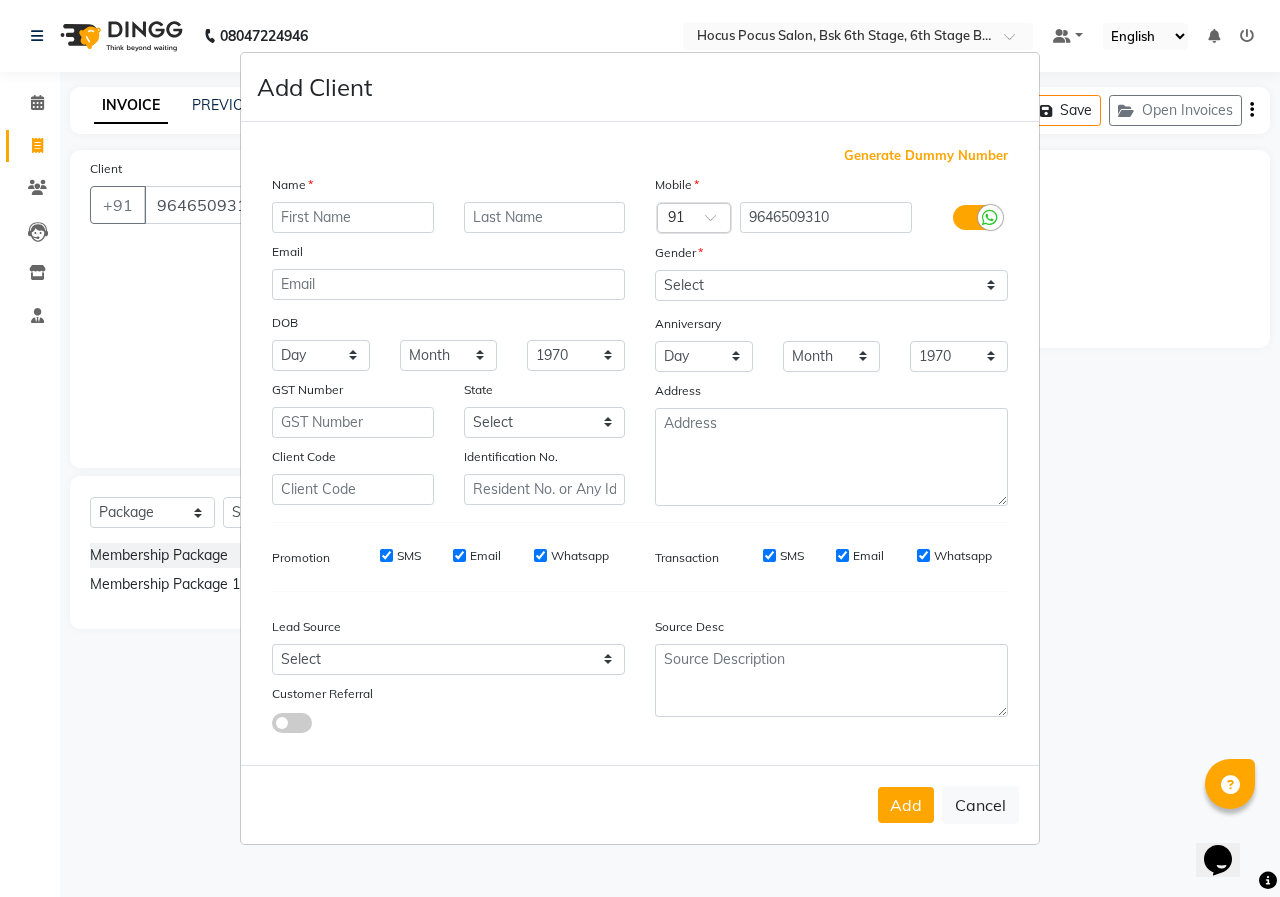 click on "Name" at bounding box center (289, 188) 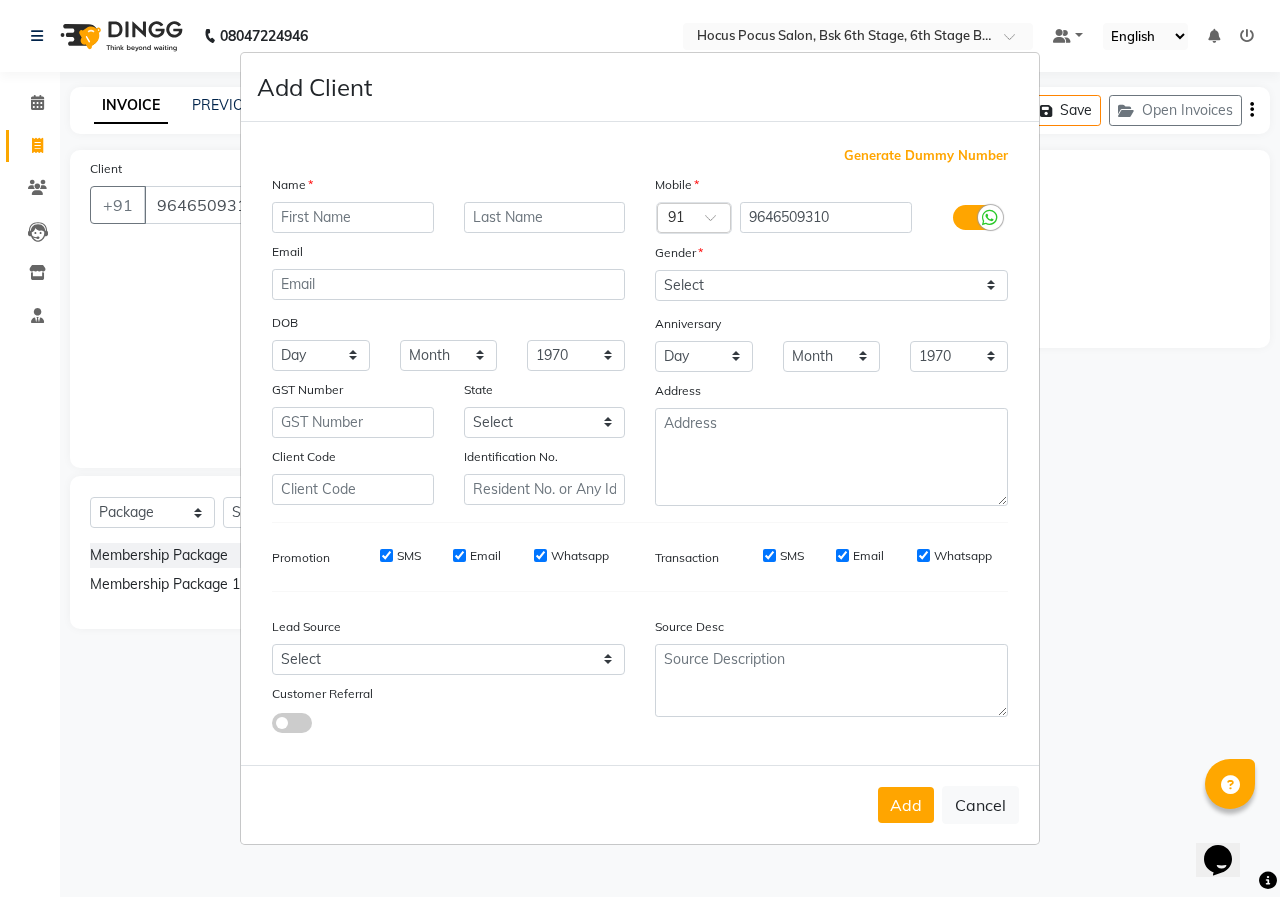 click on "Add Client Generate Dummy Number Name Email DOB Day 01 02 03 04 05 06 07 08 09 10 11 12 13 14 15 16 17 18 19 20 21 22 23 24 25 26 27 28 29 30 31 Month January February March April May June July August September October November [DATE] 1941 1942 1943 1944 1945 1946 1947 1948 1949 1950 1951 1952 1953 1954 1955 1956 1957 1958 1959 1960 1961 1962 1963 1964 1965 1966 1967 1968 1969 1970 1971 1972 1973 1974 1975 1976 1977 1978 1979 1980 1981 1982 1983 1984 1985 1986 1987 1988 1989 1990 1991 1992 1993 1994 1995 1996 1997 1998 1999 2000 2001 2002 2003 2004 2005 2006 2007 2008 2009 2010 2011 2012 2013 2014 2015 2016 2017 2018 2019 2020 2021 2022 2023 2024 GST Number State Select [GEOGRAPHIC_DATA] [GEOGRAPHIC_DATA] [GEOGRAPHIC_DATA] [GEOGRAPHIC_DATA] [GEOGRAPHIC_DATA] [GEOGRAPHIC_DATA] [GEOGRAPHIC_DATA] [GEOGRAPHIC_DATA] and [GEOGRAPHIC_DATA] [GEOGRAPHIC_DATA] [GEOGRAPHIC_DATA] [GEOGRAPHIC_DATA] [GEOGRAPHIC_DATA] [GEOGRAPHIC_DATA] [GEOGRAPHIC_DATA] [GEOGRAPHIC_DATA] [GEOGRAPHIC_DATA] [GEOGRAPHIC_DATA] [GEOGRAPHIC_DATA] [GEOGRAPHIC_DATA] [GEOGRAPHIC_DATA] [GEOGRAPHIC_DATA] [GEOGRAPHIC_DATA] [GEOGRAPHIC_DATA] [GEOGRAPHIC_DATA] [GEOGRAPHIC_DATA] [GEOGRAPHIC_DATA] [GEOGRAPHIC_DATA] [GEOGRAPHIC_DATA] [GEOGRAPHIC_DATA] [GEOGRAPHIC_DATA]" at bounding box center (640, 448) 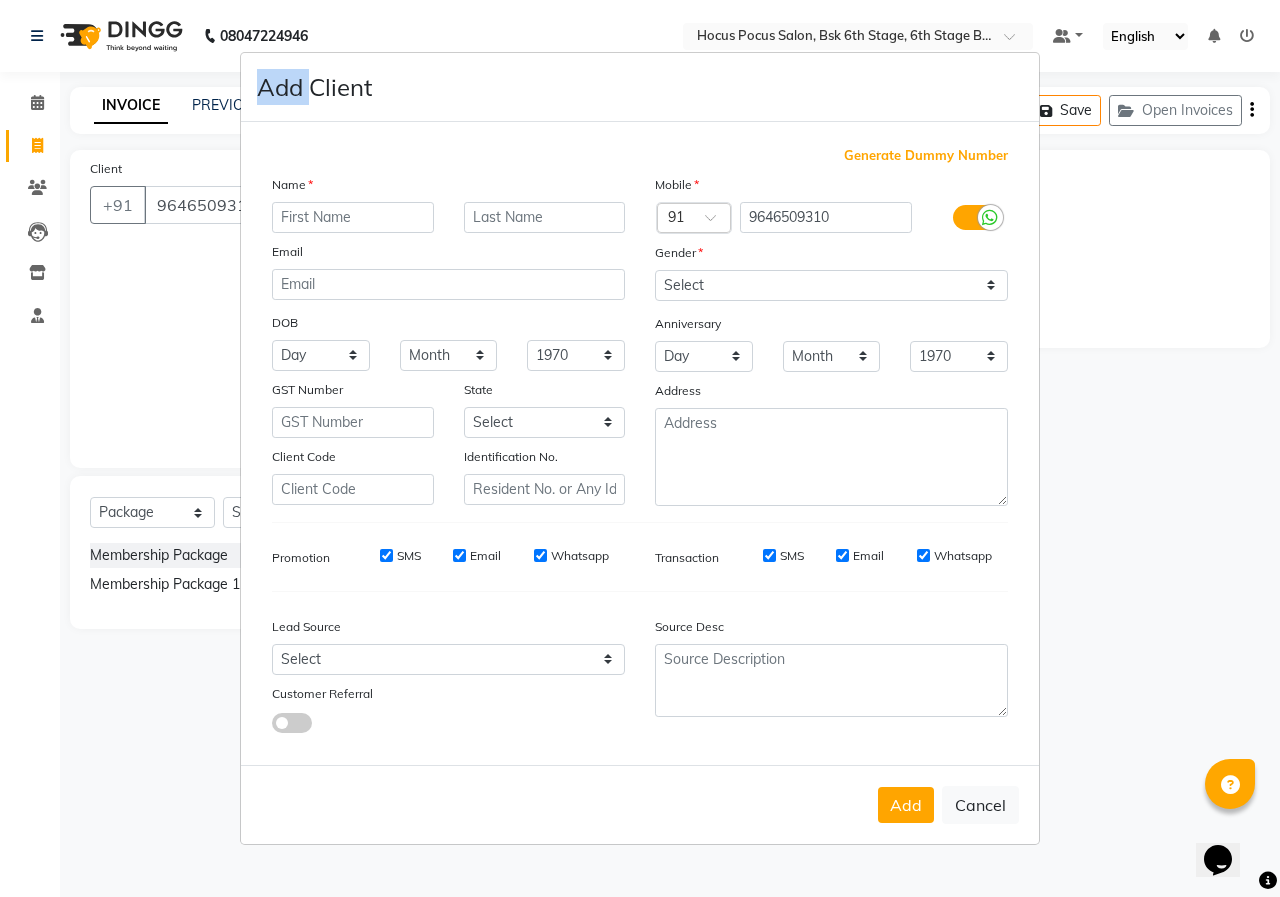 click on "Add Client Generate Dummy Number Name Email DOB Day 01 02 03 04 05 06 07 08 09 10 11 12 13 14 15 16 17 18 19 20 21 22 23 24 25 26 27 28 29 30 31 Month January February March April May June July August September October November [DATE] 1941 1942 1943 1944 1945 1946 1947 1948 1949 1950 1951 1952 1953 1954 1955 1956 1957 1958 1959 1960 1961 1962 1963 1964 1965 1966 1967 1968 1969 1970 1971 1972 1973 1974 1975 1976 1977 1978 1979 1980 1981 1982 1983 1984 1985 1986 1987 1988 1989 1990 1991 1992 1993 1994 1995 1996 1997 1998 1999 2000 2001 2002 2003 2004 2005 2006 2007 2008 2009 2010 2011 2012 2013 2014 2015 2016 2017 2018 2019 2020 2021 2022 2023 2024 GST Number State Select [GEOGRAPHIC_DATA] [GEOGRAPHIC_DATA] [GEOGRAPHIC_DATA] [GEOGRAPHIC_DATA] [GEOGRAPHIC_DATA] [GEOGRAPHIC_DATA] [GEOGRAPHIC_DATA] [GEOGRAPHIC_DATA] and [GEOGRAPHIC_DATA] [GEOGRAPHIC_DATA] [GEOGRAPHIC_DATA] [GEOGRAPHIC_DATA] [GEOGRAPHIC_DATA] [GEOGRAPHIC_DATA] [GEOGRAPHIC_DATA] [GEOGRAPHIC_DATA] [GEOGRAPHIC_DATA] [GEOGRAPHIC_DATA] [GEOGRAPHIC_DATA] [GEOGRAPHIC_DATA] [GEOGRAPHIC_DATA] [GEOGRAPHIC_DATA] [GEOGRAPHIC_DATA] [GEOGRAPHIC_DATA] [GEOGRAPHIC_DATA] [GEOGRAPHIC_DATA] [GEOGRAPHIC_DATA] [GEOGRAPHIC_DATA] [GEOGRAPHIC_DATA] [GEOGRAPHIC_DATA] [GEOGRAPHIC_DATA]" at bounding box center (640, 448) 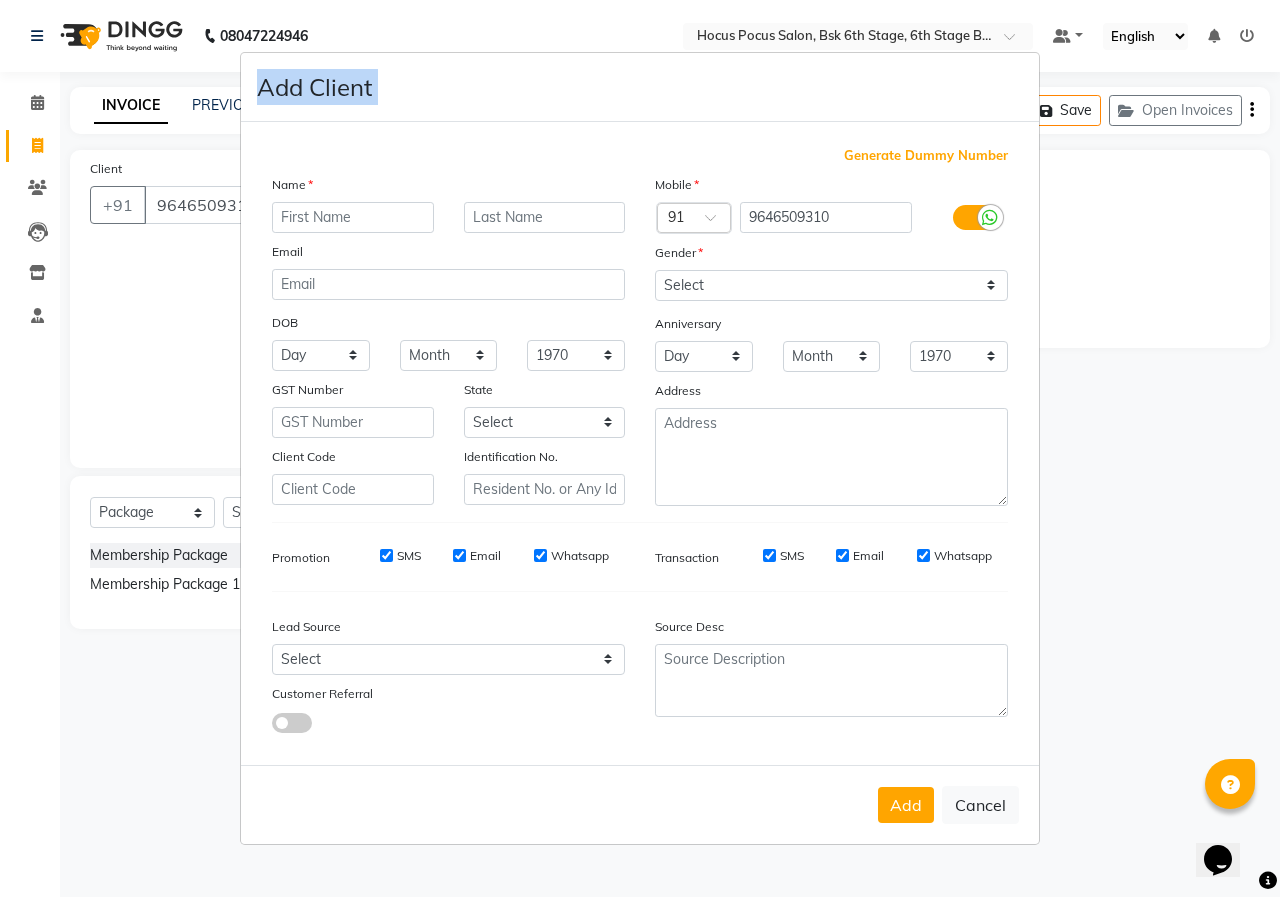 click on "Add Client Generate Dummy Number Name Email DOB Day 01 02 03 04 05 06 07 08 09 10 11 12 13 14 15 16 17 18 19 20 21 22 23 24 25 26 27 28 29 30 31 Month January February March April May June July August September October November [DATE] 1941 1942 1943 1944 1945 1946 1947 1948 1949 1950 1951 1952 1953 1954 1955 1956 1957 1958 1959 1960 1961 1962 1963 1964 1965 1966 1967 1968 1969 1970 1971 1972 1973 1974 1975 1976 1977 1978 1979 1980 1981 1982 1983 1984 1985 1986 1987 1988 1989 1990 1991 1992 1993 1994 1995 1996 1997 1998 1999 2000 2001 2002 2003 2004 2005 2006 2007 2008 2009 2010 2011 2012 2013 2014 2015 2016 2017 2018 2019 2020 2021 2022 2023 2024 GST Number State Select [GEOGRAPHIC_DATA] [GEOGRAPHIC_DATA] [GEOGRAPHIC_DATA] [GEOGRAPHIC_DATA] [GEOGRAPHIC_DATA] [GEOGRAPHIC_DATA] [GEOGRAPHIC_DATA] [GEOGRAPHIC_DATA] and [GEOGRAPHIC_DATA] [GEOGRAPHIC_DATA] [GEOGRAPHIC_DATA] [GEOGRAPHIC_DATA] [GEOGRAPHIC_DATA] [GEOGRAPHIC_DATA] [GEOGRAPHIC_DATA] [GEOGRAPHIC_DATA] [GEOGRAPHIC_DATA] [GEOGRAPHIC_DATA] [GEOGRAPHIC_DATA] [GEOGRAPHIC_DATA] [GEOGRAPHIC_DATA] [GEOGRAPHIC_DATA] [GEOGRAPHIC_DATA] [GEOGRAPHIC_DATA] [GEOGRAPHIC_DATA] [GEOGRAPHIC_DATA] [GEOGRAPHIC_DATA] [GEOGRAPHIC_DATA] [GEOGRAPHIC_DATA] [GEOGRAPHIC_DATA] [GEOGRAPHIC_DATA]" at bounding box center (640, 448) 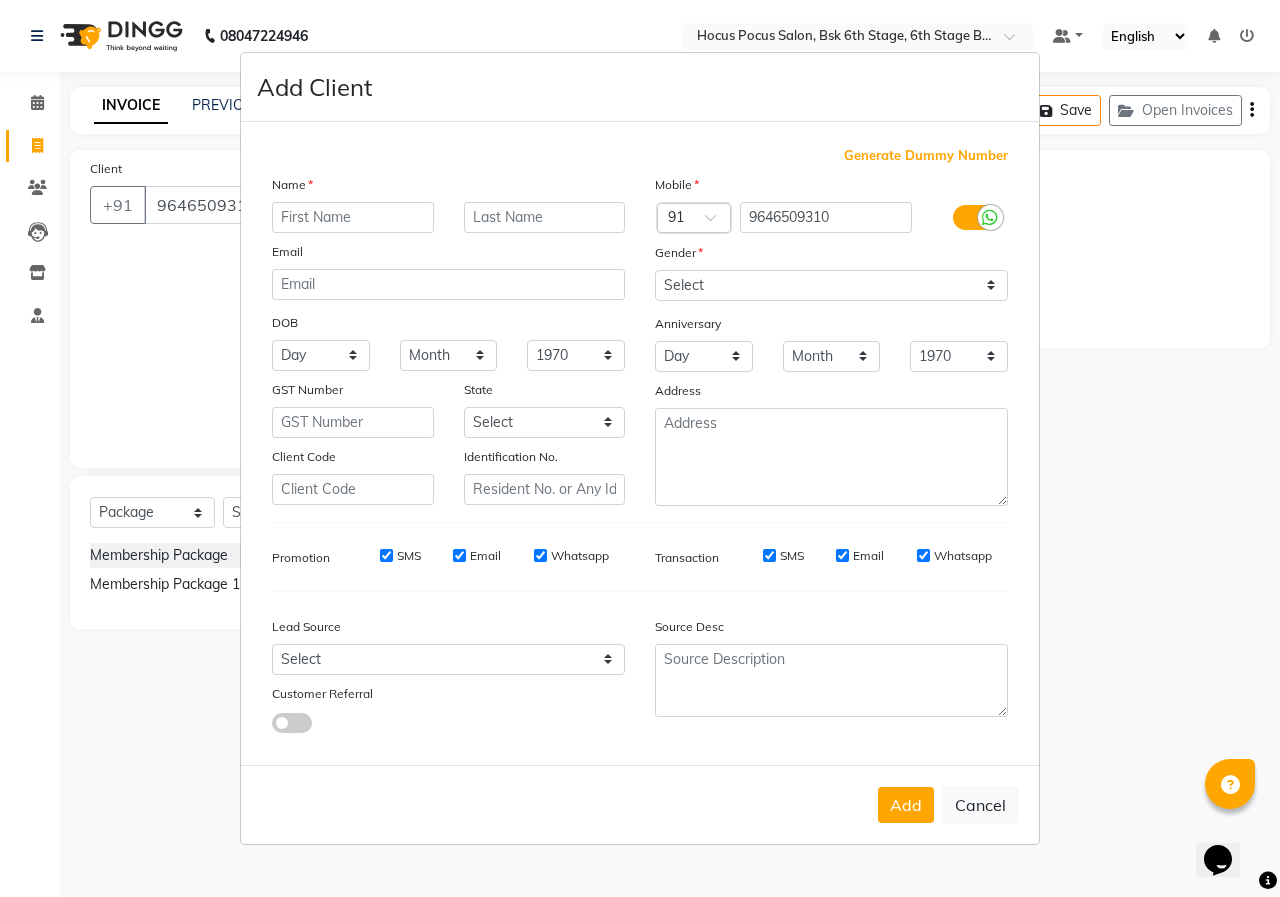 click on "Add Client Generate Dummy Number Name Email DOB Day 01 02 03 04 05 06 07 08 09 10 11 12 13 14 15 16 17 18 19 20 21 22 23 24 25 26 27 28 29 30 31 Month January February March April May June July August September October November [DATE] 1941 1942 1943 1944 1945 1946 1947 1948 1949 1950 1951 1952 1953 1954 1955 1956 1957 1958 1959 1960 1961 1962 1963 1964 1965 1966 1967 1968 1969 1970 1971 1972 1973 1974 1975 1976 1977 1978 1979 1980 1981 1982 1983 1984 1985 1986 1987 1988 1989 1990 1991 1992 1993 1994 1995 1996 1997 1998 1999 2000 2001 2002 2003 2004 2005 2006 2007 2008 2009 2010 2011 2012 2013 2014 2015 2016 2017 2018 2019 2020 2021 2022 2023 2024 GST Number State Select [GEOGRAPHIC_DATA] [GEOGRAPHIC_DATA] [GEOGRAPHIC_DATA] [GEOGRAPHIC_DATA] [GEOGRAPHIC_DATA] [GEOGRAPHIC_DATA] [GEOGRAPHIC_DATA] [GEOGRAPHIC_DATA] and [GEOGRAPHIC_DATA] [GEOGRAPHIC_DATA] [GEOGRAPHIC_DATA] [GEOGRAPHIC_DATA] [GEOGRAPHIC_DATA] [GEOGRAPHIC_DATA] [GEOGRAPHIC_DATA] [GEOGRAPHIC_DATA] [GEOGRAPHIC_DATA] [GEOGRAPHIC_DATA] [GEOGRAPHIC_DATA] [GEOGRAPHIC_DATA] [GEOGRAPHIC_DATA] [GEOGRAPHIC_DATA] [GEOGRAPHIC_DATA] [GEOGRAPHIC_DATA] [GEOGRAPHIC_DATA] [GEOGRAPHIC_DATA] [GEOGRAPHIC_DATA] [GEOGRAPHIC_DATA] [GEOGRAPHIC_DATA] [GEOGRAPHIC_DATA] [GEOGRAPHIC_DATA]" at bounding box center [640, 448] 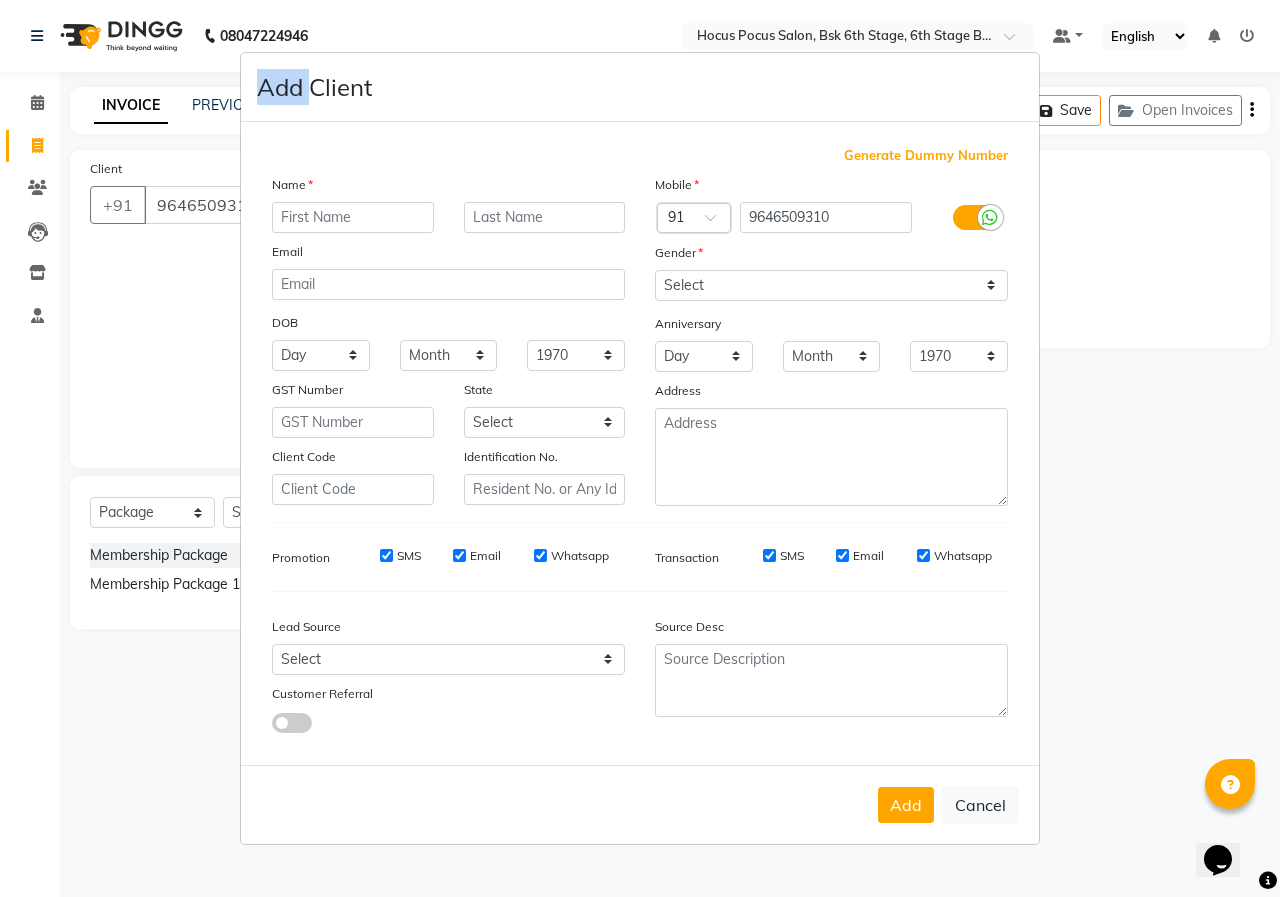 click on "Add Client Generate Dummy Number Name Email DOB Day 01 02 03 04 05 06 07 08 09 10 11 12 13 14 15 16 17 18 19 20 21 22 23 24 25 26 27 28 29 30 31 Month January February March April May June July August September October November [DATE] 1941 1942 1943 1944 1945 1946 1947 1948 1949 1950 1951 1952 1953 1954 1955 1956 1957 1958 1959 1960 1961 1962 1963 1964 1965 1966 1967 1968 1969 1970 1971 1972 1973 1974 1975 1976 1977 1978 1979 1980 1981 1982 1983 1984 1985 1986 1987 1988 1989 1990 1991 1992 1993 1994 1995 1996 1997 1998 1999 2000 2001 2002 2003 2004 2005 2006 2007 2008 2009 2010 2011 2012 2013 2014 2015 2016 2017 2018 2019 2020 2021 2022 2023 2024 GST Number State Select [GEOGRAPHIC_DATA] [GEOGRAPHIC_DATA] [GEOGRAPHIC_DATA] [GEOGRAPHIC_DATA] [GEOGRAPHIC_DATA] [GEOGRAPHIC_DATA] [GEOGRAPHIC_DATA] [GEOGRAPHIC_DATA] and [GEOGRAPHIC_DATA] [GEOGRAPHIC_DATA] [GEOGRAPHIC_DATA] [GEOGRAPHIC_DATA] [GEOGRAPHIC_DATA] [GEOGRAPHIC_DATA] [GEOGRAPHIC_DATA] [GEOGRAPHIC_DATA] [GEOGRAPHIC_DATA] [GEOGRAPHIC_DATA] [GEOGRAPHIC_DATA] [GEOGRAPHIC_DATA] [GEOGRAPHIC_DATA] [GEOGRAPHIC_DATA] [GEOGRAPHIC_DATA] [GEOGRAPHIC_DATA] [GEOGRAPHIC_DATA] [GEOGRAPHIC_DATA] [GEOGRAPHIC_DATA] [GEOGRAPHIC_DATA] [GEOGRAPHIC_DATA] [GEOGRAPHIC_DATA] [GEOGRAPHIC_DATA]" at bounding box center (640, 448) 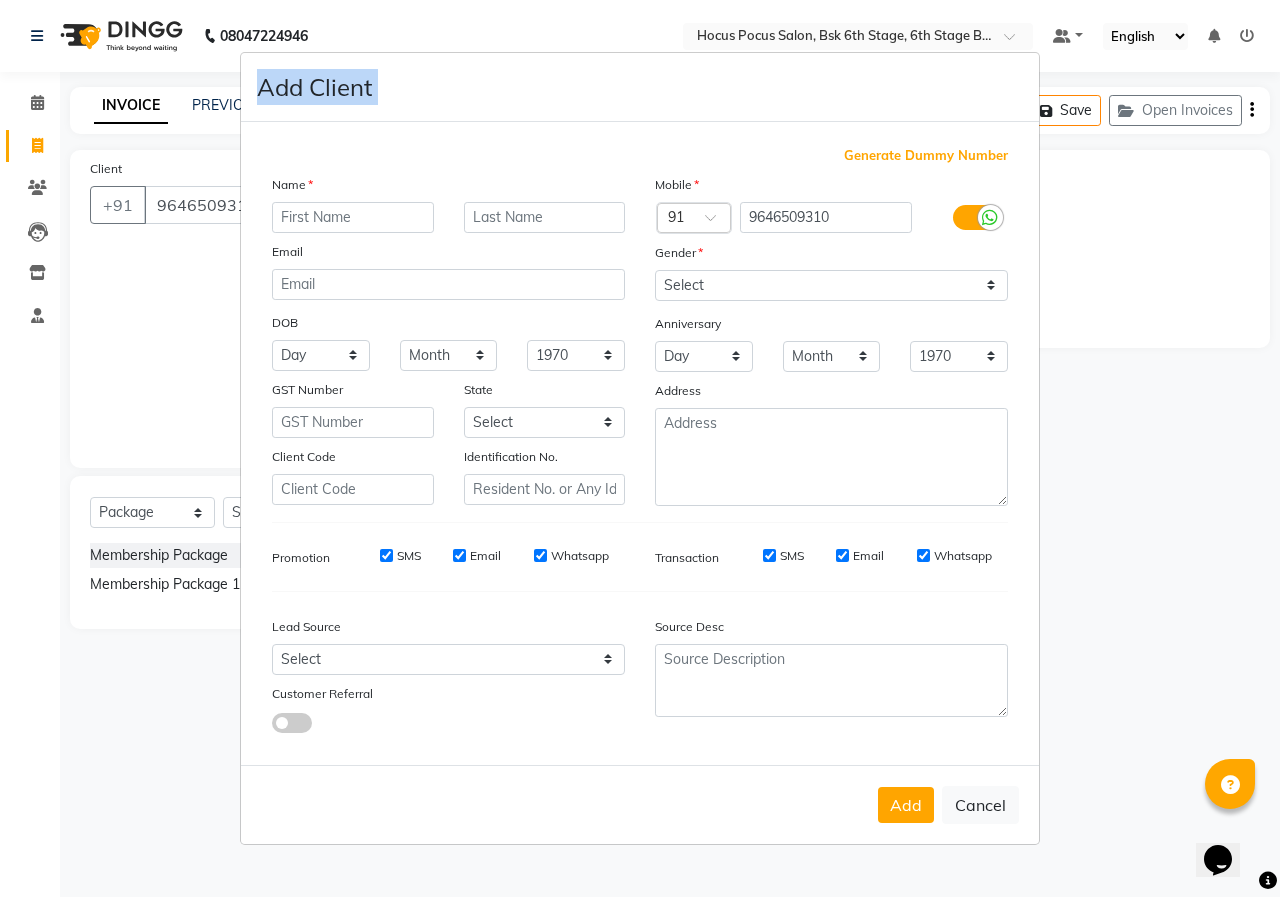 click on "Add Client Generate Dummy Number Name Email DOB Day 01 02 03 04 05 06 07 08 09 10 11 12 13 14 15 16 17 18 19 20 21 22 23 24 25 26 27 28 29 30 31 Month January February March April May June July August September October November [DATE] 1941 1942 1943 1944 1945 1946 1947 1948 1949 1950 1951 1952 1953 1954 1955 1956 1957 1958 1959 1960 1961 1962 1963 1964 1965 1966 1967 1968 1969 1970 1971 1972 1973 1974 1975 1976 1977 1978 1979 1980 1981 1982 1983 1984 1985 1986 1987 1988 1989 1990 1991 1992 1993 1994 1995 1996 1997 1998 1999 2000 2001 2002 2003 2004 2005 2006 2007 2008 2009 2010 2011 2012 2013 2014 2015 2016 2017 2018 2019 2020 2021 2022 2023 2024 GST Number State Select [GEOGRAPHIC_DATA] [GEOGRAPHIC_DATA] [GEOGRAPHIC_DATA] [GEOGRAPHIC_DATA] [GEOGRAPHIC_DATA] [GEOGRAPHIC_DATA] [GEOGRAPHIC_DATA] [GEOGRAPHIC_DATA] and [GEOGRAPHIC_DATA] [GEOGRAPHIC_DATA] [GEOGRAPHIC_DATA] [GEOGRAPHIC_DATA] [GEOGRAPHIC_DATA] [GEOGRAPHIC_DATA] [GEOGRAPHIC_DATA] [GEOGRAPHIC_DATA] [GEOGRAPHIC_DATA] [GEOGRAPHIC_DATA] [GEOGRAPHIC_DATA] [GEOGRAPHIC_DATA] [GEOGRAPHIC_DATA] [GEOGRAPHIC_DATA] [GEOGRAPHIC_DATA] [GEOGRAPHIC_DATA] [GEOGRAPHIC_DATA] [GEOGRAPHIC_DATA] [GEOGRAPHIC_DATA] [GEOGRAPHIC_DATA] [GEOGRAPHIC_DATA] [GEOGRAPHIC_DATA] [GEOGRAPHIC_DATA]" at bounding box center [640, 448] 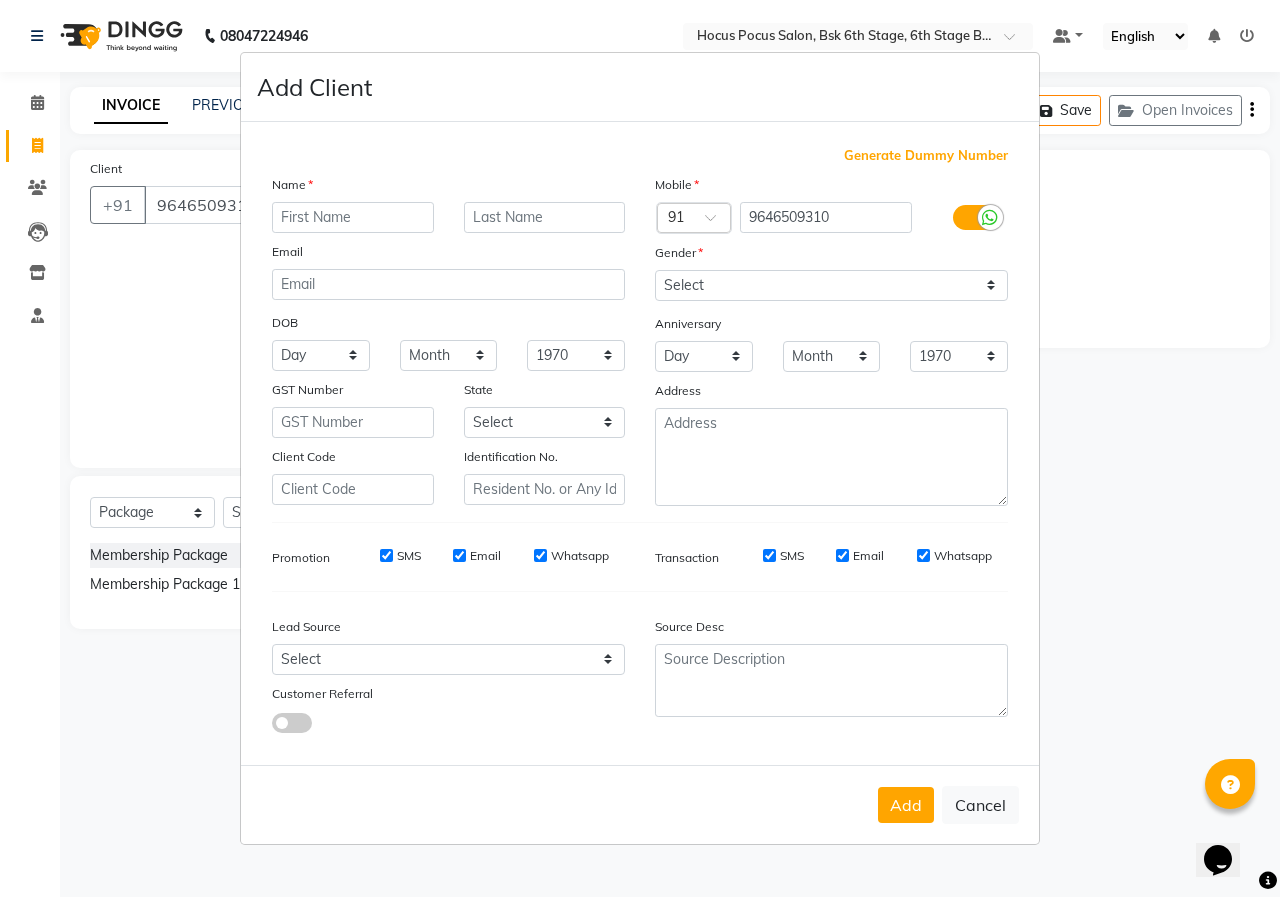 click on "Add Client Generate Dummy Number Name Email DOB Day 01 02 03 04 05 06 07 08 09 10 11 12 13 14 15 16 17 18 19 20 21 22 23 24 25 26 27 28 29 30 31 Month January February March April May June July August September October November [DATE] 1941 1942 1943 1944 1945 1946 1947 1948 1949 1950 1951 1952 1953 1954 1955 1956 1957 1958 1959 1960 1961 1962 1963 1964 1965 1966 1967 1968 1969 1970 1971 1972 1973 1974 1975 1976 1977 1978 1979 1980 1981 1982 1983 1984 1985 1986 1987 1988 1989 1990 1991 1992 1993 1994 1995 1996 1997 1998 1999 2000 2001 2002 2003 2004 2005 2006 2007 2008 2009 2010 2011 2012 2013 2014 2015 2016 2017 2018 2019 2020 2021 2022 2023 2024 GST Number State Select [GEOGRAPHIC_DATA] [GEOGRAPHIC_DATA] [GEOGRAPHIC_DATA] [GEOGRAPHIC_DATA] [GEOGRAPHIC_DATA] [GEOGRAPHIC_DATA] [GEOGRAPHIC_DATA] [GEOGRAPHIC_DATA] and [GEOGRAPHIC_DATA] [GEOGRAPHIC_DATA] [GEOGRAPHIC_DATA] [GEOGRAPHIC_DATA] [GEOGRAPHIC_DATA] [GEOGRAPHIC_DATA] [GEOGRAPHIC_DATA] [GEOGRAPHIC_DATA] [GEOGRAPHIC_DATA] [GEOGRAPHIC_DATA] [GEOGRAPHIC_DATA] [GEOGRAPHIC_DATA] [GEOGRAPHIC_DATA] [GEOGRAPHIC_DATA] [GEOGRAPHIC_DATA] [GEOGRAPHIC_DATA] [GEOGRAPHIC_DATA] [GEOGRAPHIC_DATA] [GEOGRAPHIC_DATA] [GEOGRAPHIC_DATA] [GEOGRAPHIC_DATA] [GEOGRAPHIC_DATA] [GEOGRAPHIC_DATA]" at bounding box center (640, 448) 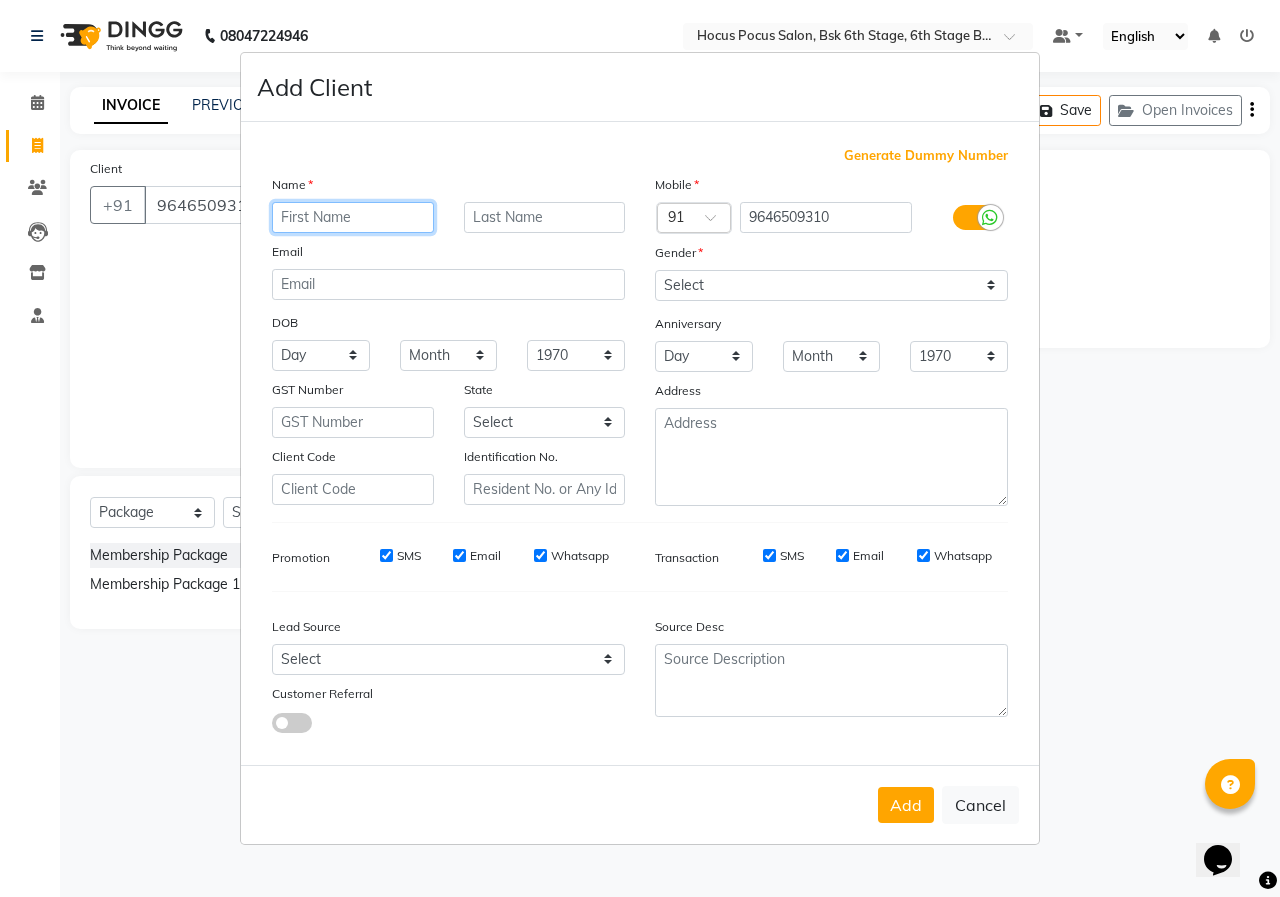click at bounding box center (353, 217) 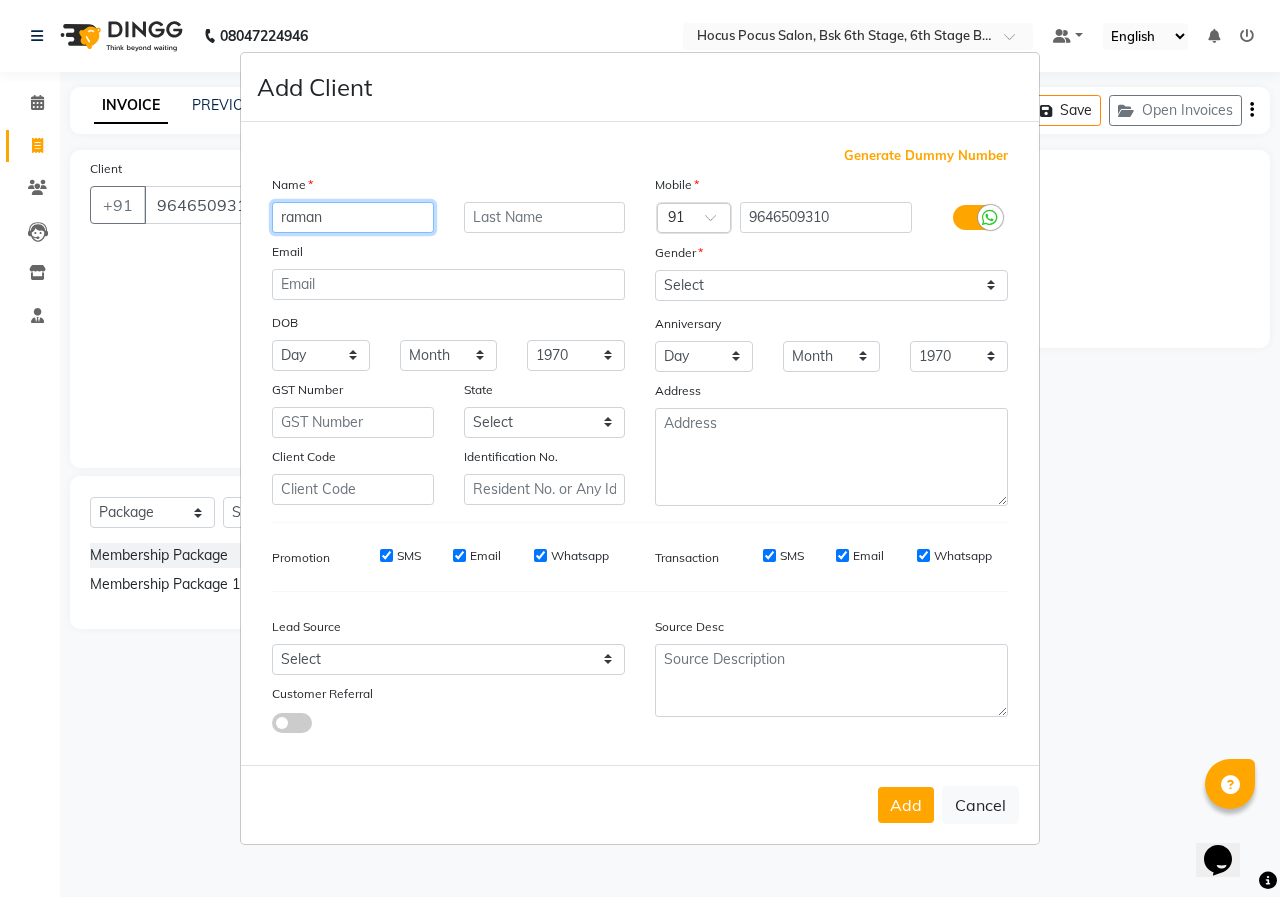 type on "raman" 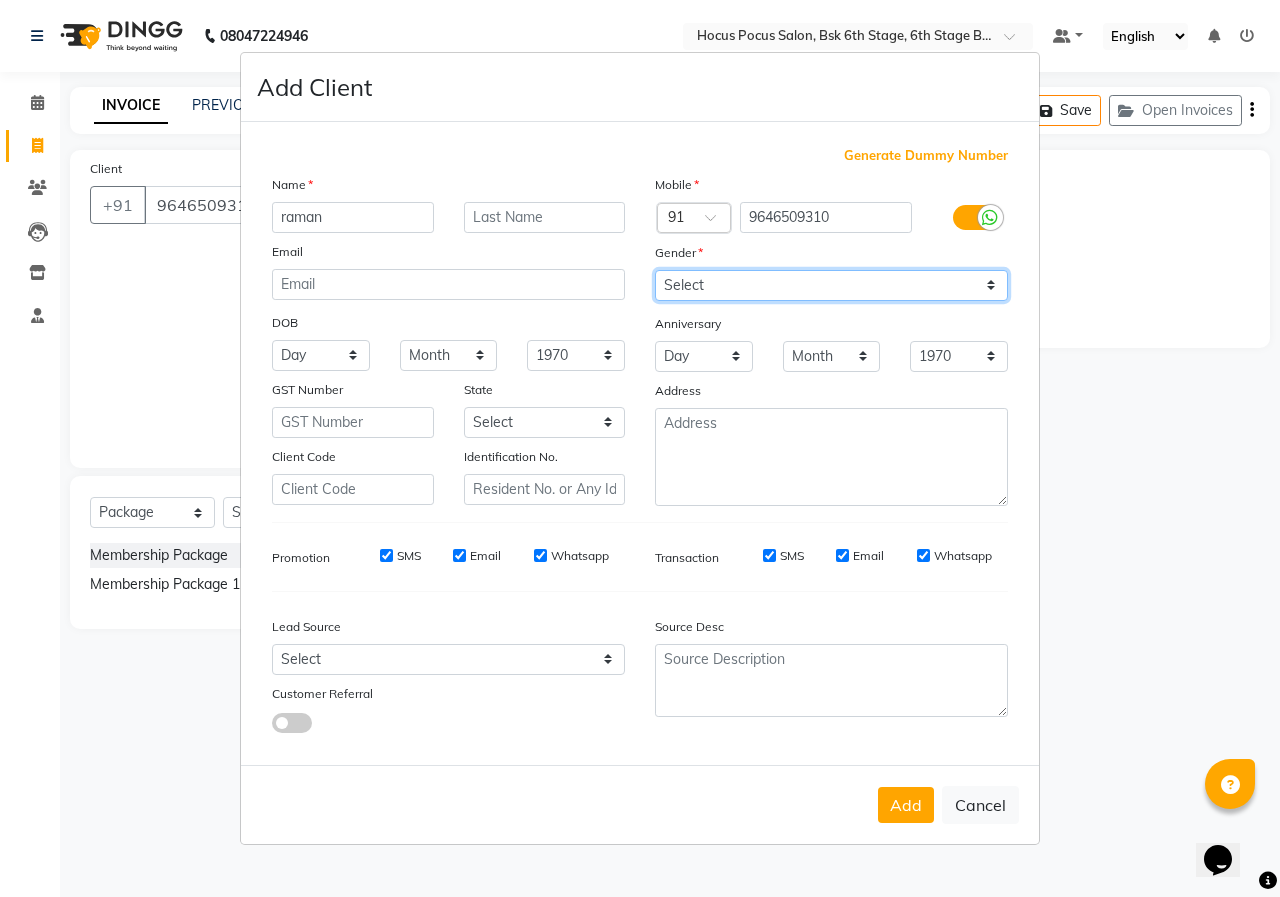 click on "Select [DEMOGRAPHIC_DATA] [DEMOGRAPHIC_DATA] Other Prefer Not To Say" at bounding box center (831, 285) 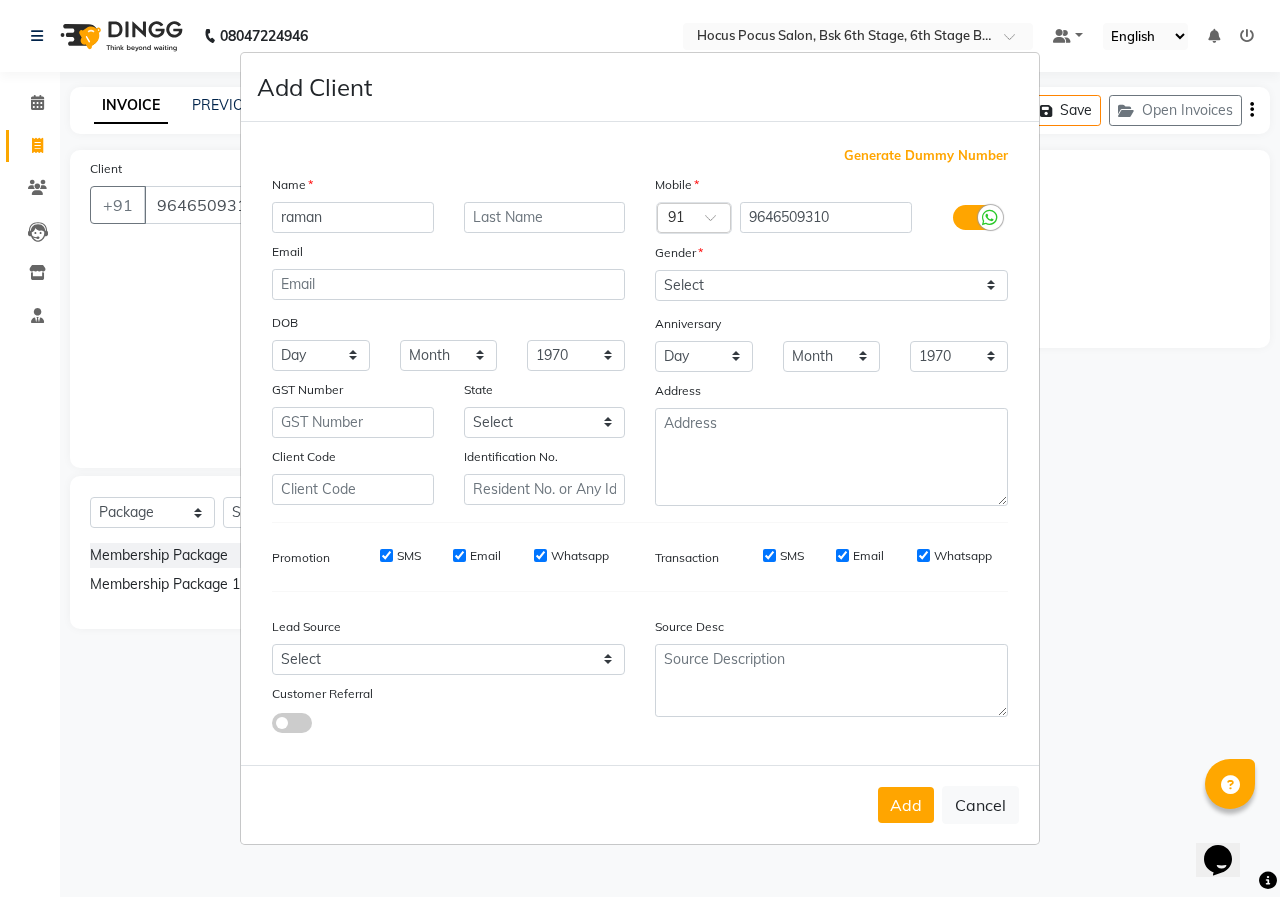 click on "Add Client Generate Dummy Number Name raman Email DOB Day 01 02 03 04 05 06 07 08 09 10 11 12 13 14 15 16 17 18 19 20 21 22 23 24 25 26 27 28 29 30 31 Month January February March April May June July August September October November [DATE] 1941 1942 1943 1944 1945 1946 1947 1948 1949 1950 1951 1952 1953 1954 1955 1956 1957 1958 1959 1960 1961 1962 1963 1964 1965 1966 1967 1968 1969 1970 1971 1972 1973 1974 1975 1976 1977 1978 1979 1980 1981 1982 1983 1984 1985 1986 1987 1988 1989 1990 1991 1992 1993 1994 1995 1996 1997 1998 1999 2000 2001 2002 2003 2004 2005 2006 2007 2008 2009 2010 2011 2012 2013 2014 2015 2016 2017 2018 2019 2020 2021 2022 2023 2024 GST Number State Select [GEOGRAPHIC_DATA] [GEOGRAPHIC_DATA] [GEOGRAPHIC_DATA] [GEOGRAPHIC_DATA] [GEOGRAPHIC_DATA] [GEOGRAPHIC_DATA] [GEOGRAPHIC_DATA] [GEOGRAPHIC_DATA] and [GEOGRAPHIC_DATA] [GEOGRAPHIC_DATA] [GEOGRAPHIC_DATA] [GEOGRAPHIC_DATA] [GEOGRAPHIC_DATA] [GEOGRAPHIC_DATA] [GEOGRAPHIC_DATA] [GEOGRAPHIC_DATA] [GEOGRAPHIC_DATA] [GEOGRAPHIC_DATA] [GEOGRAPHIC_DATA] [GEOGRAPHIC_DATA] [GEOGRAPHIC_DATA] [GEOGRAPHIC_DATA] [GEOGRAPHIC_DATA] [GEOGRAPHIC_DATA] [GEOGRAPHIC_DATA] [GEOGRAPHIC_DATA] [GEOGRAPHIC_DATA] [GEOGRAPHIC_DATA] [GEOGRAPHIC_DATA] [GEOGRAPHIC_DATA]" at bounding box center [640, 448] 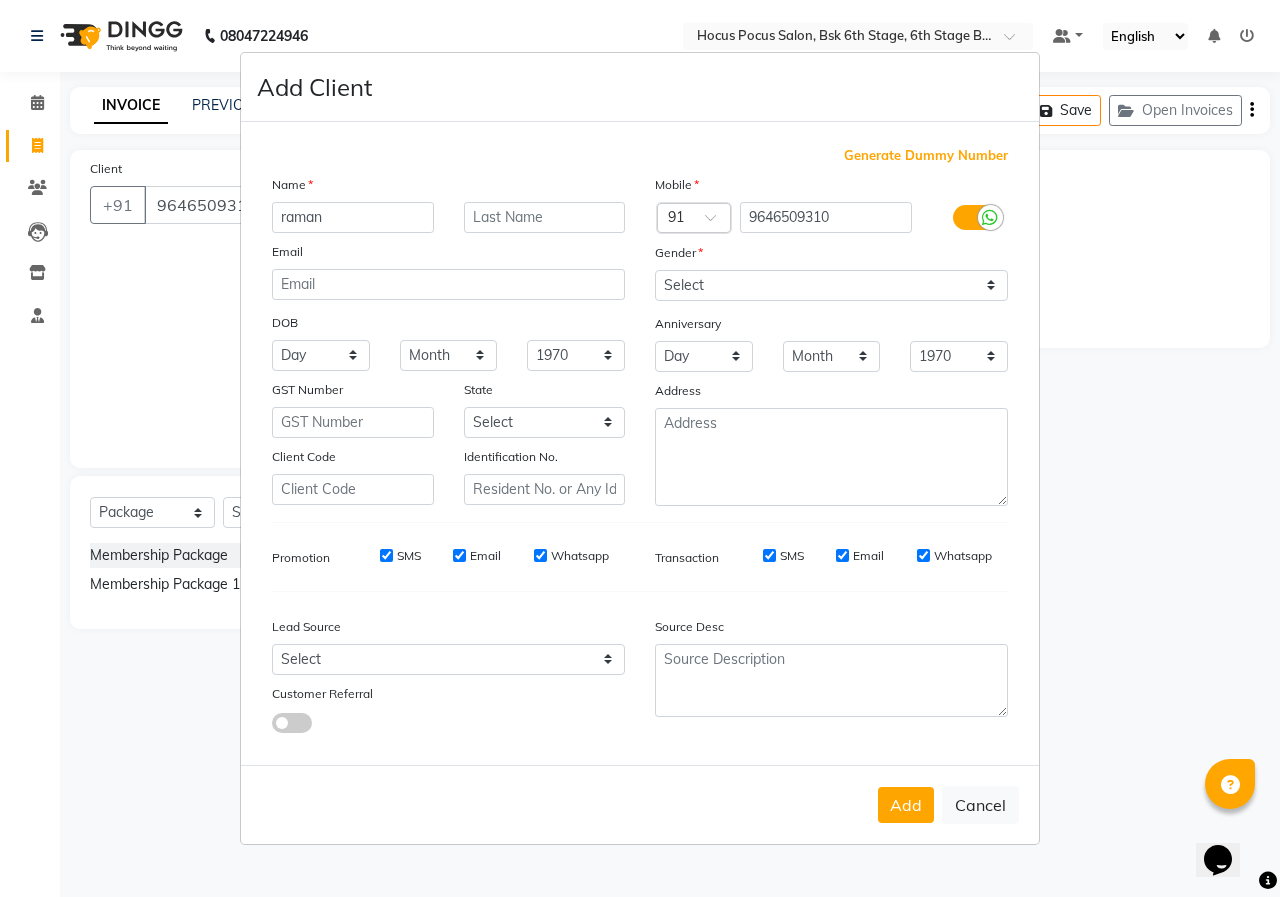 click on "Add Client Generate Dummy Number Name raman Email DOB Day 01 02 03 04 05 06 07 08 09 10 11 12 13 14 15 16 17 18 19 20 21 22 23 24 25 26 27 28 29 30 31 Month January February March April May June July August September October November [DATE] 1941 1942 1943 1944 1945 1946 1947 1948 1949 1950 1951 1952 1953 1954 1955 1956 1957 1958 1959 1960 1961 1962 1963 1964 1965 1966 1967 1968 1969 1970 1971 1972 1973 1974 1975 1976 1977 1978 1979 1980 1981 1982 1983 1984 1985 1986 1987 1988 1989 1990 1991 1992 1993 1994 1995 1996 1997 1998 1999 2000 2001 2002 2003 2004 2005 2006 2007 2008 2009 2010 2011 2012 2013 2014 2015 2016 2017 2018 2019 2020 2021 2022 2023 2024 GST Number State Select [GEOGRAPHIC_DATA] [GEOGRAPHIC_DATA] [GEOGRAPHIC_DATA] [GEOGRAPHIC_DATA] [GEOGRAPHIC_DATA] [GEOGRAPHIC_DATA] [GEOGRAPHIC_DATA] [GEOGRAPHIC_DATA] and [GEOGRAPHIC_DATA] [GEOGRAPHIC_DATA] [GEOGRAPHIC_DATA] [GEOGRAPHIC_DATA] [GEOGRAPHIC_DATA] [GEOGRAPHIC_DATA] [GEOGRAPHIC_DATA] [GEOGRAPHIC_DATA] [GEOGRAPHIC_DATA] [GEOGRAPHIC_DATA] [GEOGRAPHIC_DATA] [GEOGRAPHIC_DATA] [GEOGRAPHIC_DATA] [GEOGRAPHIC_DATA] [GEOGRAPHIC_DATA] [GEOGRAPHIC_DATA] [GEOGRAPHIC_DATA] [GEOGRAPHIC_DATA] [GEOGRAPHIC_DATA] [GEOGRAPHIC_DATA] [GEOGRAPHIC_DATA] [GEOGRAPHIC_DATA]" at bounding box center [640, 448] 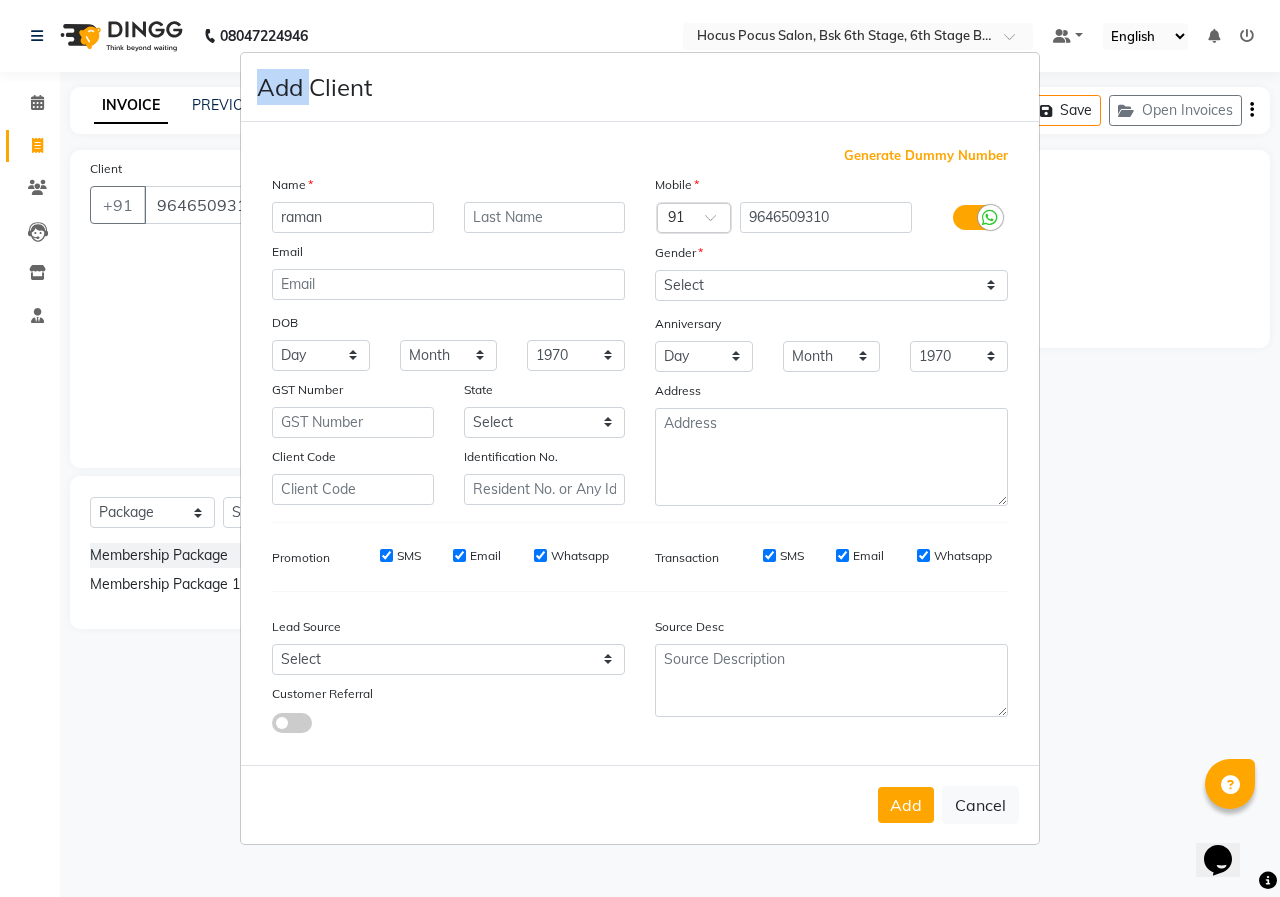 click on "Add Client Generate Dummy Number Name raman Email DOB Day 01 02 03 04 05 06 07 08 09 10 11 12 13 14 15 16 17 18 19 20 21 22 23 24 25 26 27 28 29 30 31 Month January February March April May June July August September October November [DATE] 1941 1942 1943 1944 1945 1946 1947 1948 1949 1950 1951 1952 1953 1954 1955 1956 1957 1958 1959 1960 1961 1962 1963 1964 1965 1966 1967 1968 1969 1970 1971 1972 1973 1974 1975 1976 1977 1978 1979 1980 1981 1982 1983 1984 1985 1986 1987 1988 1989 1990 1991 1992 1993 1994 1995 1996 1997 1998 1999 2000 2001 2002 2003 2004 2005 2006 2007 2008 2009 2010 2011 2012 2013 2014 2015 2016 2017 2018 2019 2020 2021 2022 2023 2024 GST Number State Select [GEOGRAPHIC_DATA] [GEOGRAPHIC_DATA] [GEOGRAPHIC_DATA] [GEOGRAPHIC_DATA] [GEOGRAPHIC_DATA] [GEOGRAPHIC_DATA] [GEOGRAPHIC_DATA] [GEOGRAPHIC_DATA] and [GEOGRAPHIC_DATA] [GEOGRAPHIC_DATA] [GEOGRAPHIC_DATA] [GEOGRAPHIC_DATA] [GEOGRAPHIC_DATA] [GEOGRAPHIC_DATA] [GEOGRAPHIC_DATA] [GEOGRAPHIC_DATA] [GEOGRAPHIC_DATA] [GEOGRAPHIC_DATA] [GEOGRAPHIC_DATA] [GEOGRAPHIC_DATA] [GEOGRAPHIC_DATA] [GEOGRAPHIC_DATA] [GEOGRAPHIC_DATA] [GEOGRAPHIC_DATA] [GEOGRAPHIC_DATA] [GEOGRAPHIC_DATA] [GEOGRAPHIC_DATA] [GEOGRAPHIC_DATA] [GEOGRAPHIC_DATA] [GEOGRAPHIC_DATA]" at bounding box center (640, 448) 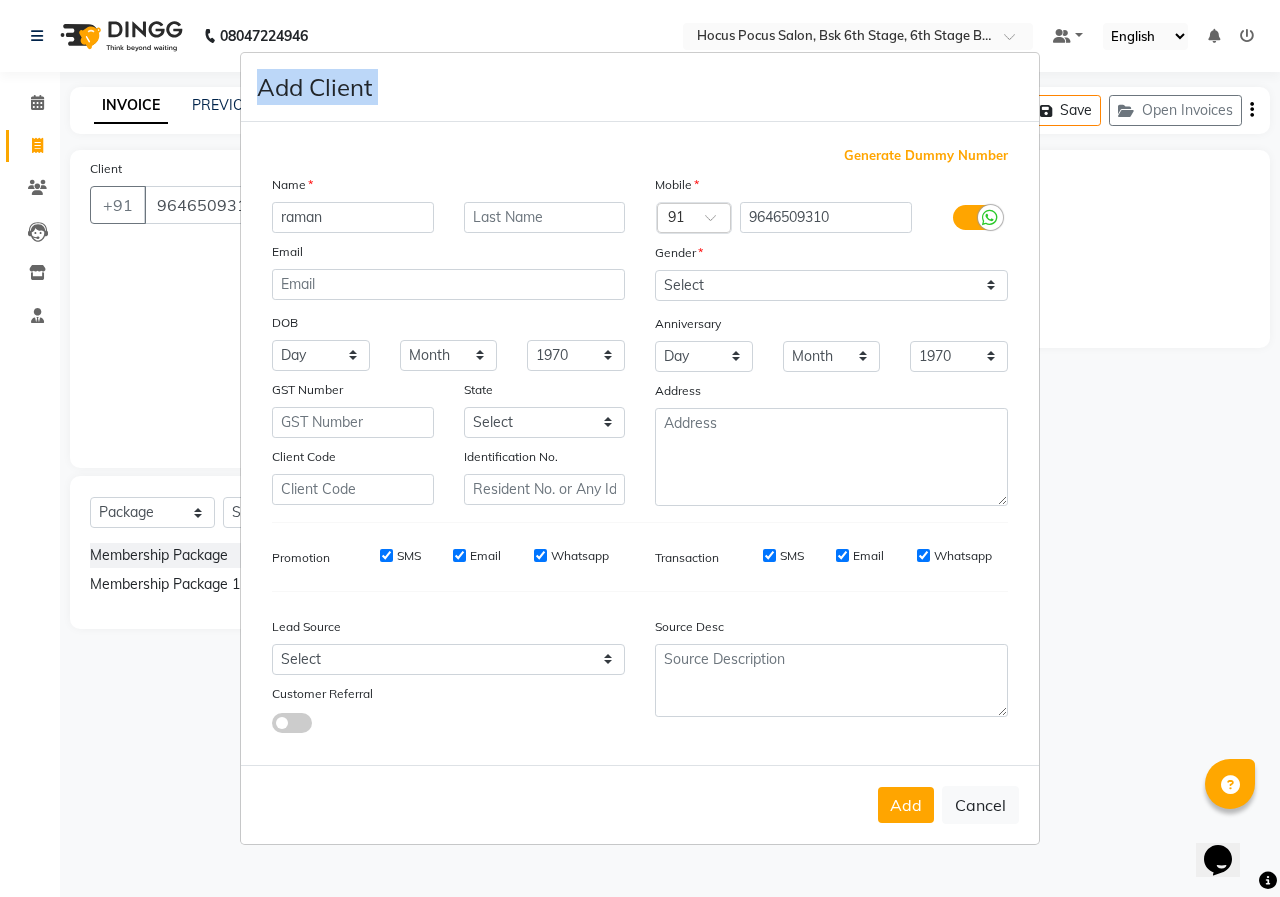 click on "Add Client Generate Dummy Number Name raman Email DOB Day 01 02 03 04 05 06 07 08 09 10 11 12 13 14 15 16 17 18 19 20 21 22 23 24 25 26 27 28 29 30 31 Month January February March April May June July August September October November [DATE] 1941 1942 1943 1944 1945 1946 1947 1948 1949 1950 1951 1952 1953 1954 1955 1956 1957 1958 1959 1960 1961 1962 1963 1964 1965 1966 1967 1968 1969 1970 1971 1972 1973 1974 1975 1976 1977 1978 1979 1980 1981 1982 1983 1984 1985 1986 1987 1988 1989 1990 1991 1992 1993 1994 1995 1996 1997 1998 1999 2000 2001 2002 2003 2004 2005 2006 2007 2008 2009 2010 2011 2012 2013 2014 2015 2016 2017 2018 2019 2020 2021 2022 2023 2024 GST Number State Select [GEOGRAPHIC_DATA] [GEOGRAPHIC_DATA] [GEOGRAPHIC_DATA] [GEOGRAPHIC_DATA] [GEOGRAPHIC_DATA] [GEOGRAPHIC_DATA] [GEOGRAPHIC_DATA] [GEOGRAPHIC_DATA] and [GEOGRAPHIC_DATA] [GEOGRAPHIC_DATA] [GEOGRAPHIC_DATA] [GEOGRAPHIC_DATA] [GEOGRAPHIC_DATA] [GEOGRAPHIC_DATA] [GEOGRAPHIC_DATA] [GEOGRAPHIC_DATA] [GEOGRAPHIC_DATA] [GEOGRAPHIC_DATA] [GEOGRAPHIC_DATA] [GEOGRAPHIC_DATA] [GEOGRAPHIC_DATA] [GEOGRAPHIC_DATA] [GEOGRAPHIC_DATA] [GEOGRAPHIC_DATA] [GEOGRAPHIC_DATA] [GEOGRAPHIC_DATA] [GEOGRAPHIC_DATA] [GEOGRAPHIC_DATA] [GEOGRAPHIC_DATA] [GEOGRAPHIC_DATA]" at bounding box center (640, 448) 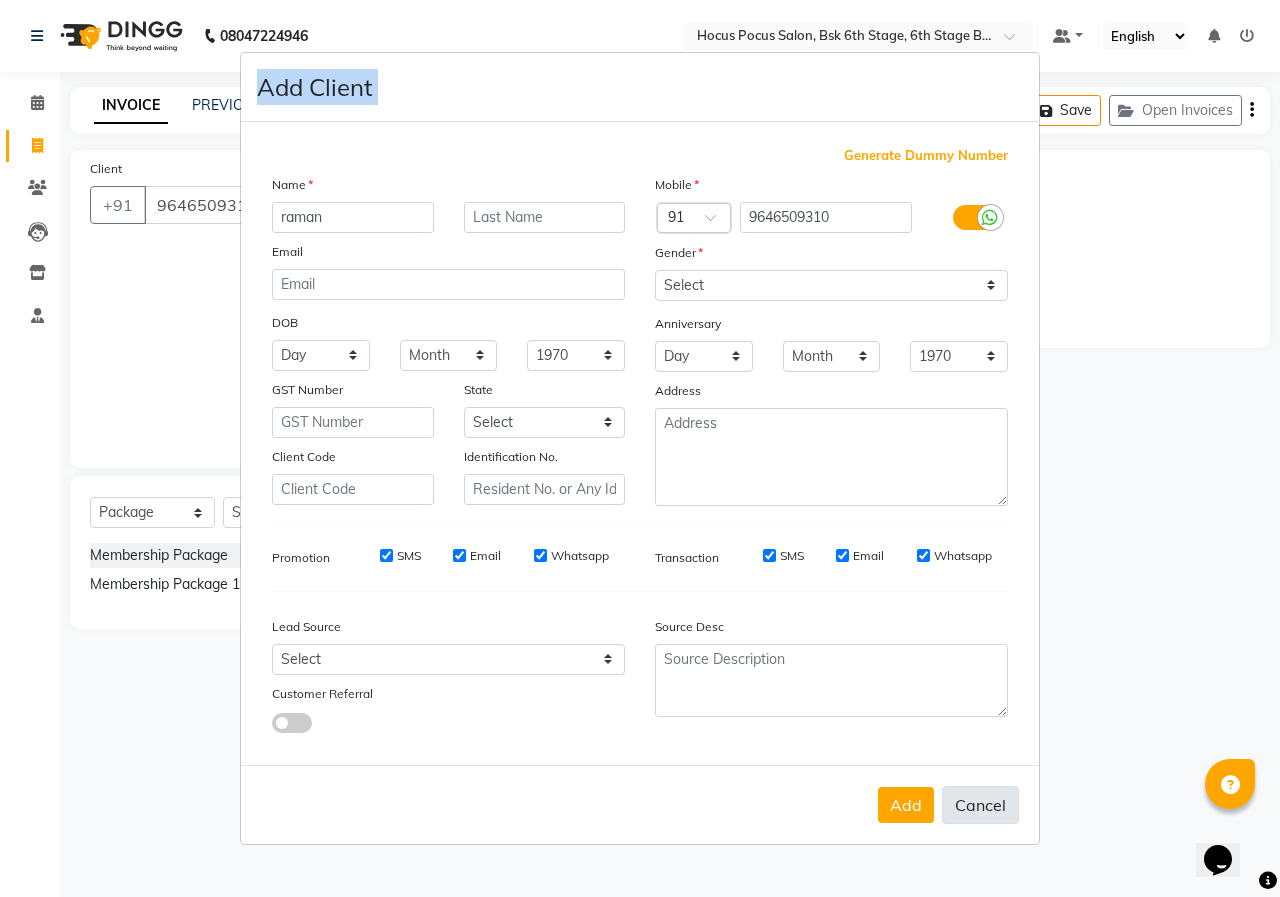 click on "Cancel" at bounding box center [980, 805] 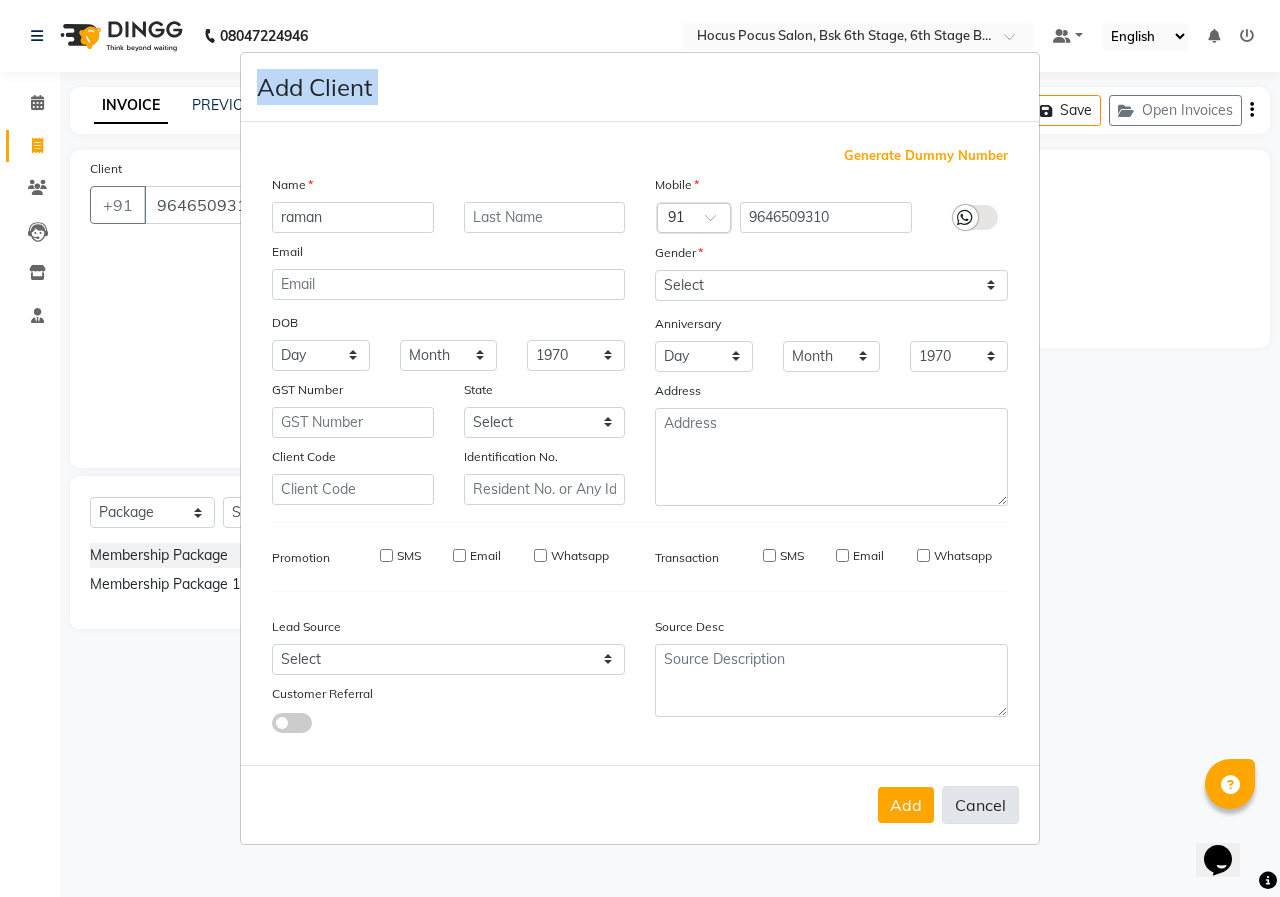 type 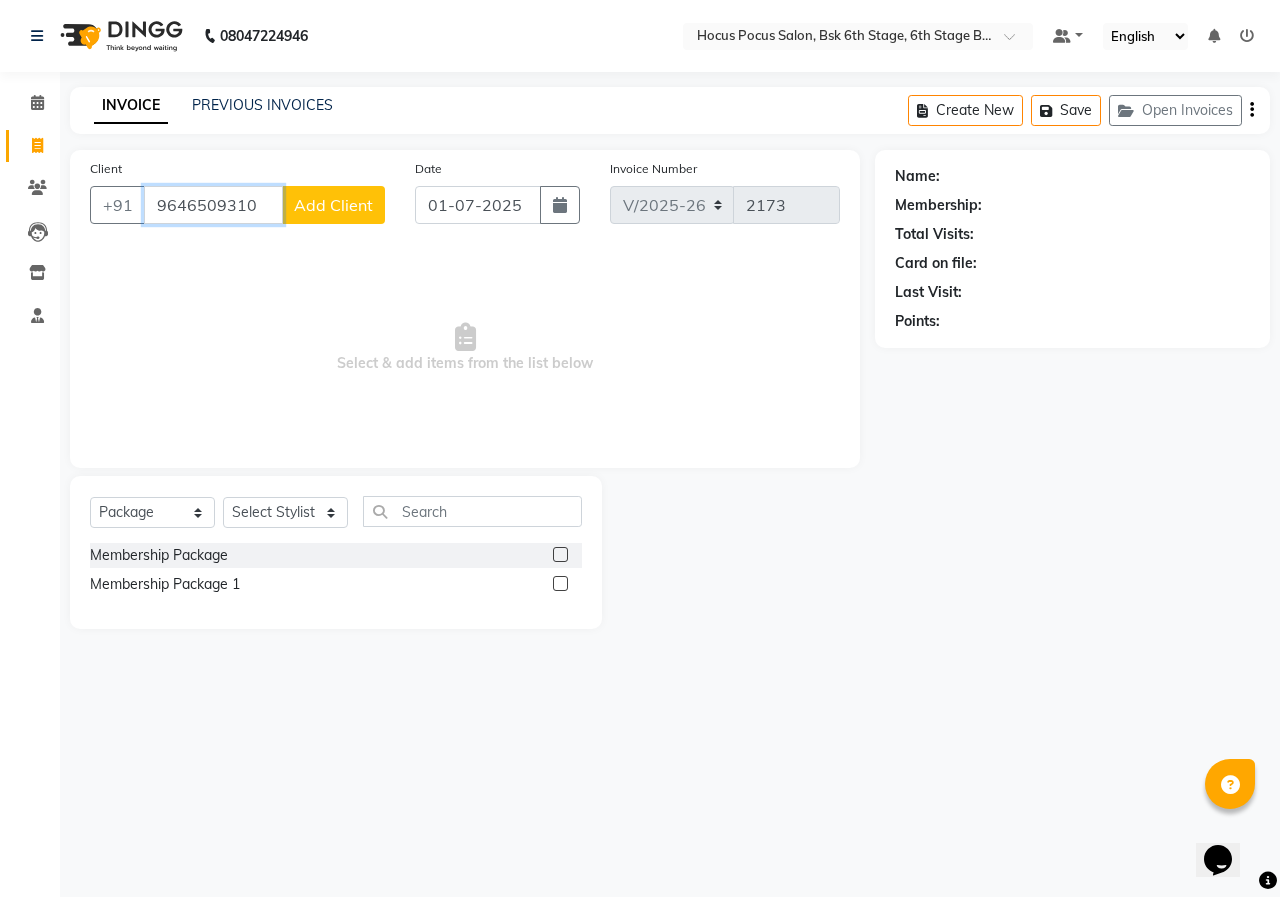 click on "9646509310" at bounding box center [213, 205] 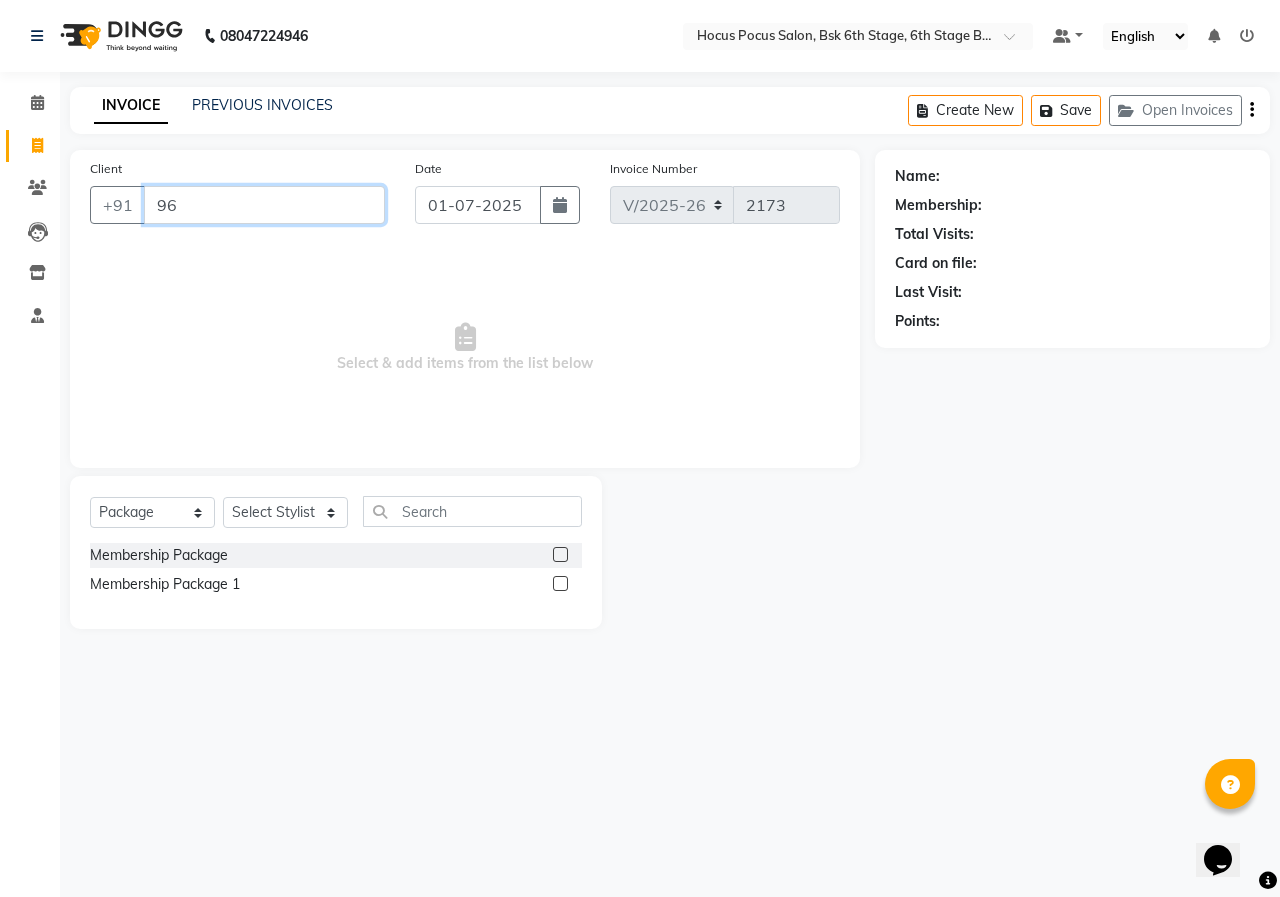 type on "9" 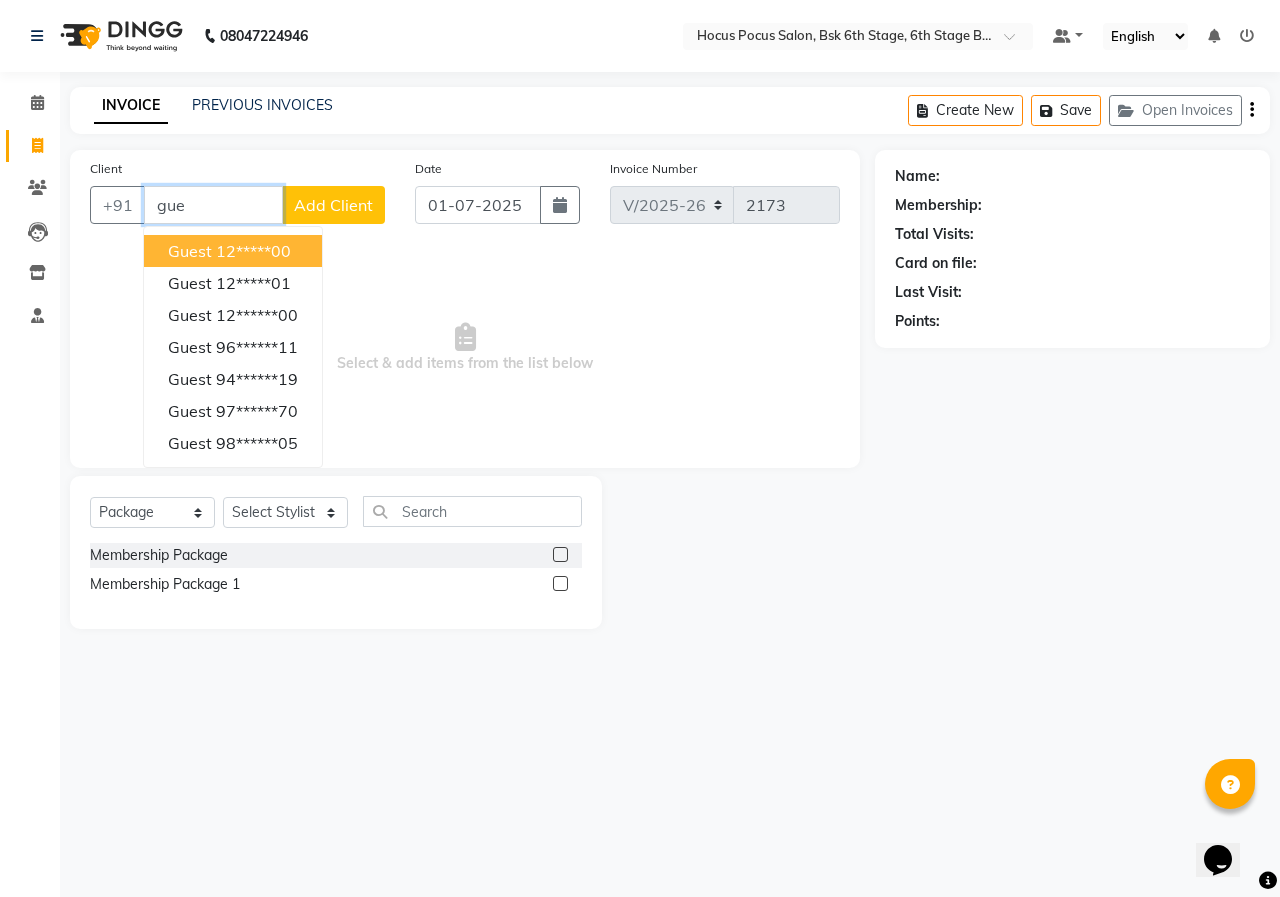 click on "guest" at bounding box center (190, 251) 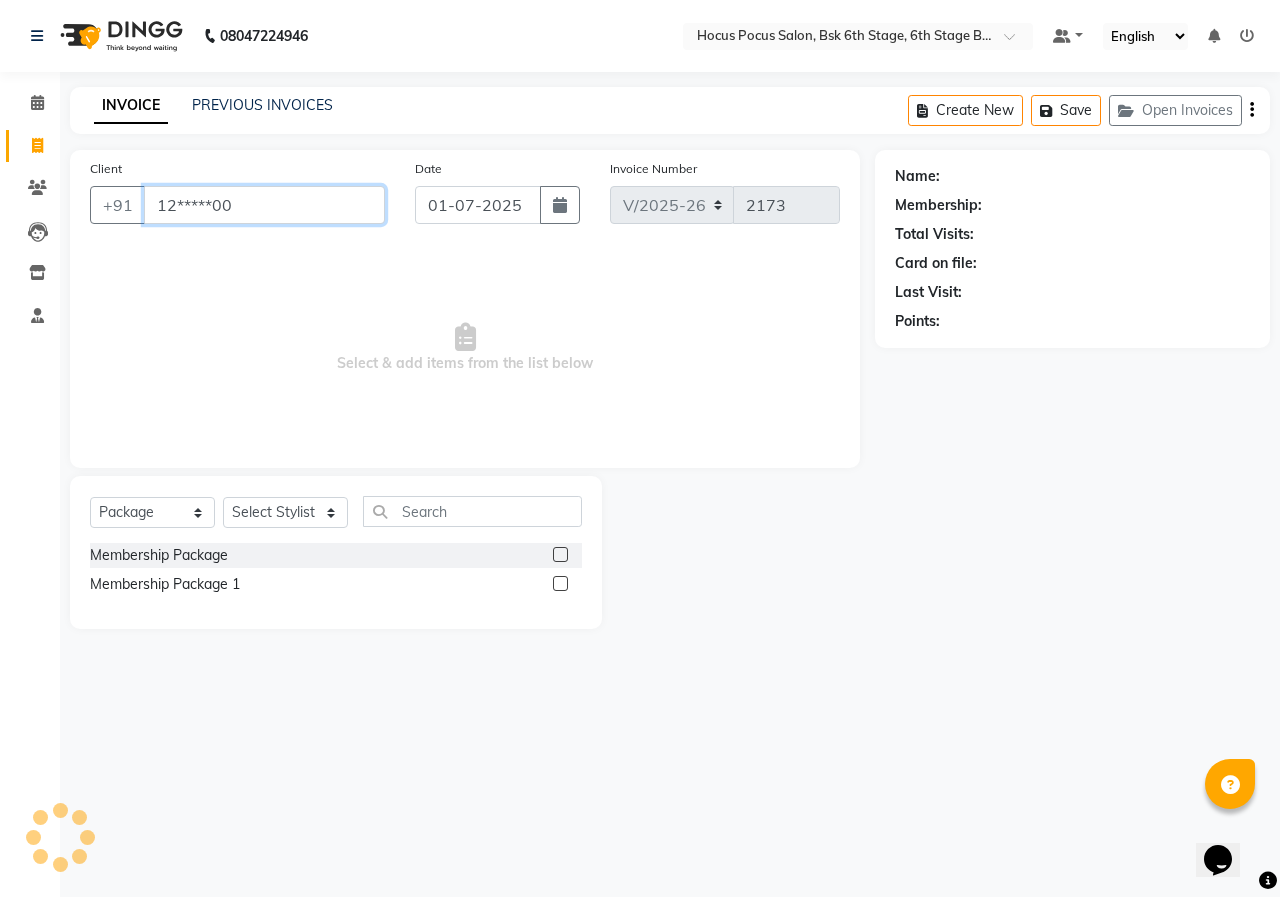 type on "12*****00" 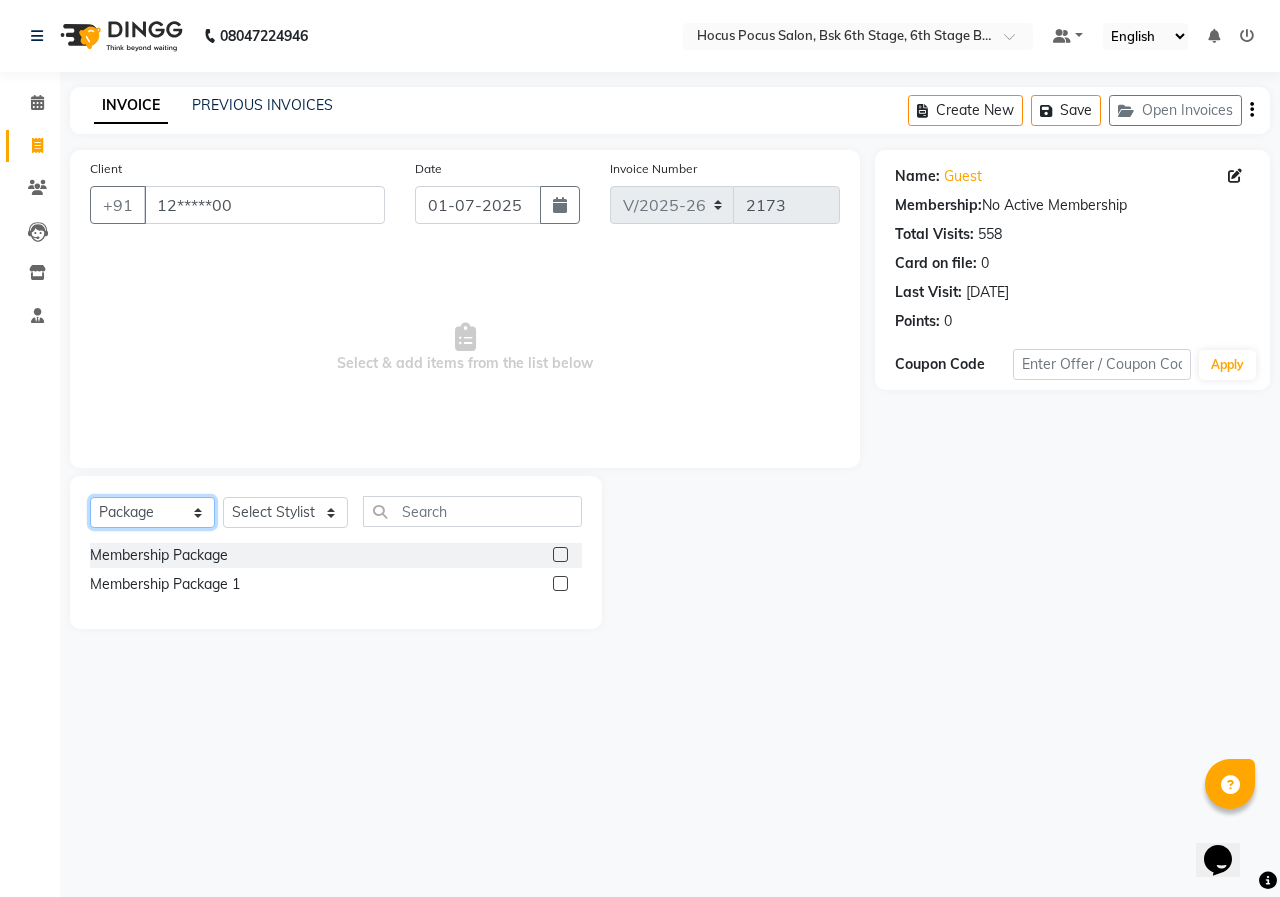 click on "Select  Service  Product  Membership  Package Voucher Prepaid Gift Card" 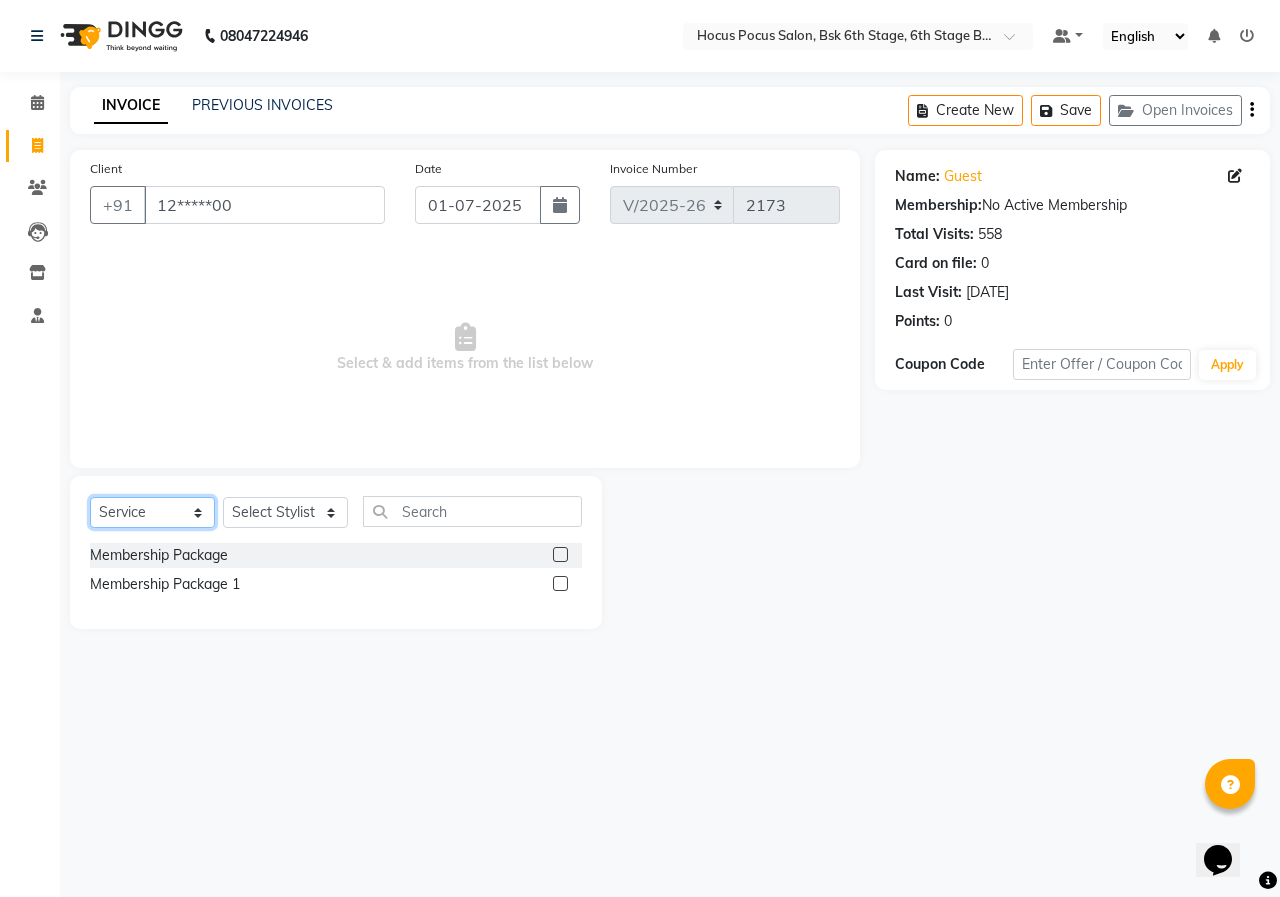 click on "Select  Service  Product  Membership  Package Voucher Prepaid Gift Card" 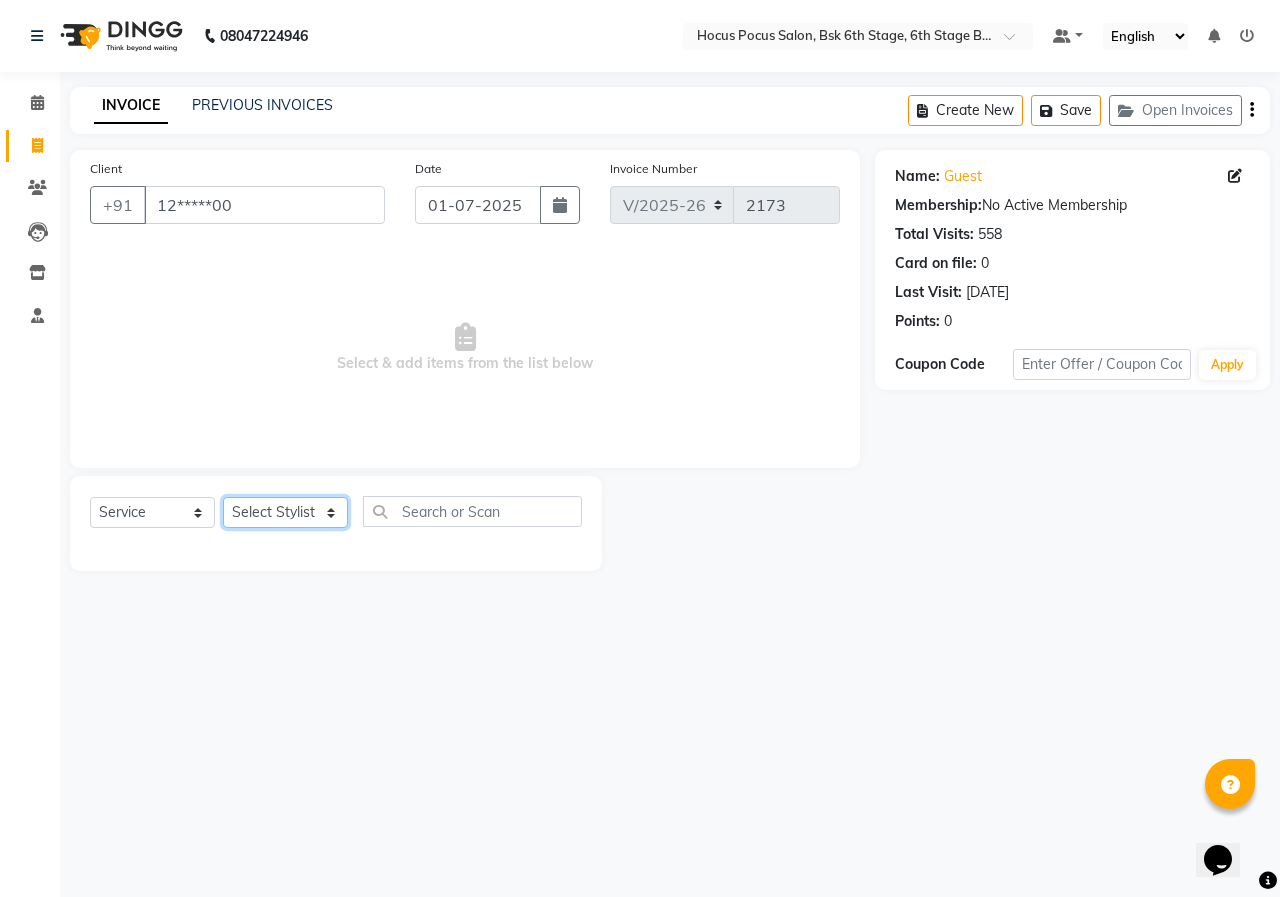 click on "Select Stylist [PERSON_NAME] hocus pocus  [PERSON_NAME] [PERSON_NAME] [PERSON_NAME] [PERSON_NAME]" 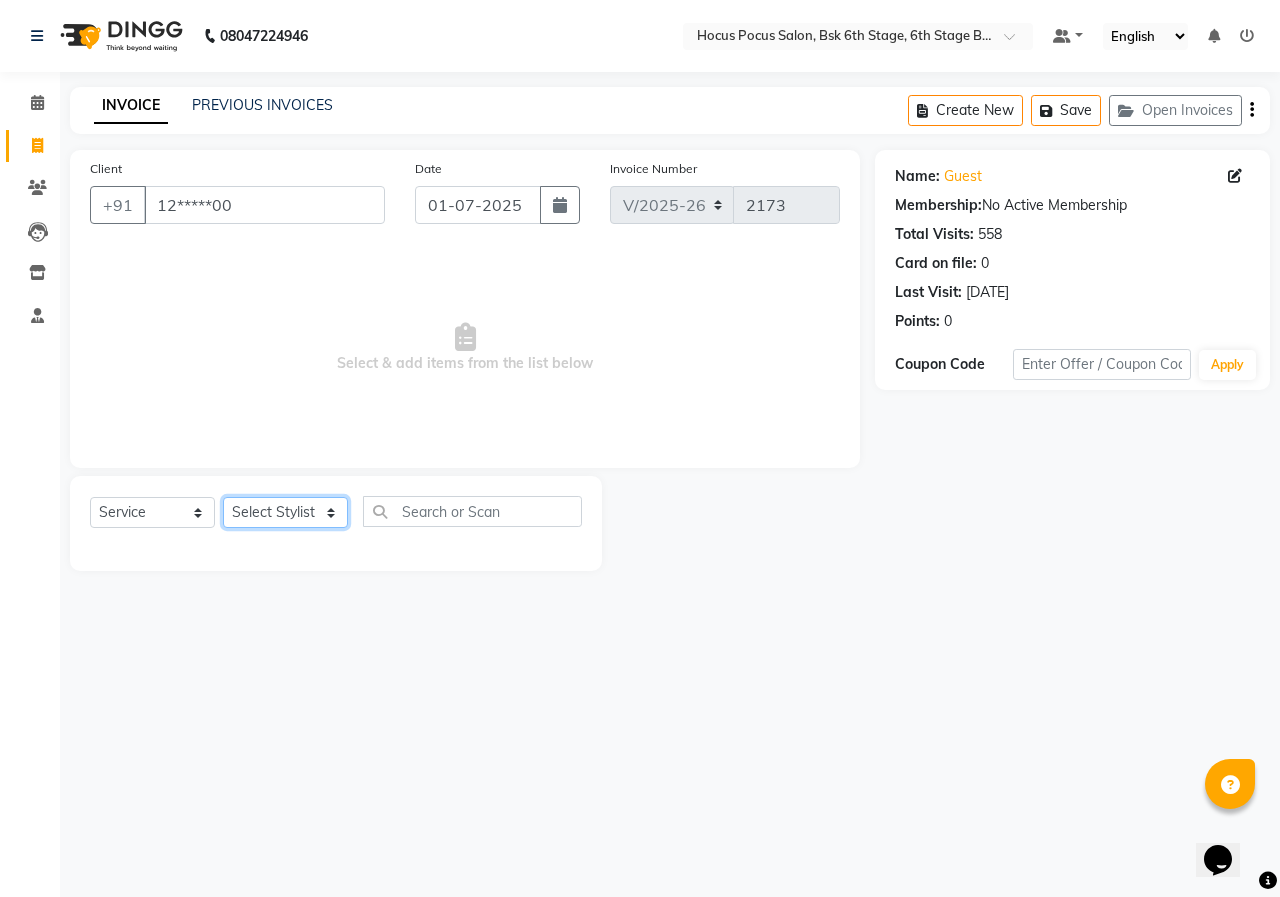 select on "80934" 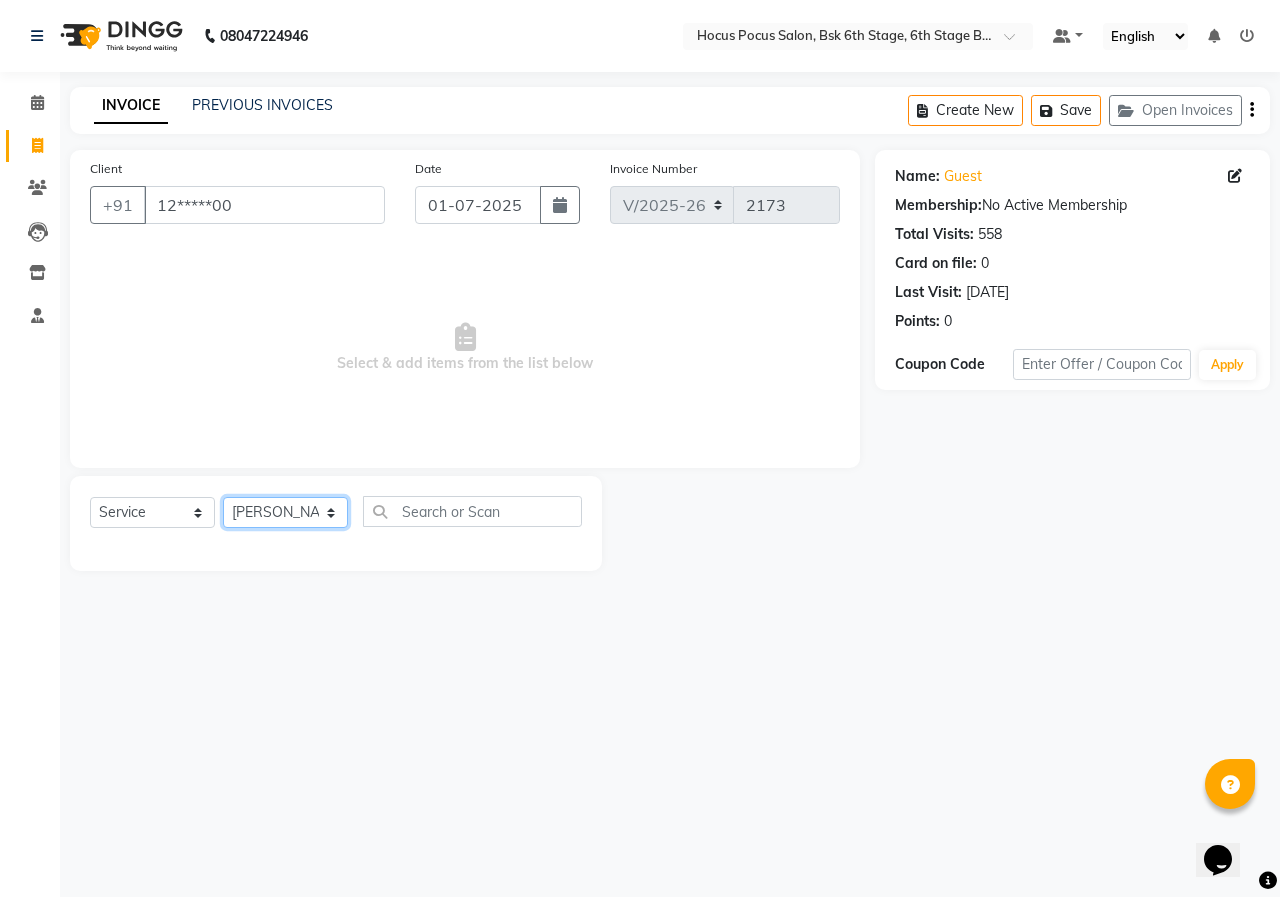 click on "Select Stylist [PERSON_NAME] hocus pocus  [PERSON_NAME] [PERSON_NAME] [PERSON_NAME] [PERSON_NAME]" 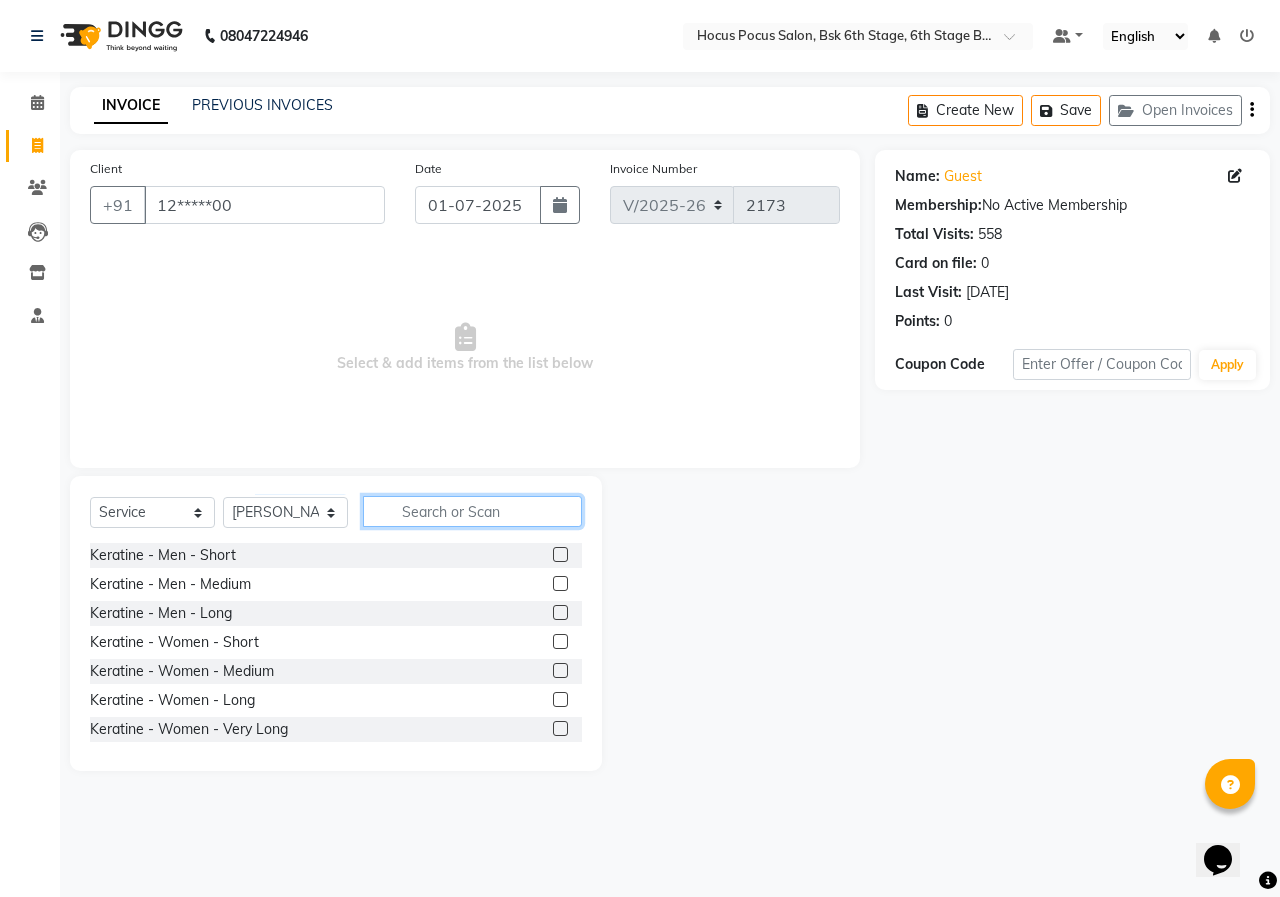 click 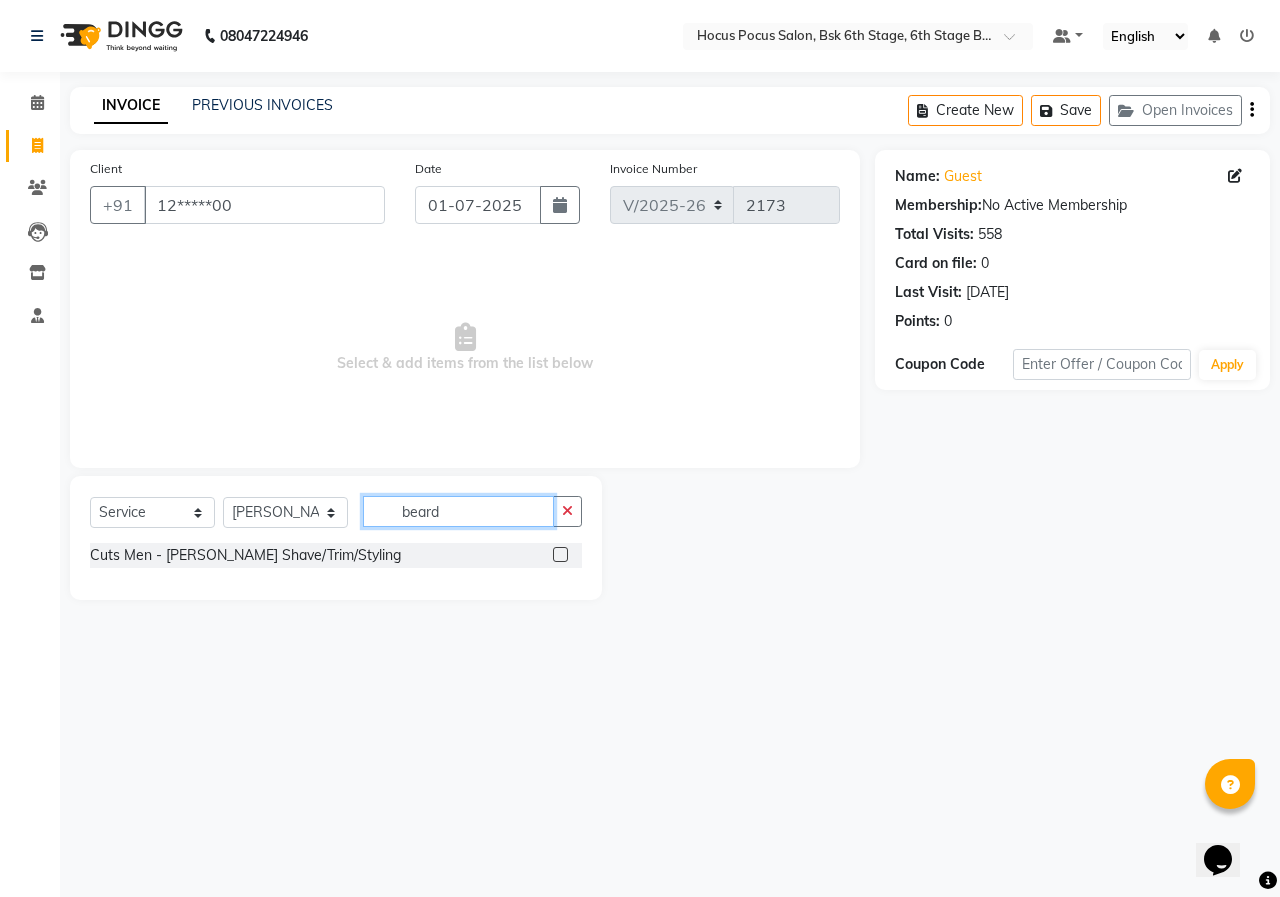type on "beard" 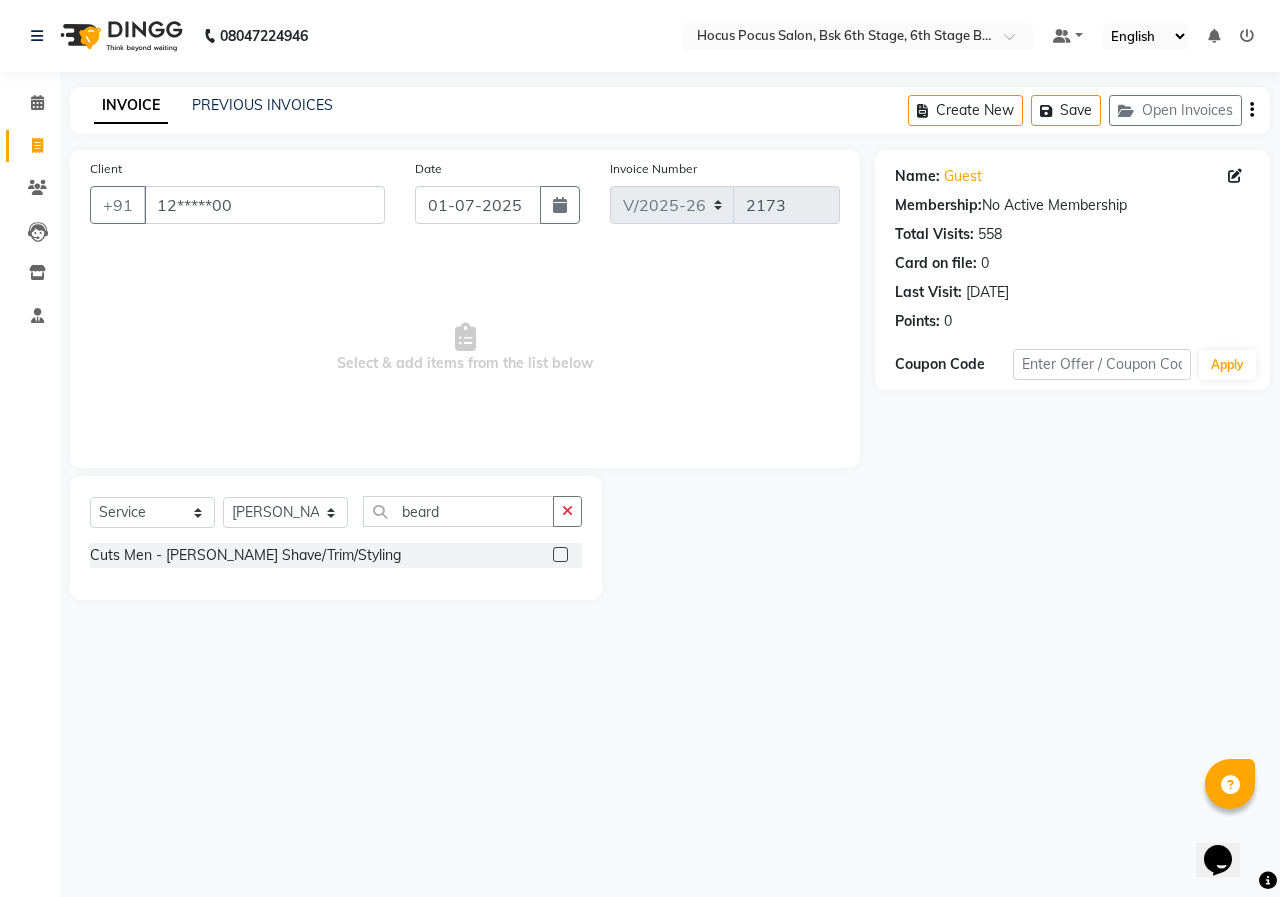 click 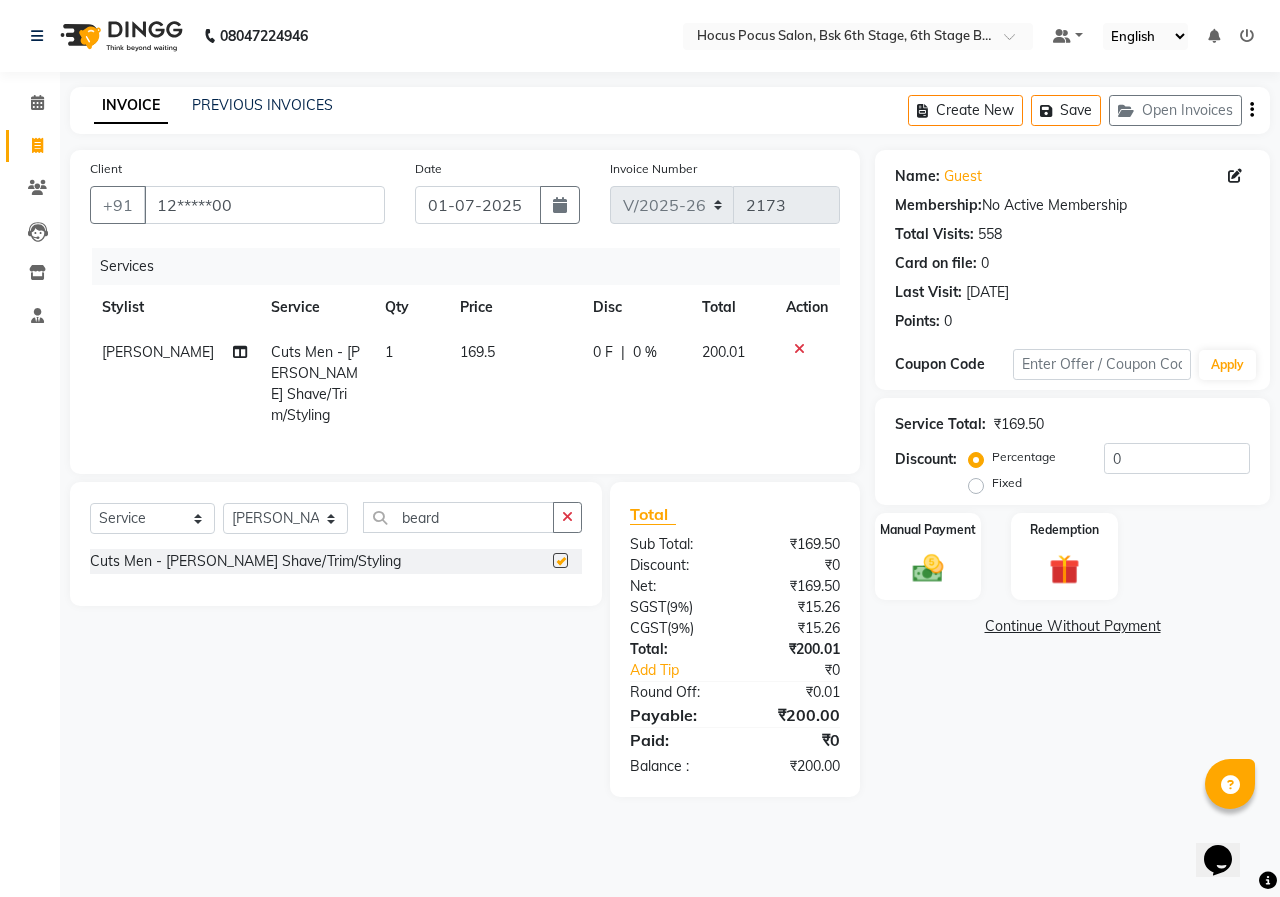 checkbox on "false" 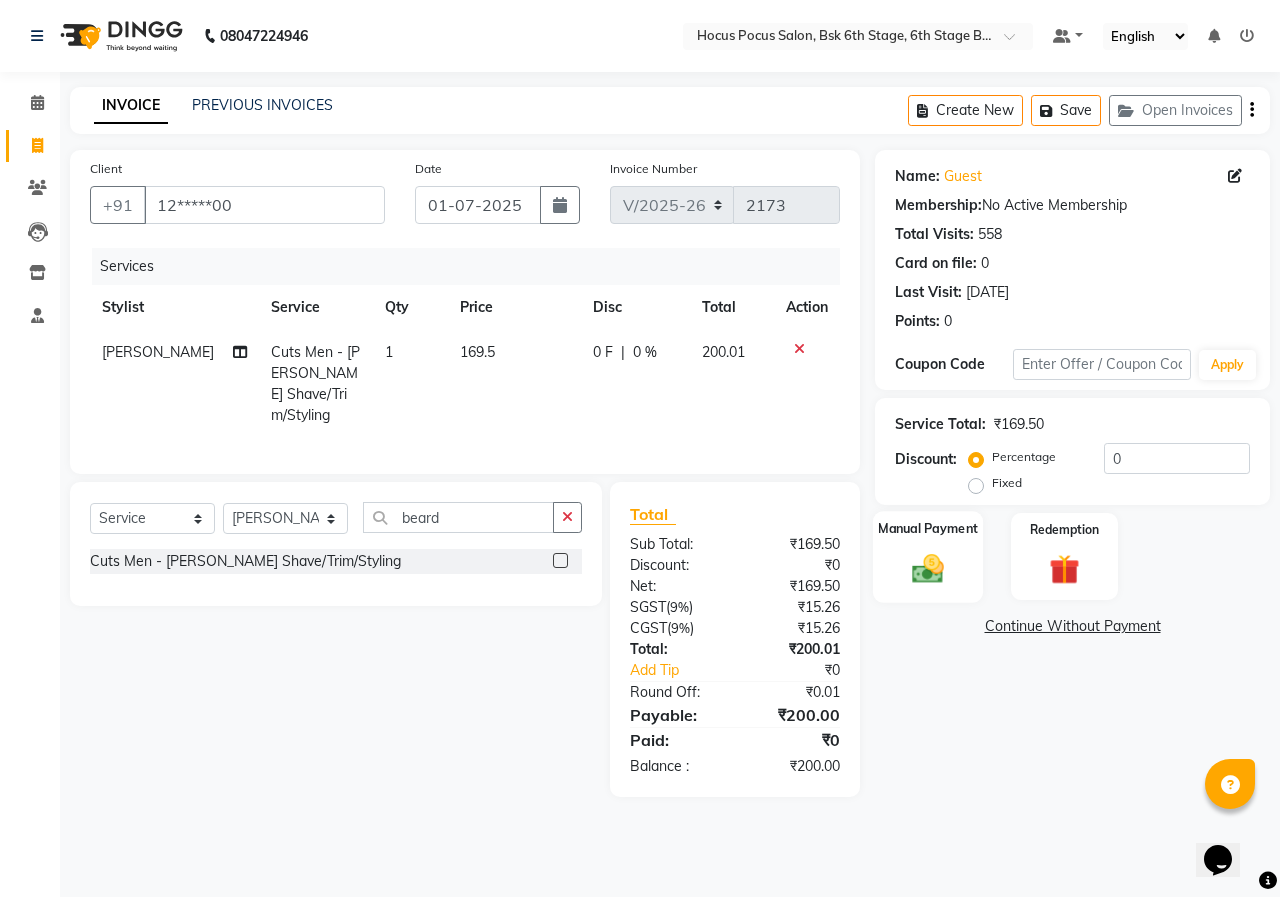 click on "Manual Payment" 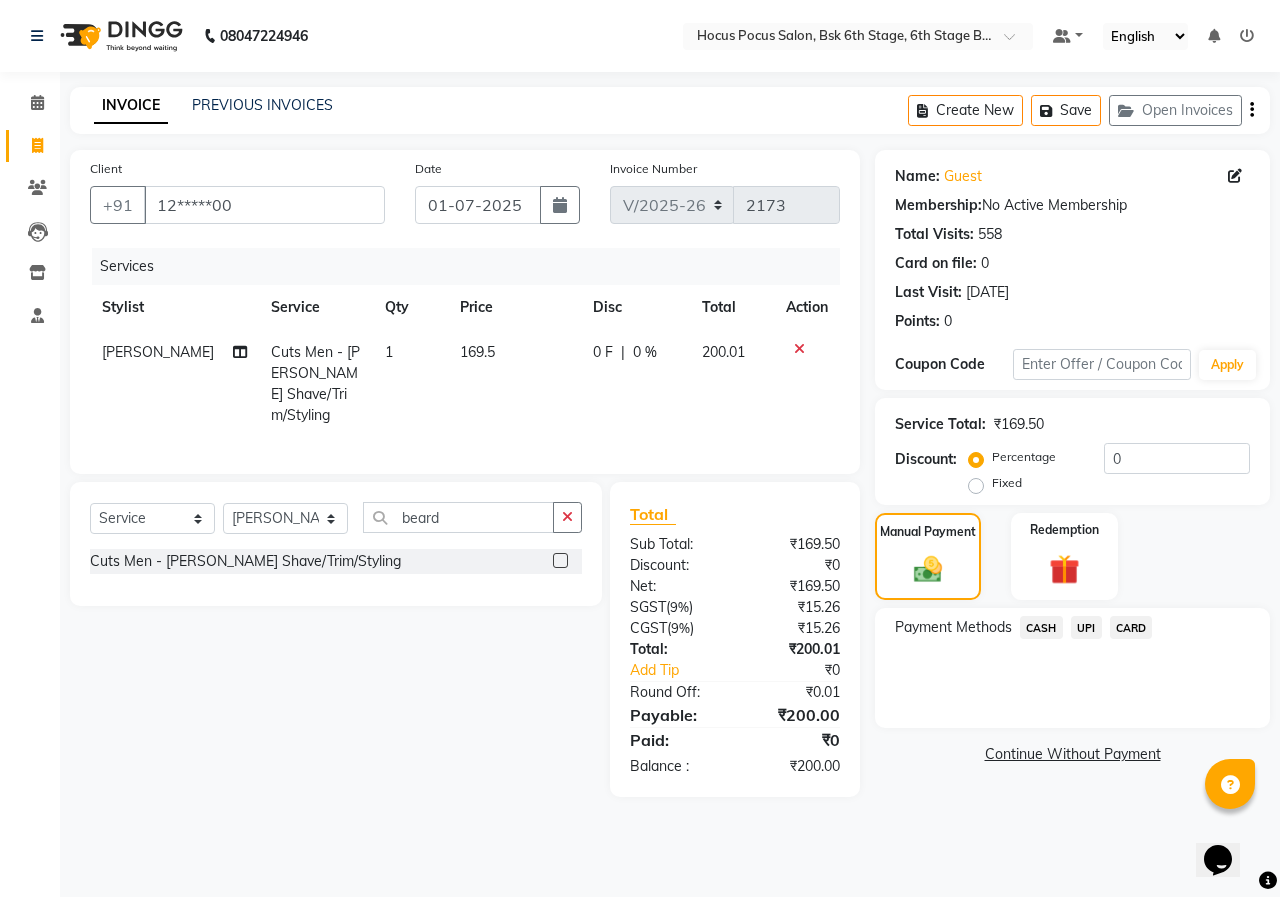 click on "CASH" 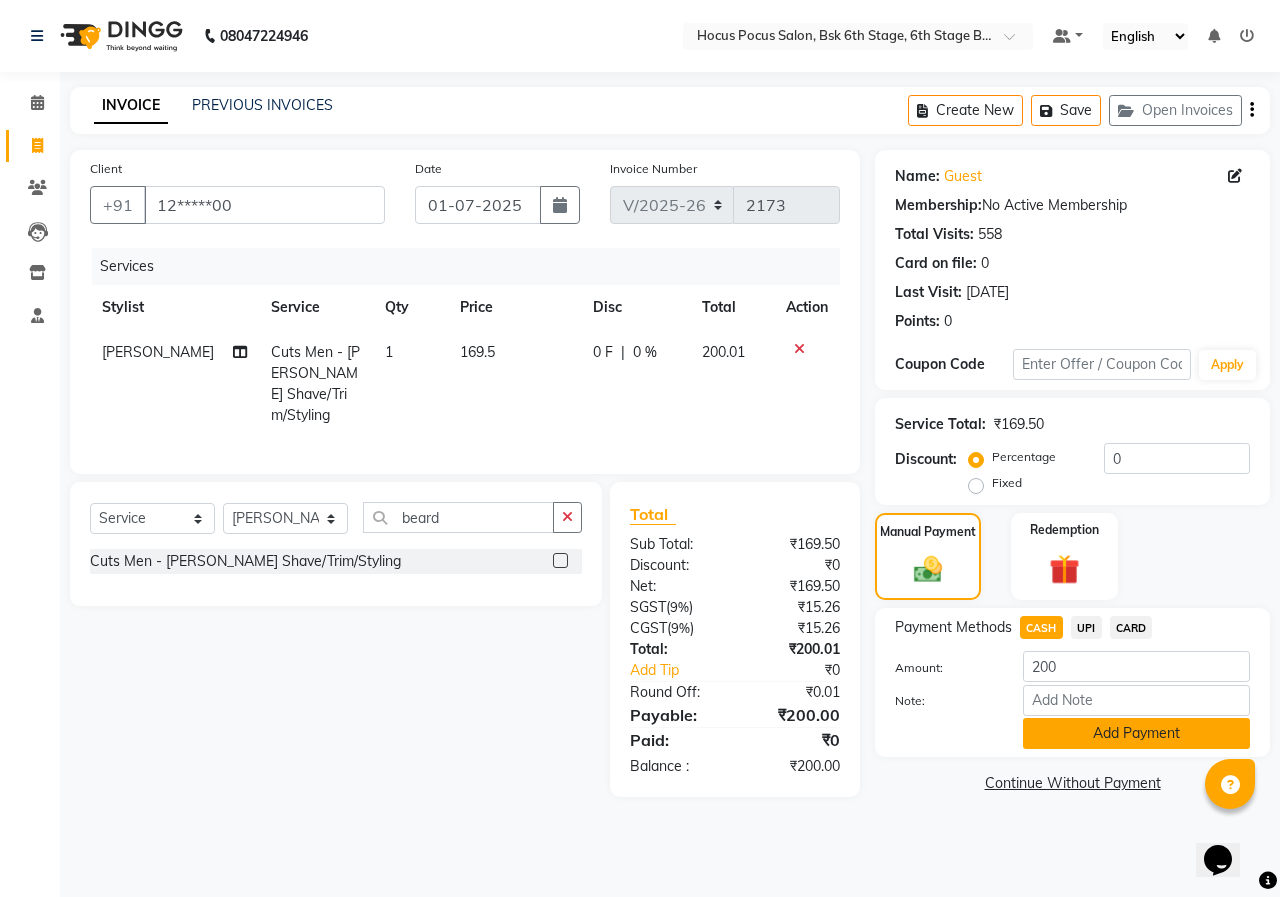 click on "Add Payment" 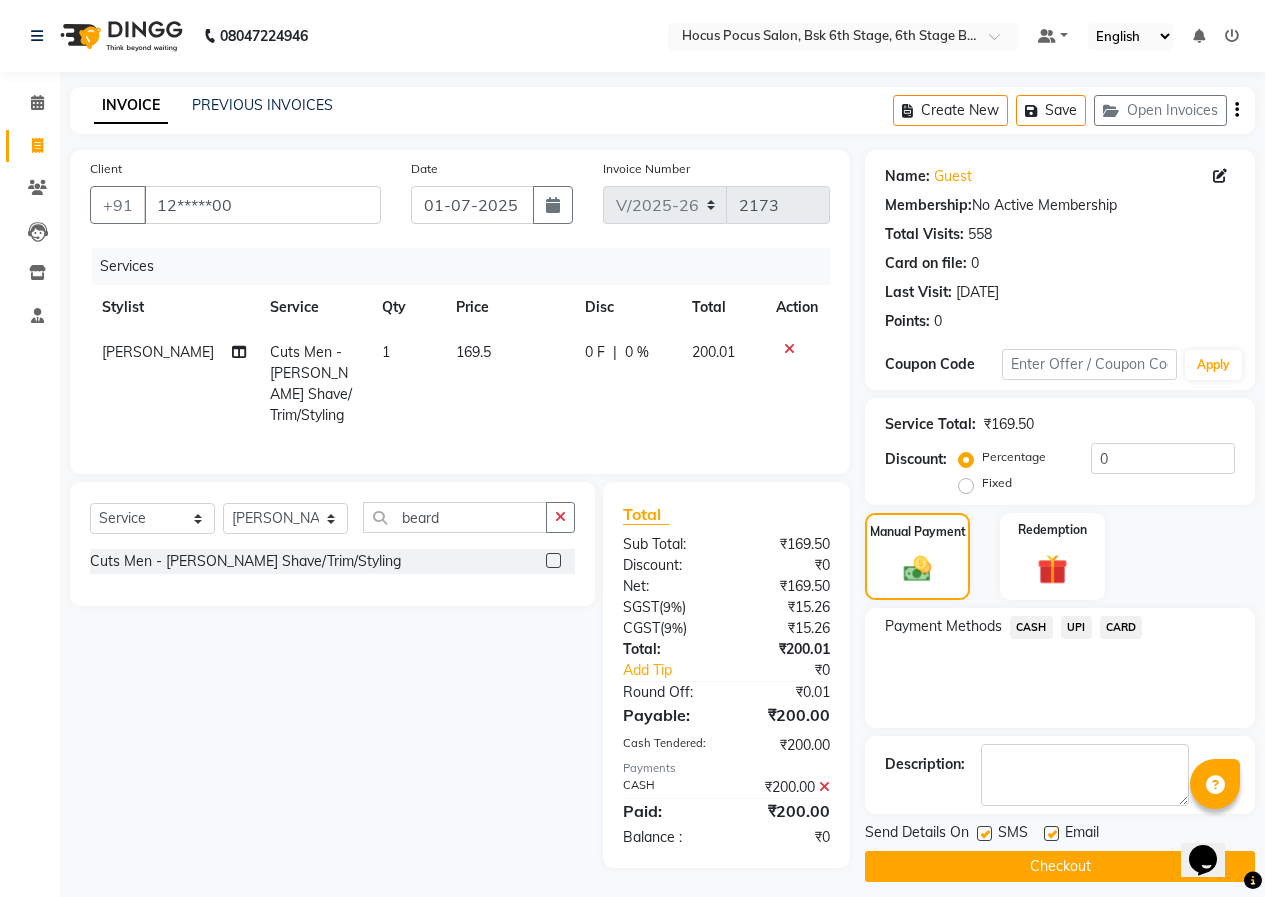 click 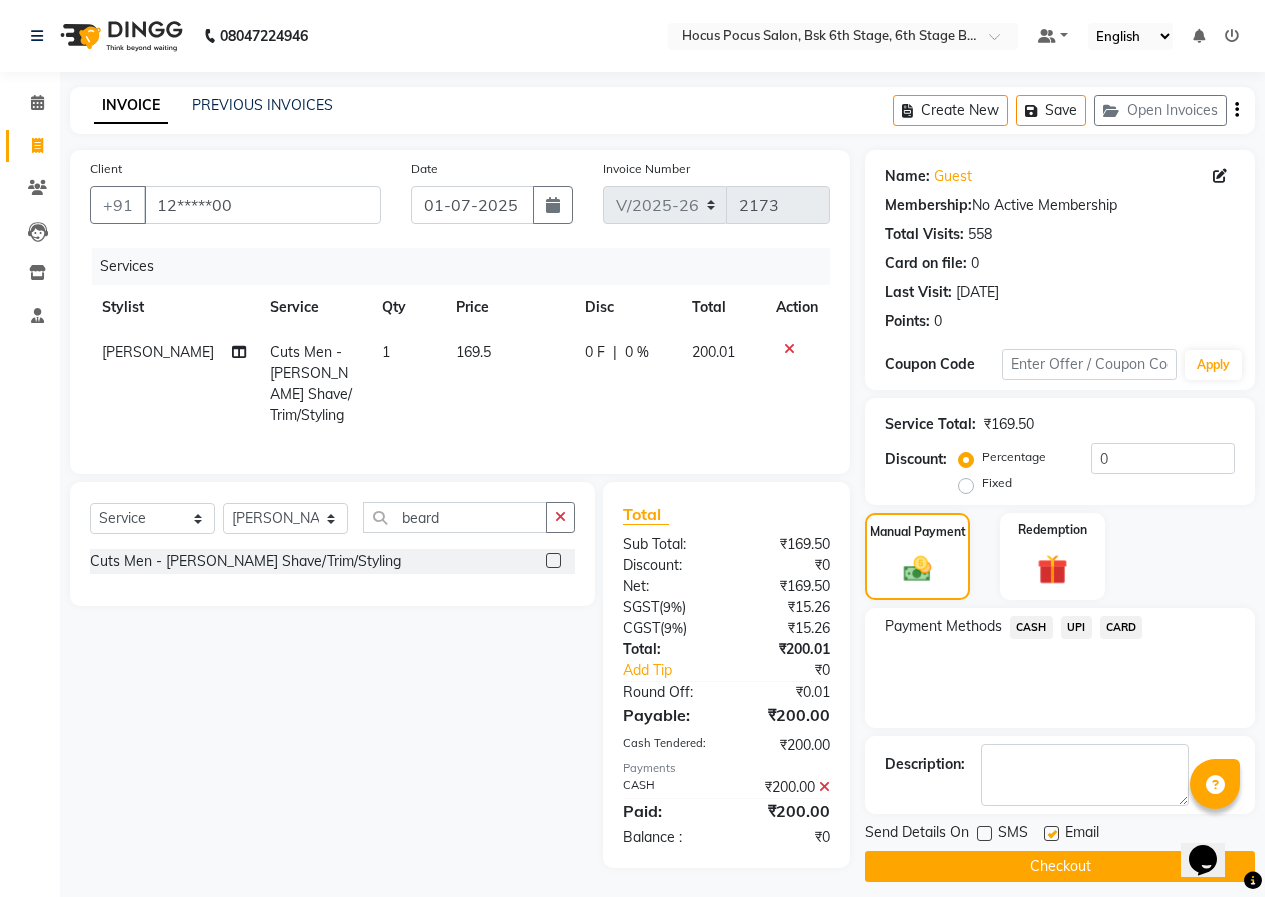 click 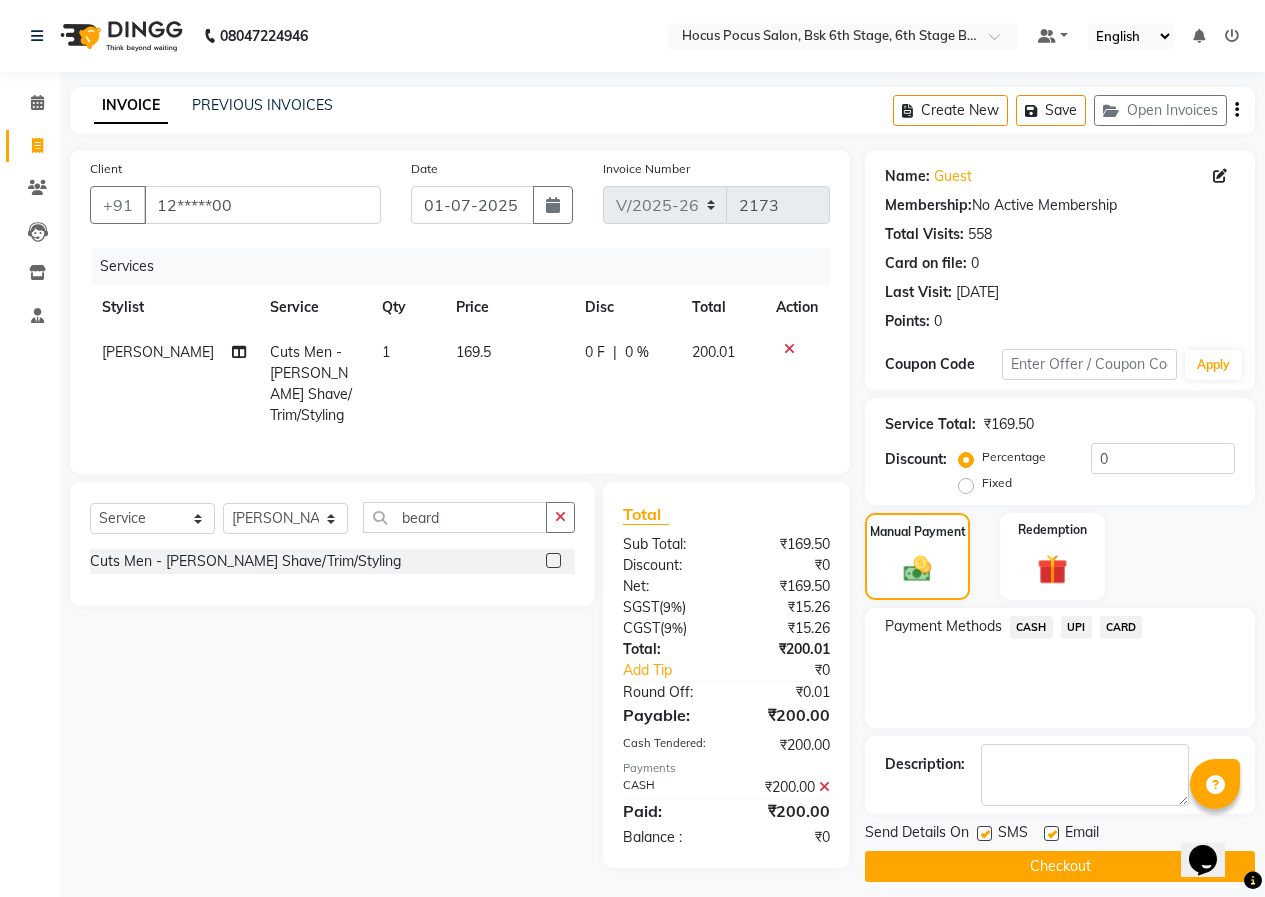 click 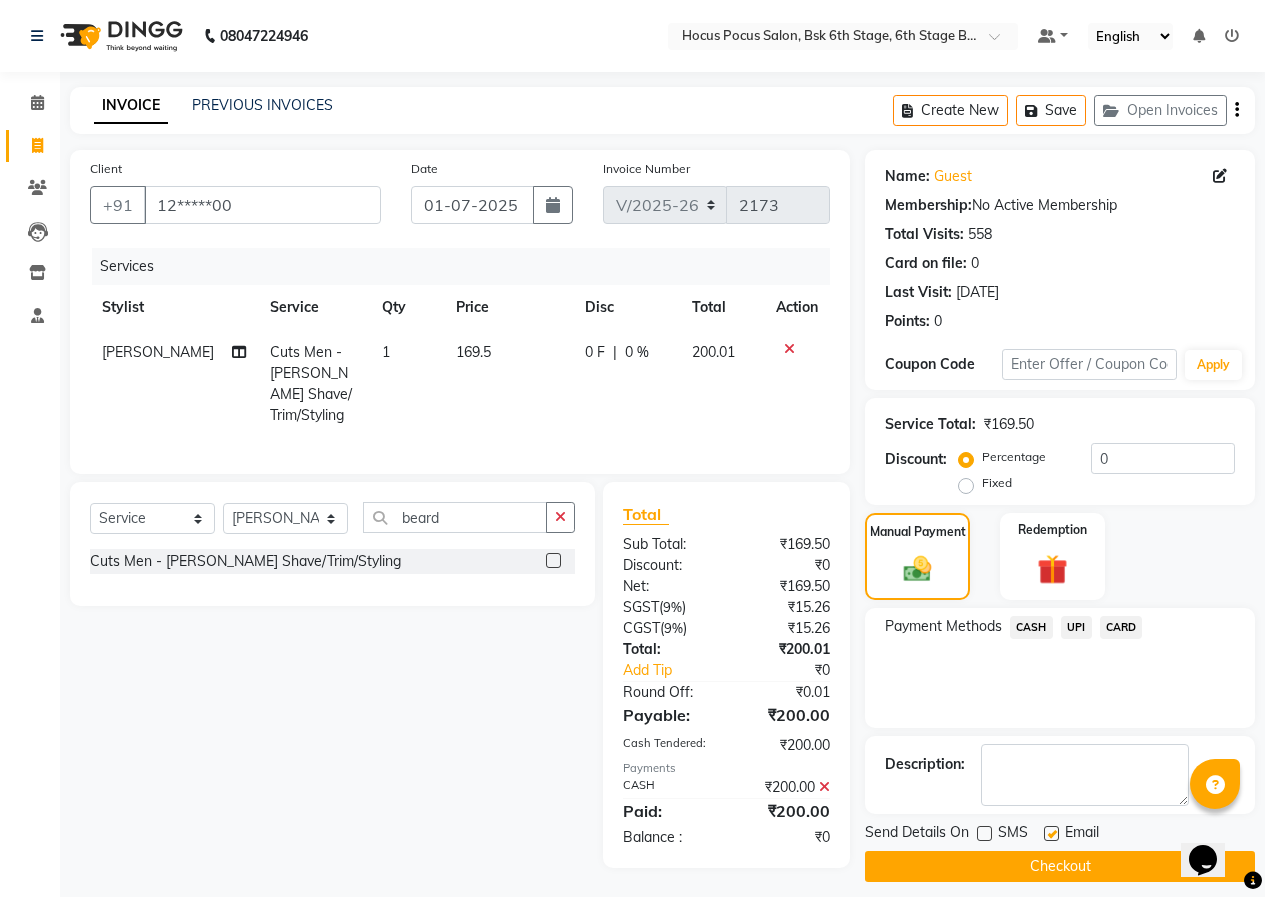 click on "Checkout" 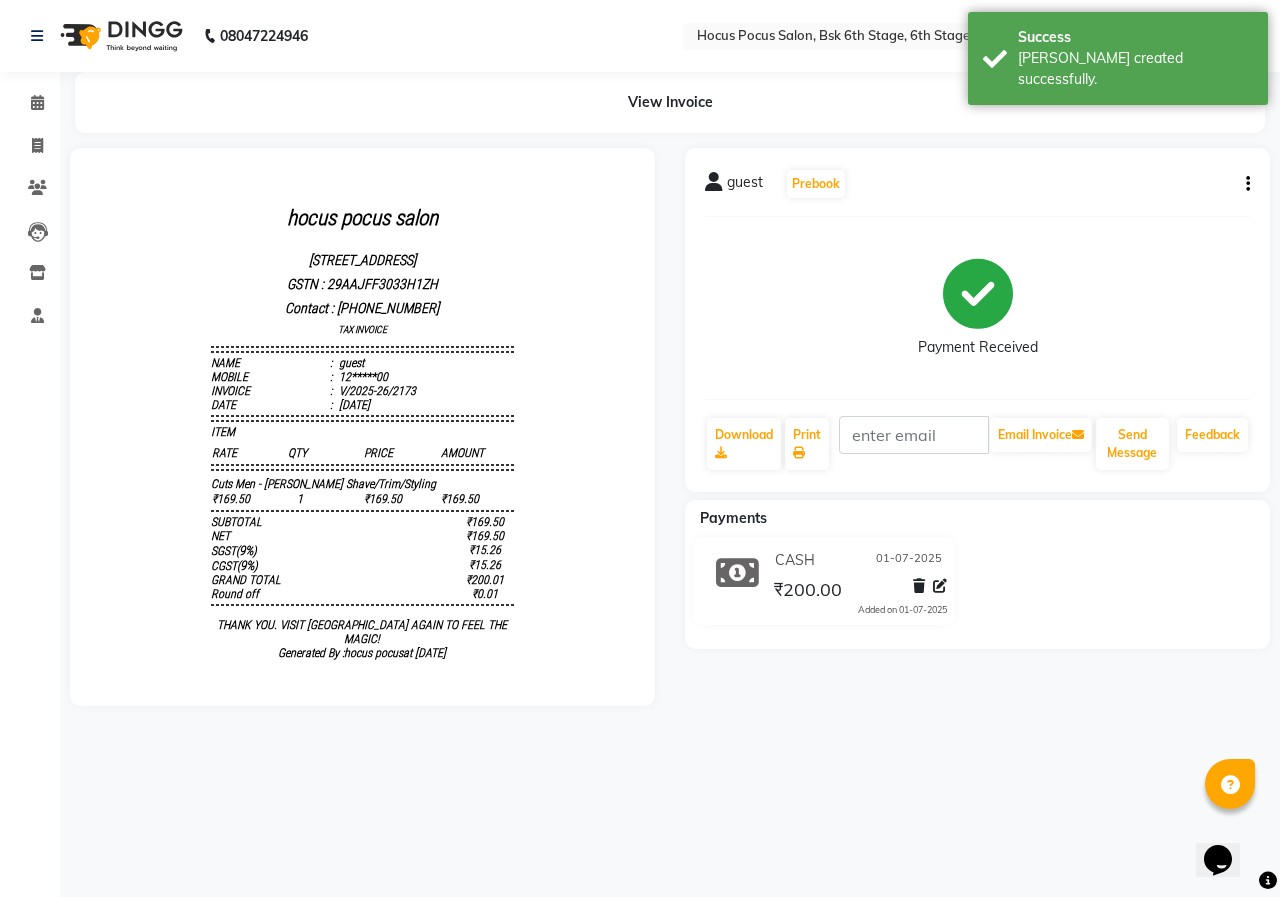 scroll, scrollTop: 0, scrollLeft: 0, axis: both 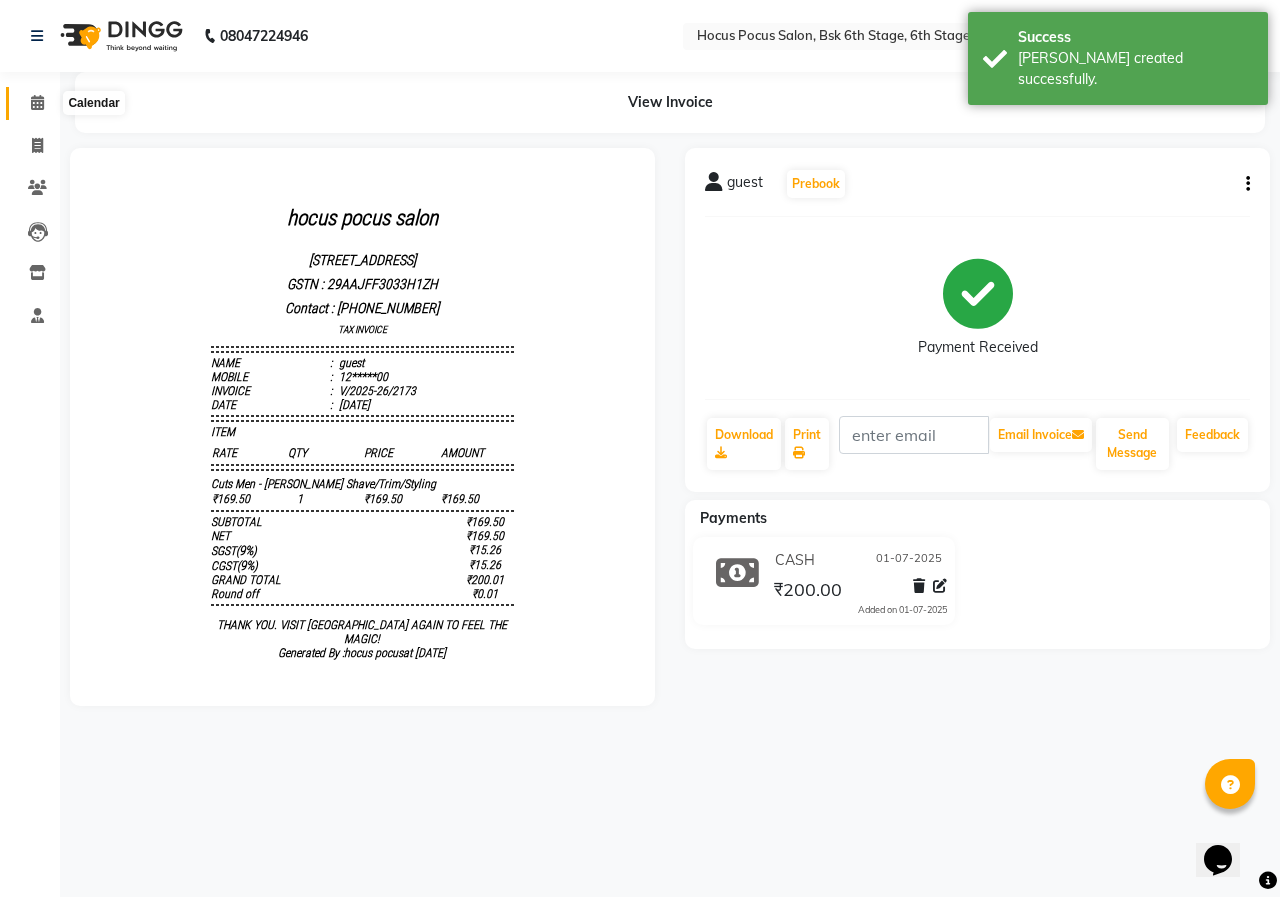 click 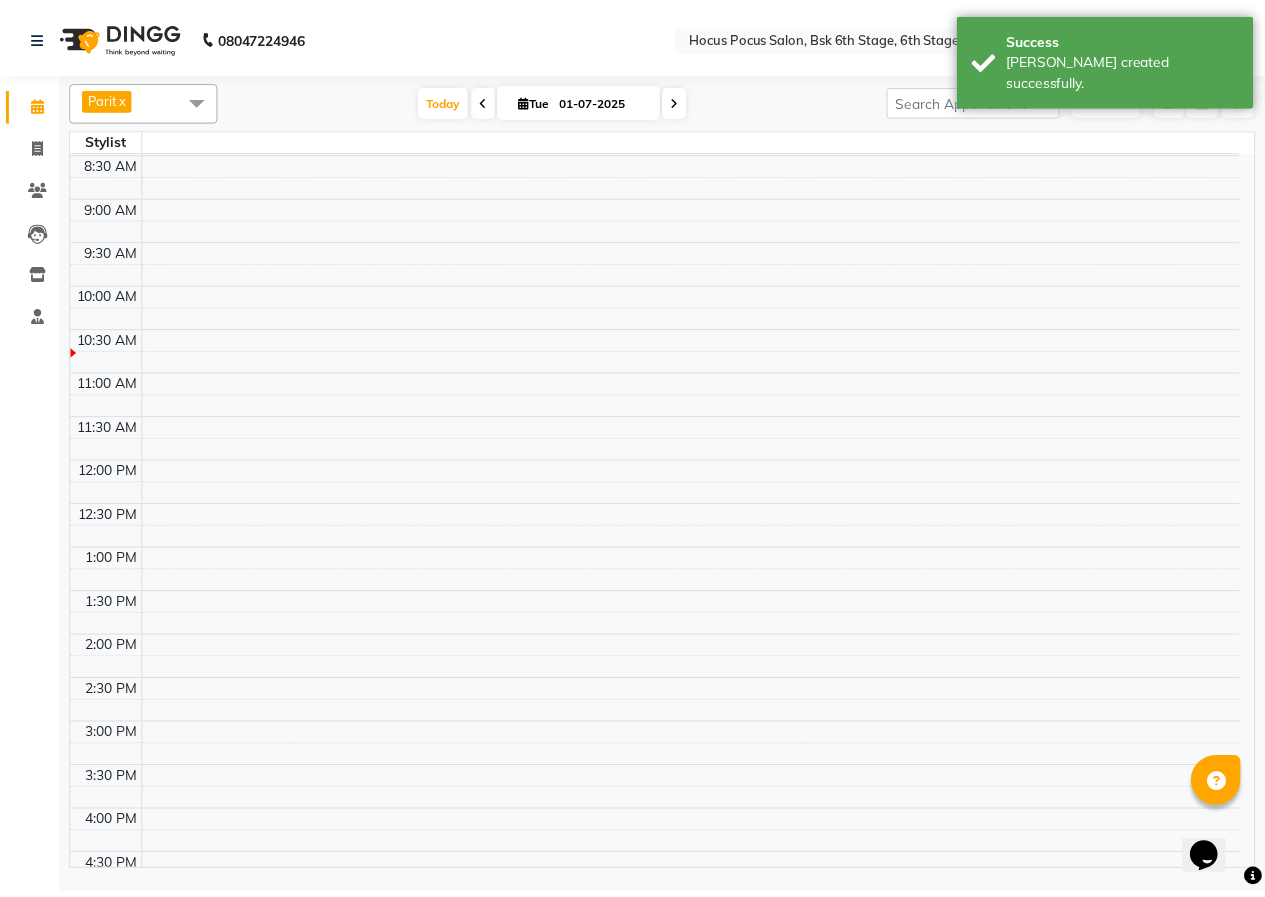 scroll, scrollTop: 0, scrollLeft: 0, axis: both 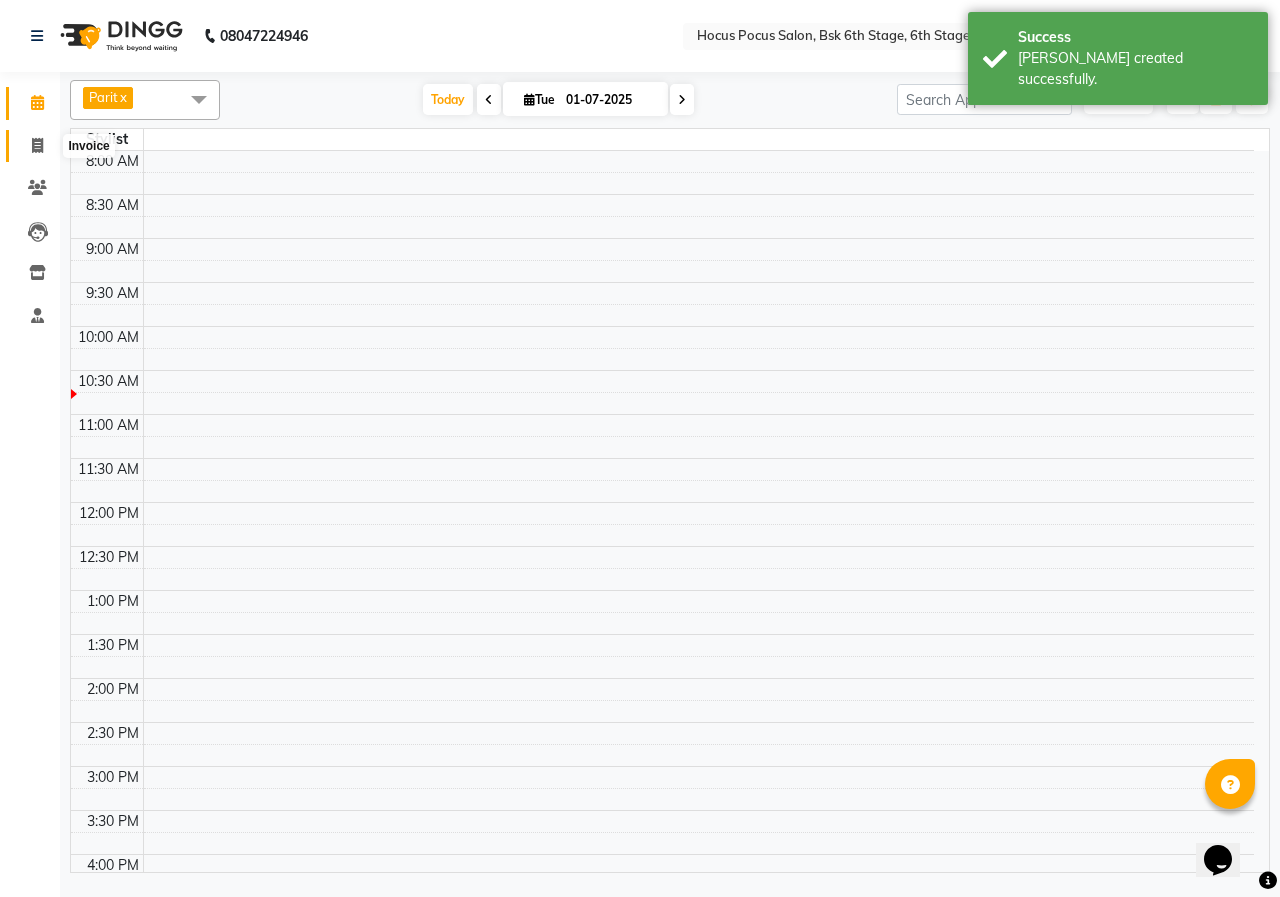 click 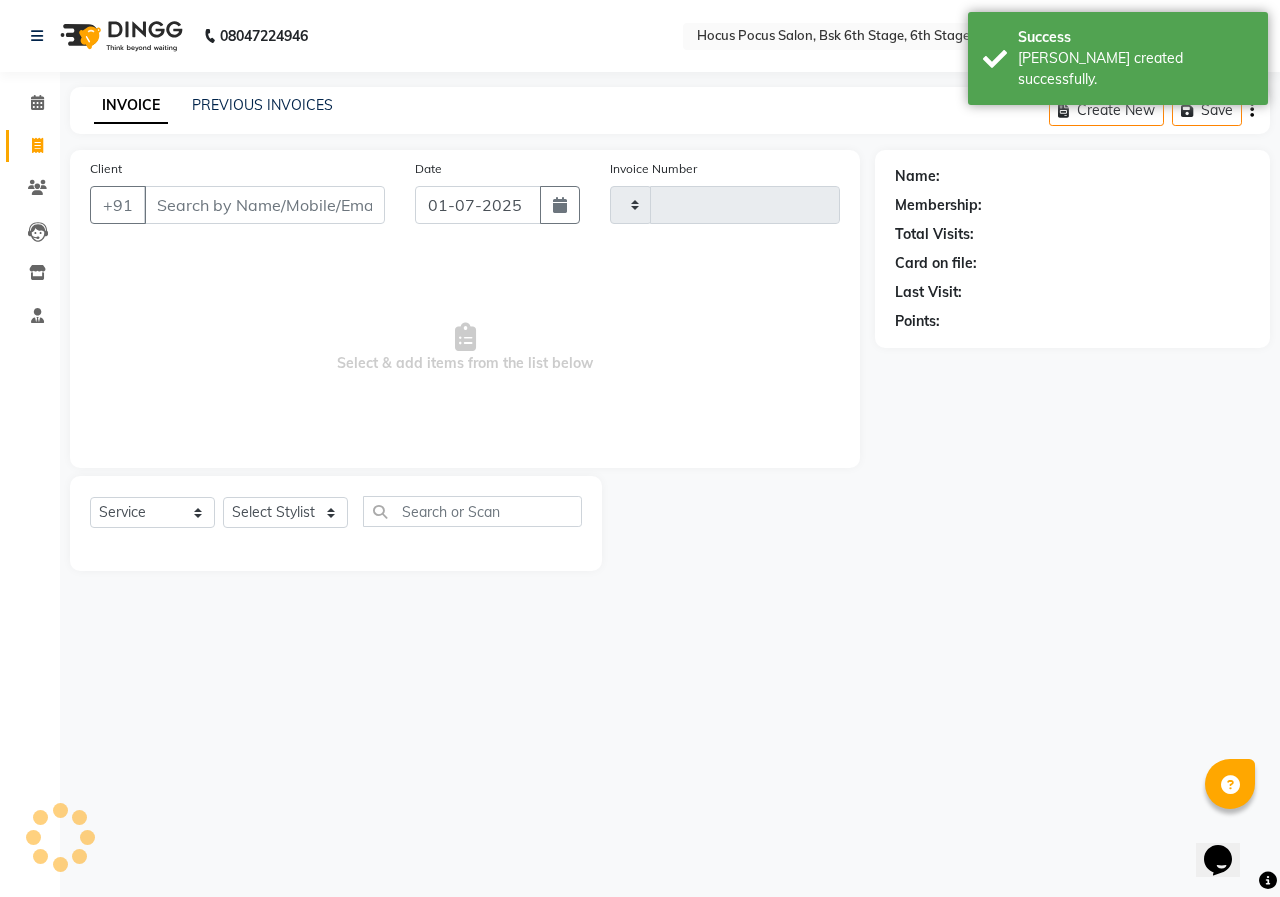 type on "2174" 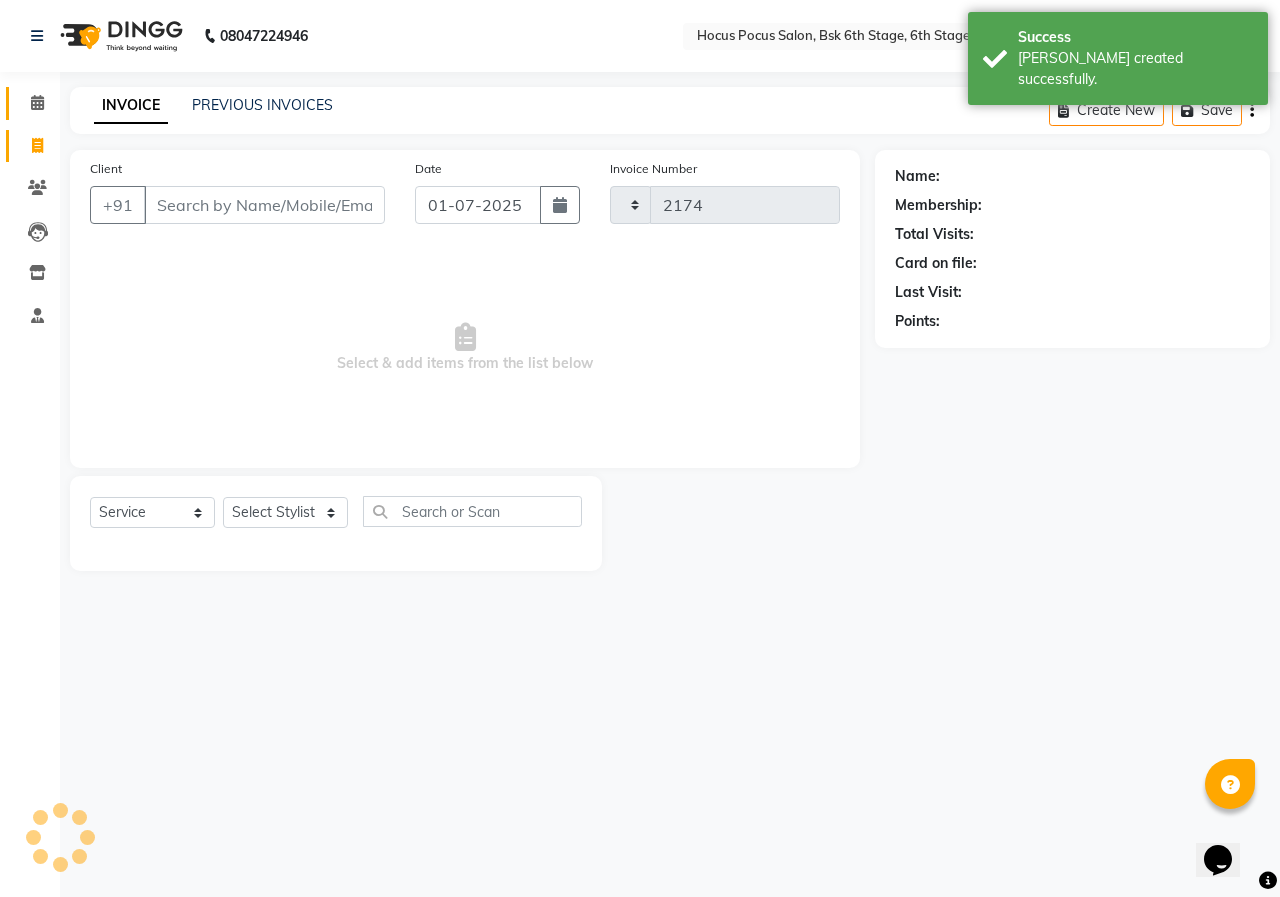 select on "5242" 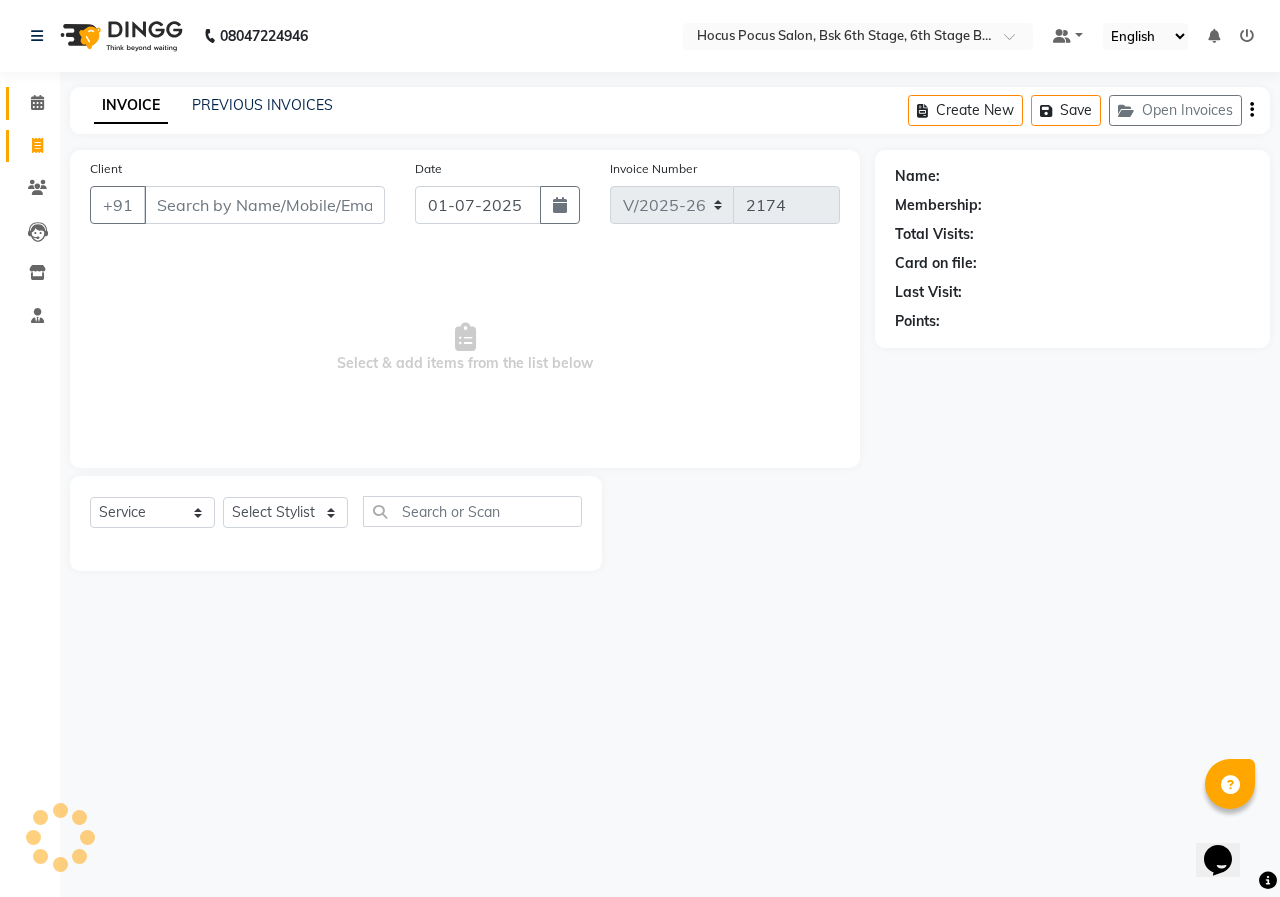 select on "package" 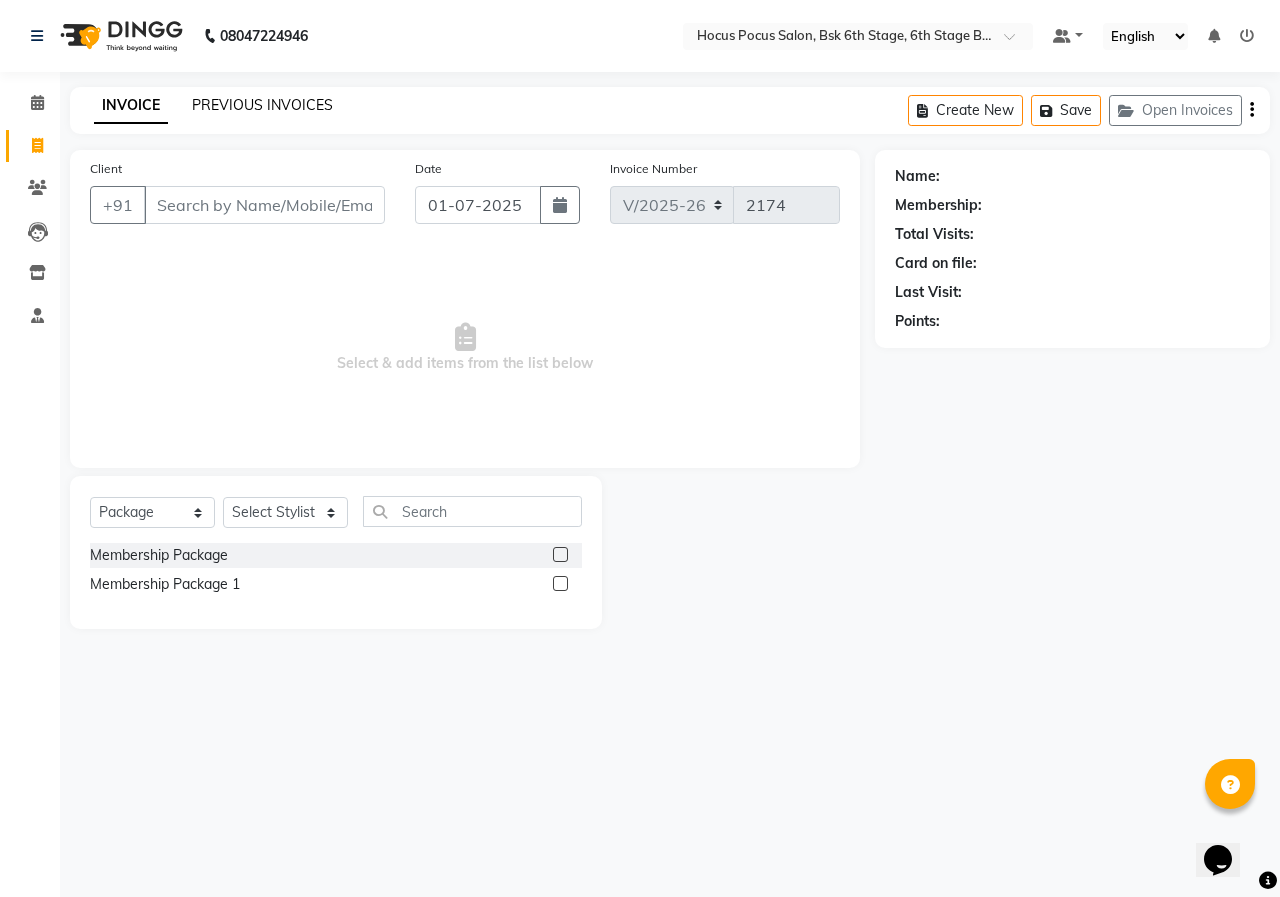 click on "PREVIOUS INVOICES" 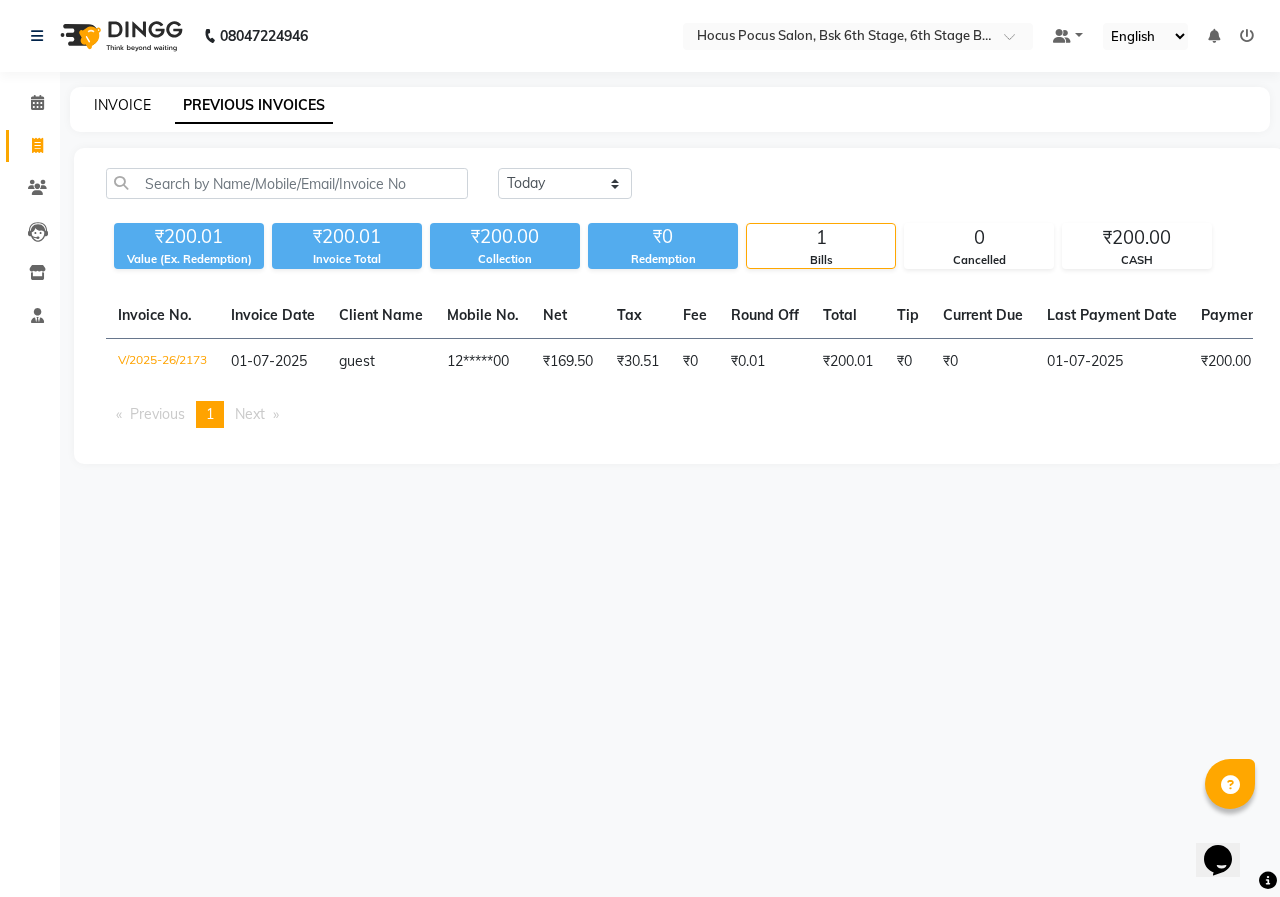 click on "INVOICE" 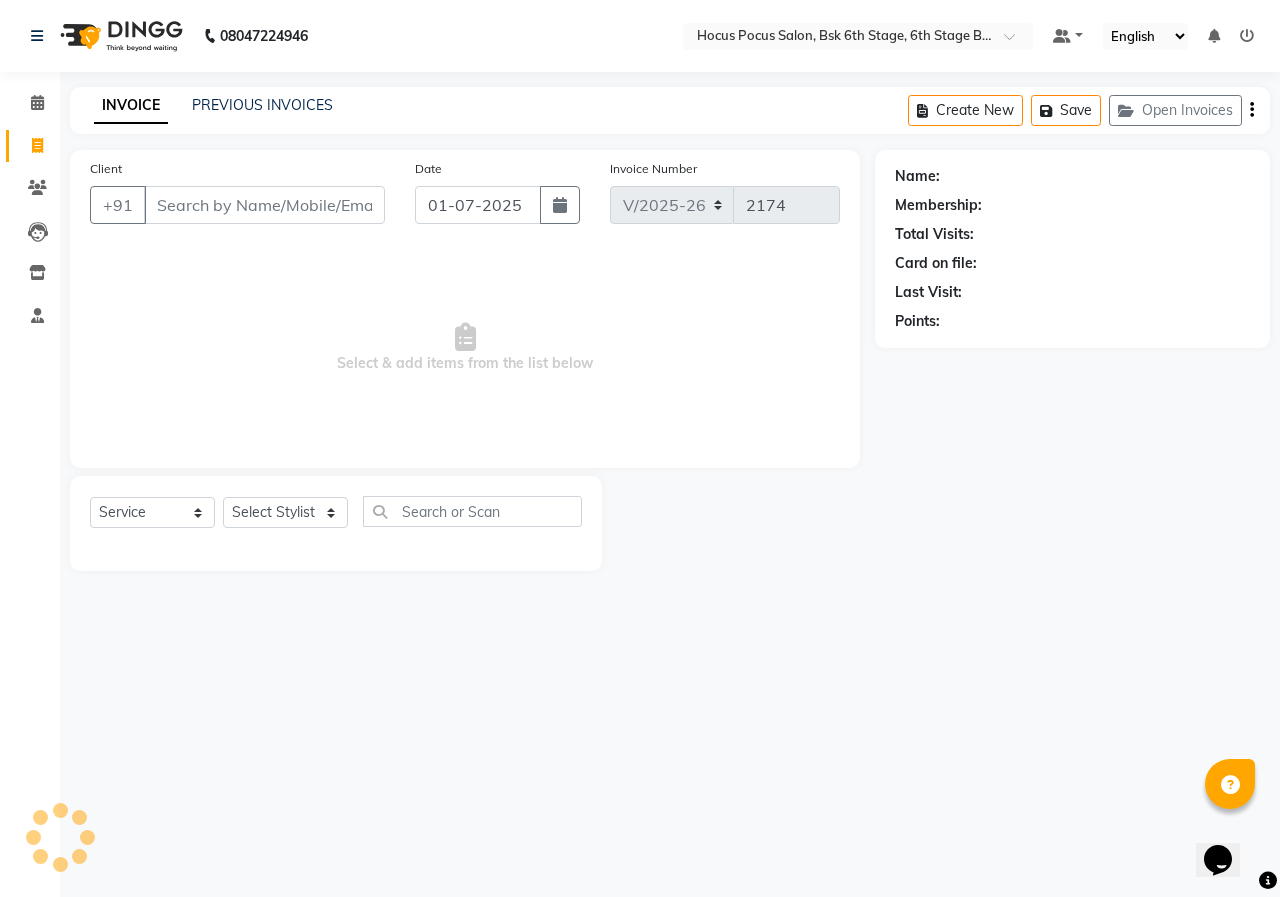 select on "package" 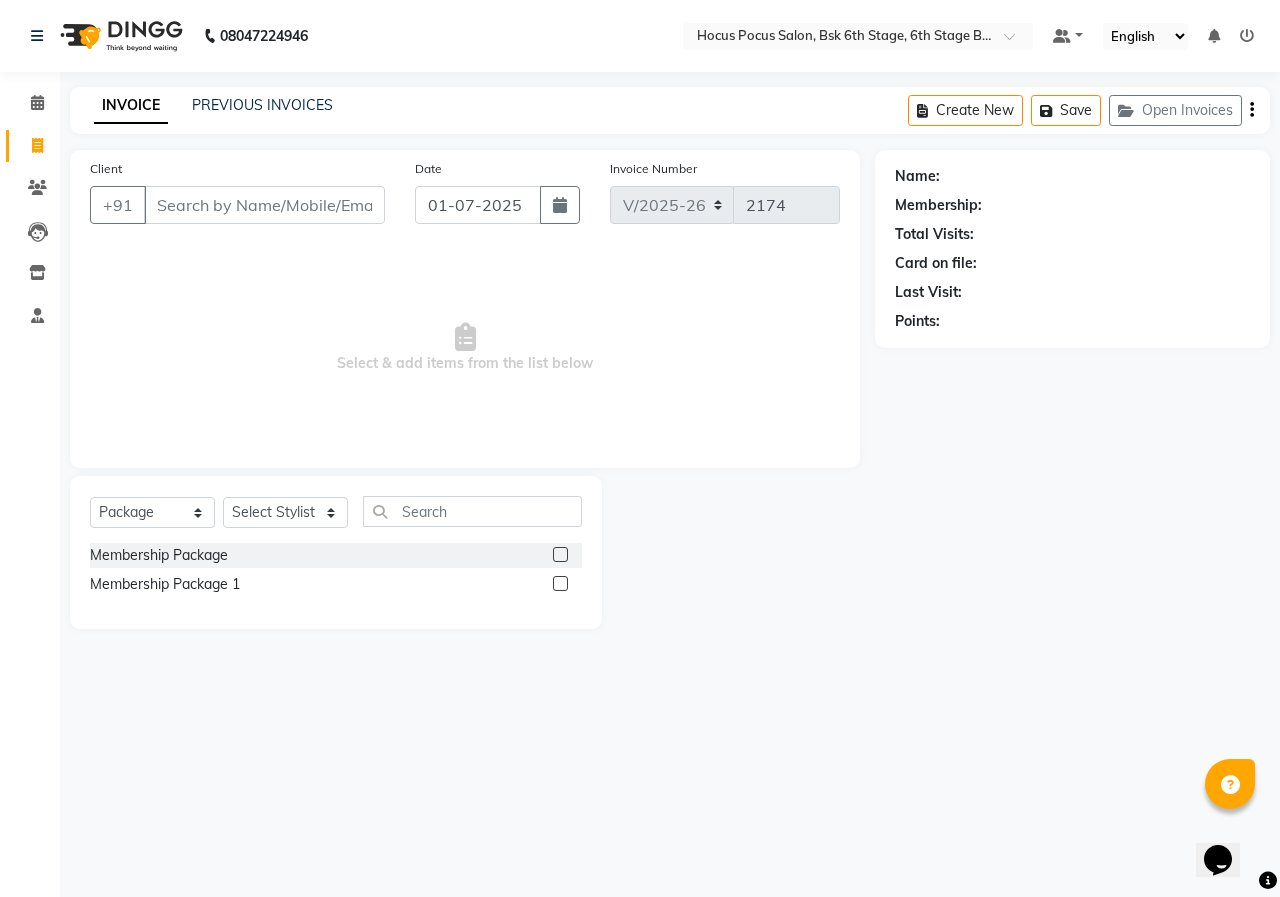 click on "Client" at bounding box center (264, 205) 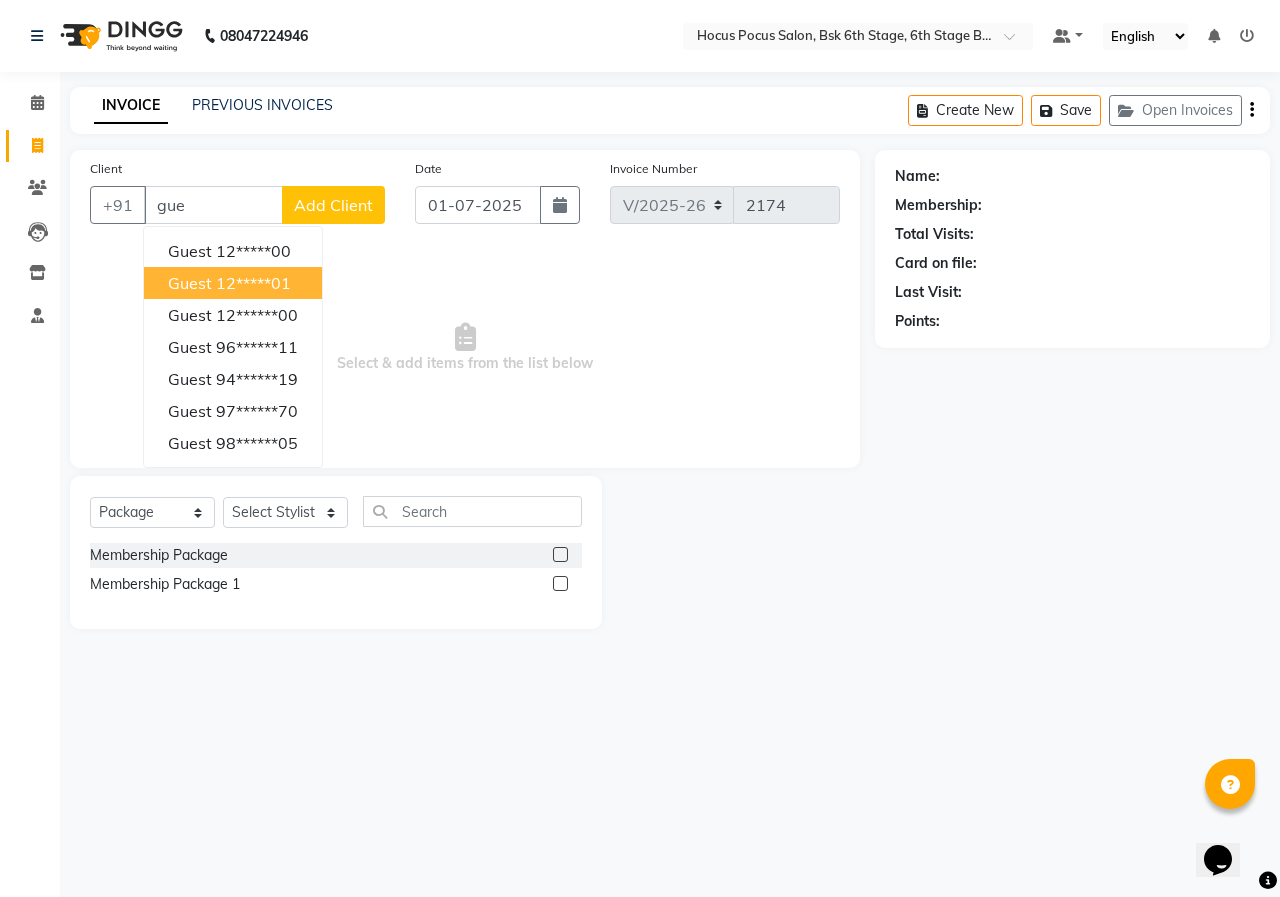 click on "guest  12*****01" at bounding box center [233, 283] 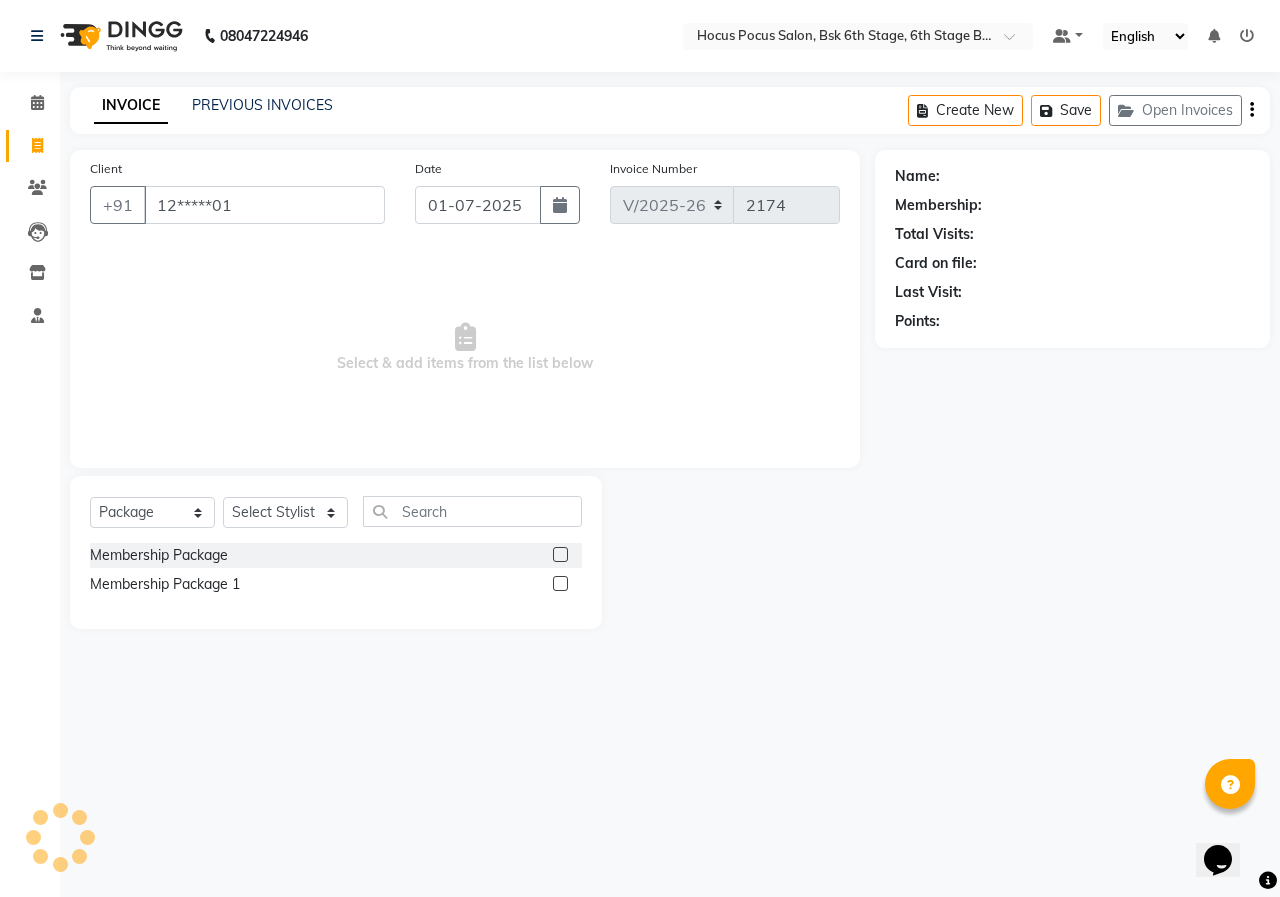 type on "12*****01" 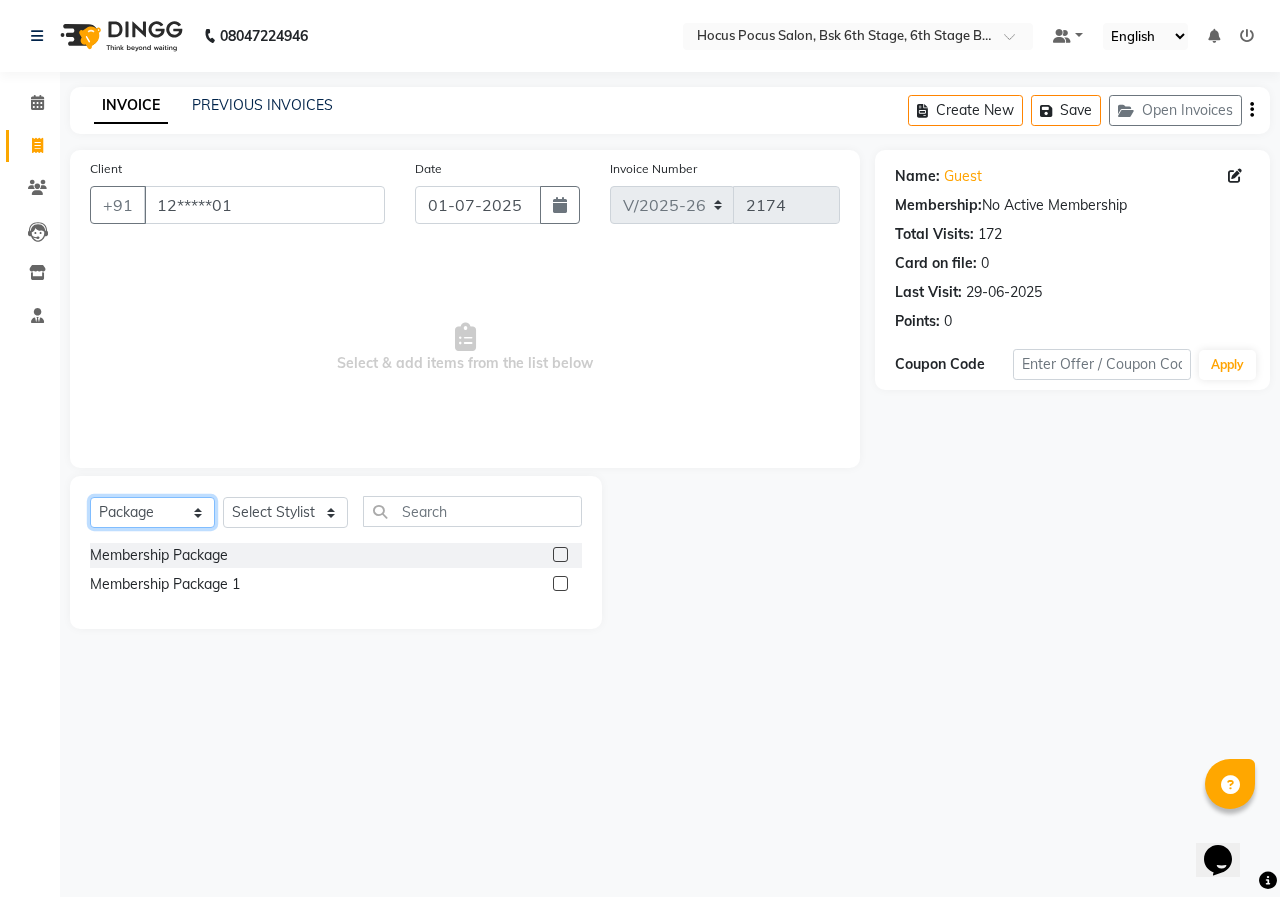 click on "Select  Service  Product  Membership  Package Voucher Prepaid Gift Card" 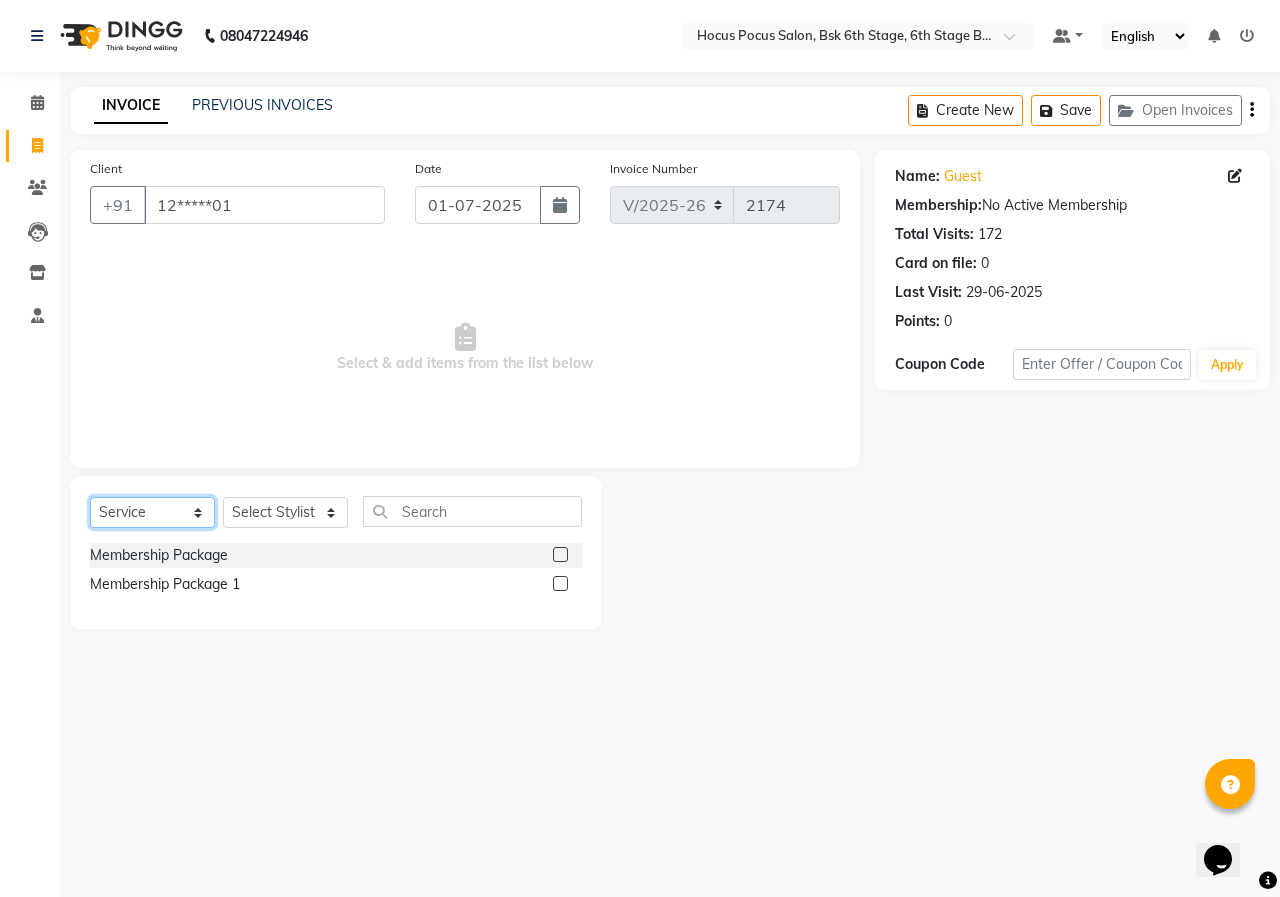 click on "Select  Service  Product  Membership  Package Voucher Prepaid Gift Card" 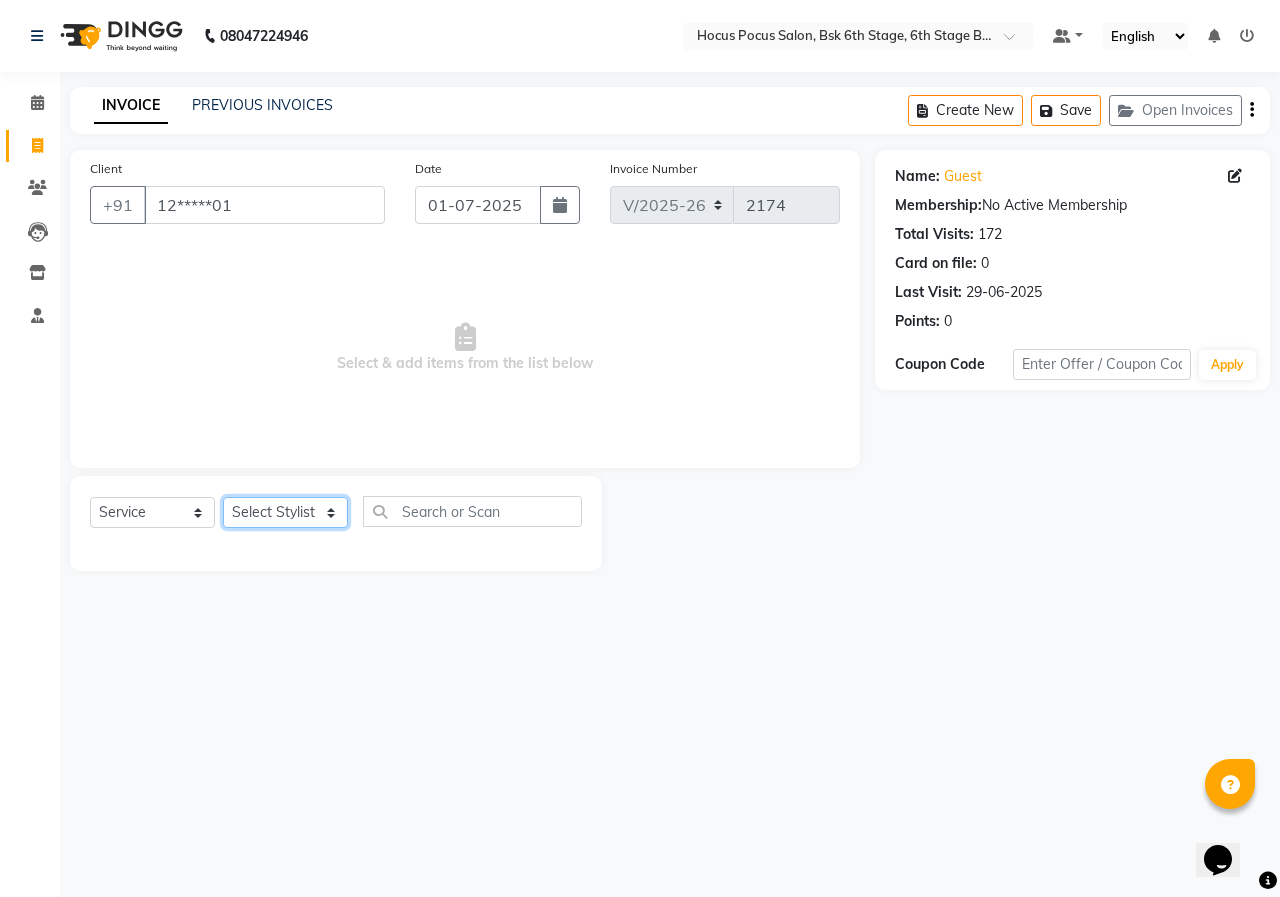 click on "Select Stylist [PERSON_NAME] hocus pocus  [PERSON_NAME] [PERSON_NAME] [PERSON_NAME] [PERSON_NAME]" 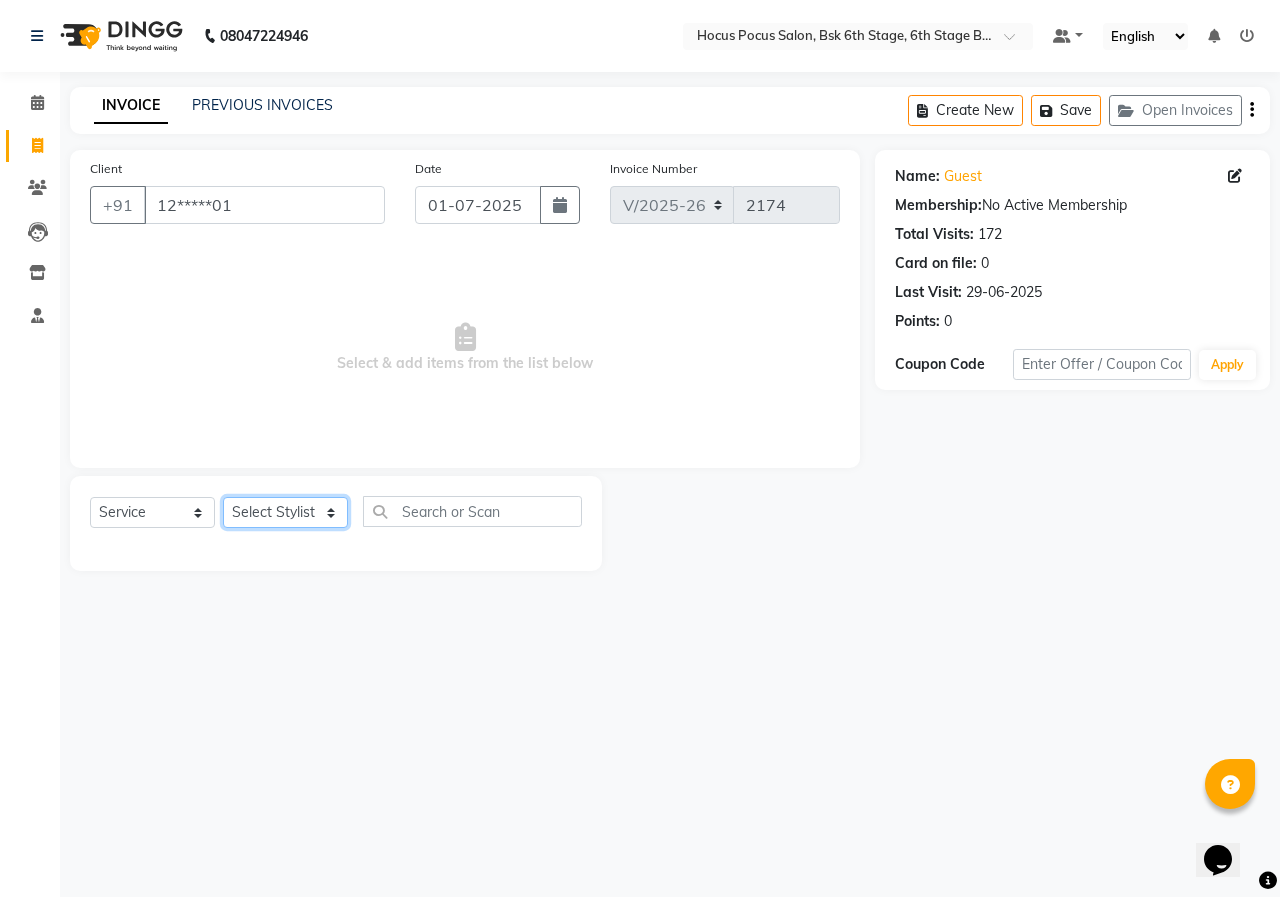 select on "78947" 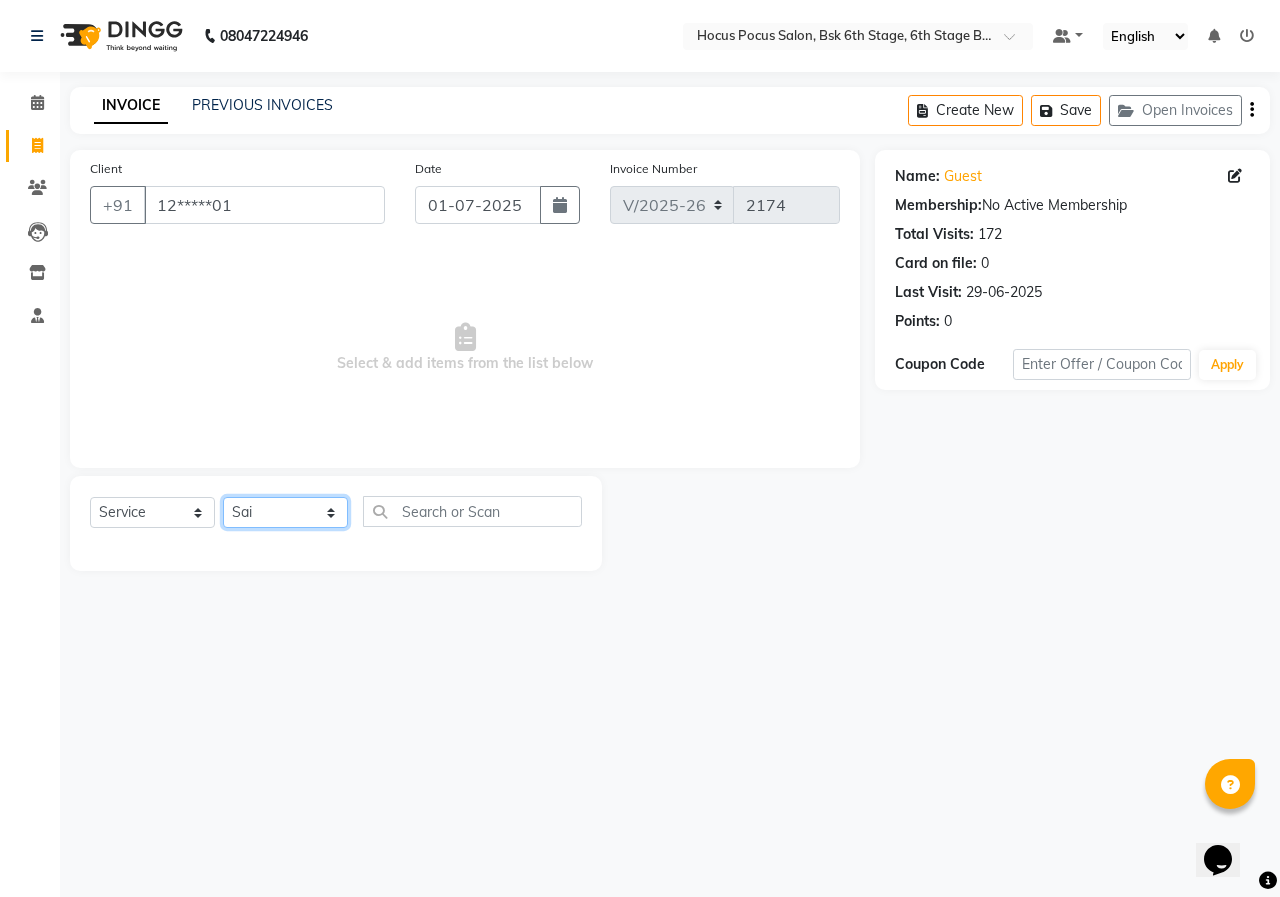 click on "Select Stylist [PERSON_NAME] hocus pocus  [PERSON_NAME] [PERSON_NAME] [PERSON_NAME] [PERSON_NAME]" 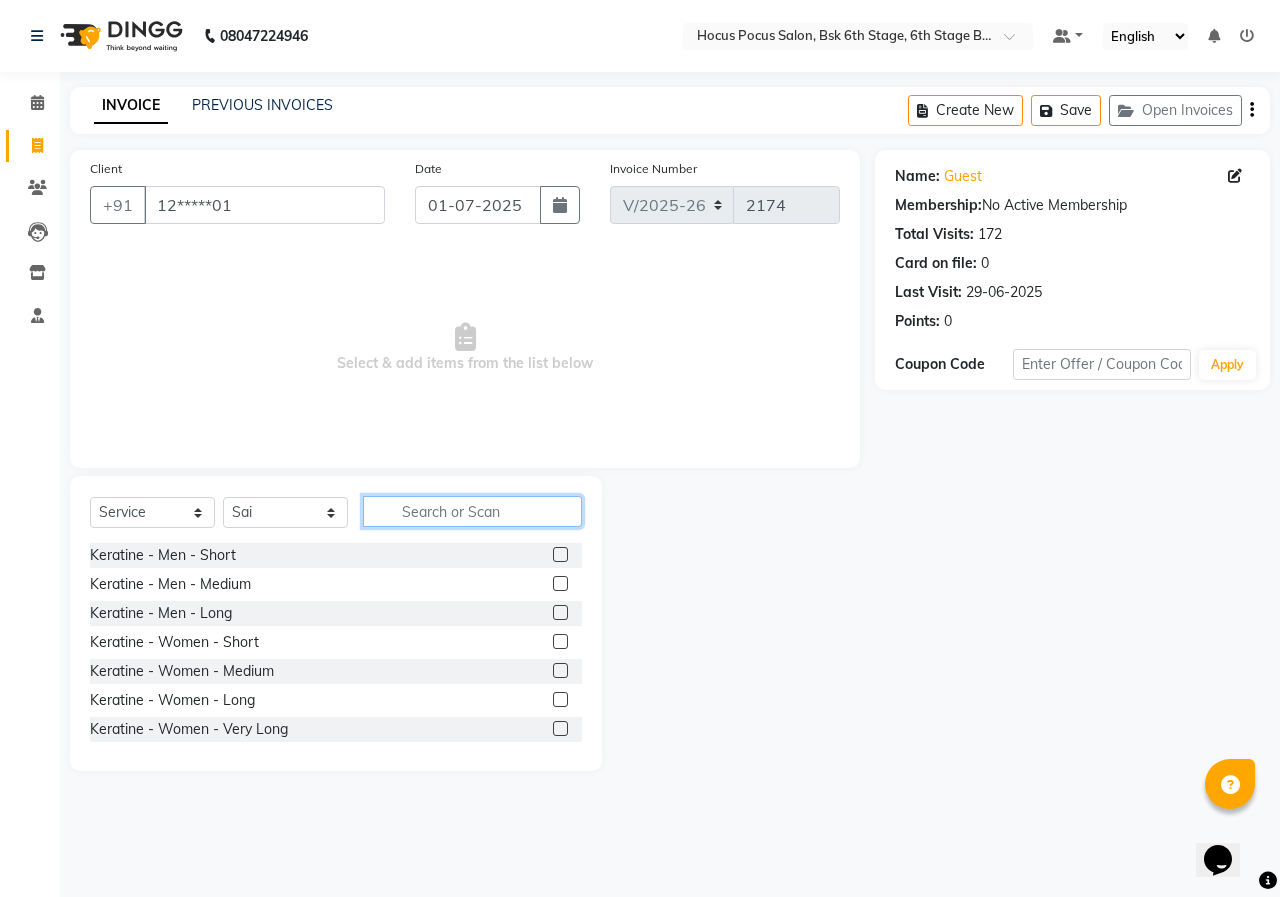 click 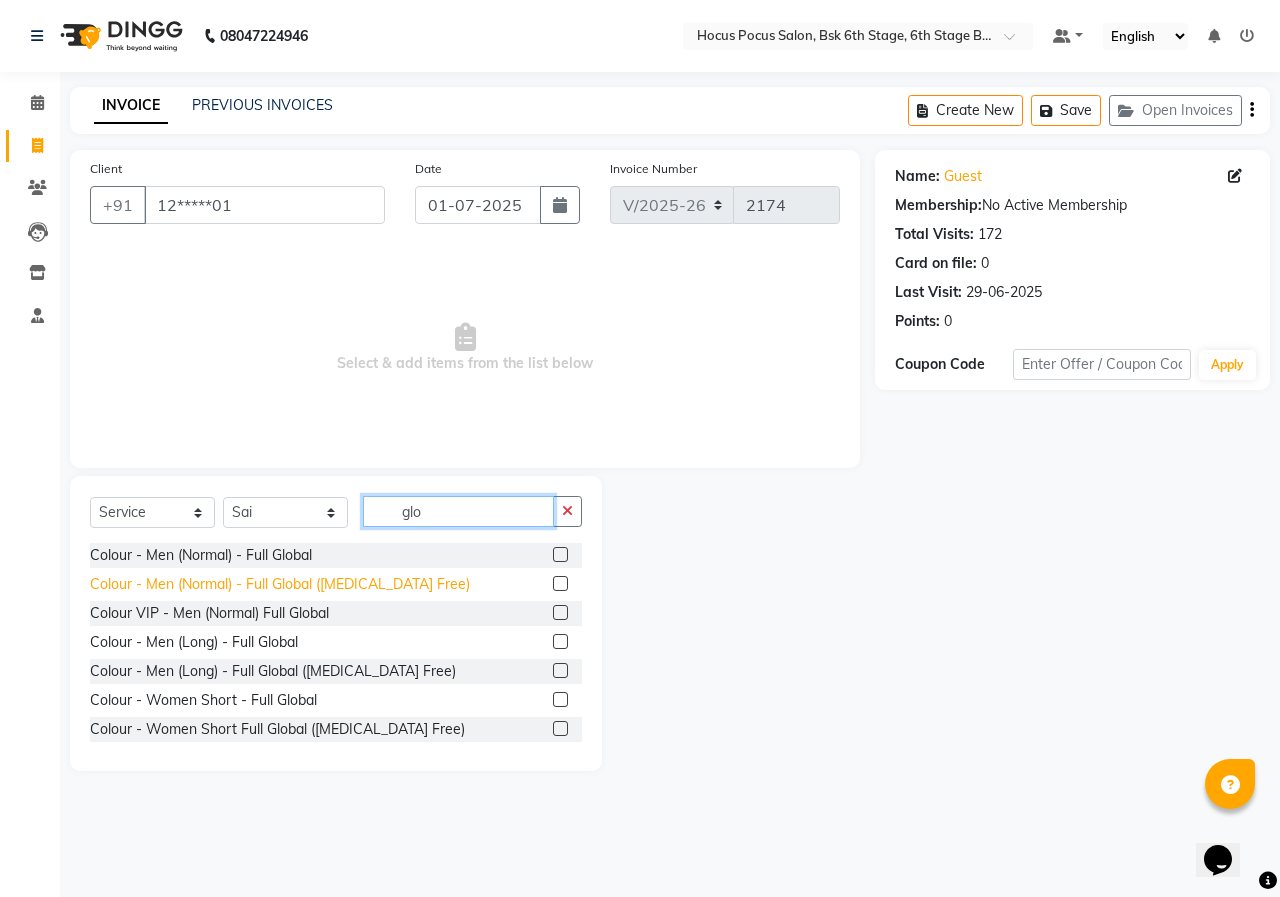 type on "glo" 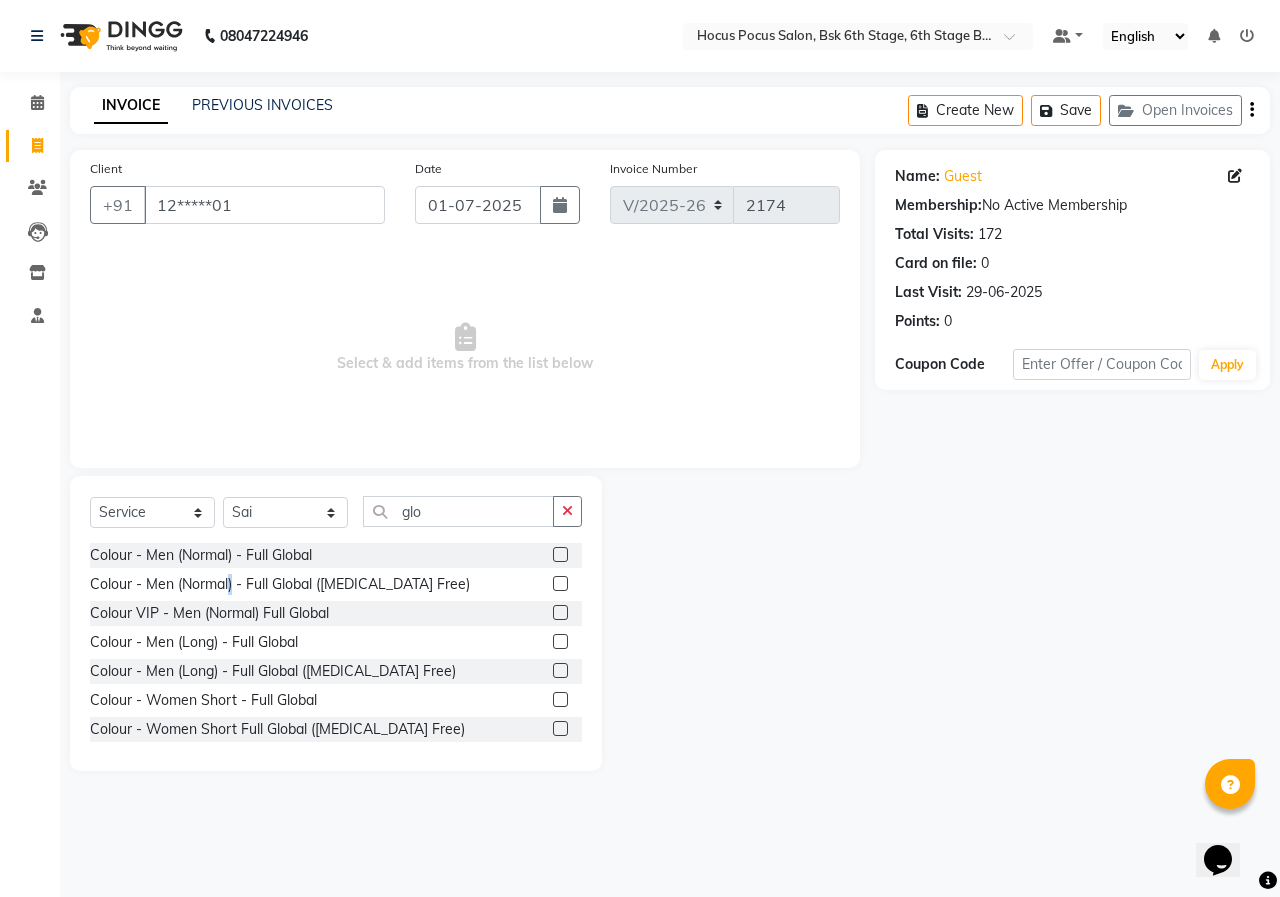 click on "Colour - Men (Normal) - Full Global ([MEDICAL_DATA] Free)" 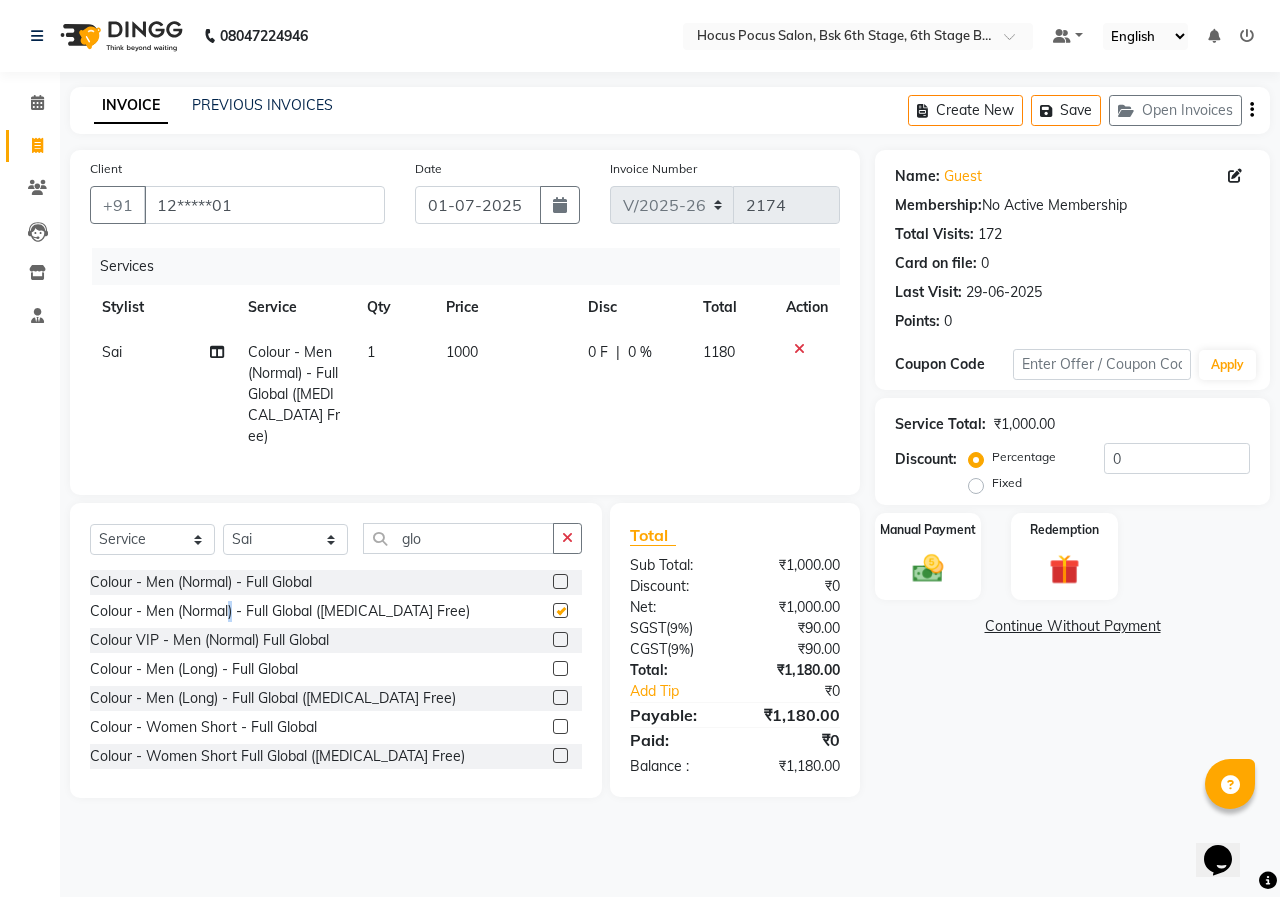 checkbox on "false" 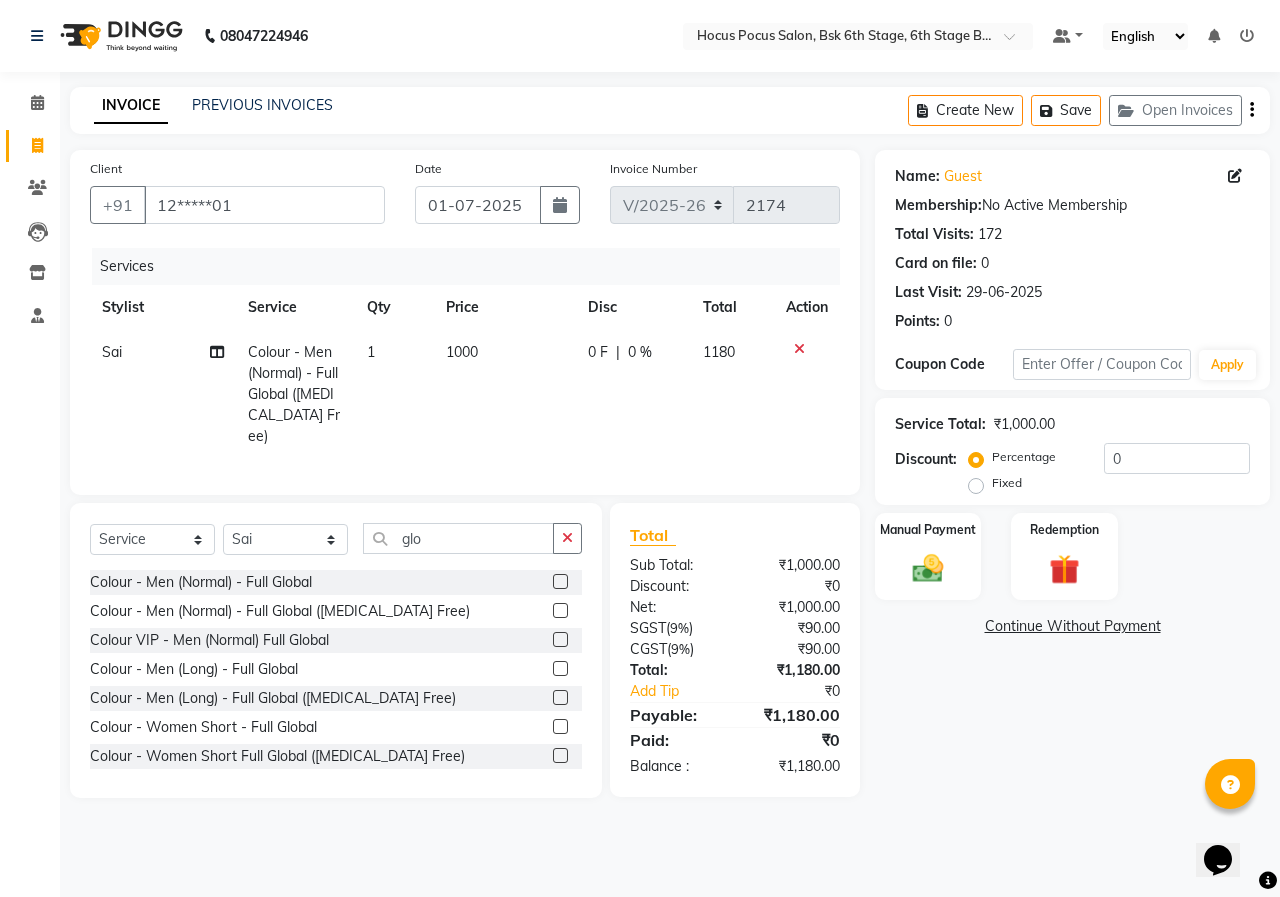 click 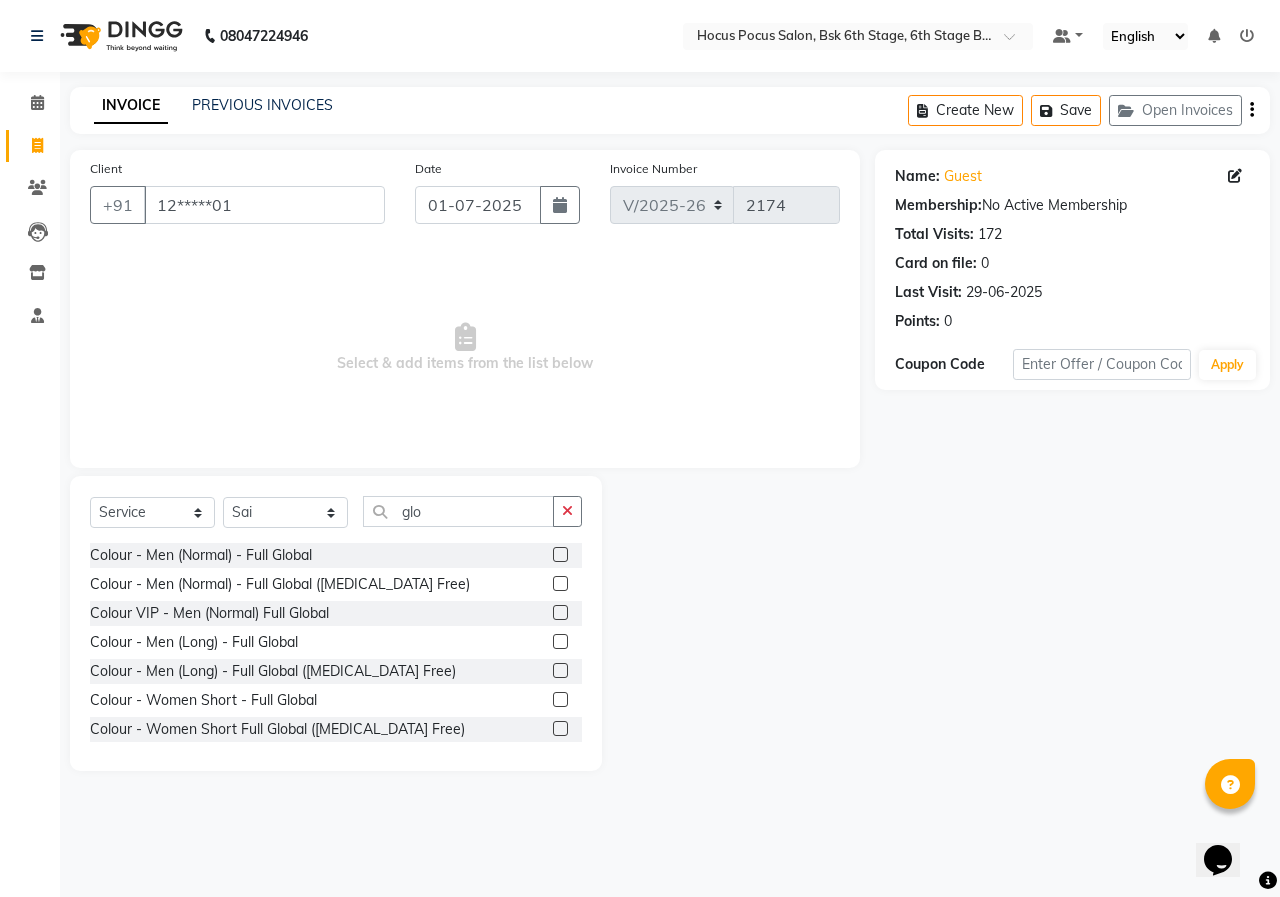 click on "Client +91 12*****01" 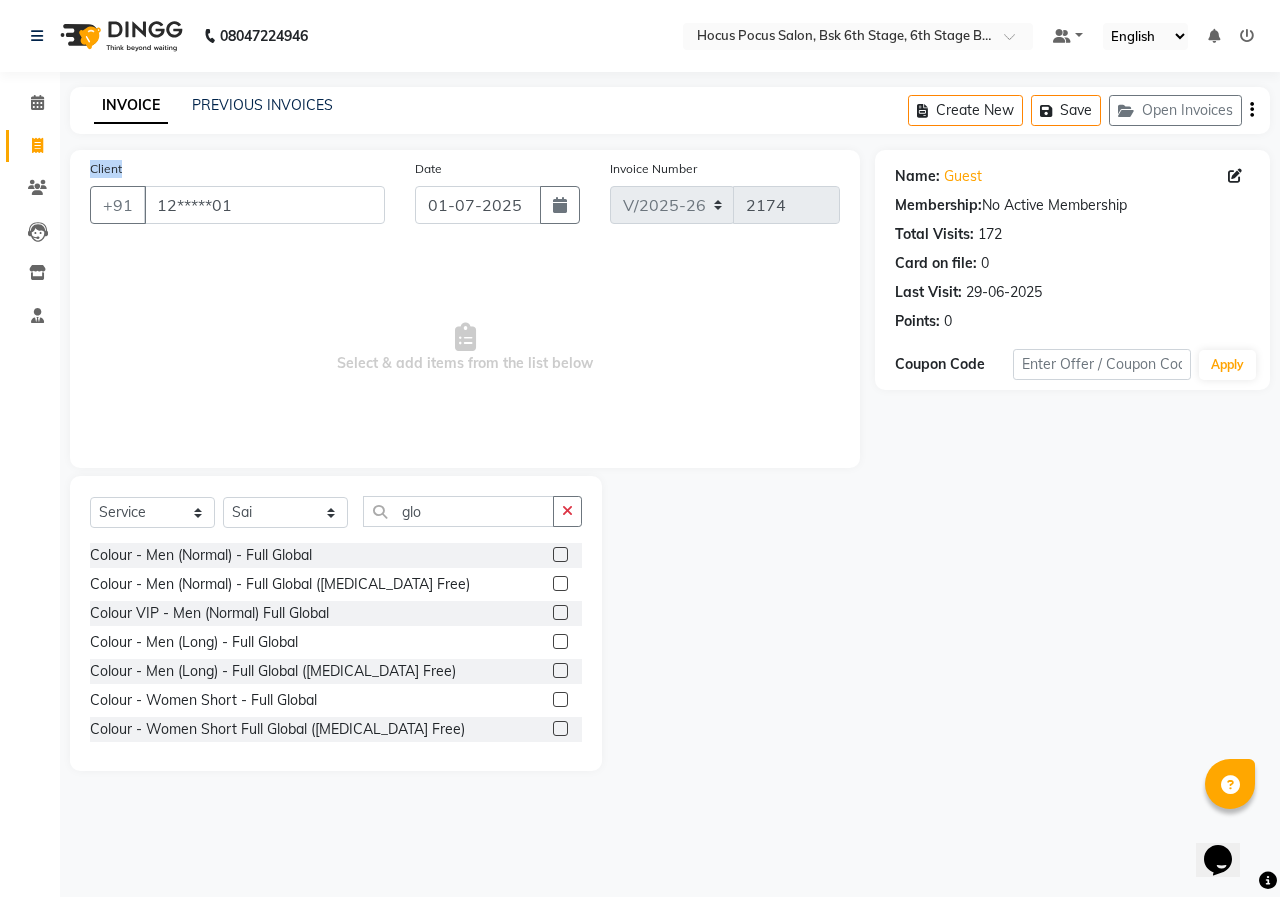 click on "Client +91 12*****01" 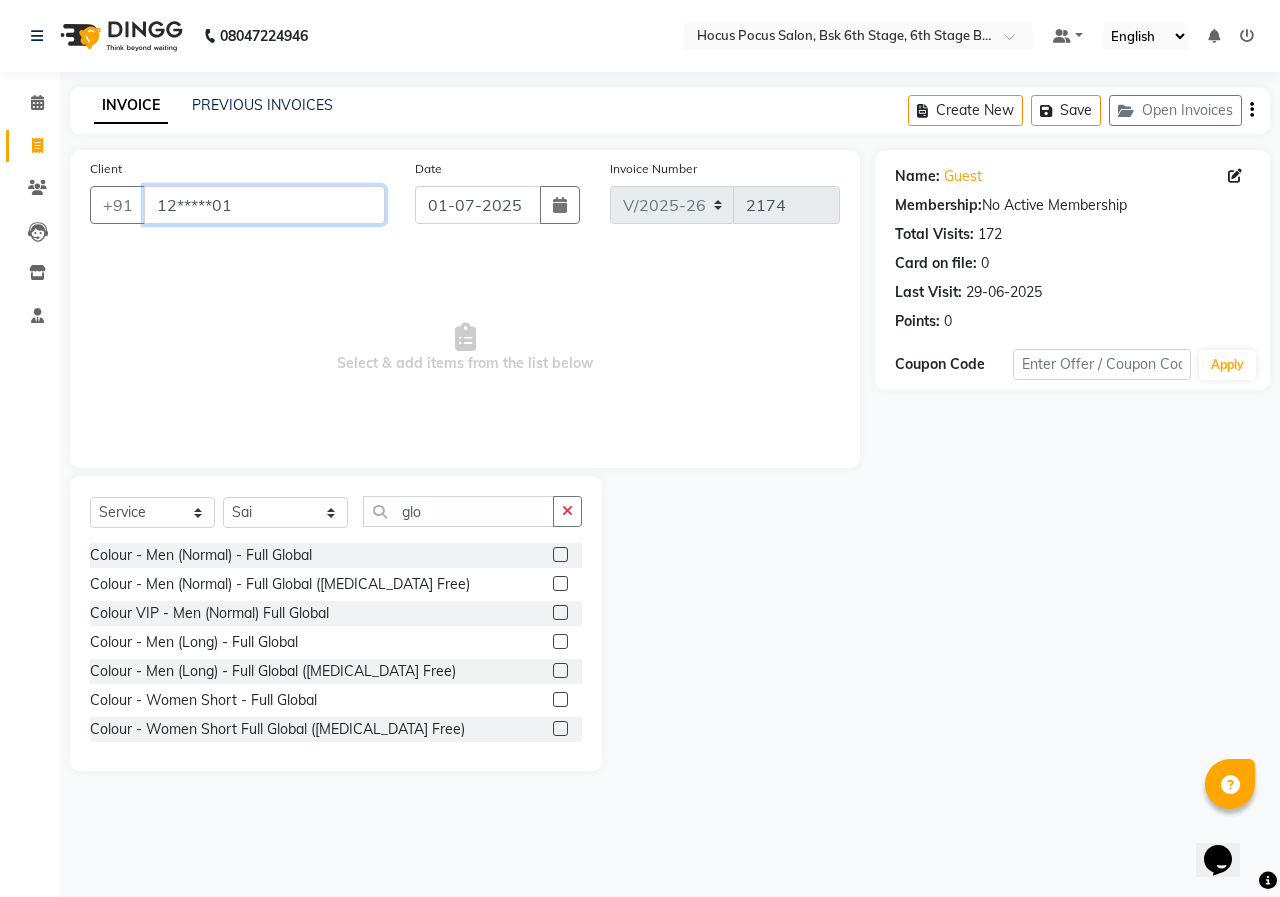 click on "12*****01" at bounding box center [264, 205] 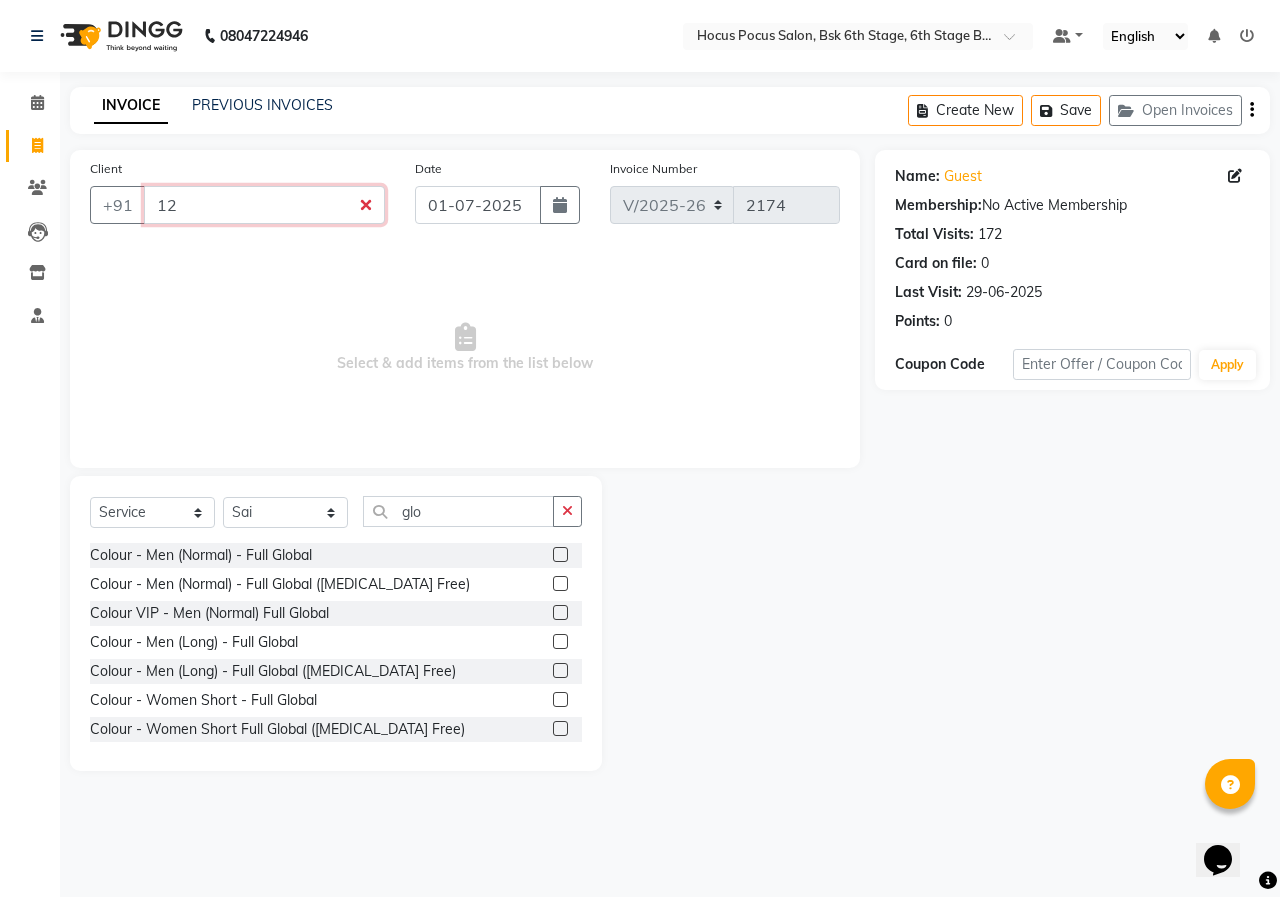 type on "1" 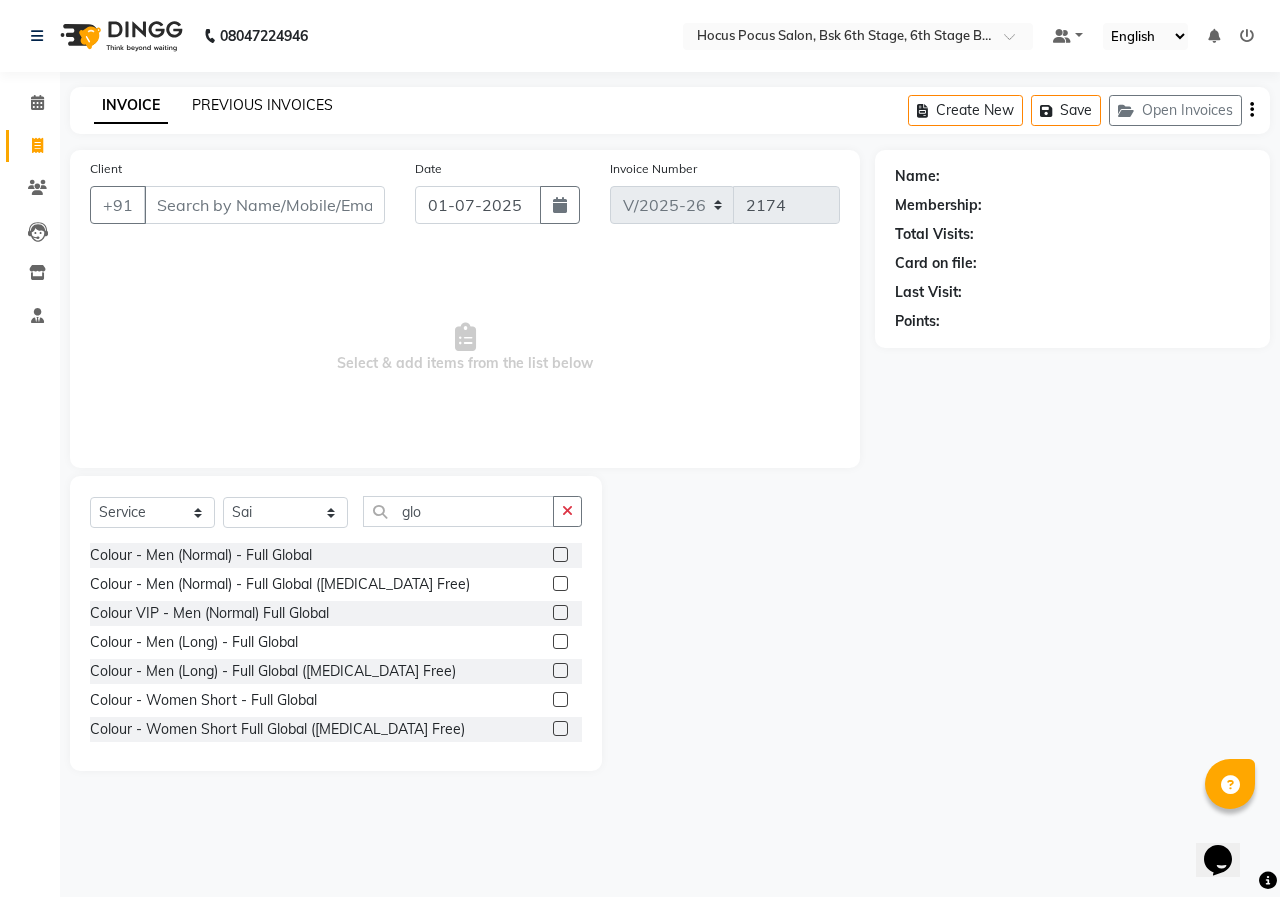 click on "PREVIOUS INVOICES" 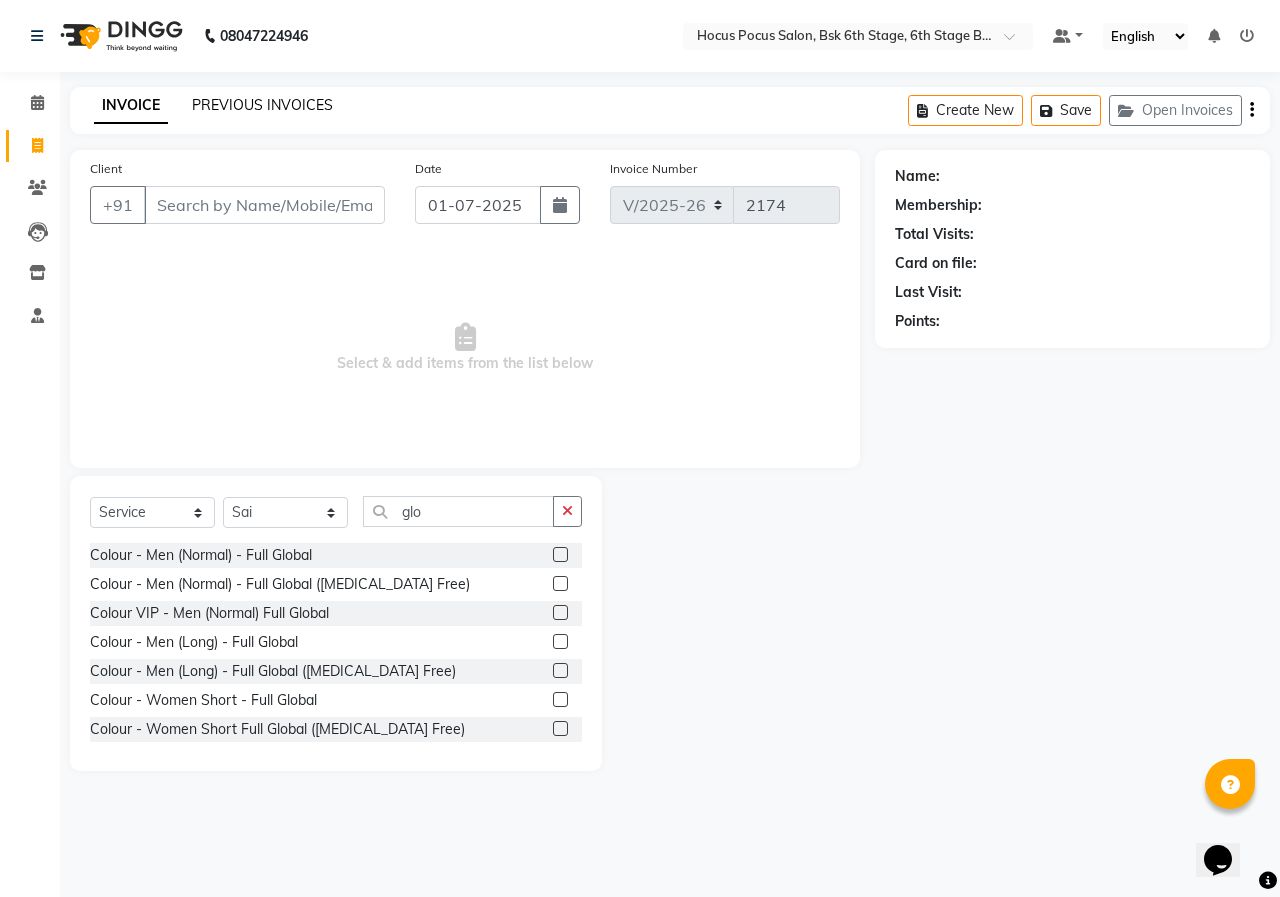 click on "PREVIOUS INVOICES" 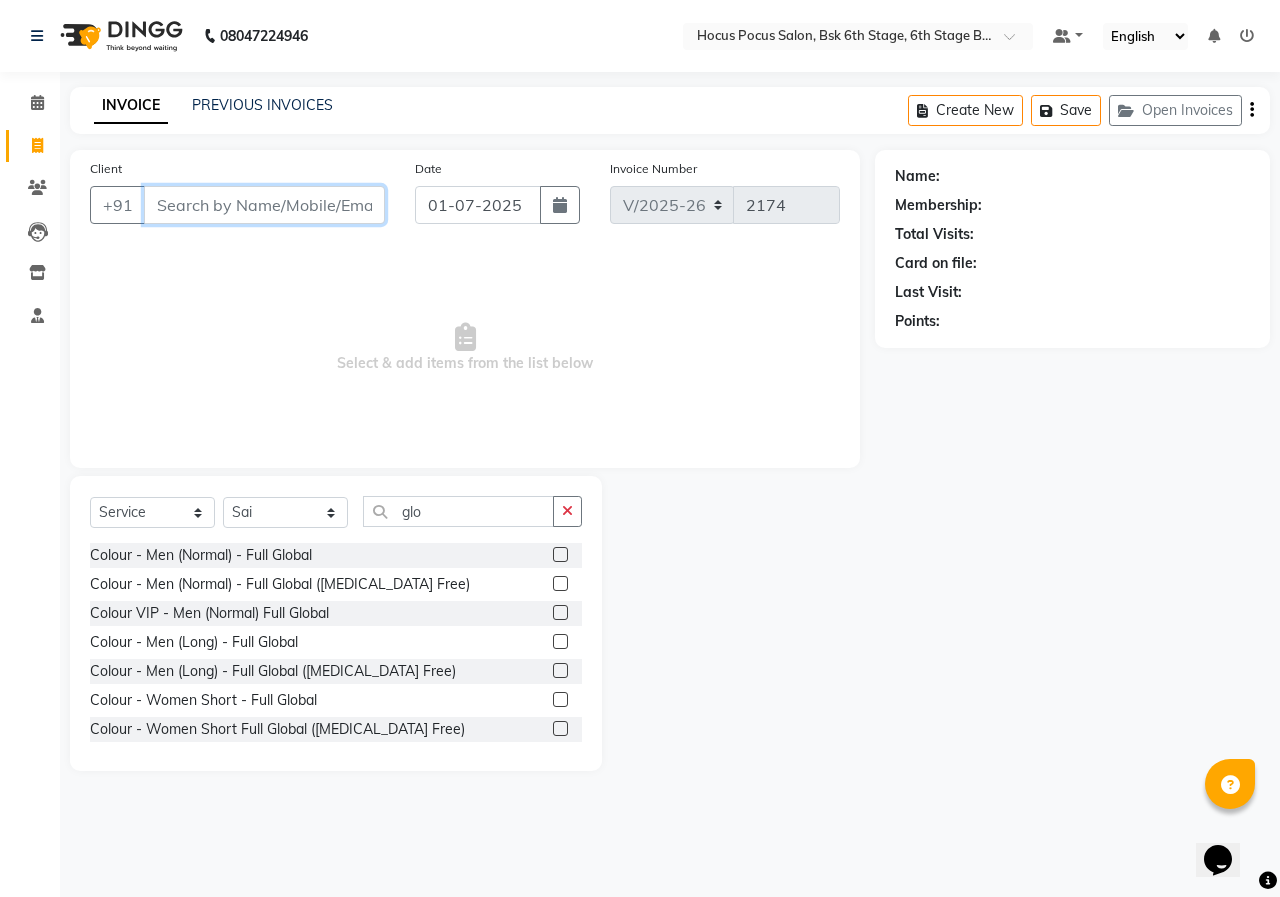 click on "Client" at bounding box center [264, 205] 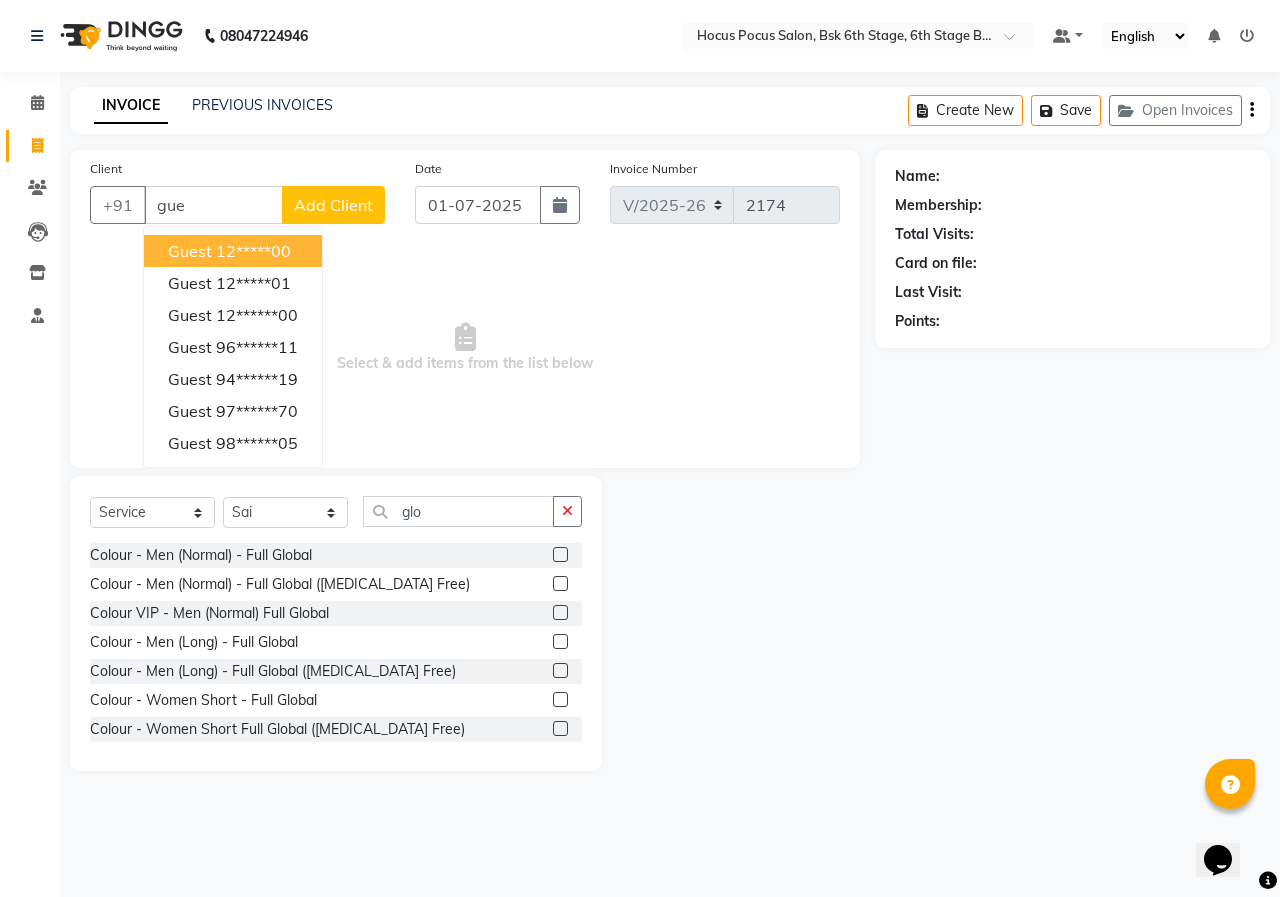 click on "Calendar  Invoice  Clients  Leads   Inventory  Staff Completed InProgress Upcoming Dropped Tentative Check-In Confirm Bookings Segments Page Builder" 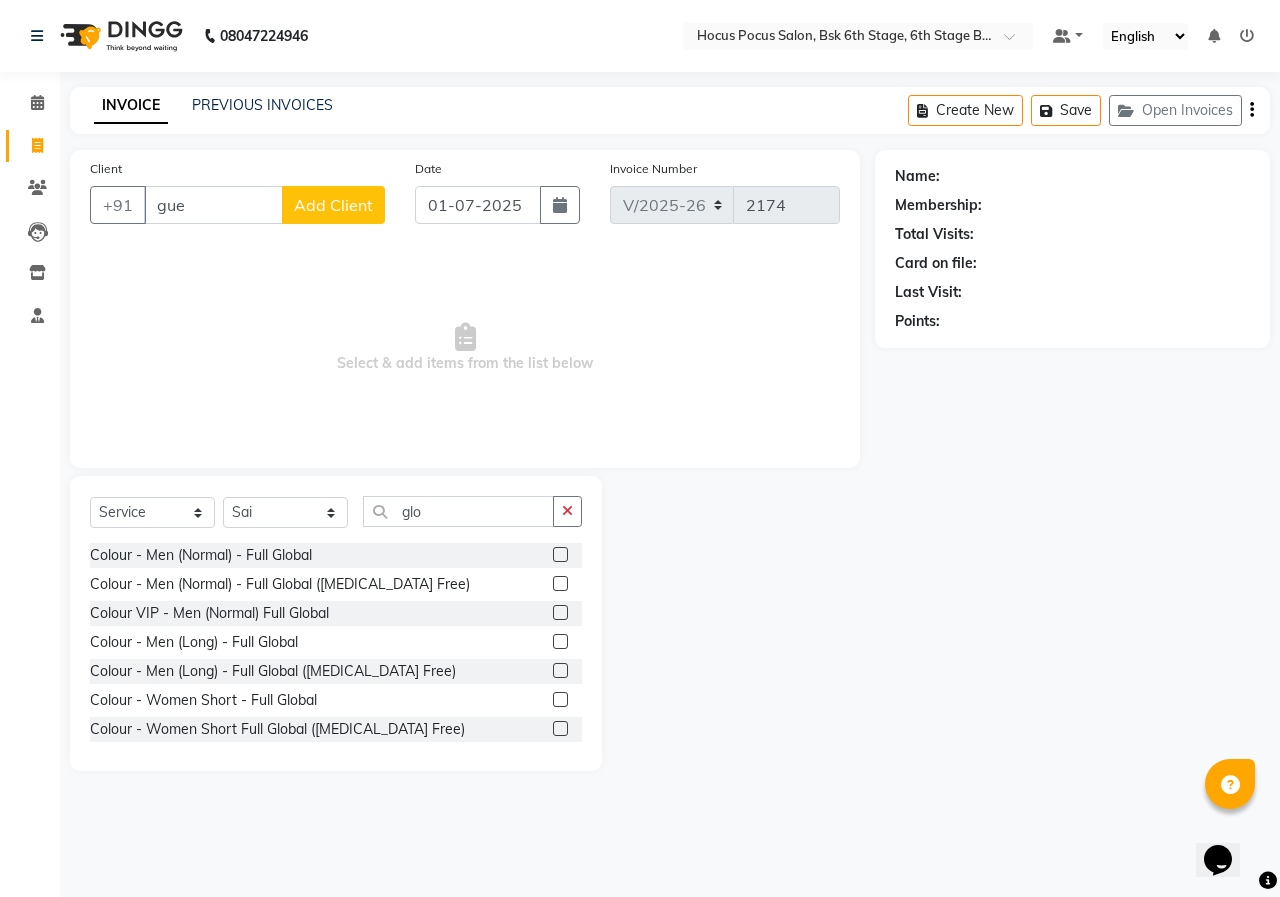 drag, startPoint x: 1237, startPoint y: -87, endPoint x: 1279, endPoint y: -87, distance: 42 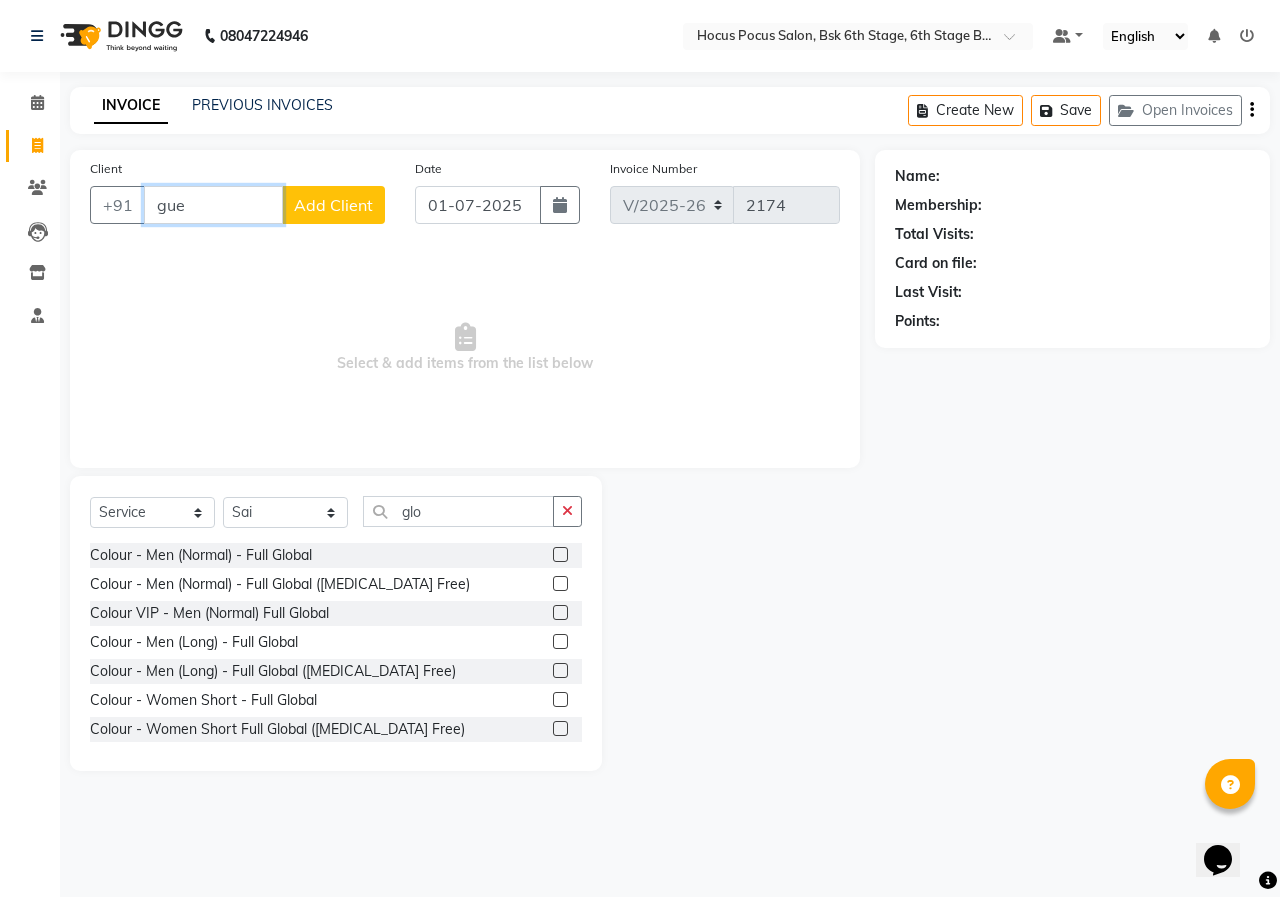 drag, startPoint x: 1279, startPoint y: -87, endPoint x: 200, endPoint y: 194, distance: 1114.9897 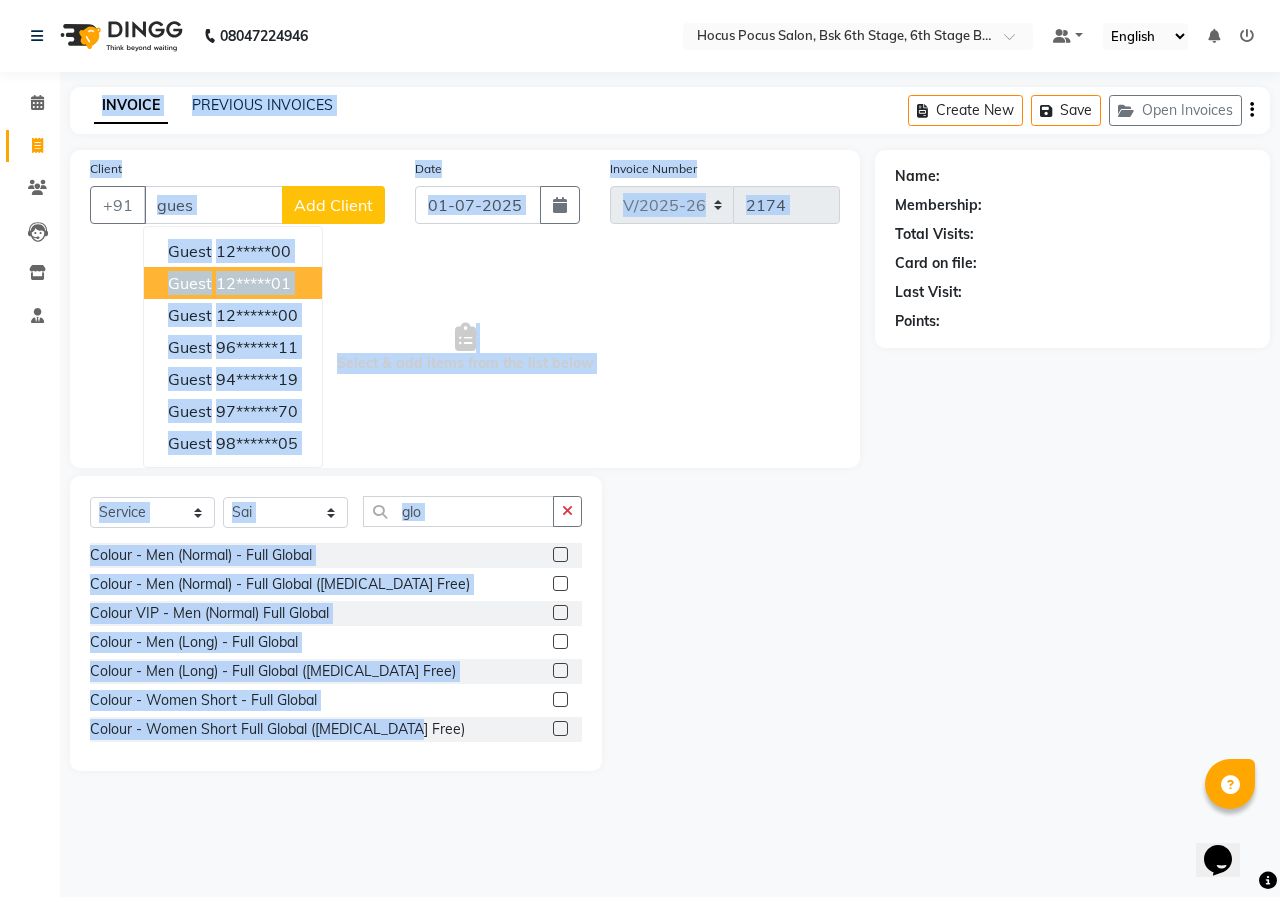 drag, startPoint x: 569, startPoint y: 662, endPoint x: 477, endPoint y: 721, distance: 109.29318 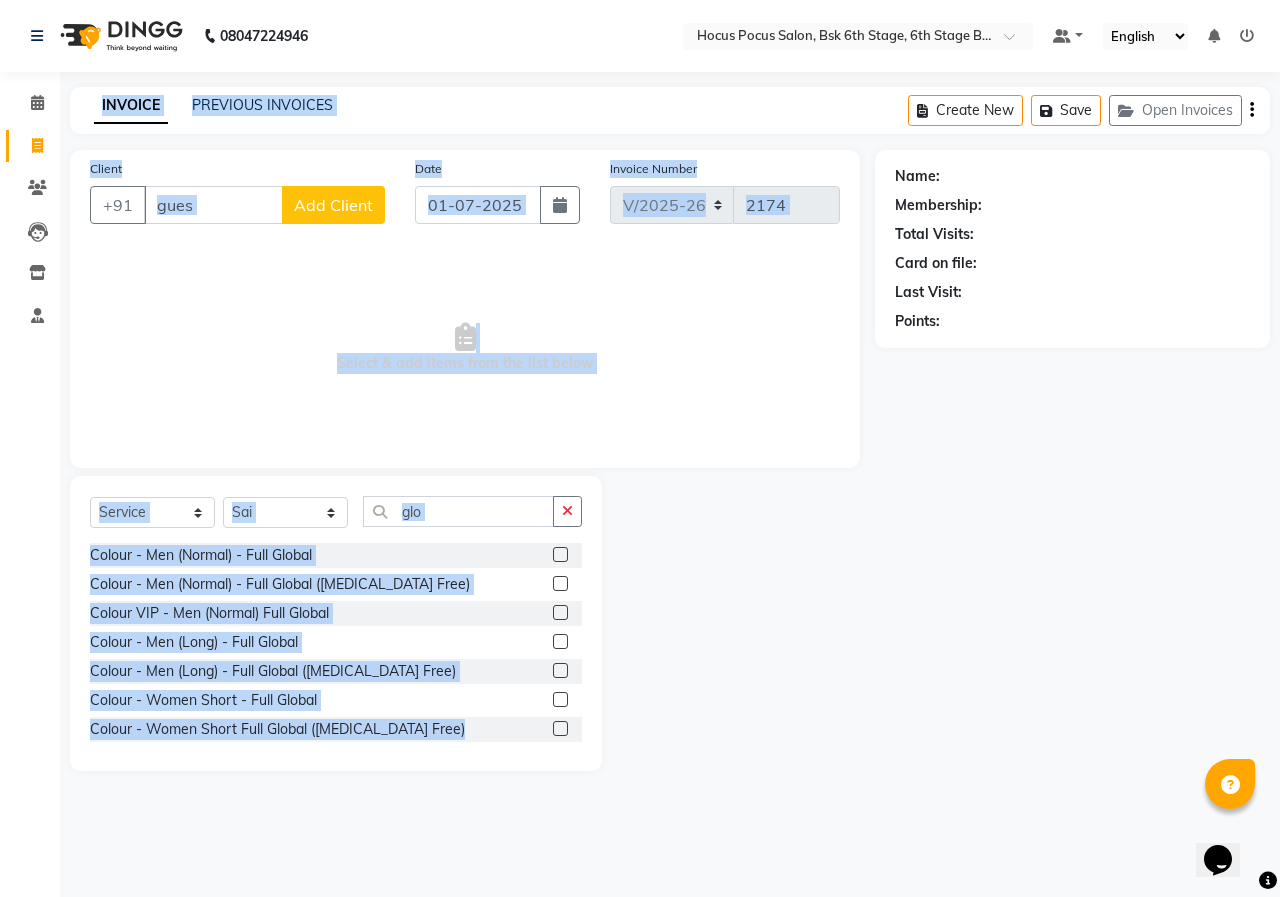 click on "Select & add items from the list below" at bounding box center (465, 348) 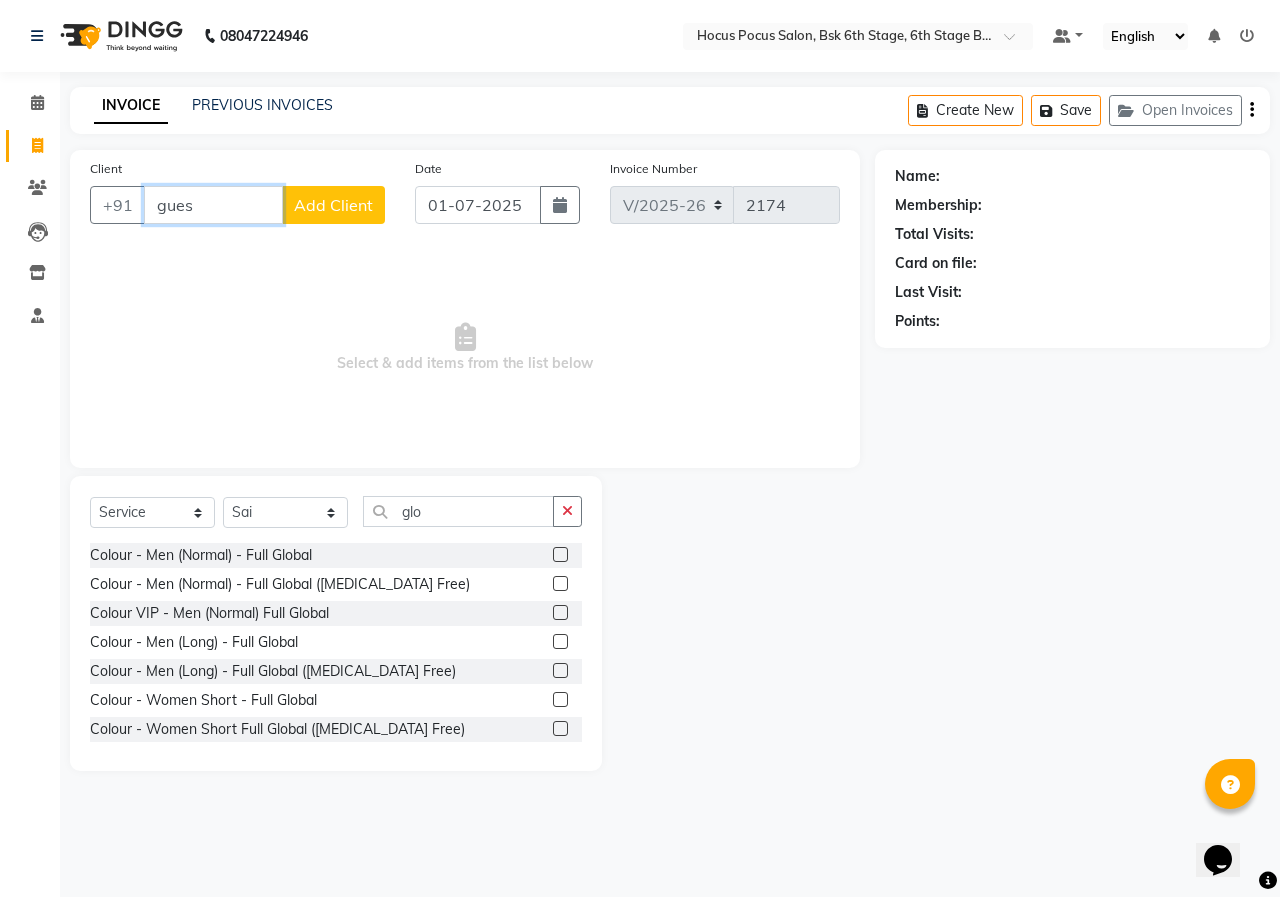click on "gues" at bounding box center [213, 205] 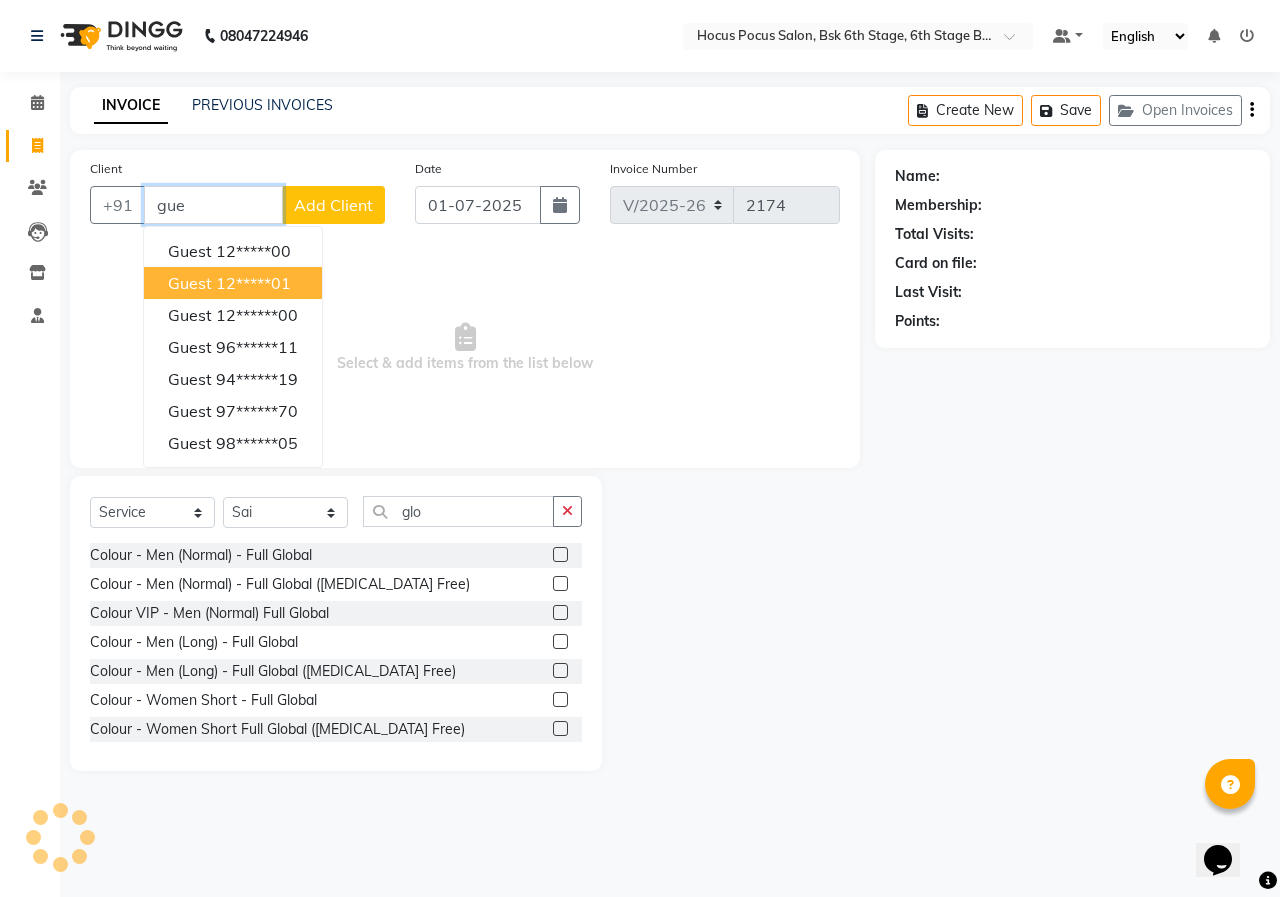 click on "guest" at bounding box center [190, 283] 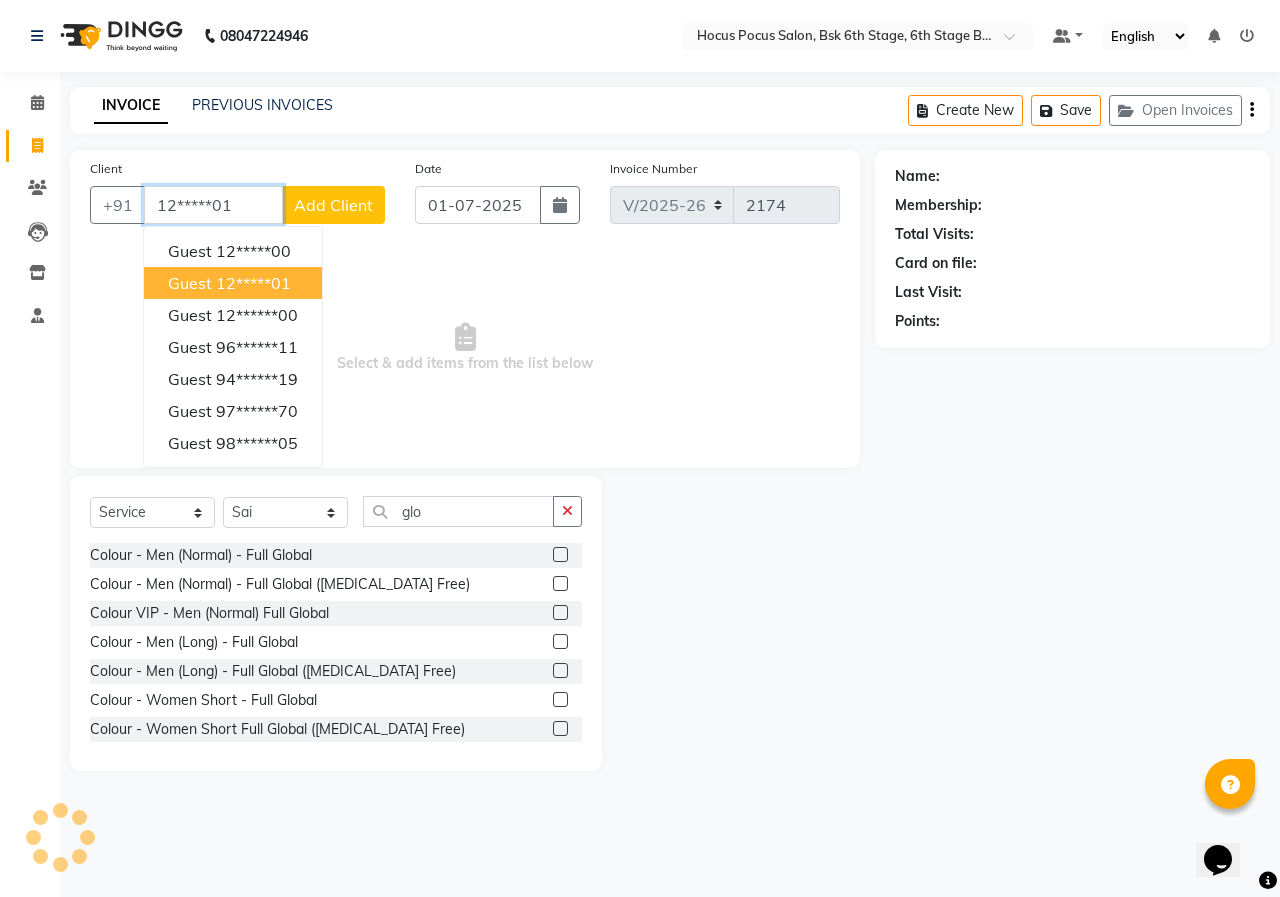 type on "12*****01" 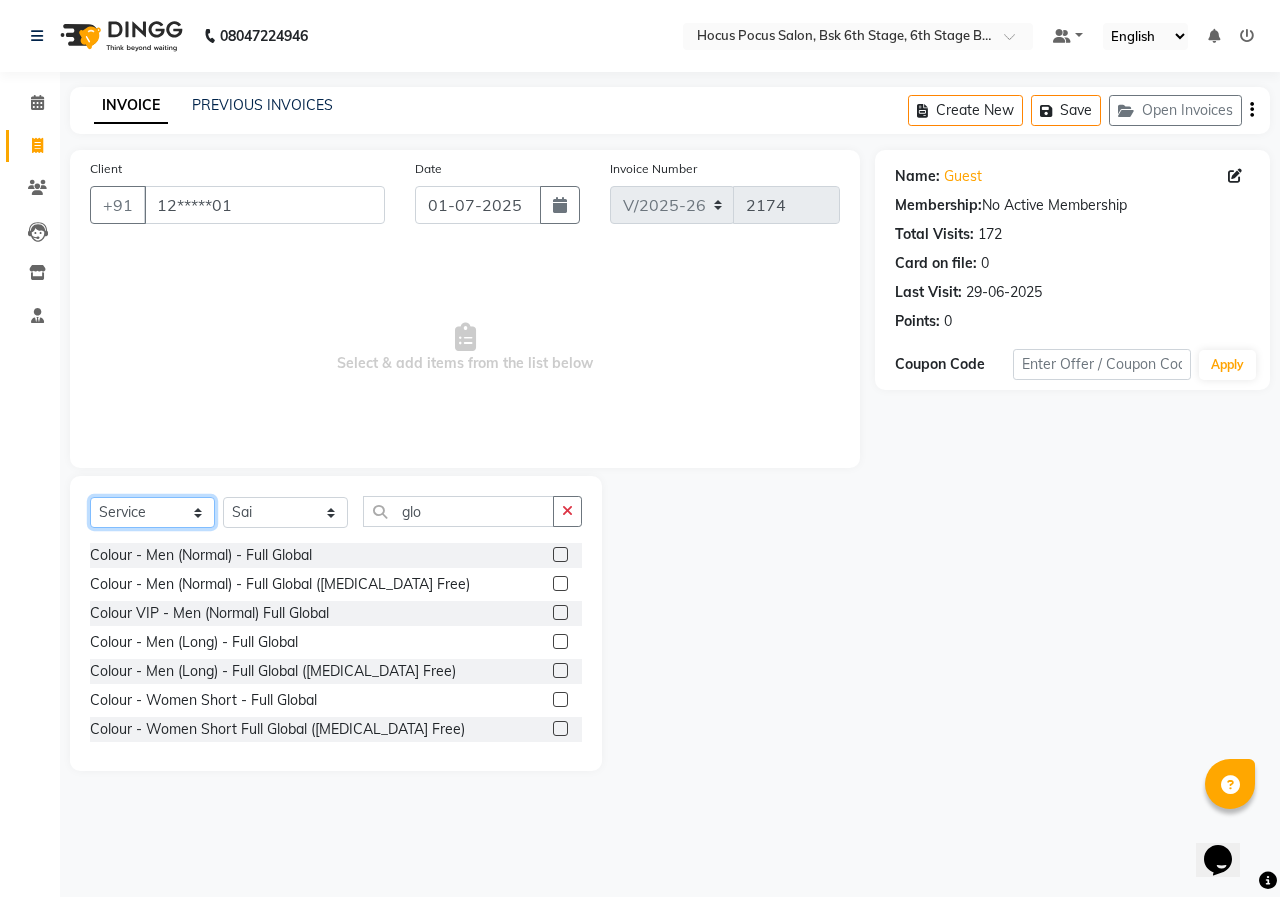 click on "Select  Service  Product  Membership  Package Voucher Prepaid Gift Card" 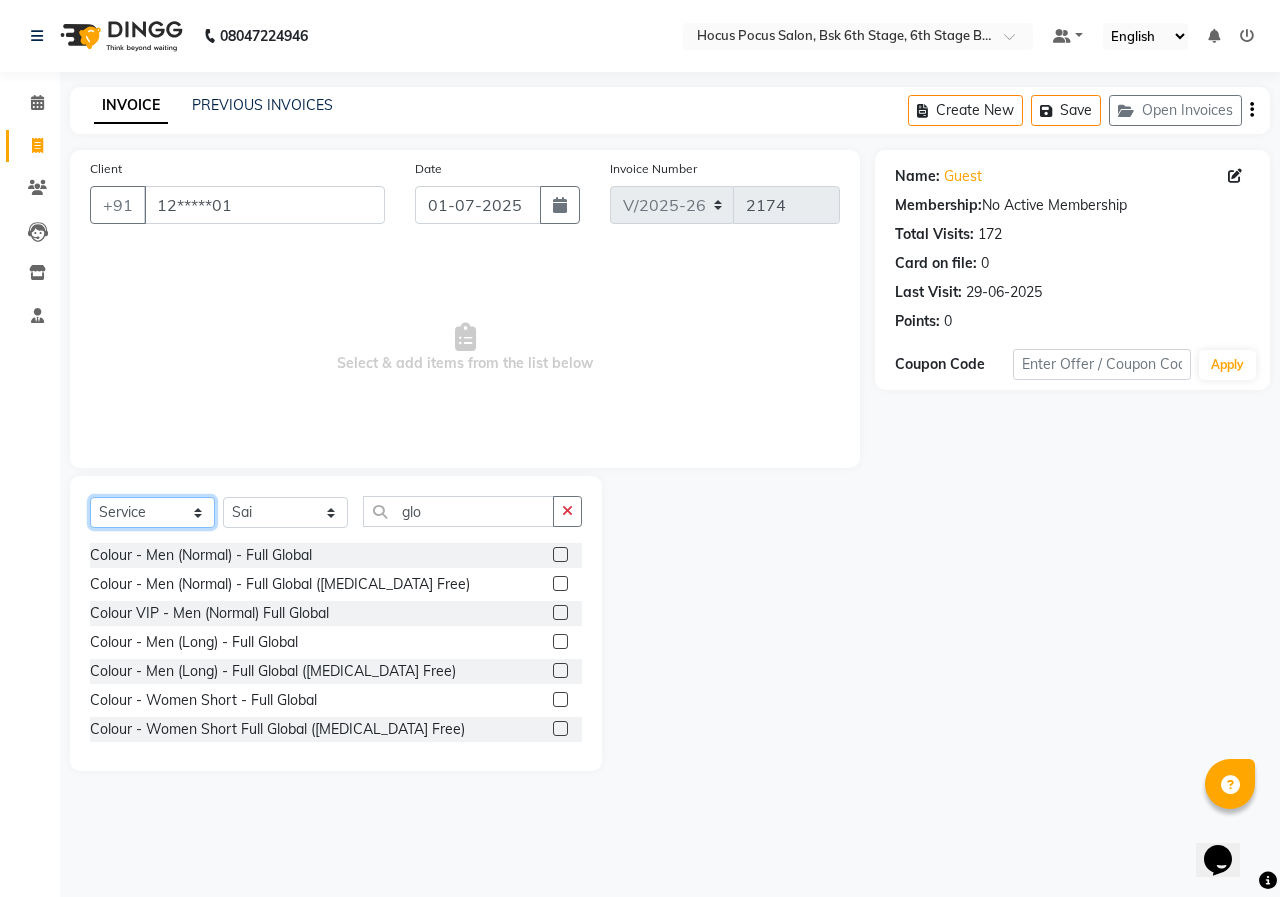 click on "Select  Service  Product  Membership  Package Voucher Prepaid Gift Card" 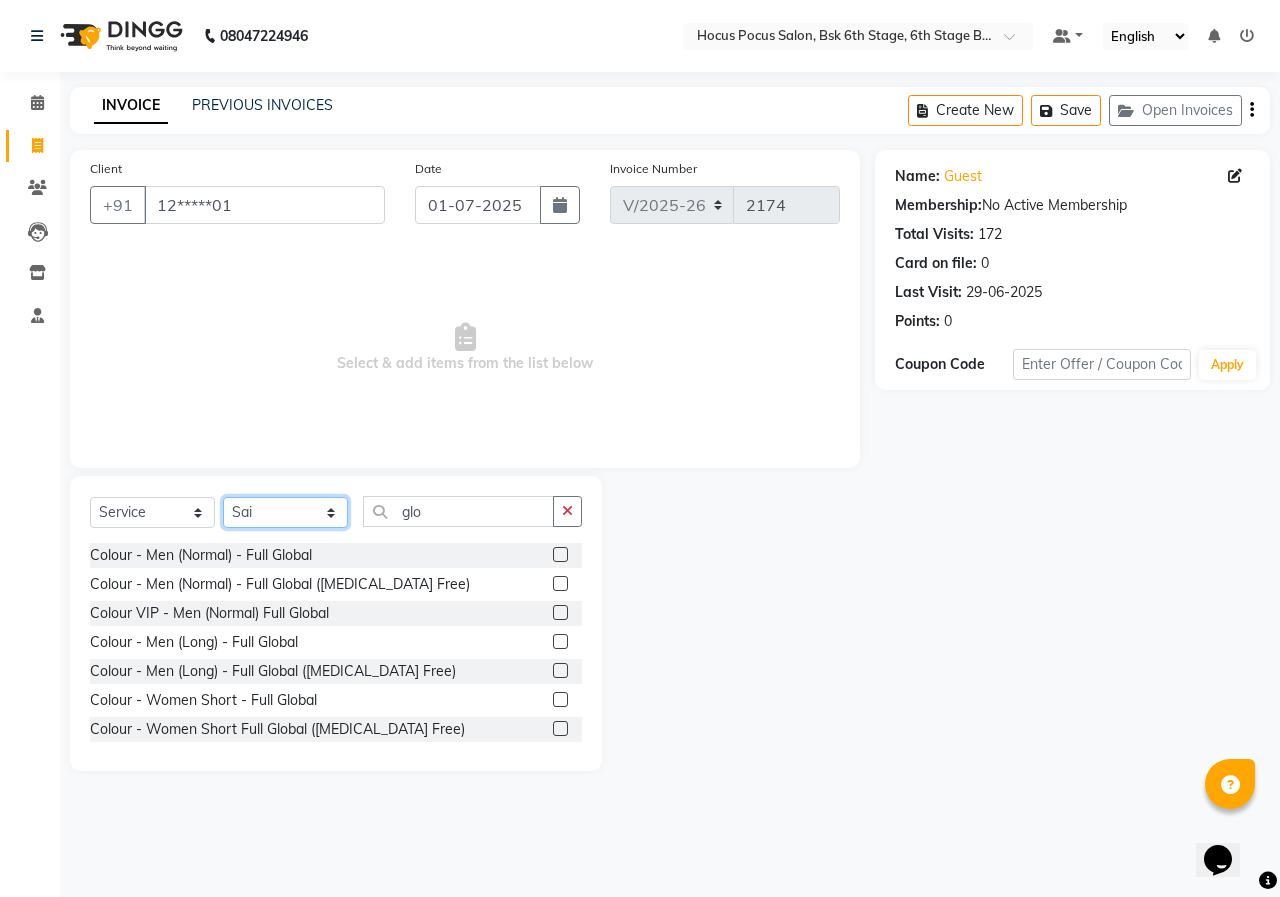 click on "Select Stylist [PERSON_NAME] hocus pocus  [PERSON_NAME] [PERSON_NAME] [PERSON_NAME] [PERSON_NAME]" 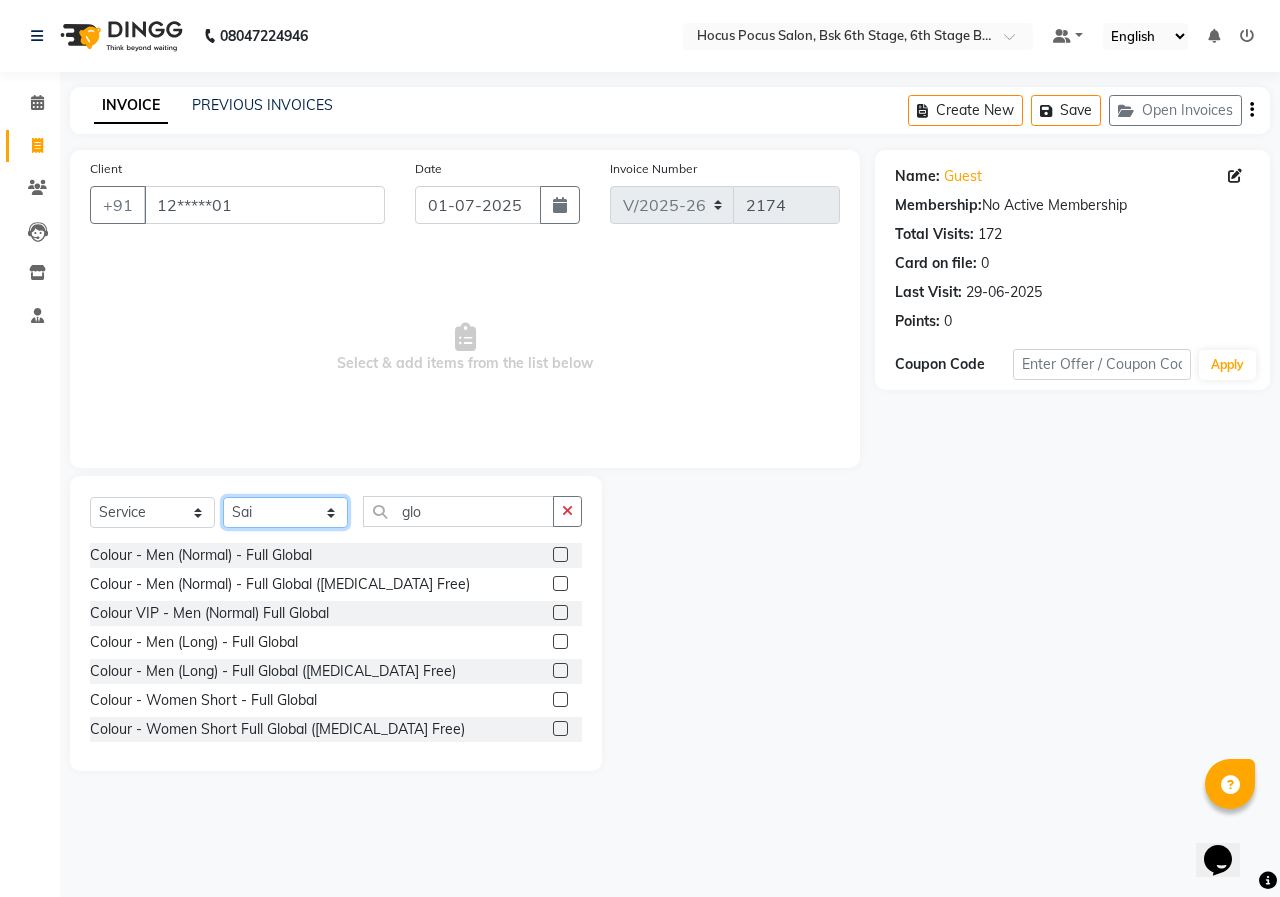 select on "79746" 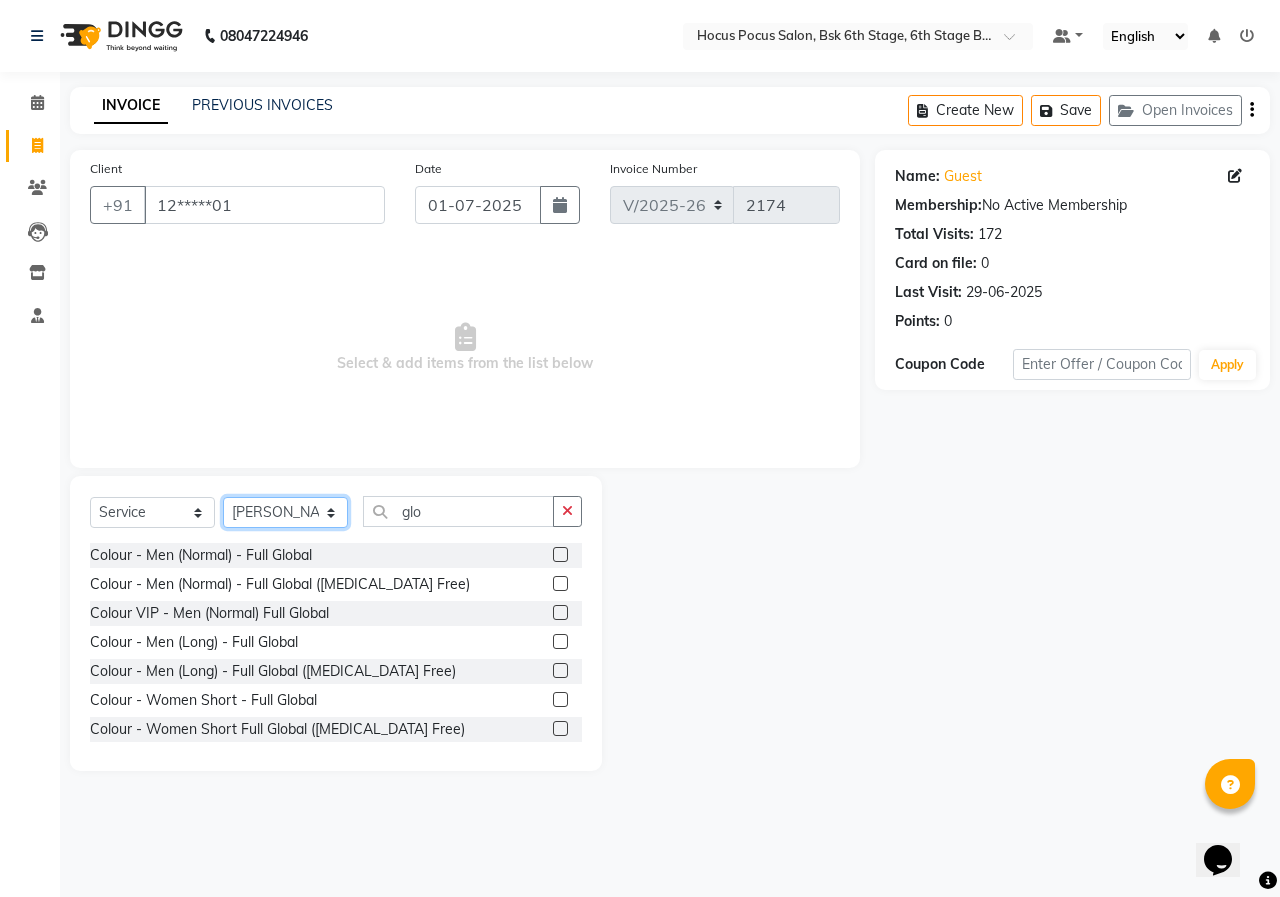 click on "Select Stylist [PERSON_NAME] hocus pocus  [PERSON_NAME] [PERSON_NAME] [PERSON_NAME] [PERSON_NAME]" 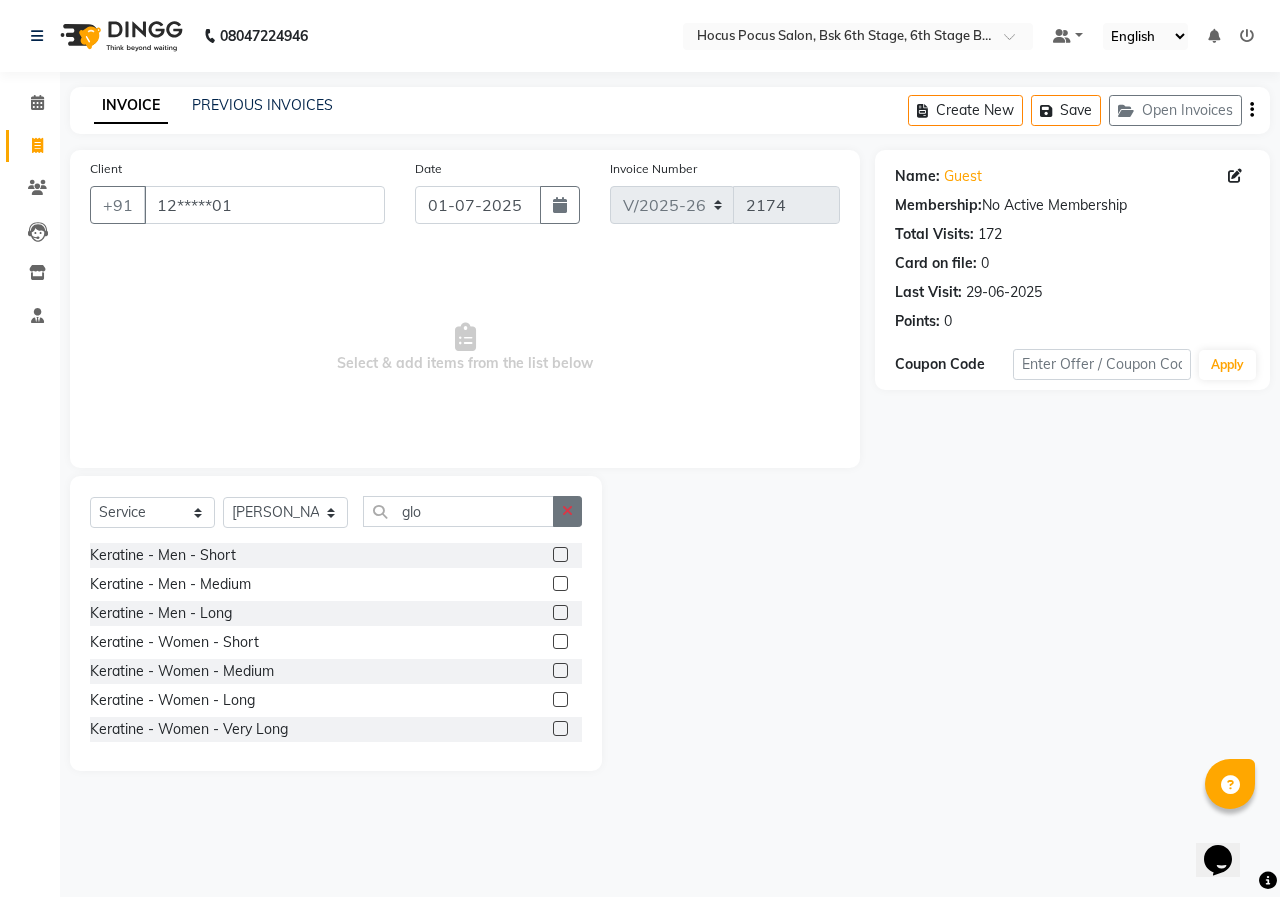 click 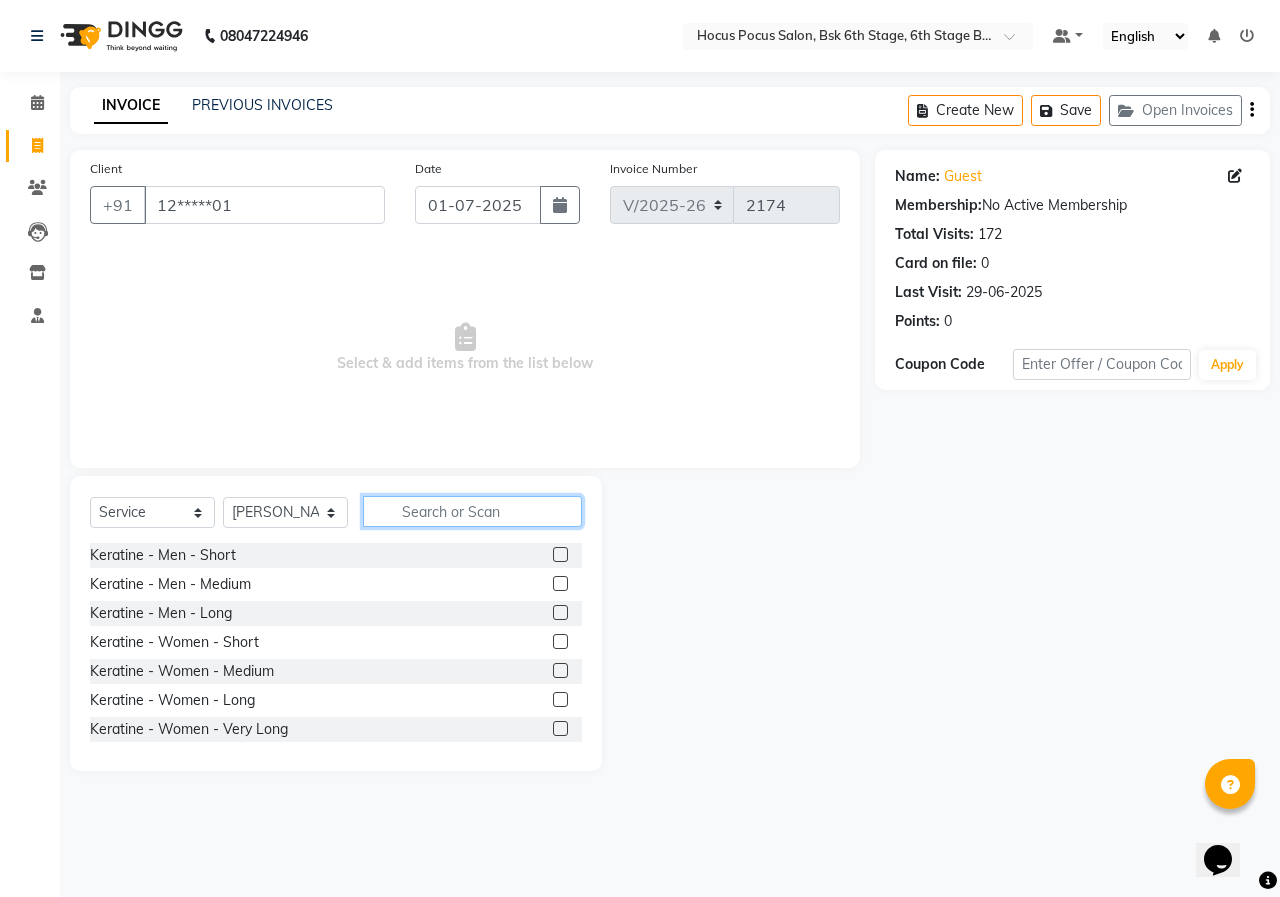 click 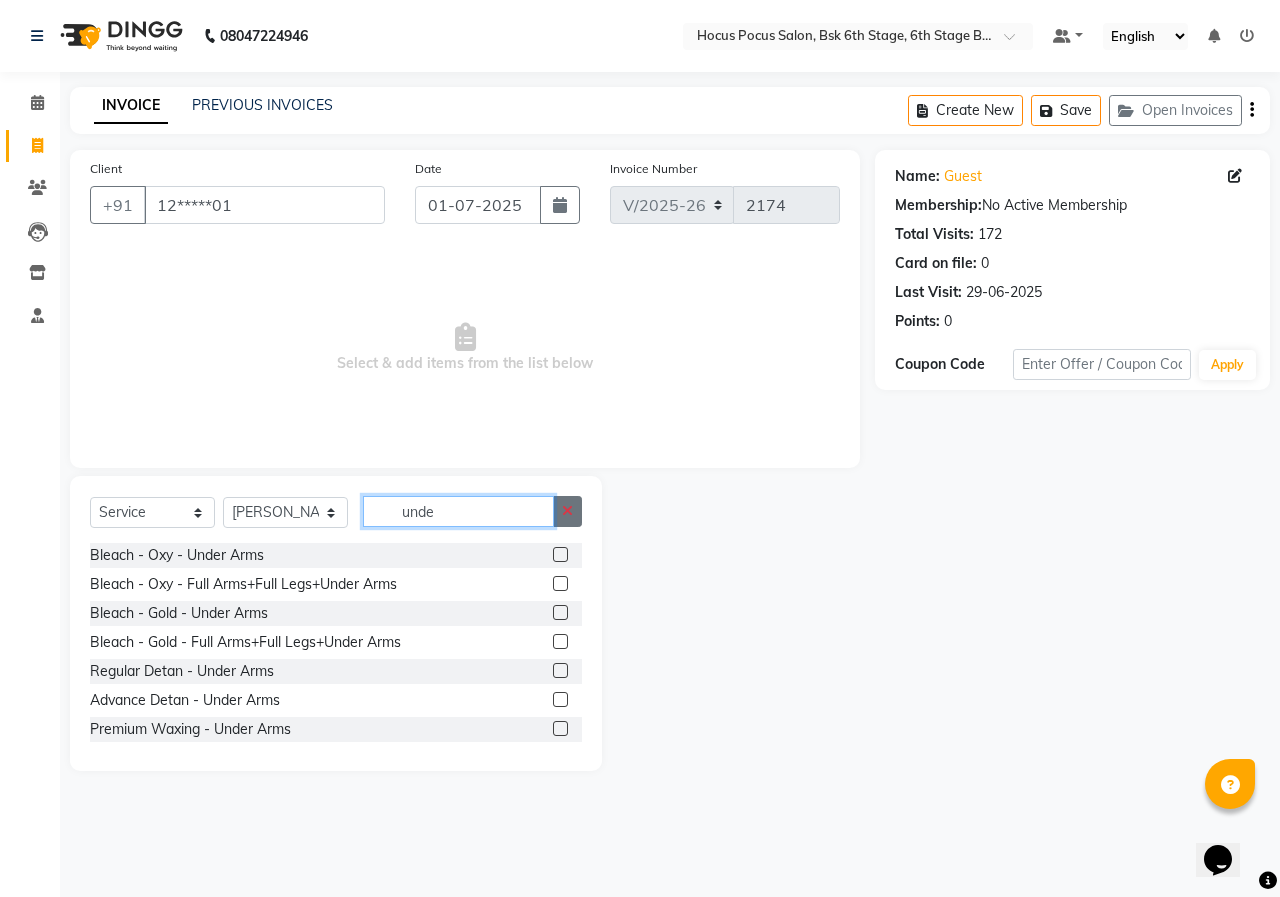 type on "unde" 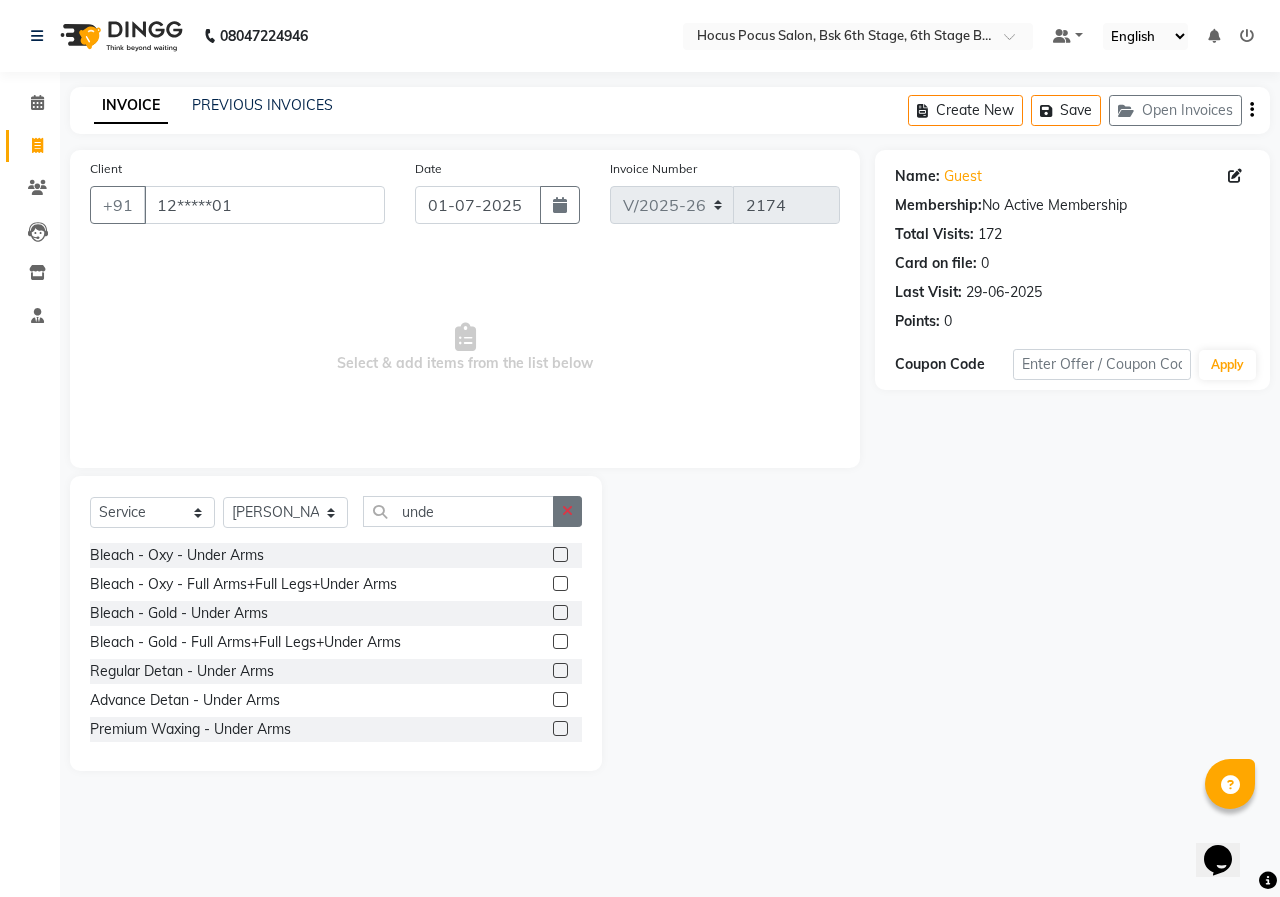 click 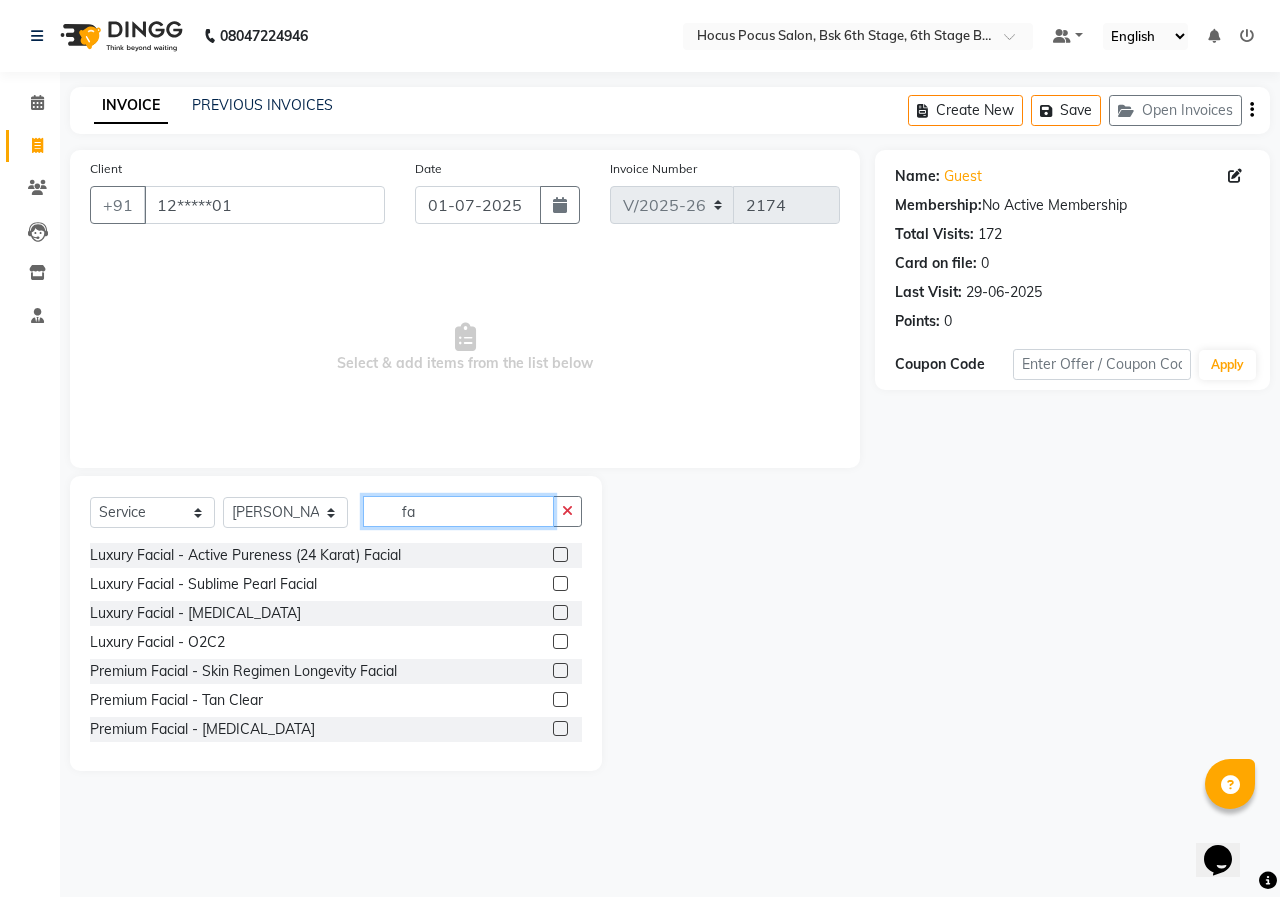 type on "f" 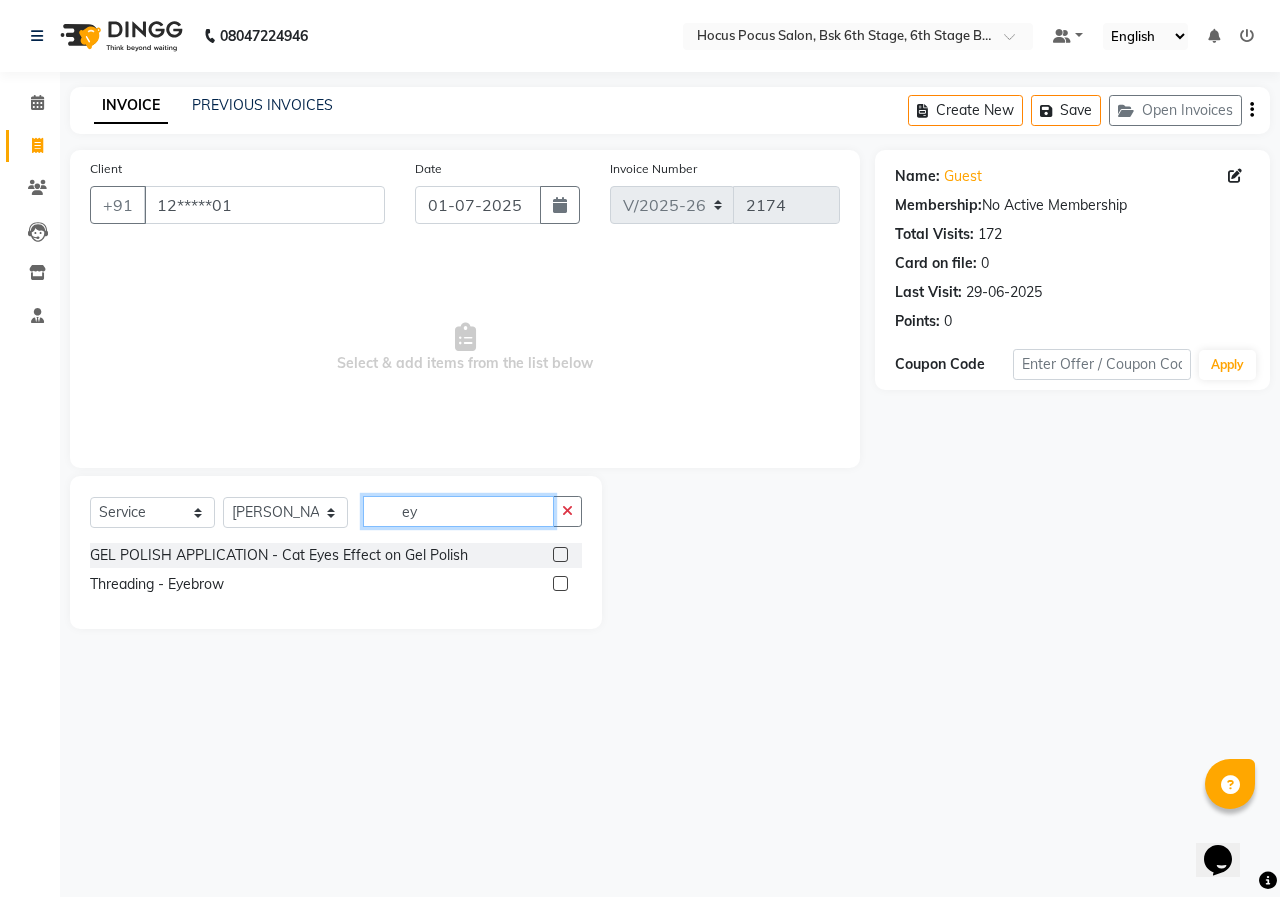 type on "ey" 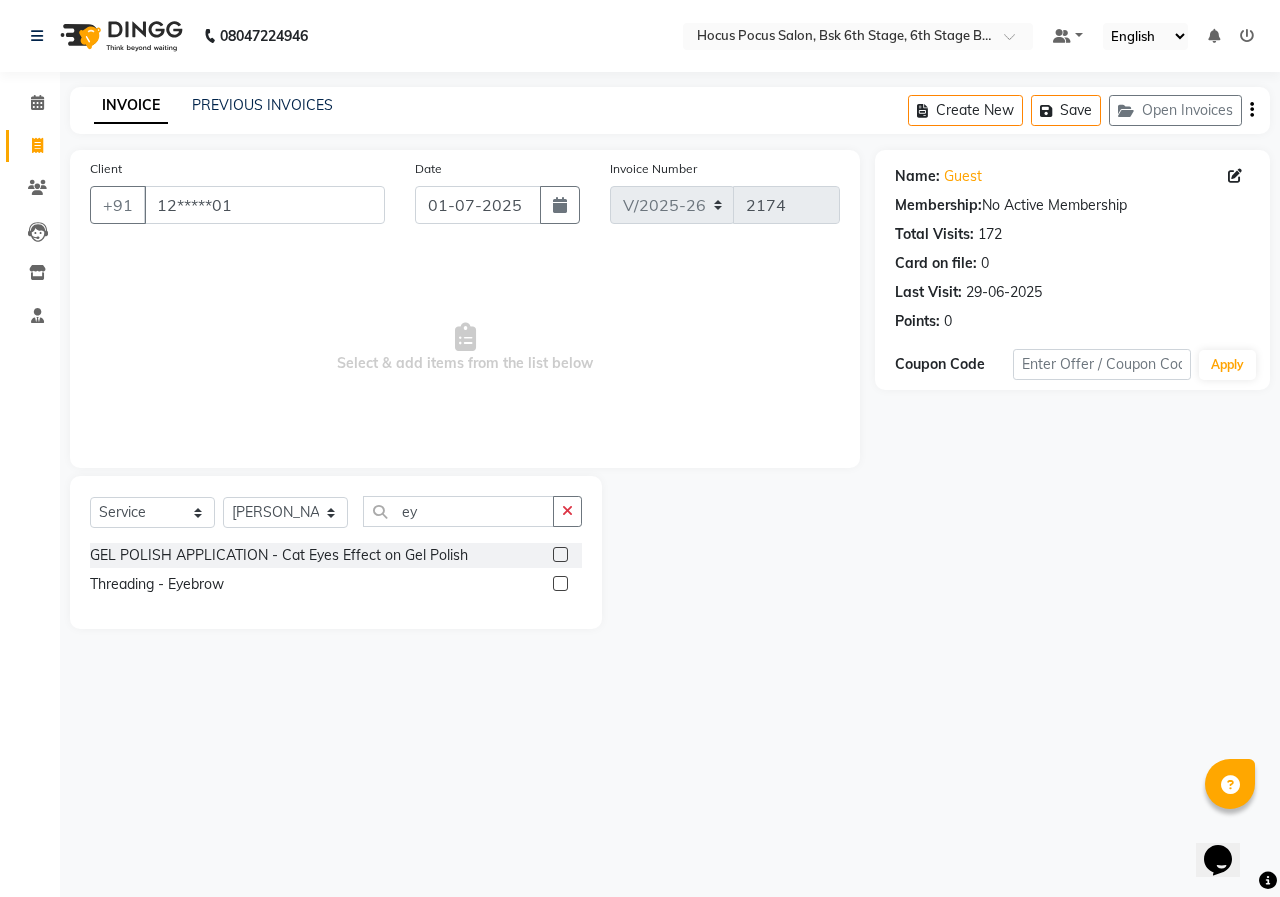 click on "Threading - Eyebrow" 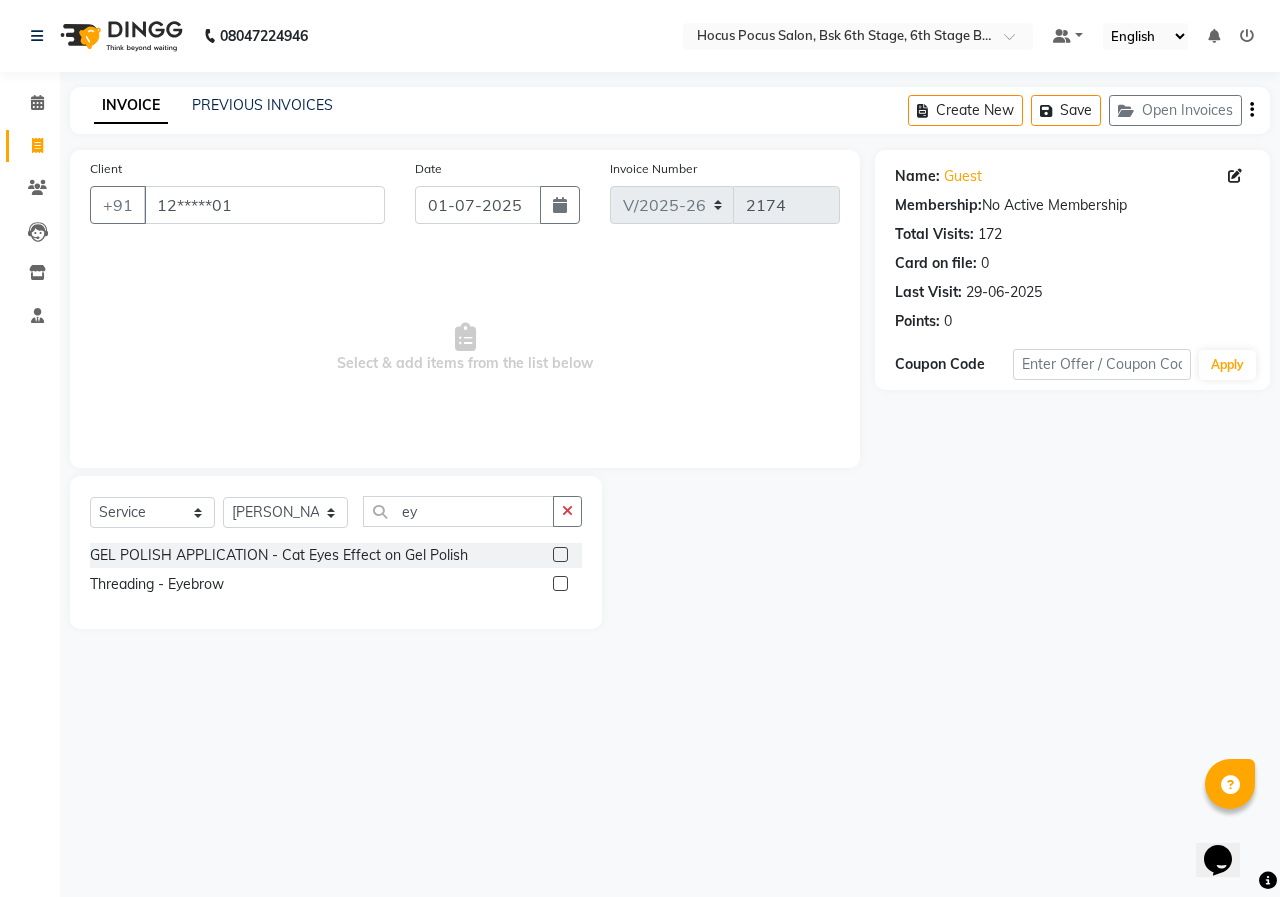 click 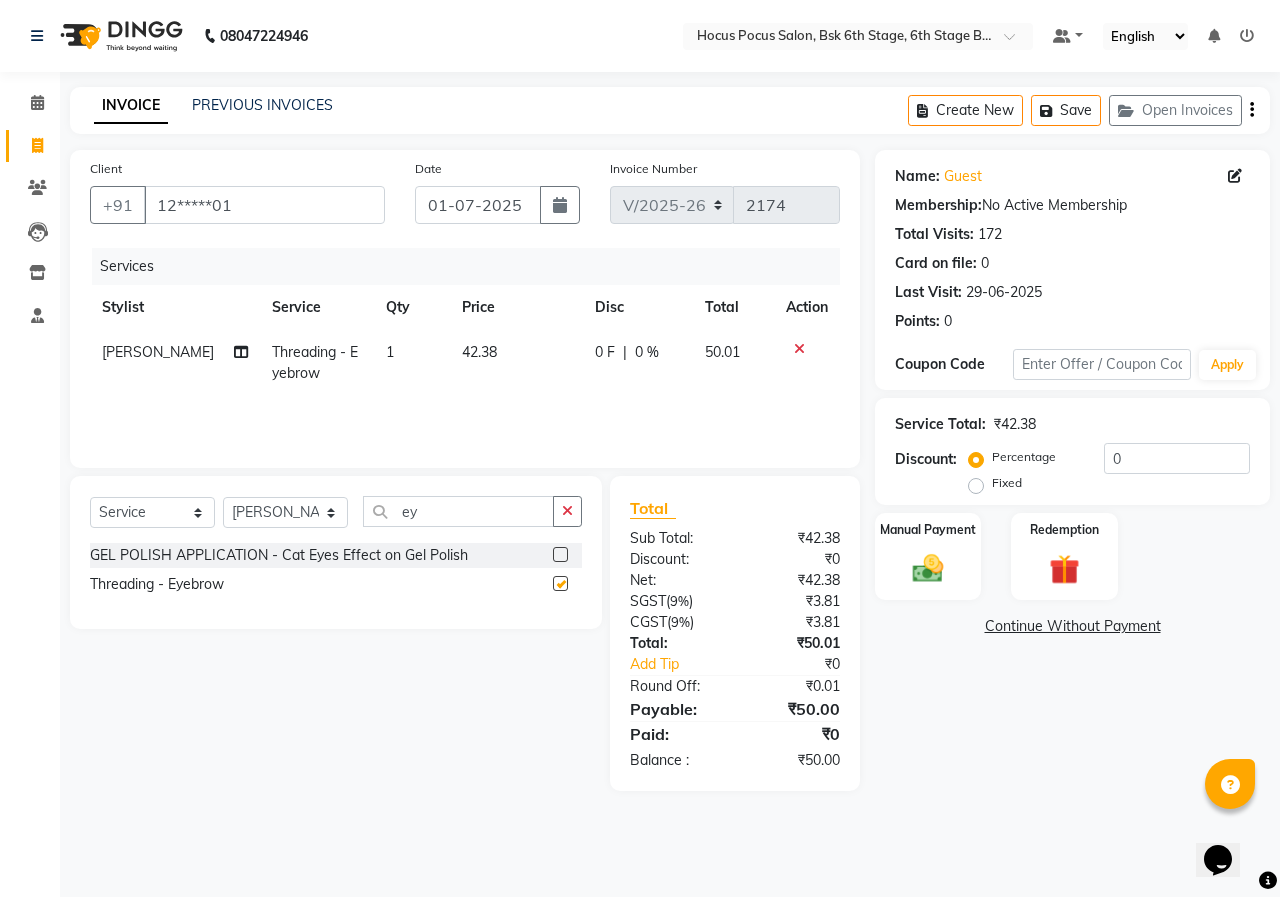 checkbox on "false" 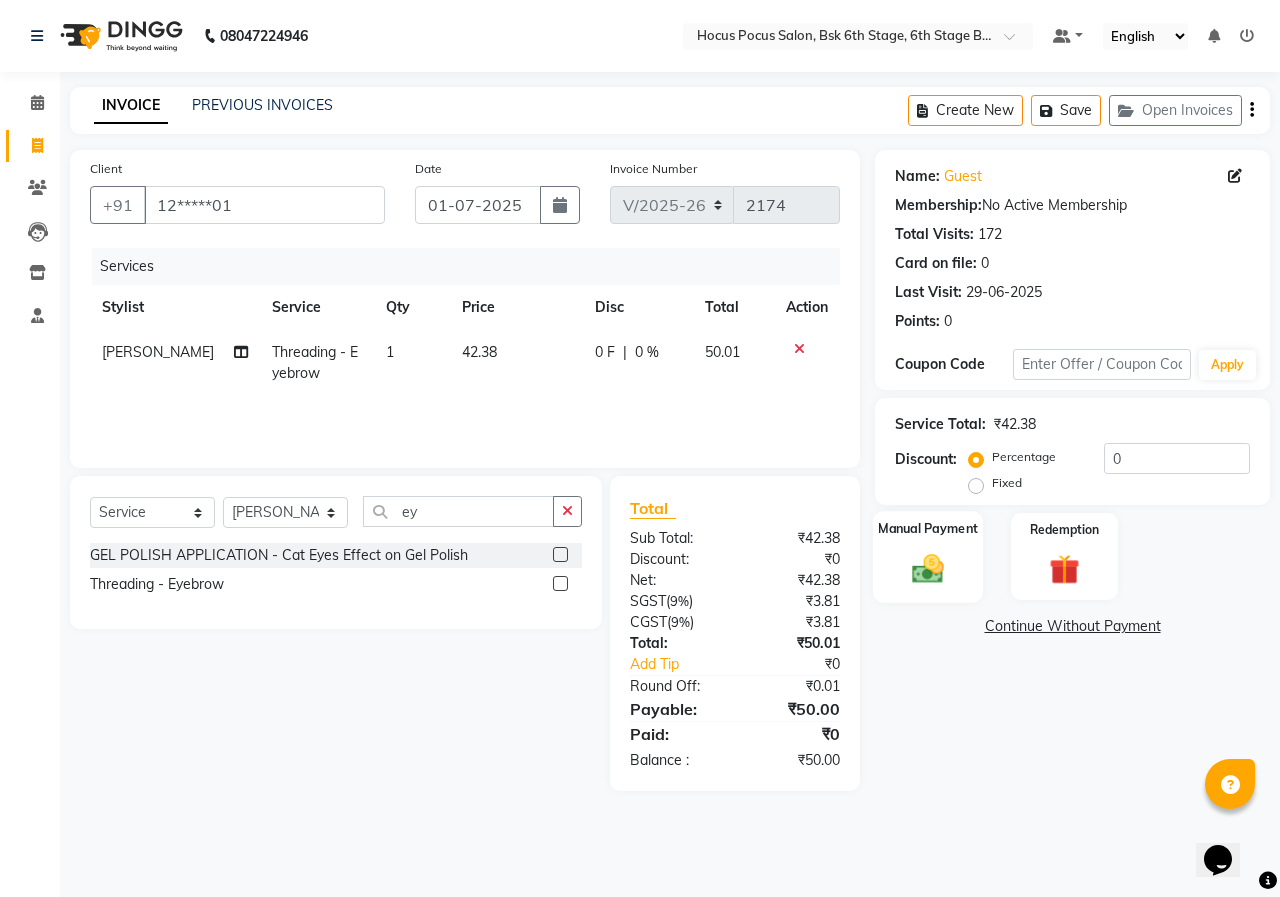 click 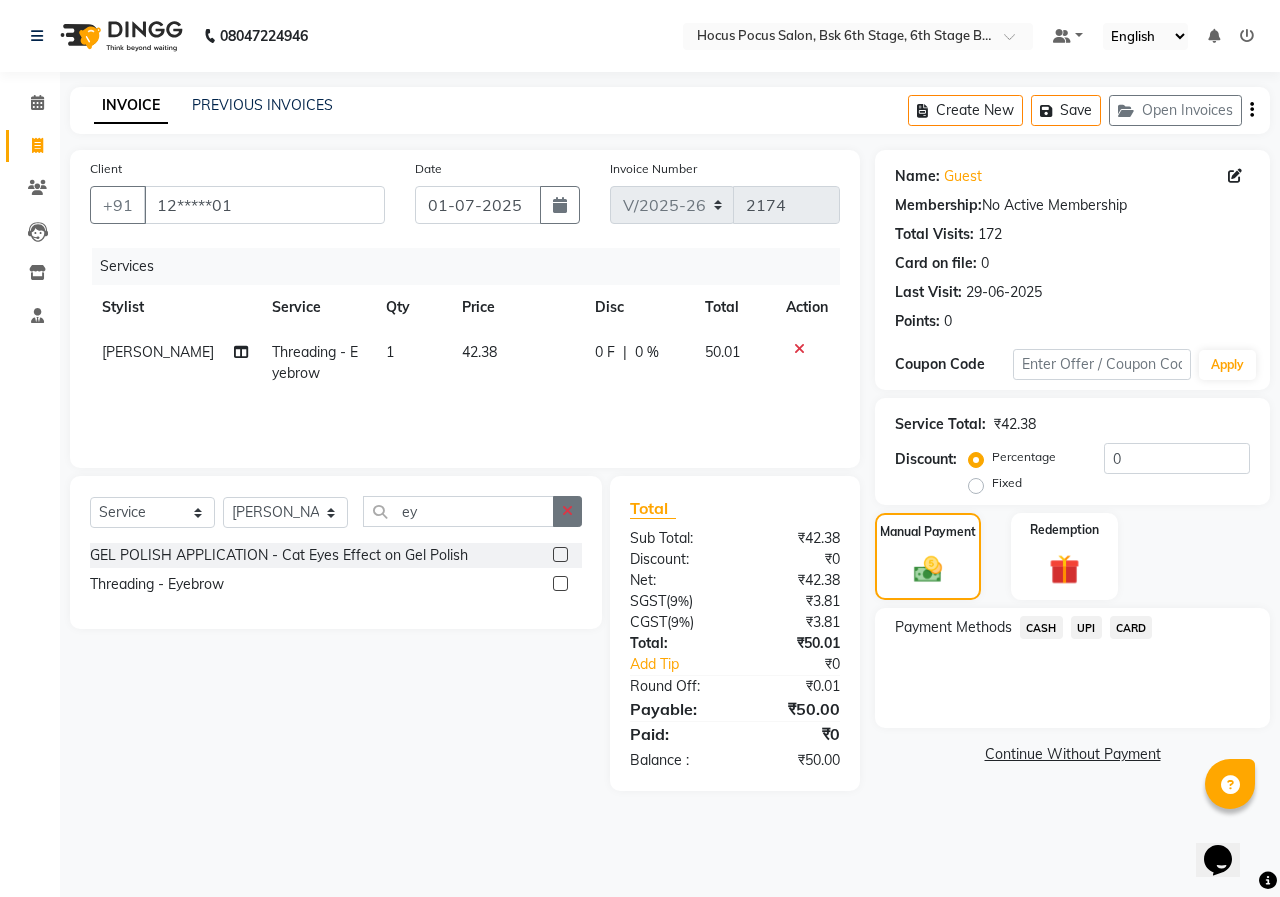 click 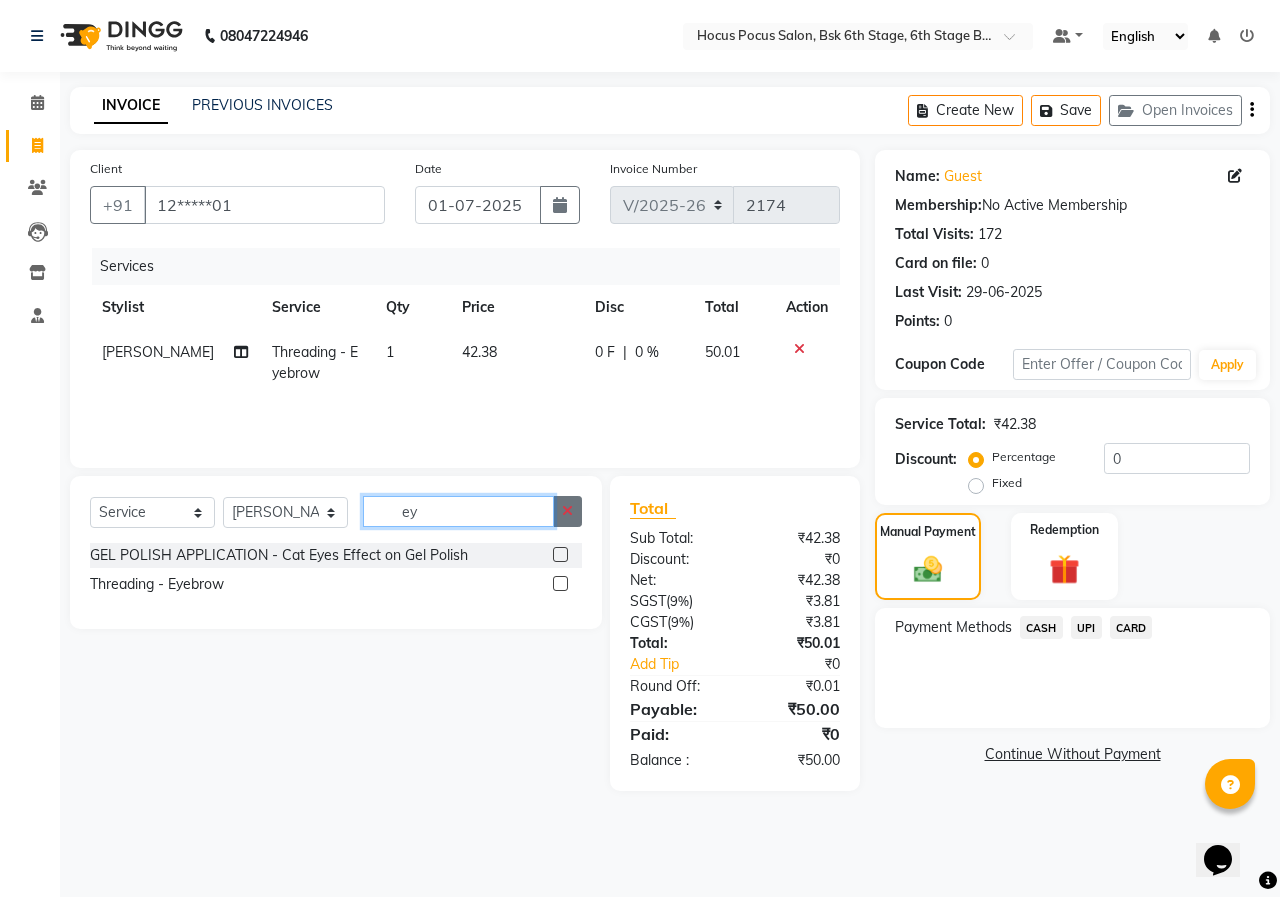 type 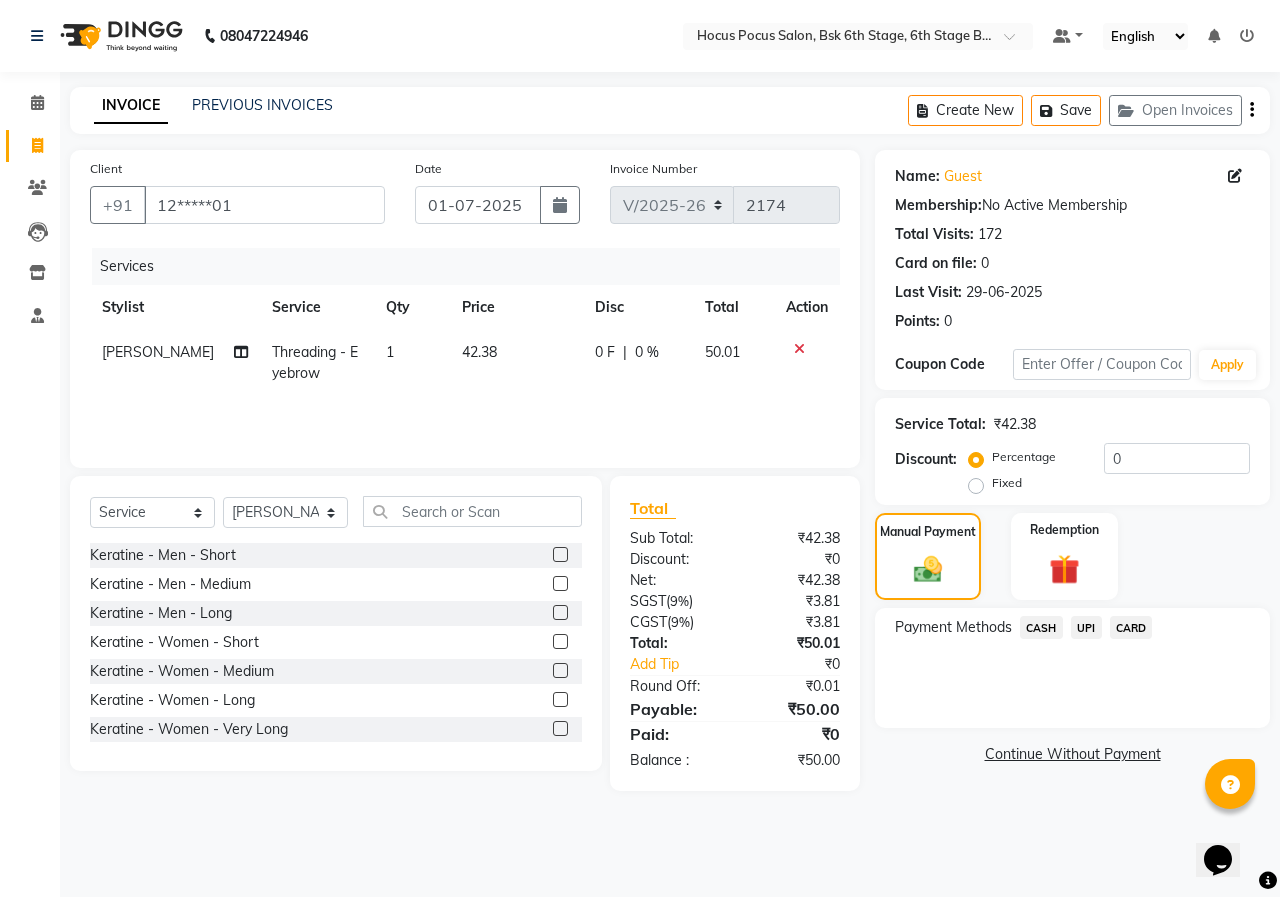 click 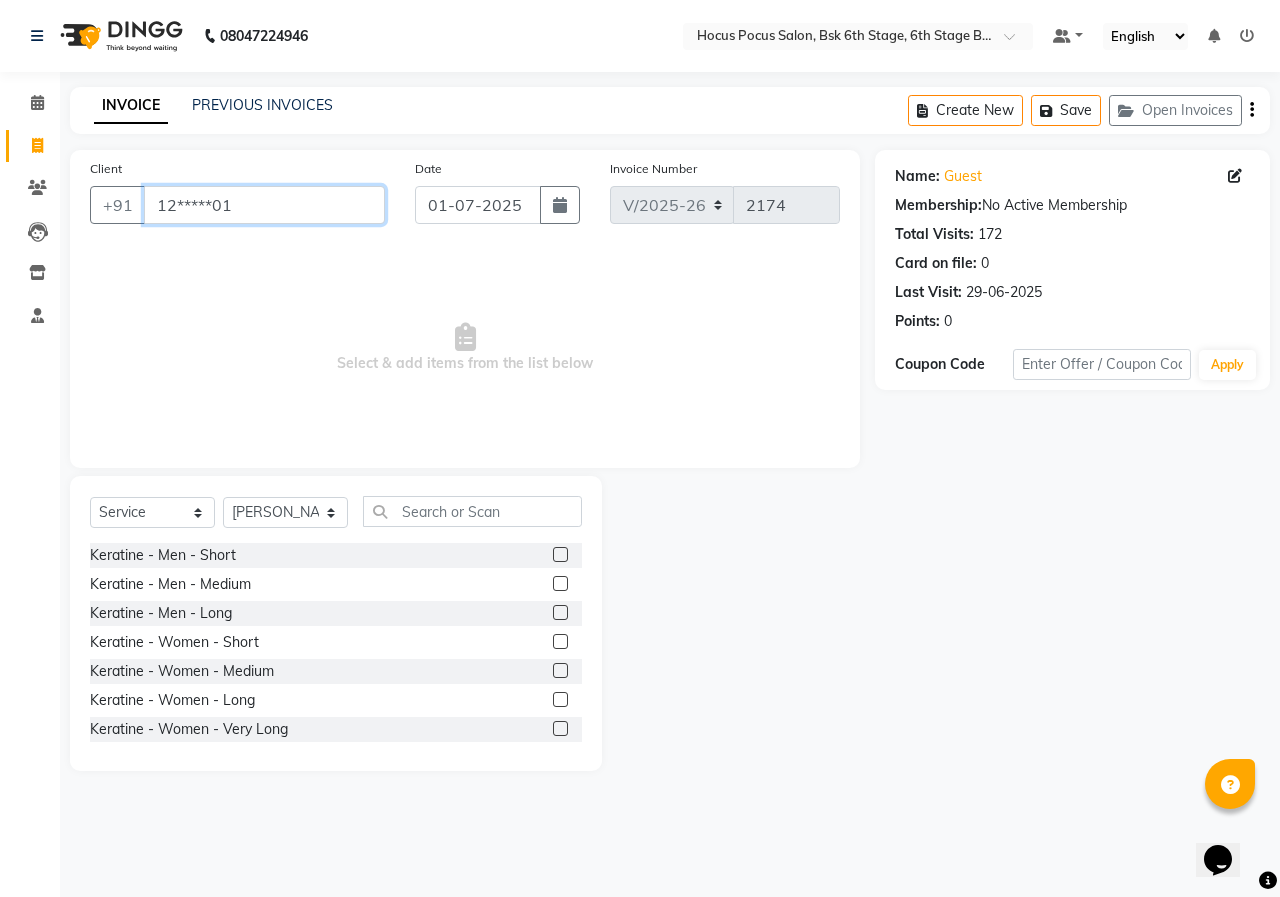 click on "12*****01" at bounding box center (264, 205) 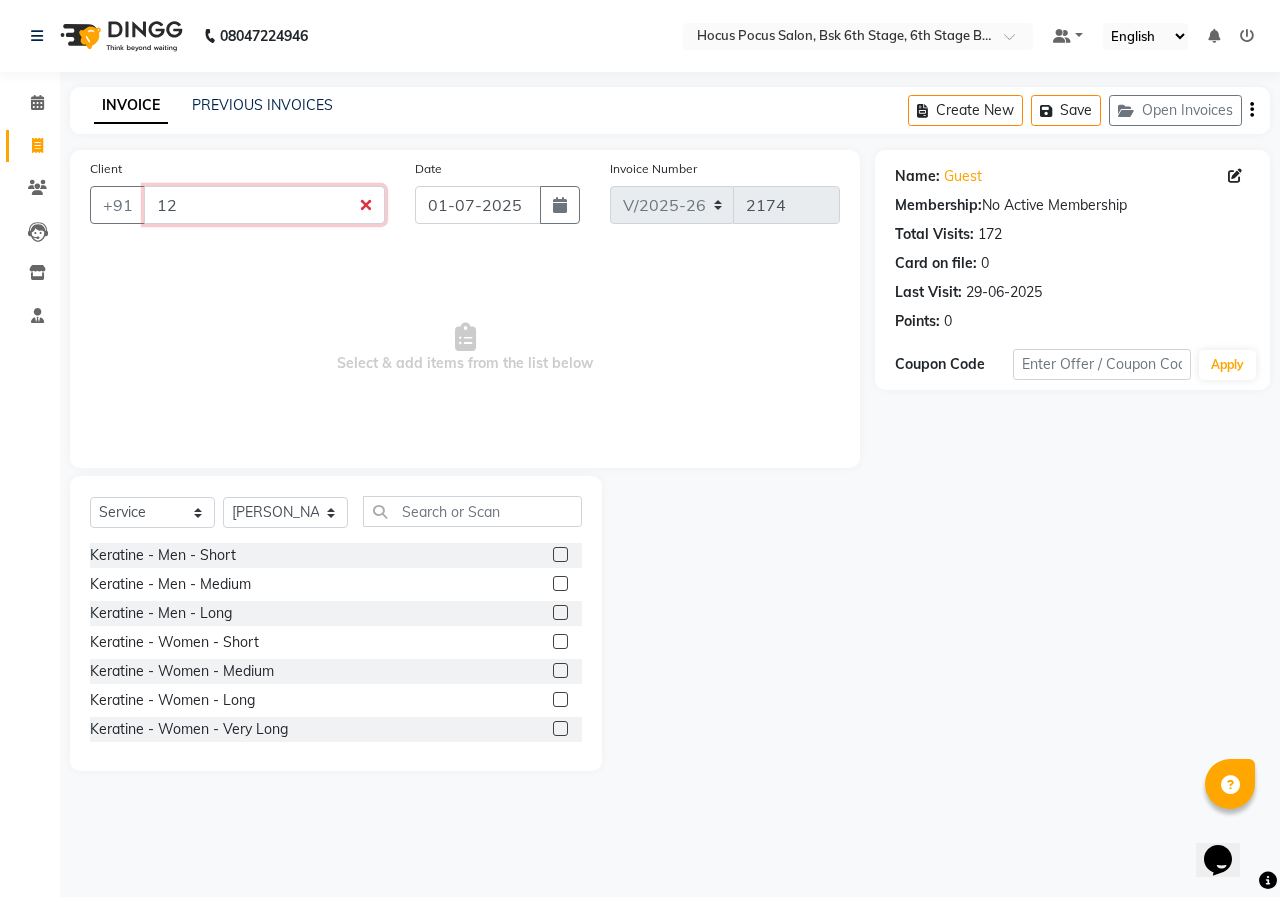 type on "1" 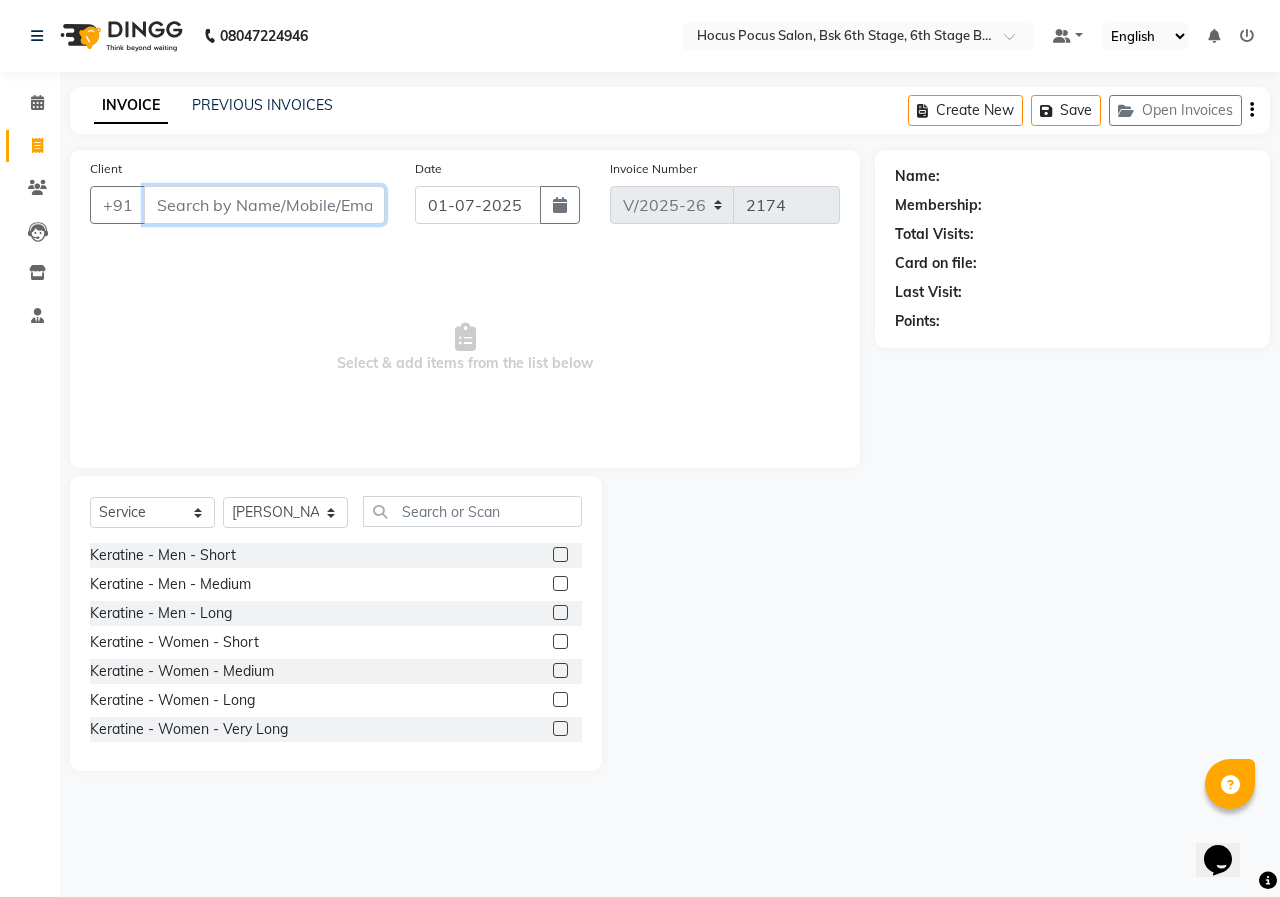 type 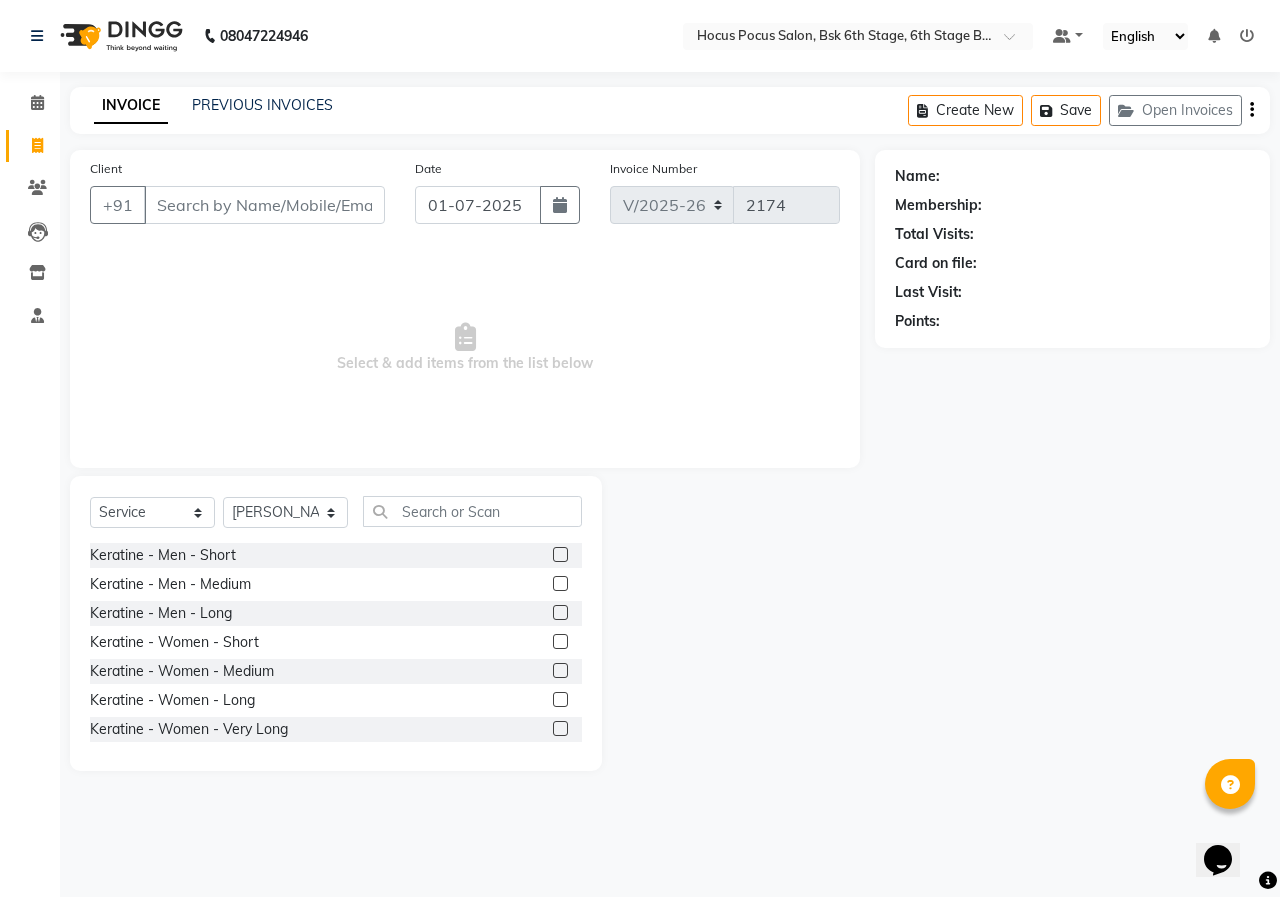 click on "Select & add items from the list below" at bounding box center [465, 348] 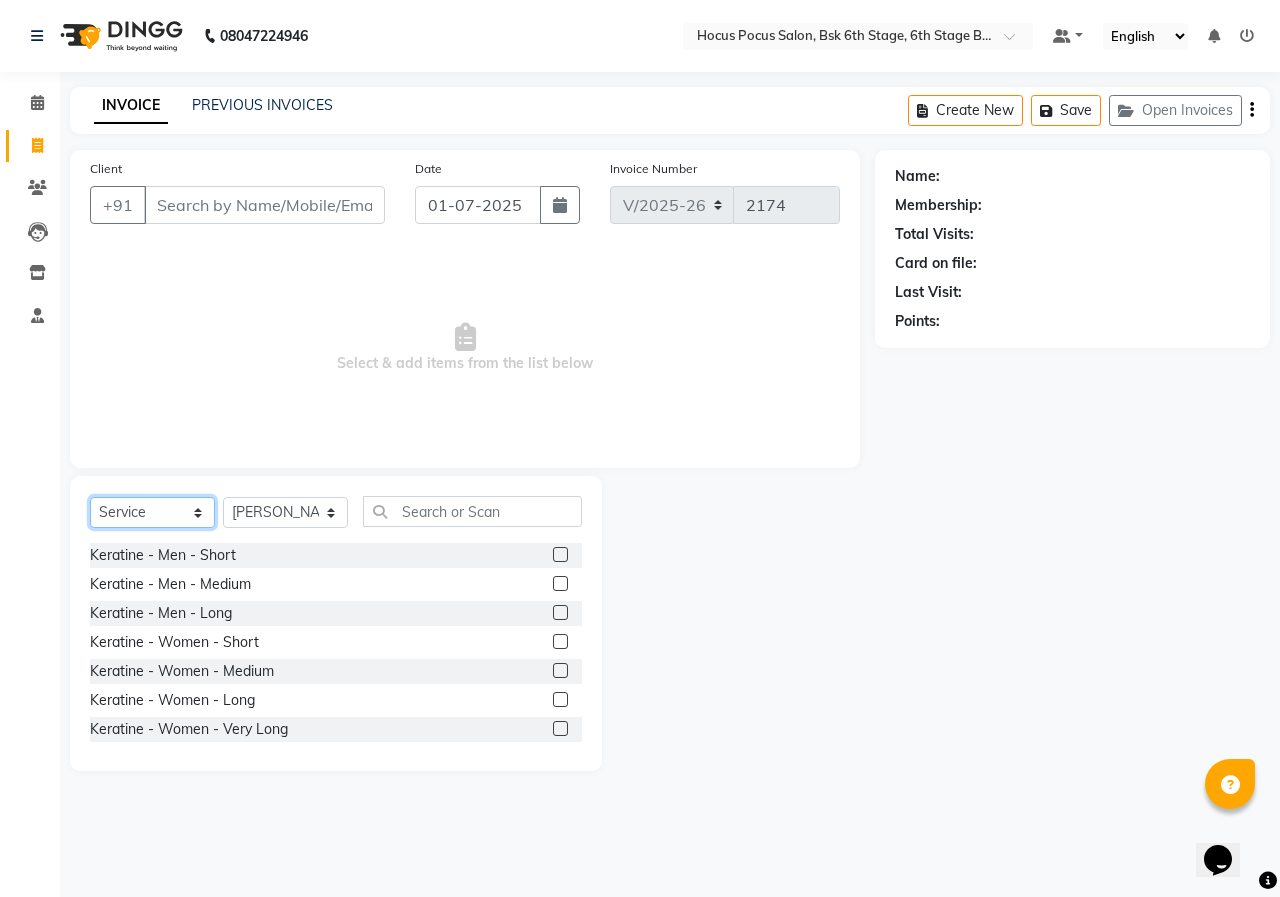 drag, startPoint x: 178, startPoint y: 503, endPoint x: 186, endPoint y: 514, distance: 13.601471 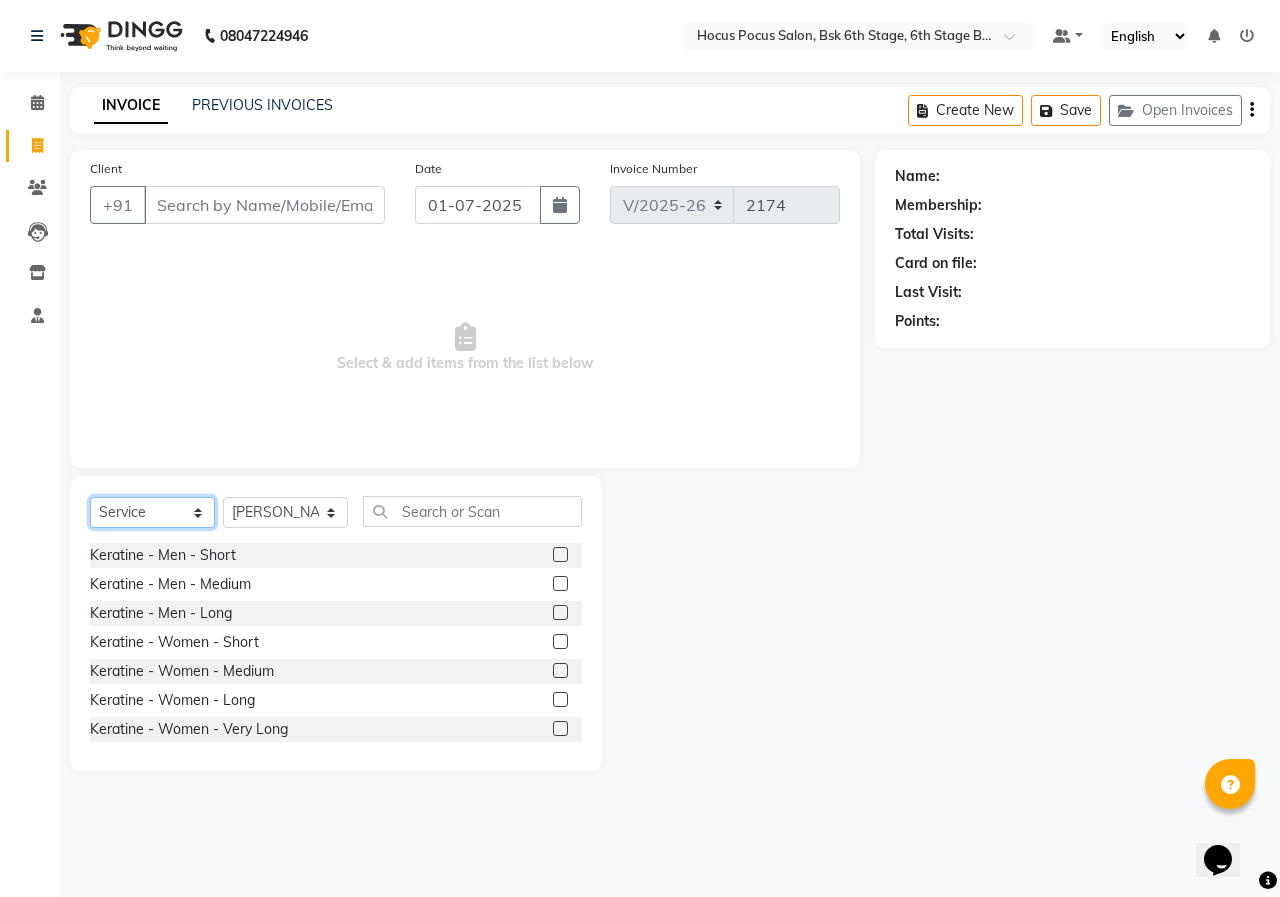 select on "select" 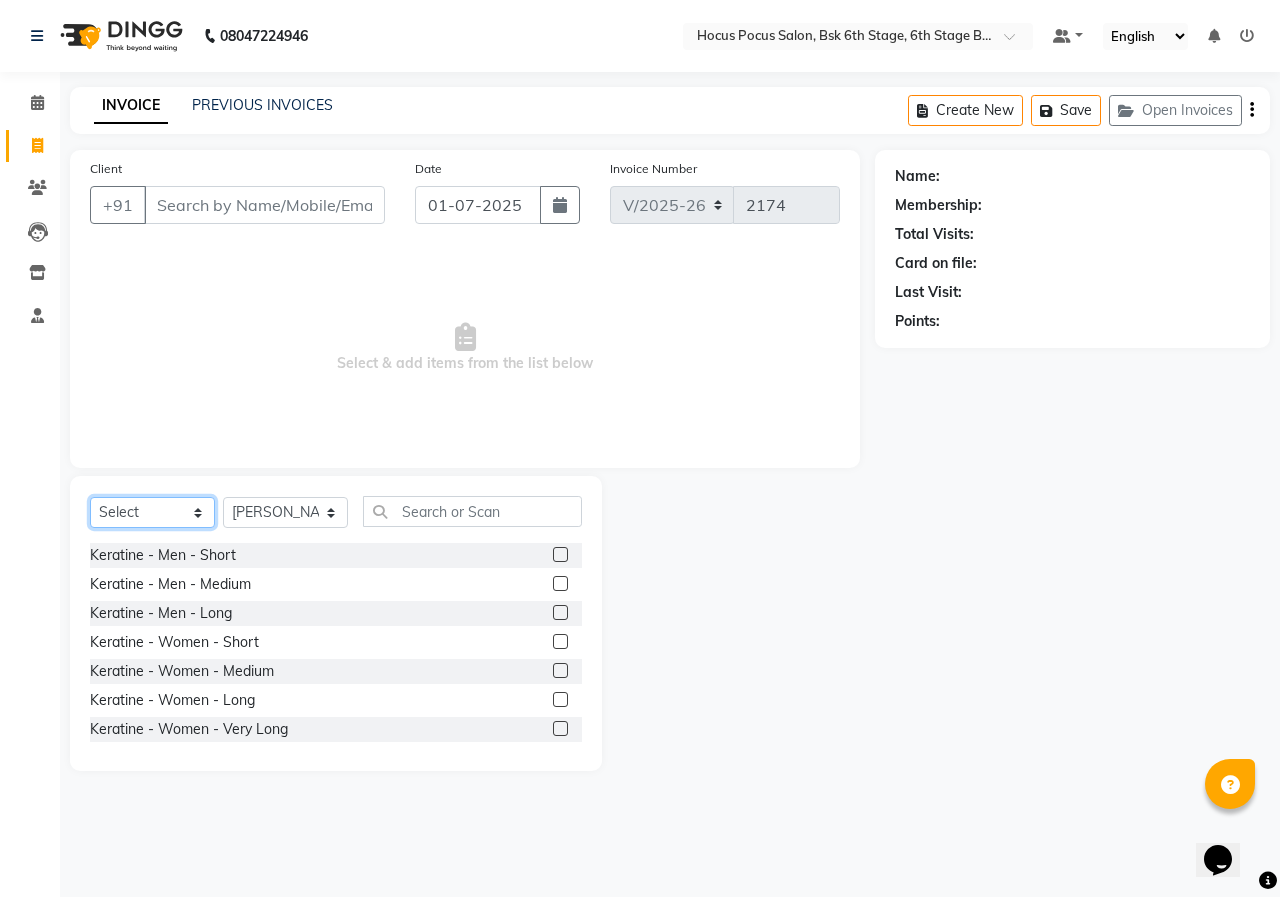 click on "Select  Service  Product  Membership  Package Voucher Prepaid Gift Card" 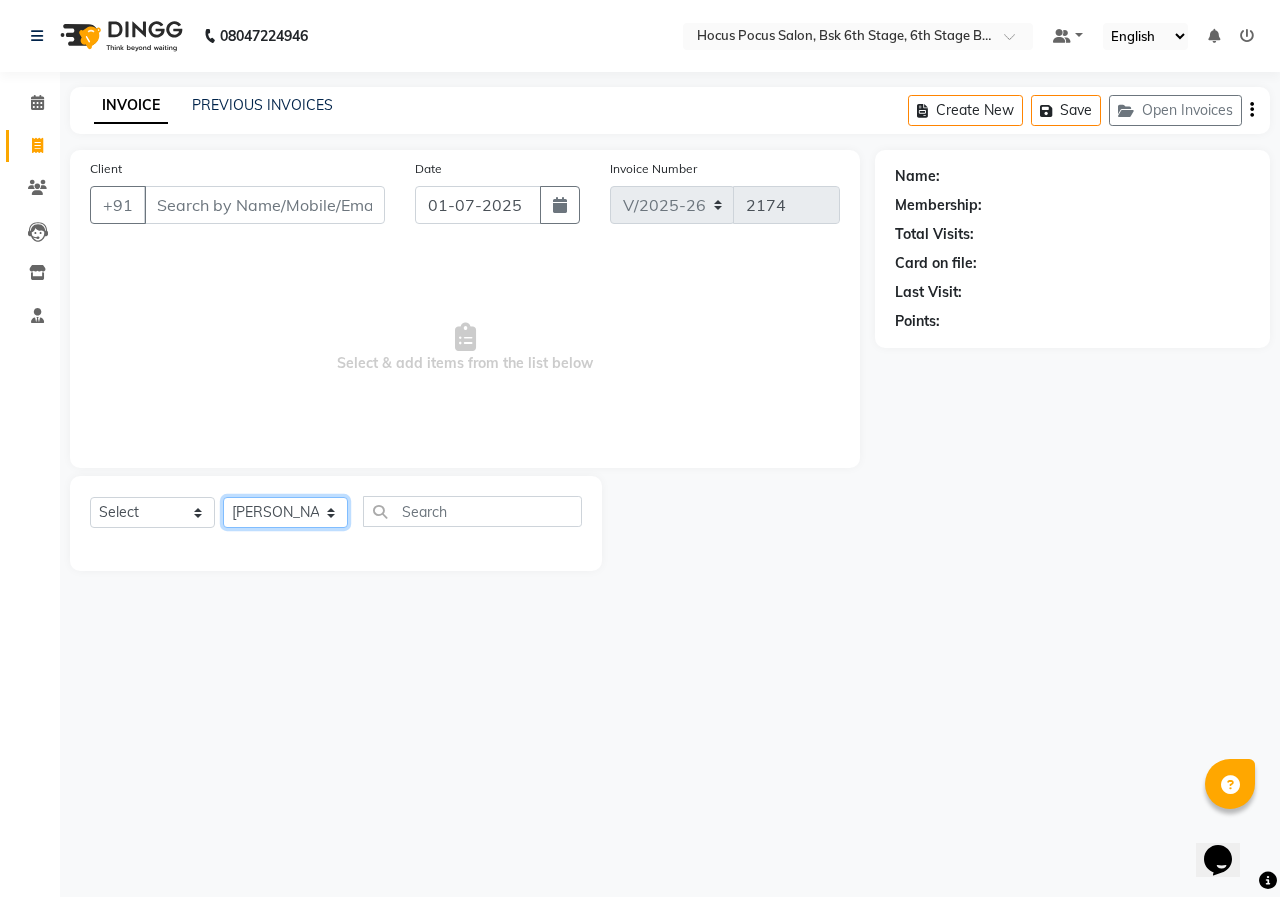 click on "Select Stylist [PERSON_NAME] hocus pocus  [PERSON_NAME] [PERSON_NAME] [PERSON_NAME] [PERSON_NAME]" 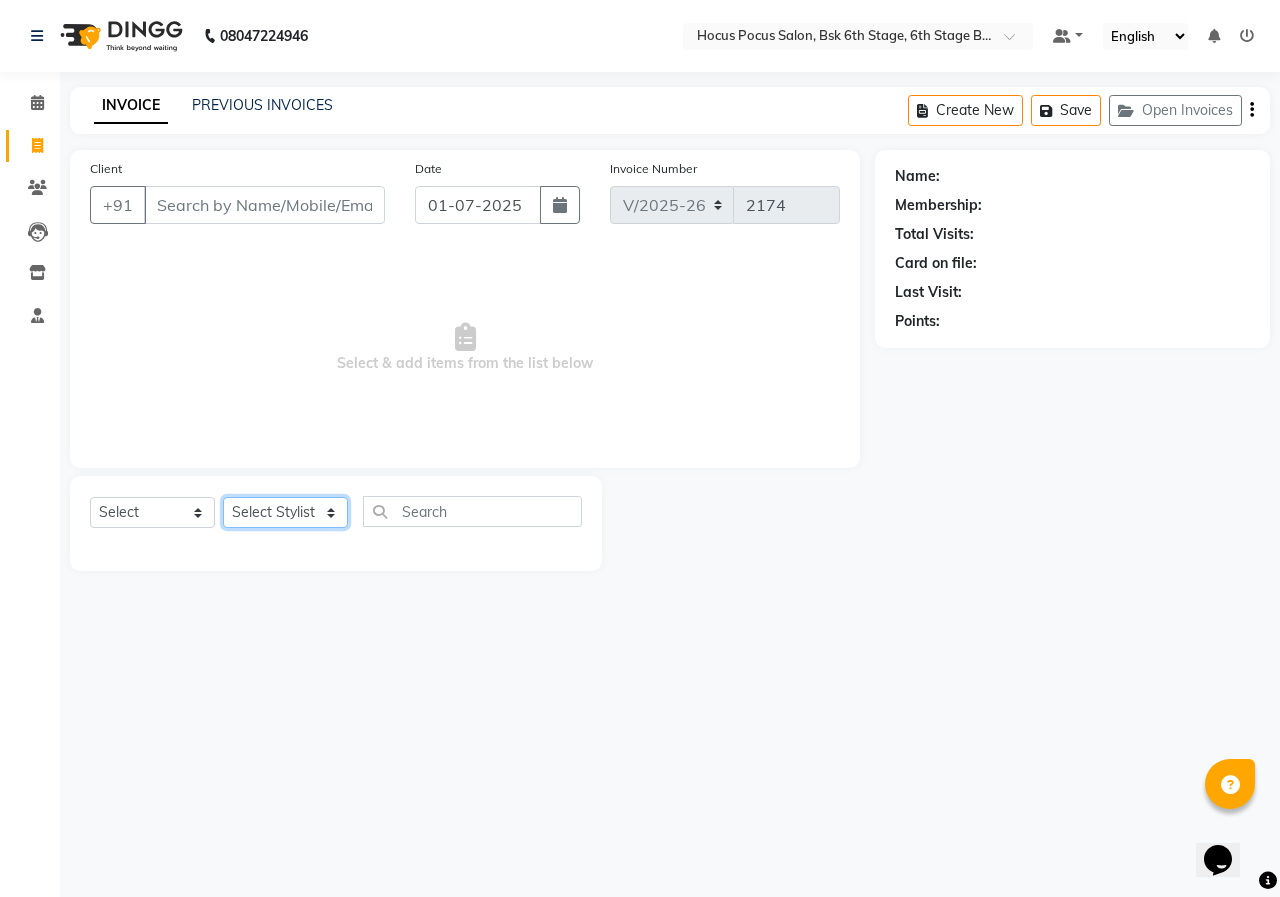 click on "Select Stylist [PERSON_NAME] hocus pocus  [PERSON_NAME] [PERSON_NAME] [PERSON_NAME] [PERSON_NAME]" 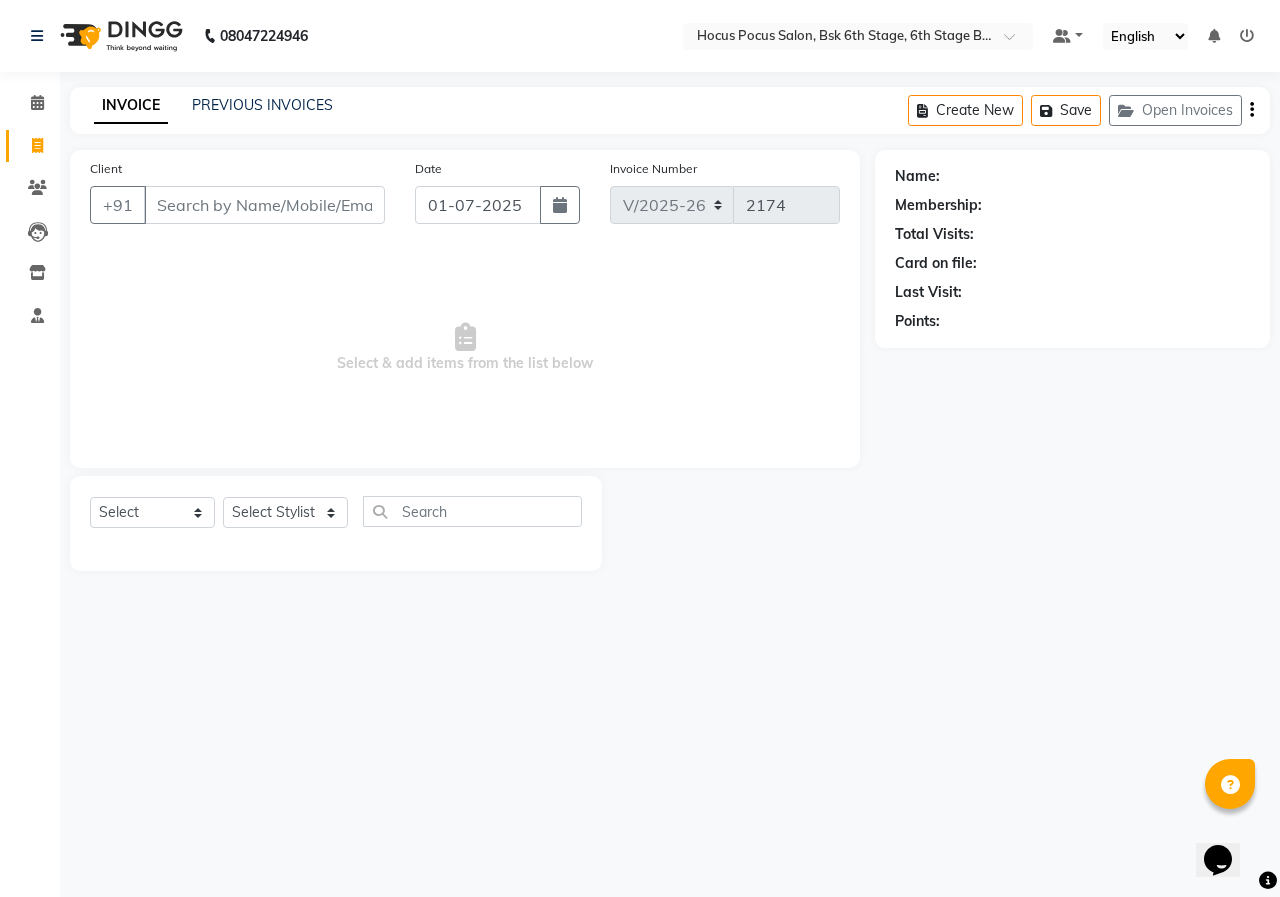 click on "Select & add items from the list below" at bounding box center (465, 348) 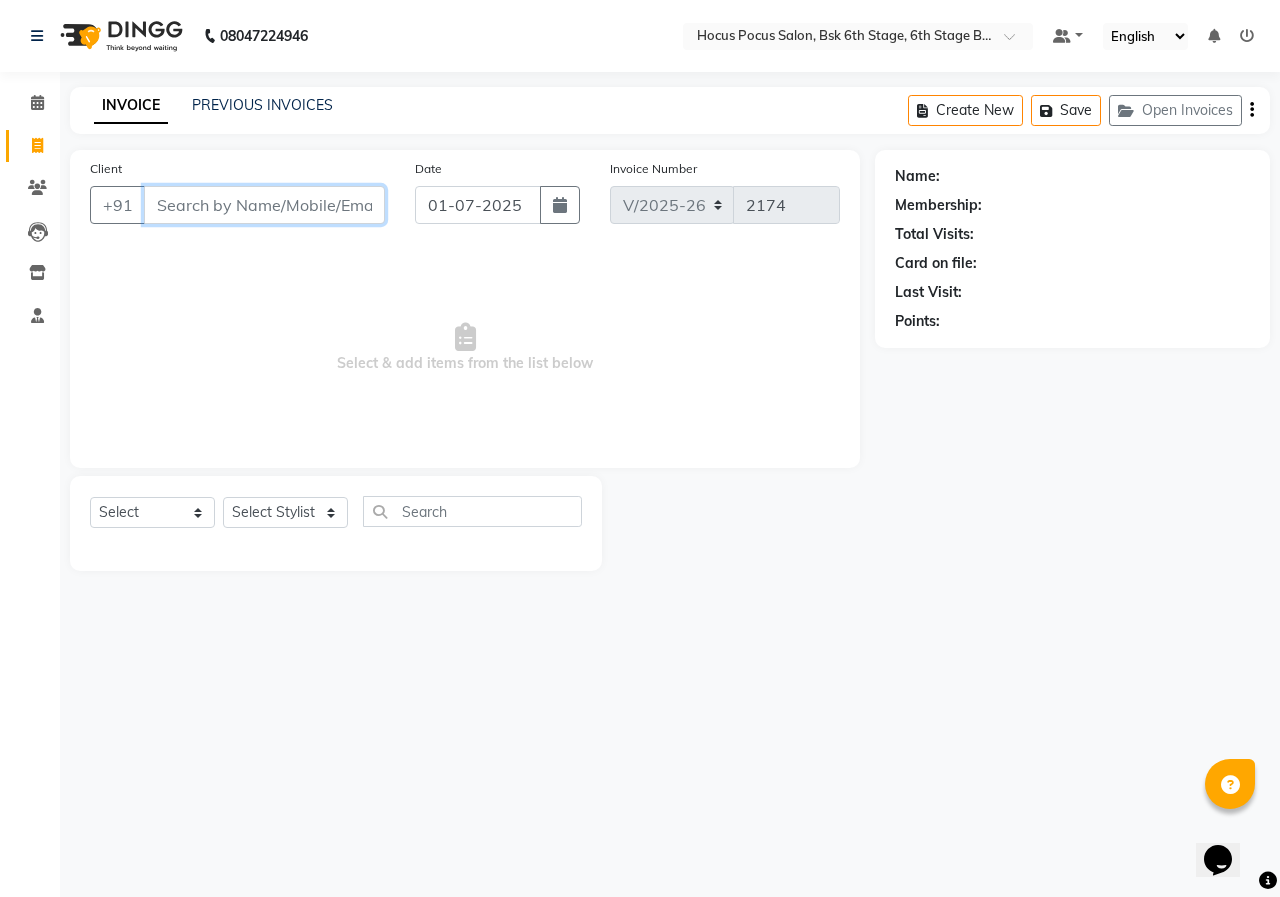 click on "Client" at bounding box center (264, 205) 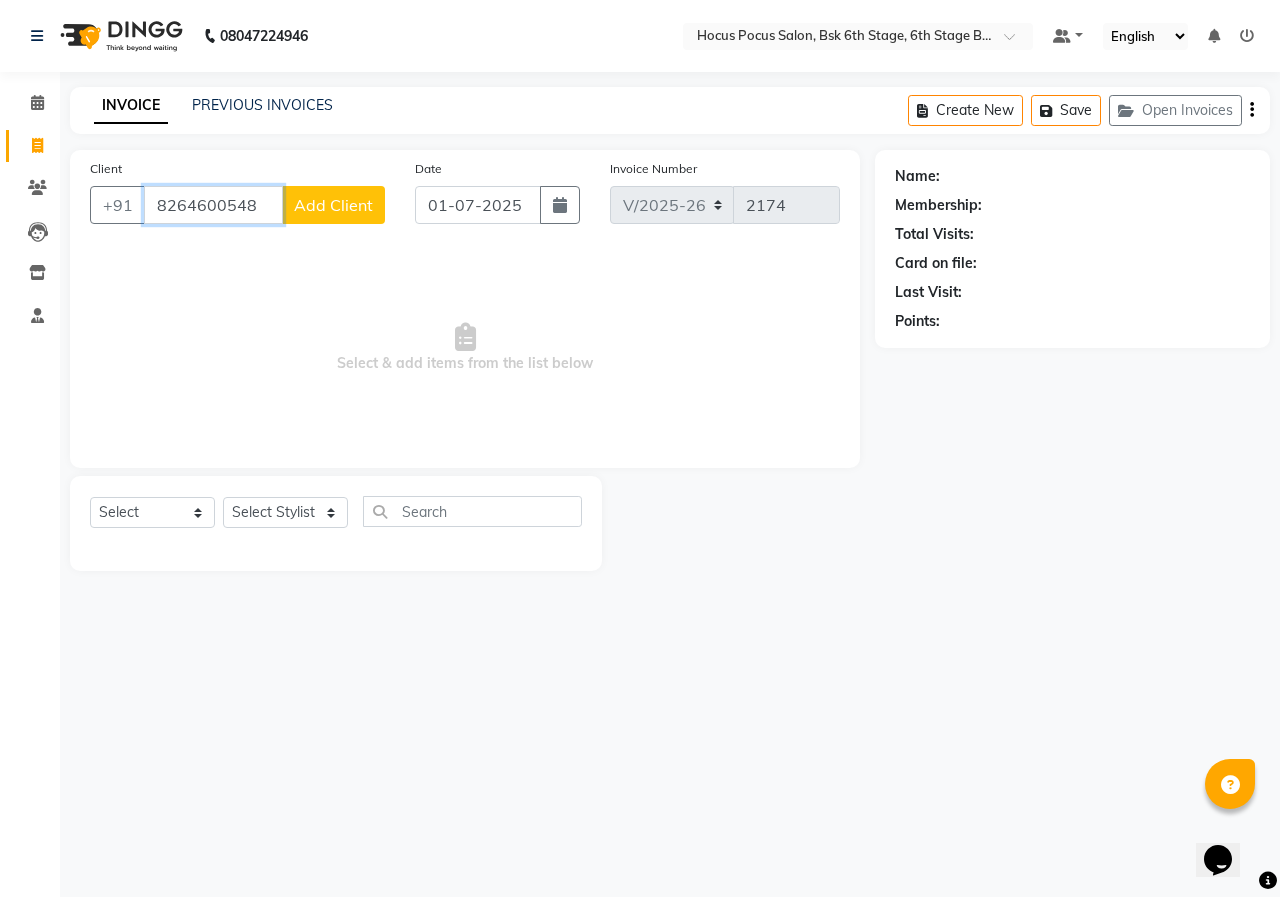 type on "8264600548" 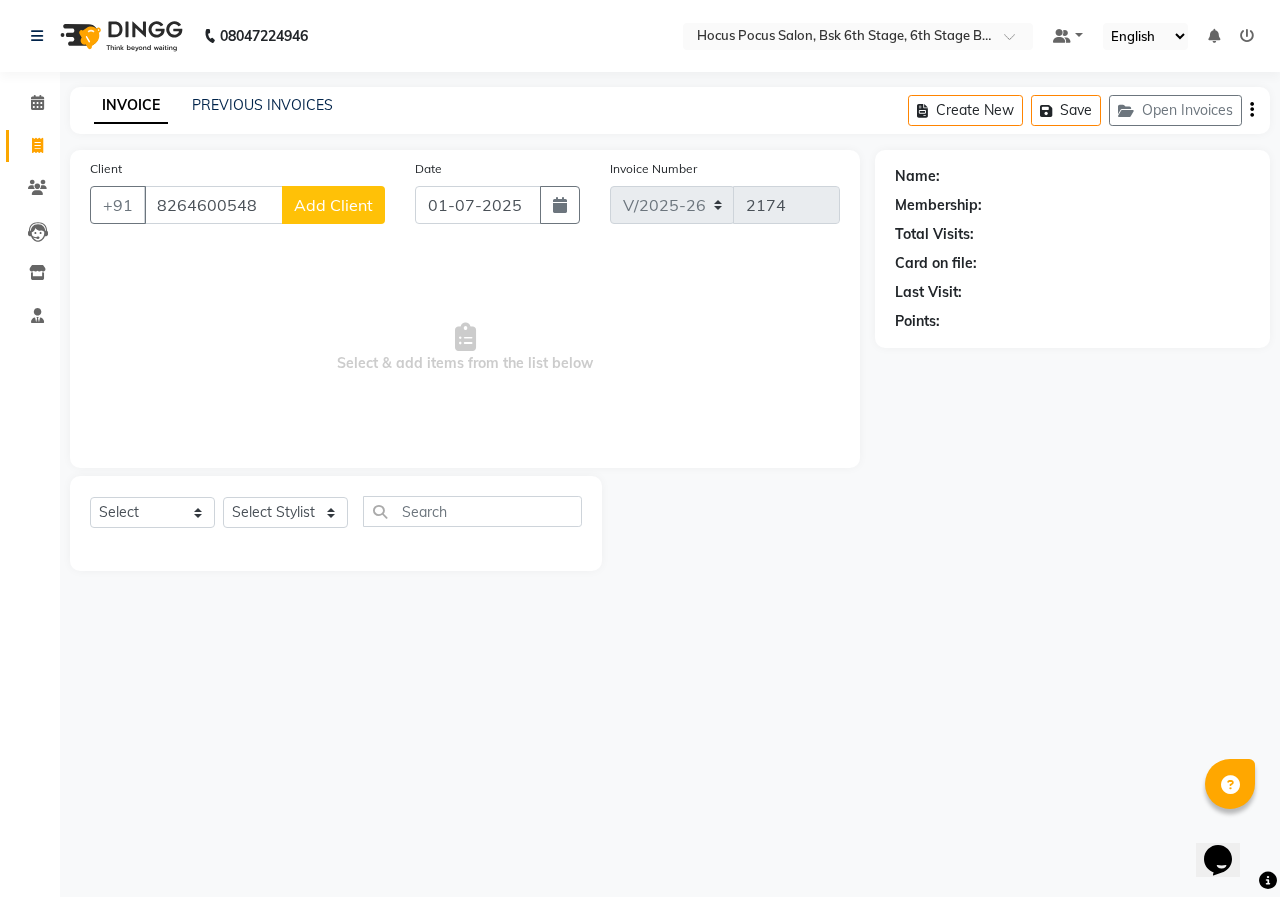 click on "Add Client" 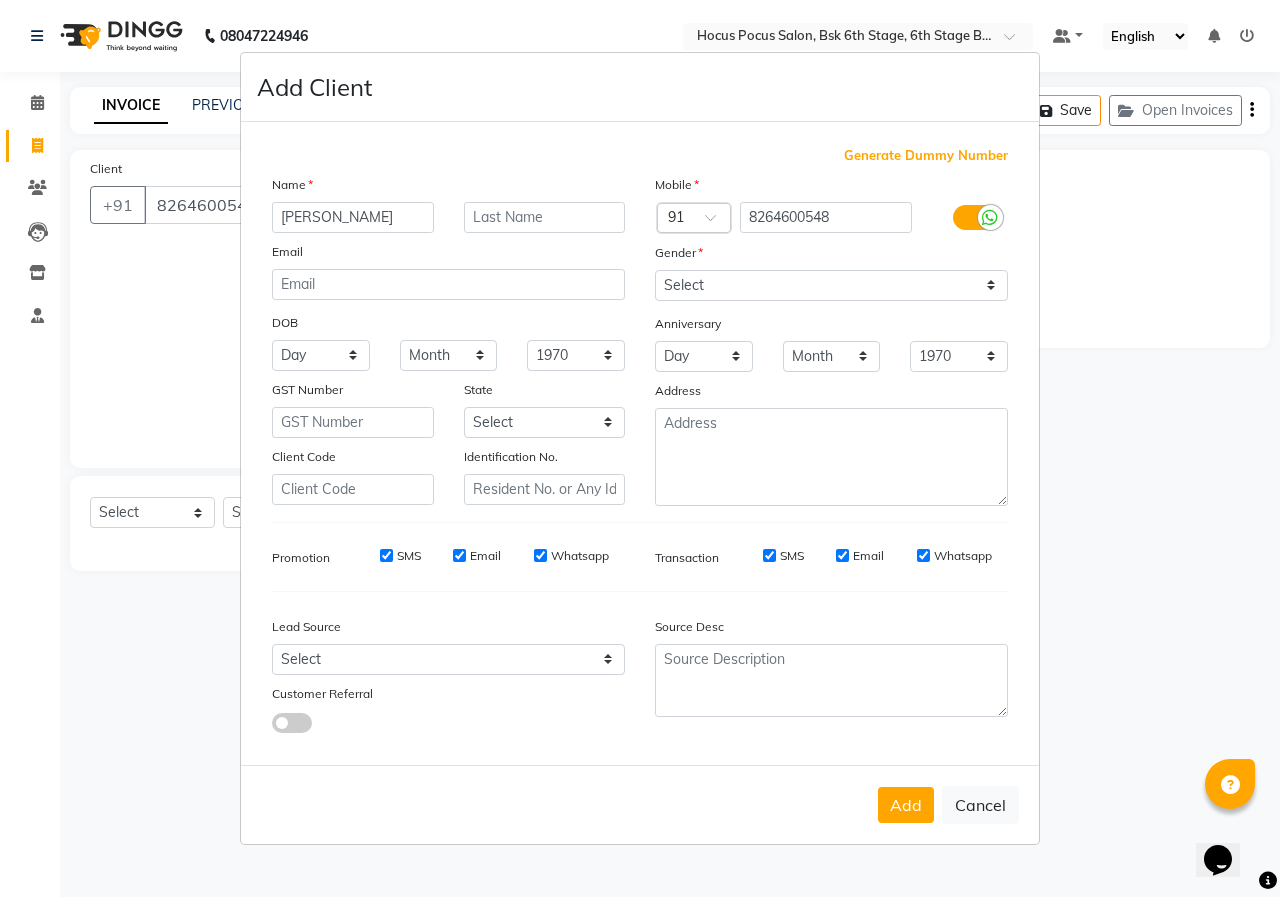 type on "[PERSON_NAME]" 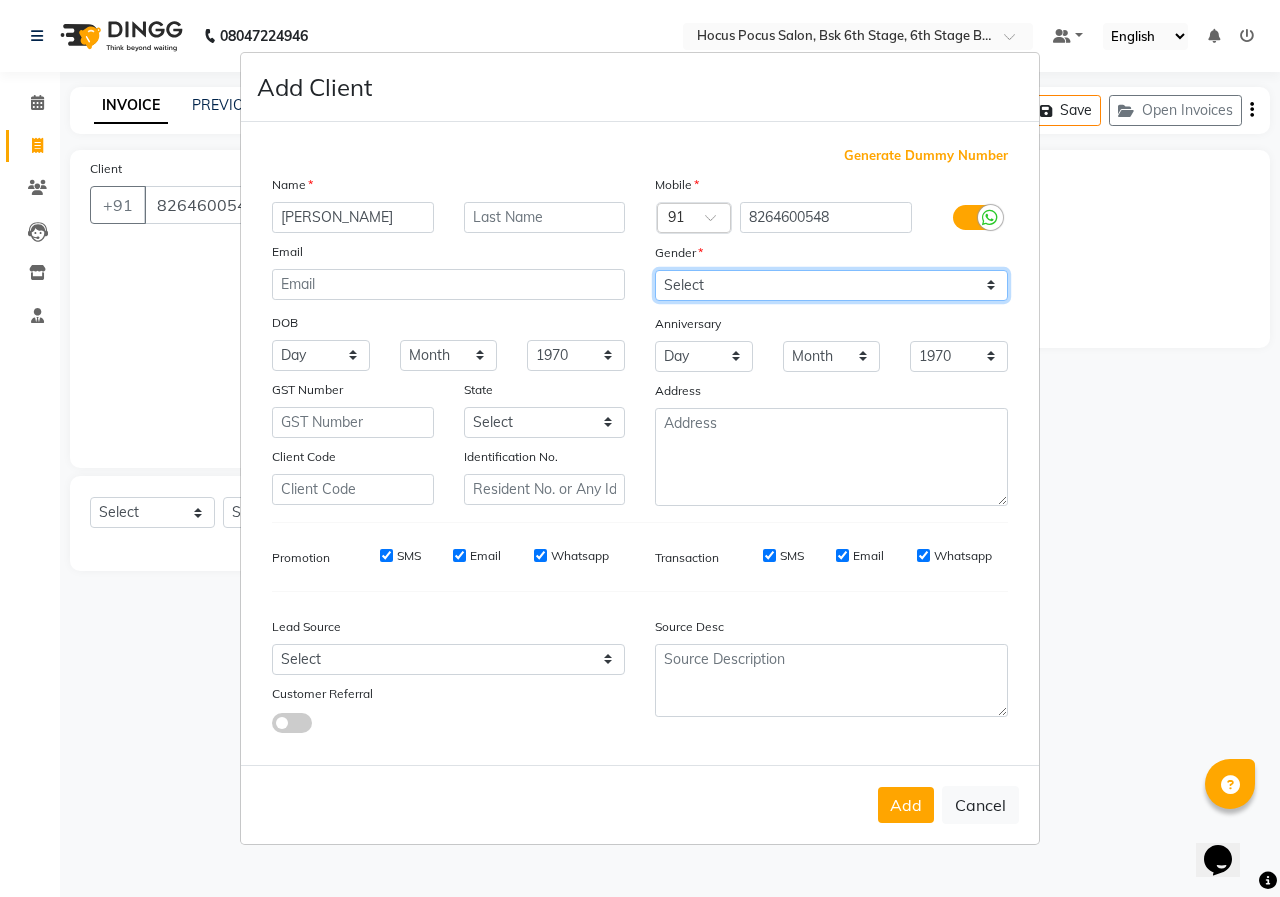 click on "Select [DEMOGRAPHIC_DATA] [DEMOGRAPHIC_DATA] Other Prefer Not To Say" at bounding box center [831, 285] 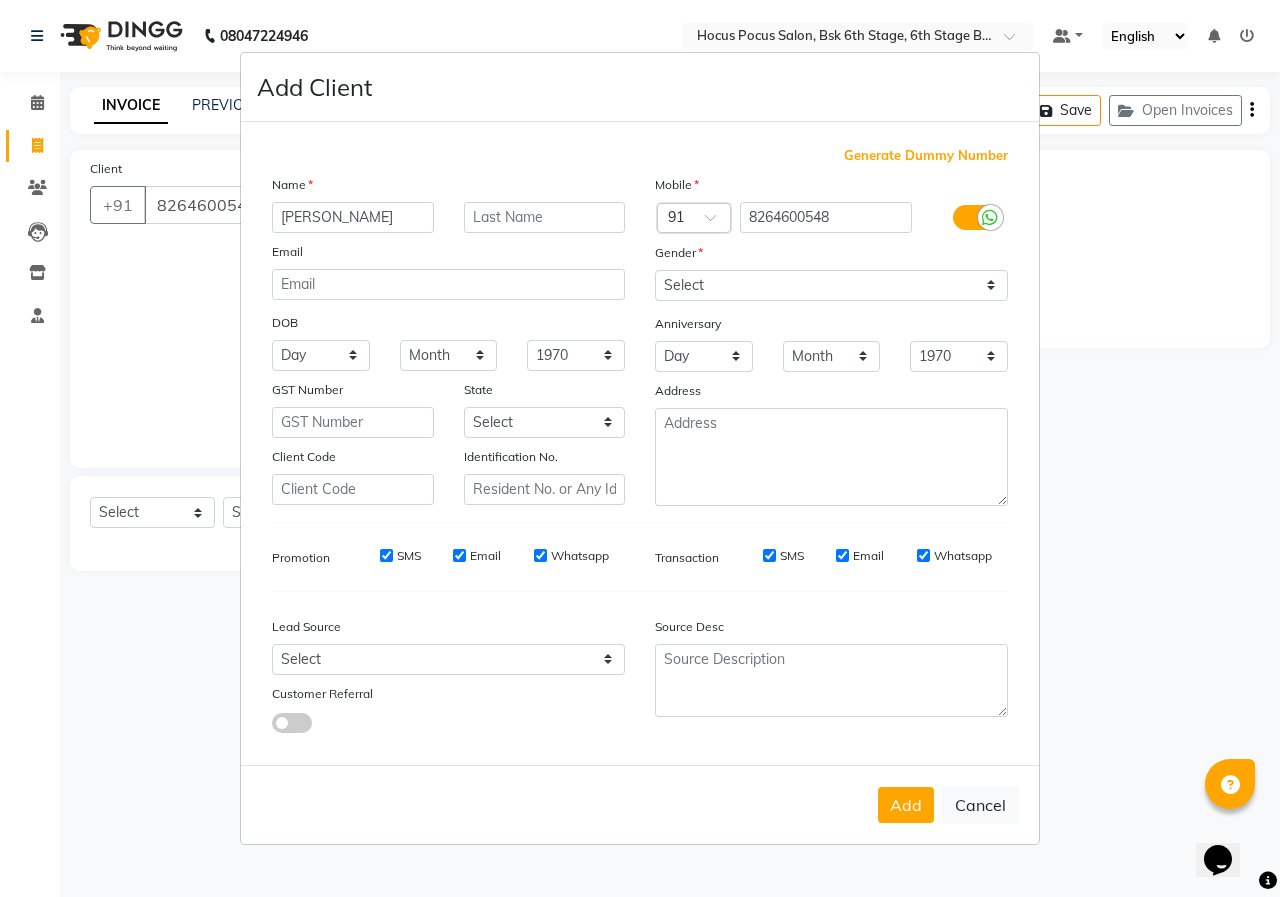drag, startPoint x: 0, startPoint y: 936, endPoint x: 343, endPoint y: 770, distance: 381.05774 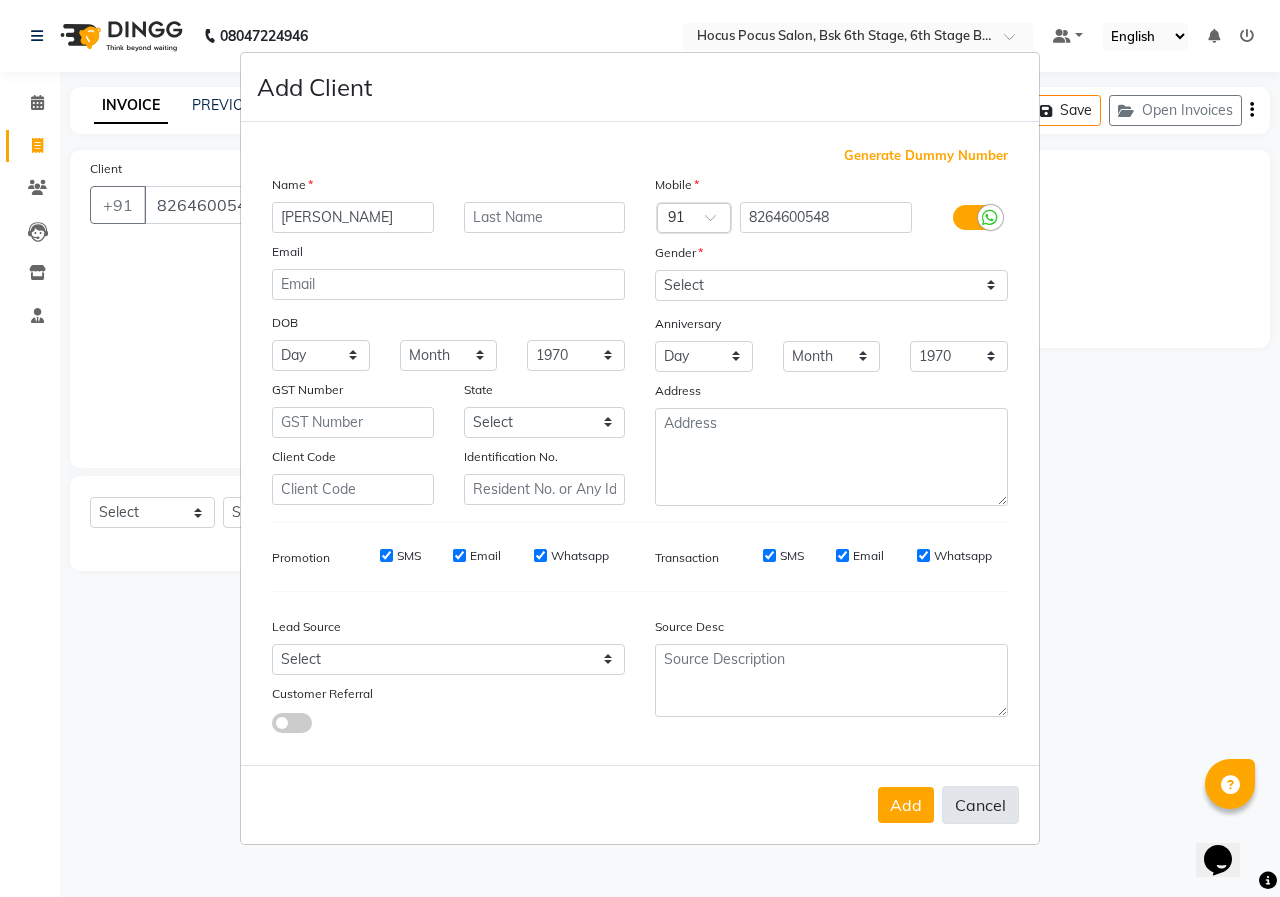 drag, startPoint x: 343, startPoint y: 770, endPoint x: 964, endPoint y: 802, distance: 621.8239 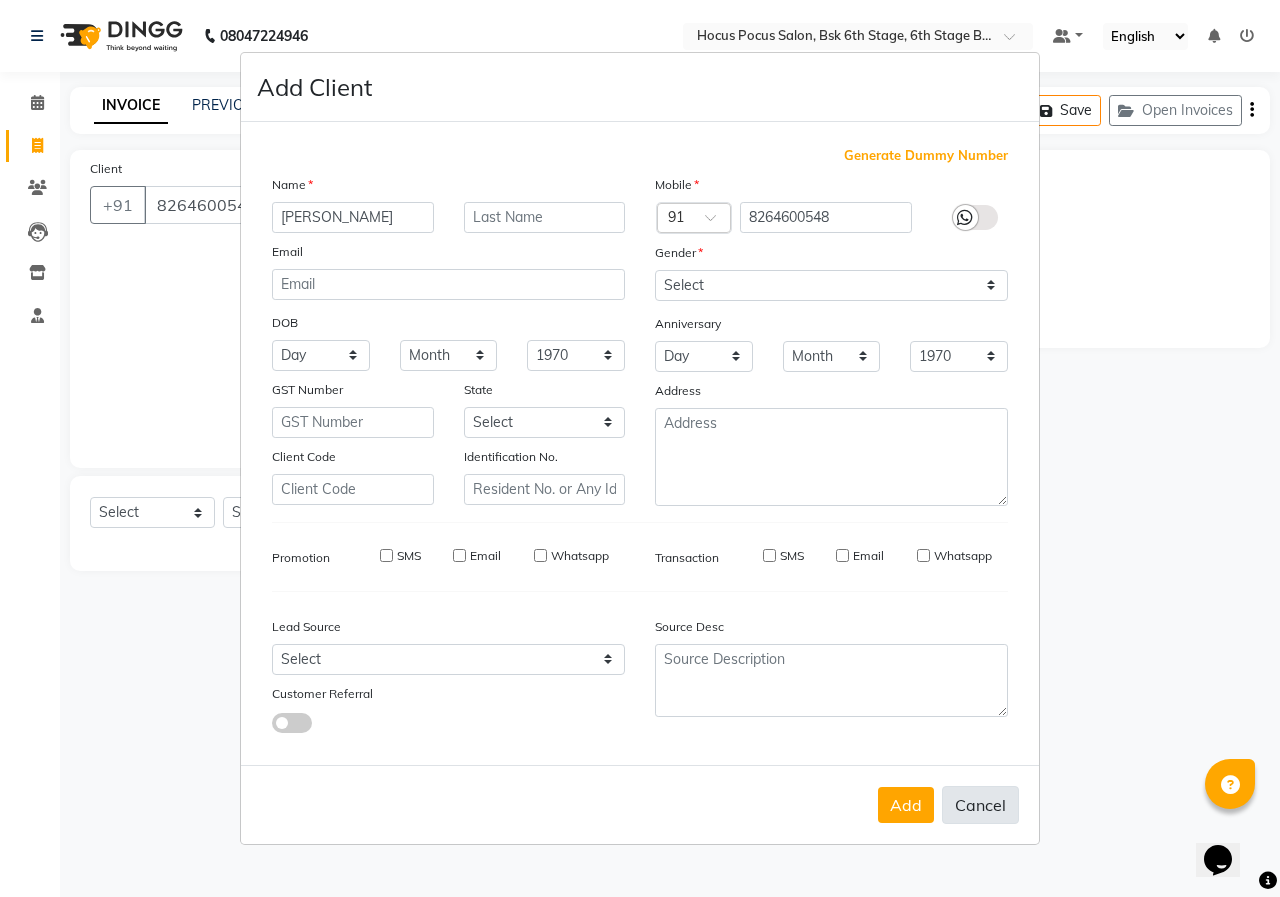 type 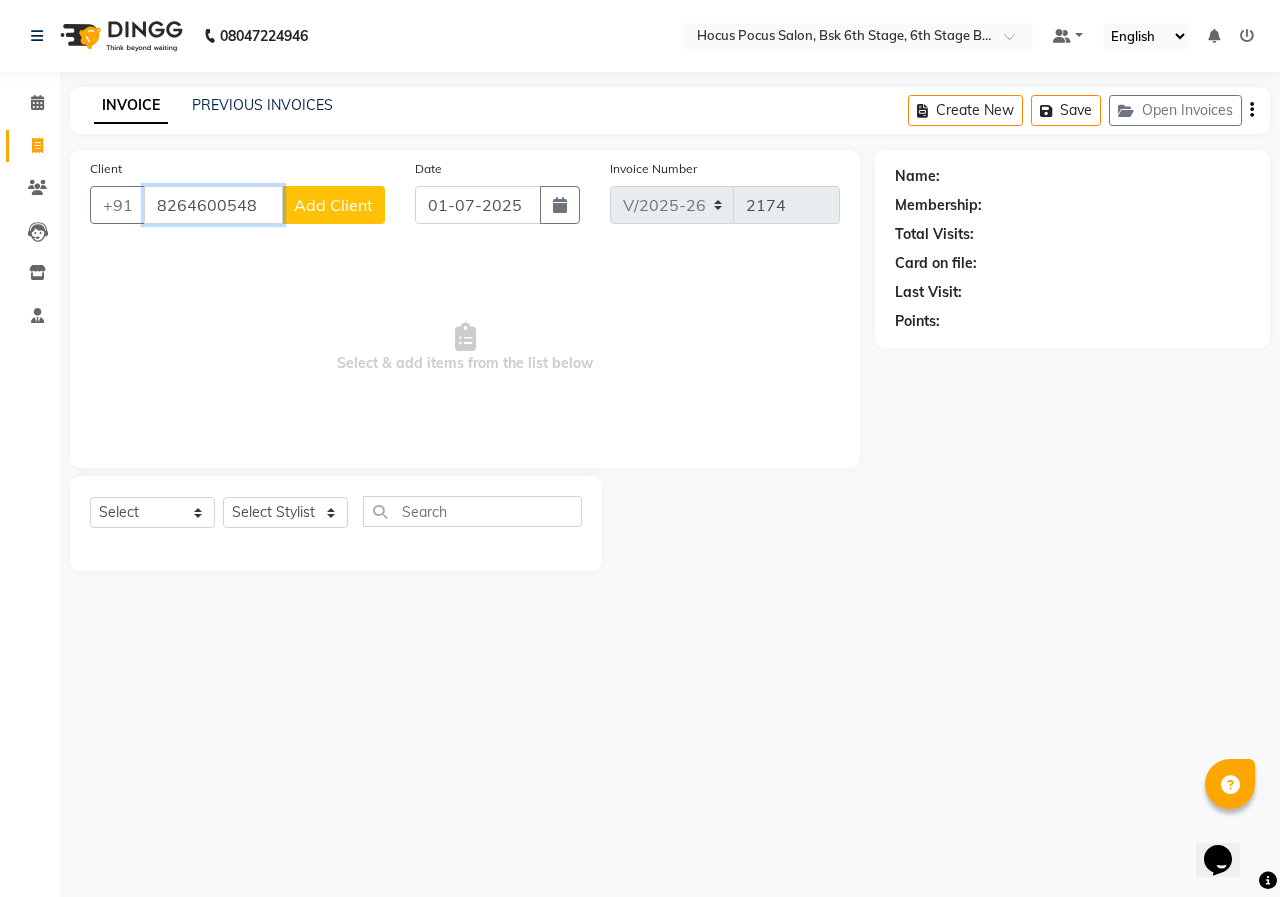 click on "8264600548" at bounding box center (213, 205) 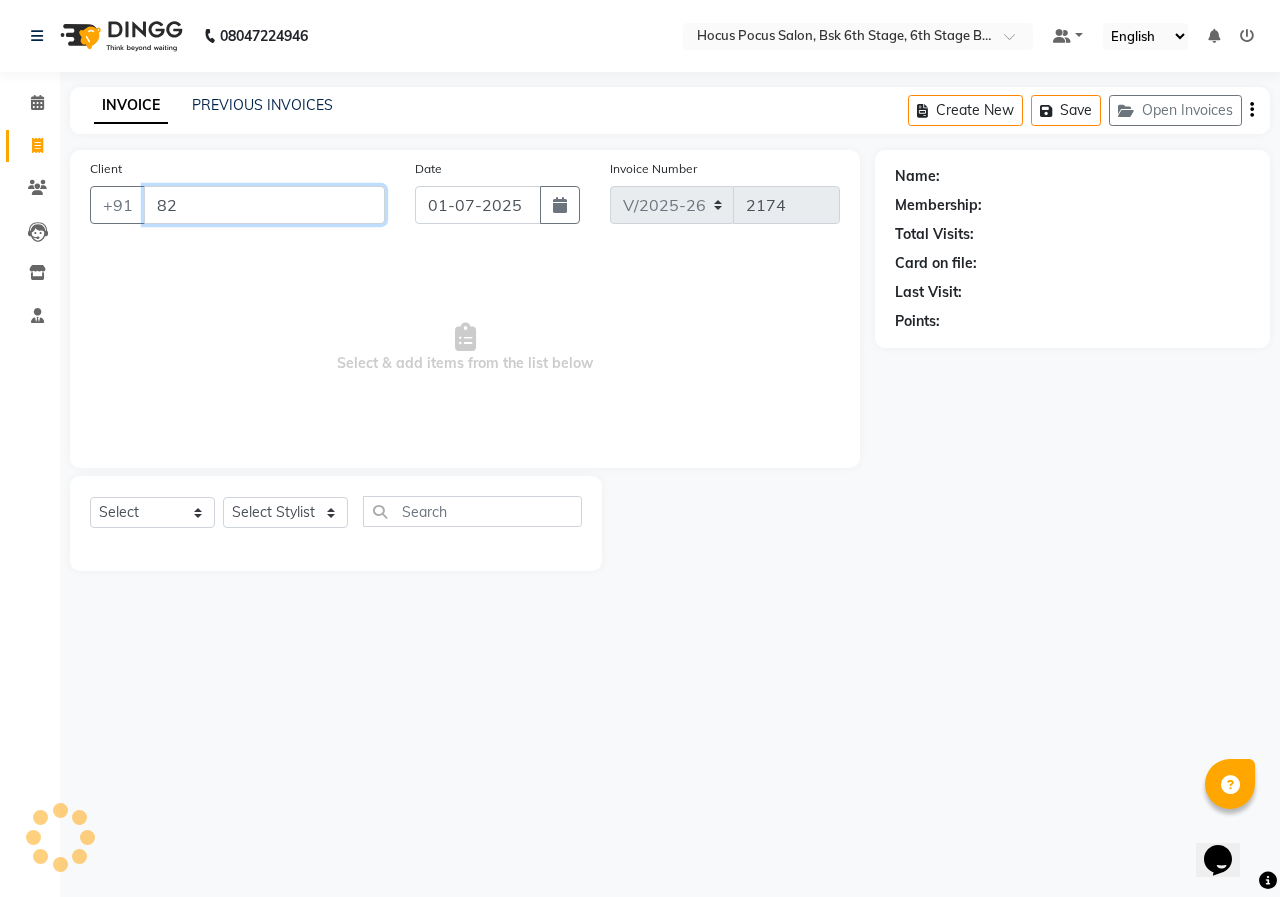 type on "8" 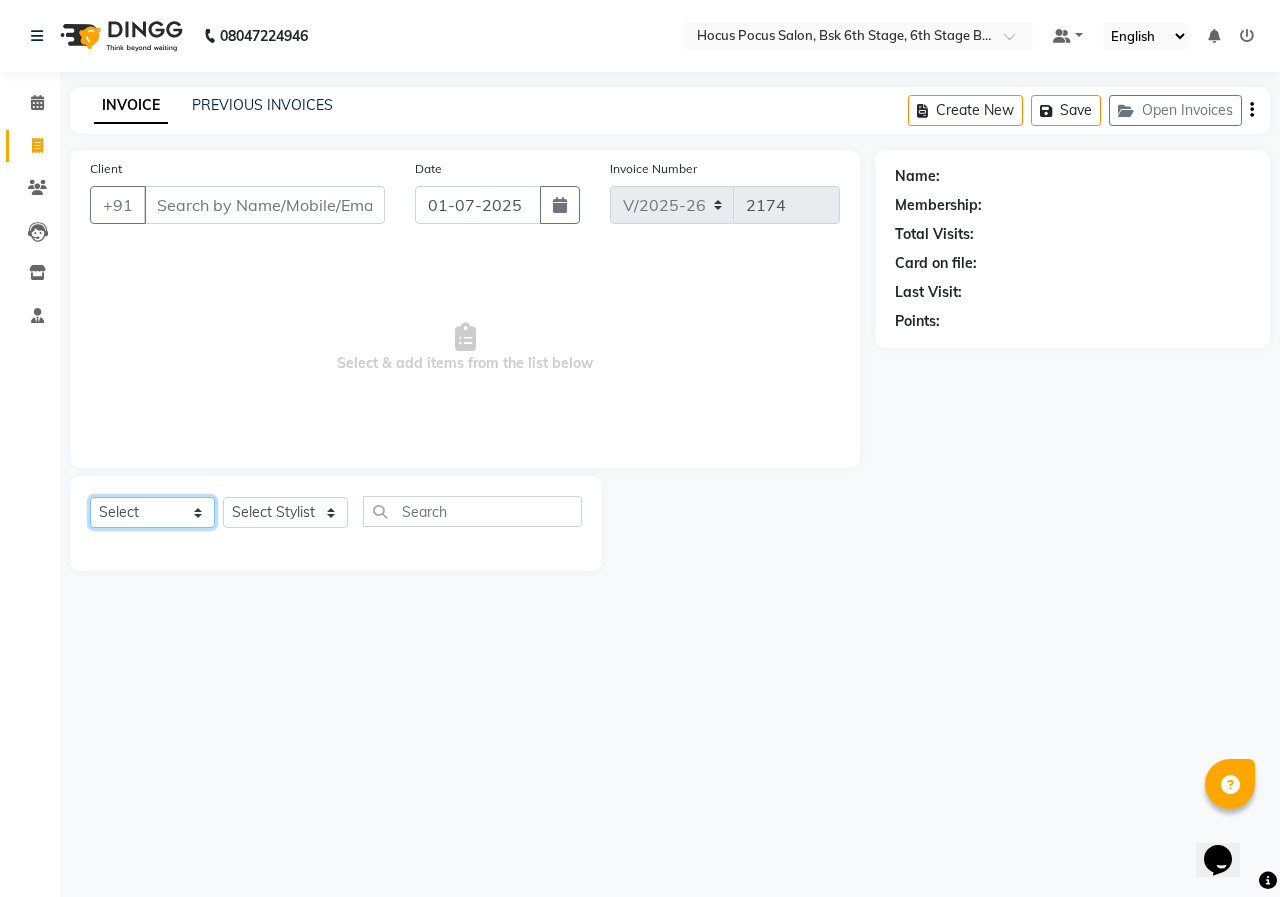 click on "Select  Service  Product  Membership  Package Voucher Prepaid Gift Card" 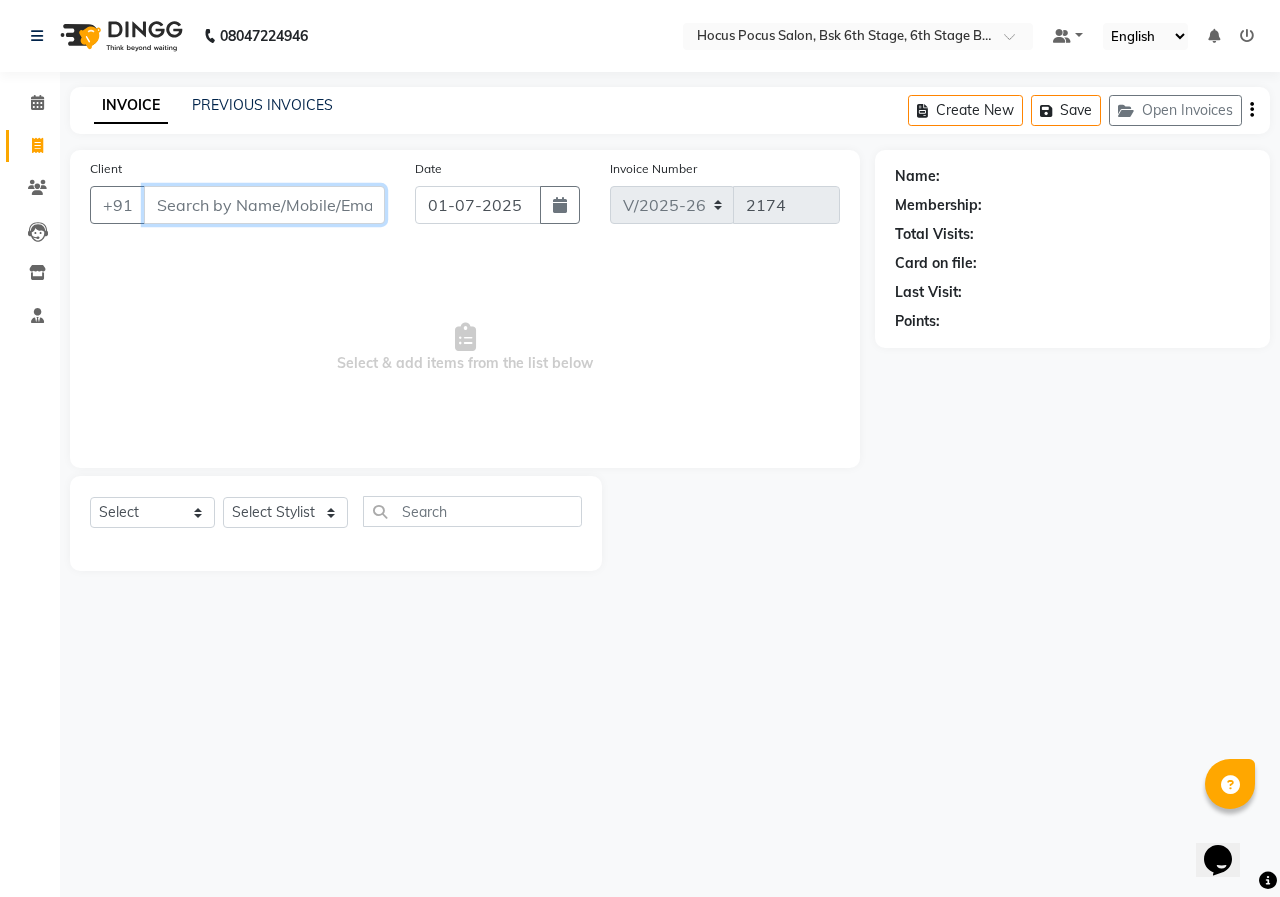 click on "Client" at bounding box center (264, 205) 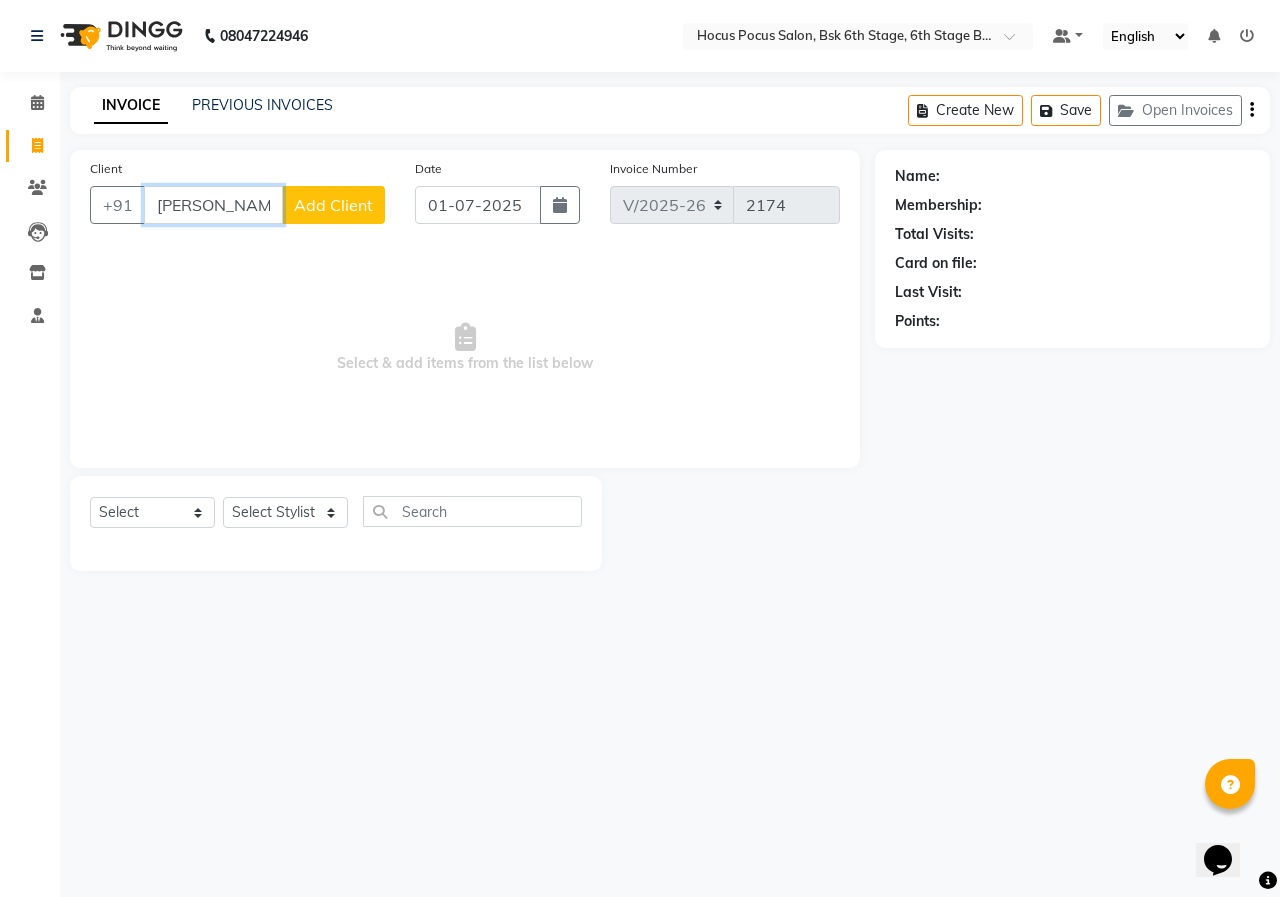 click on "[PERSON_NAME]" at bounding box center (213, 205) 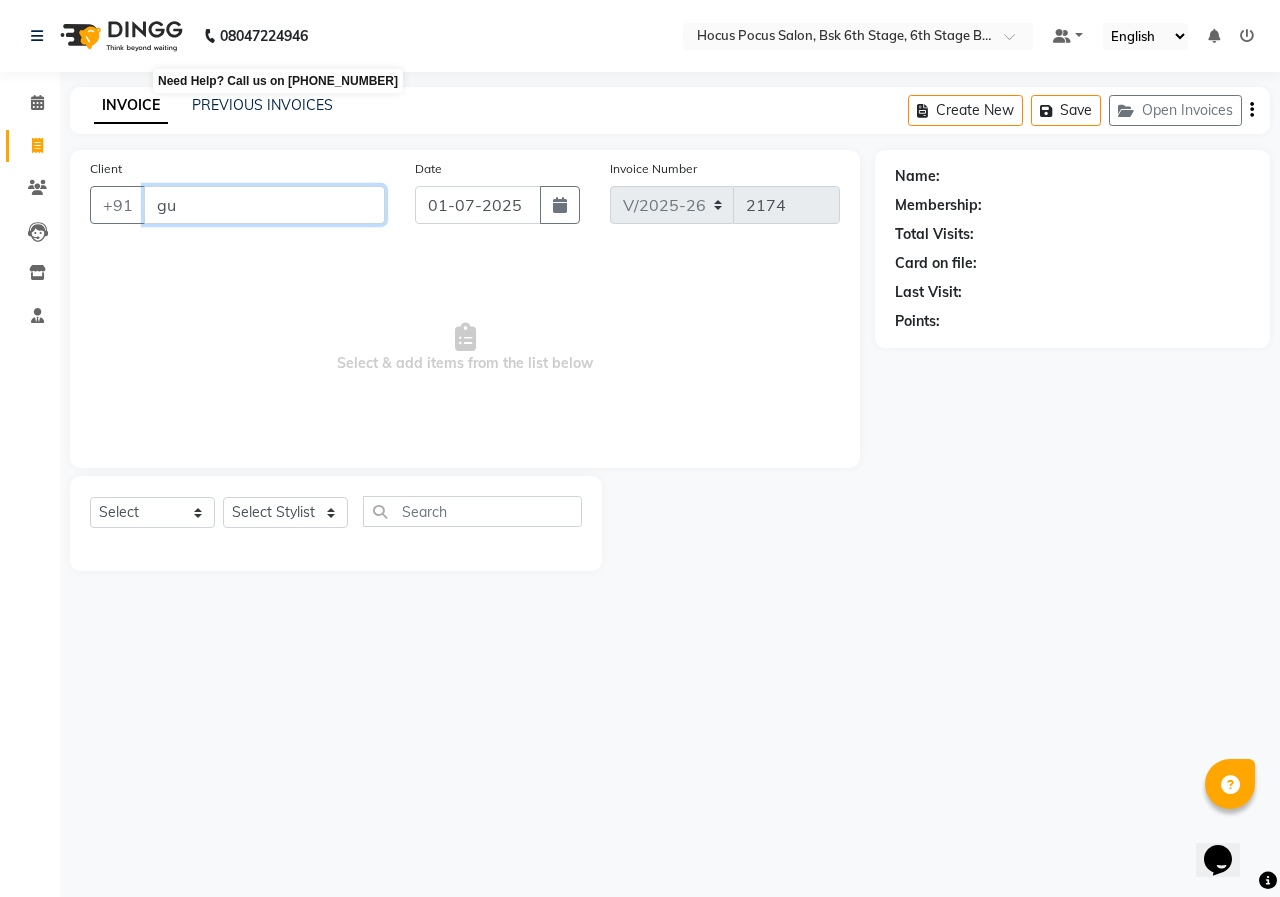 type on "g" 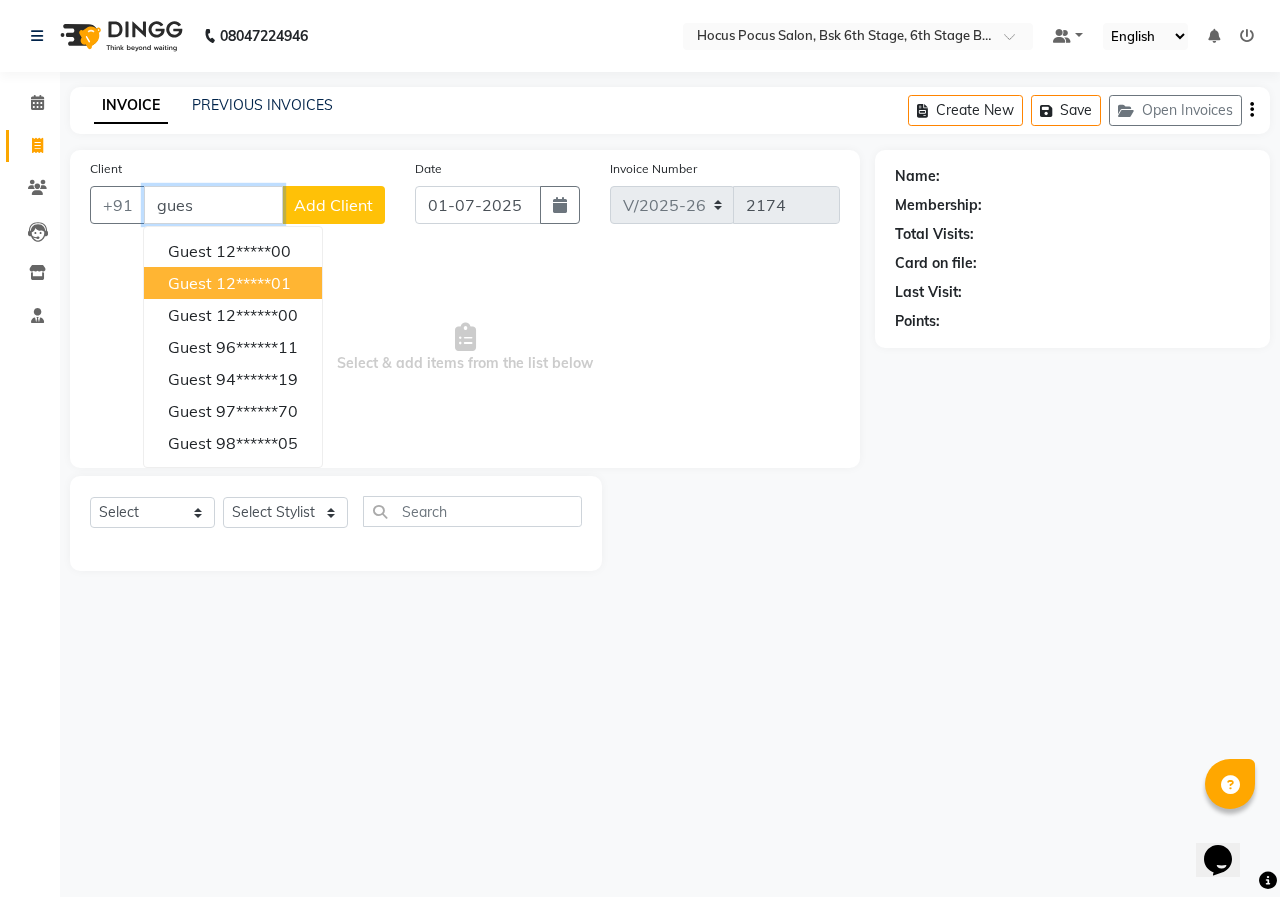 click on "12*****01" at bounding box center [253, 283] 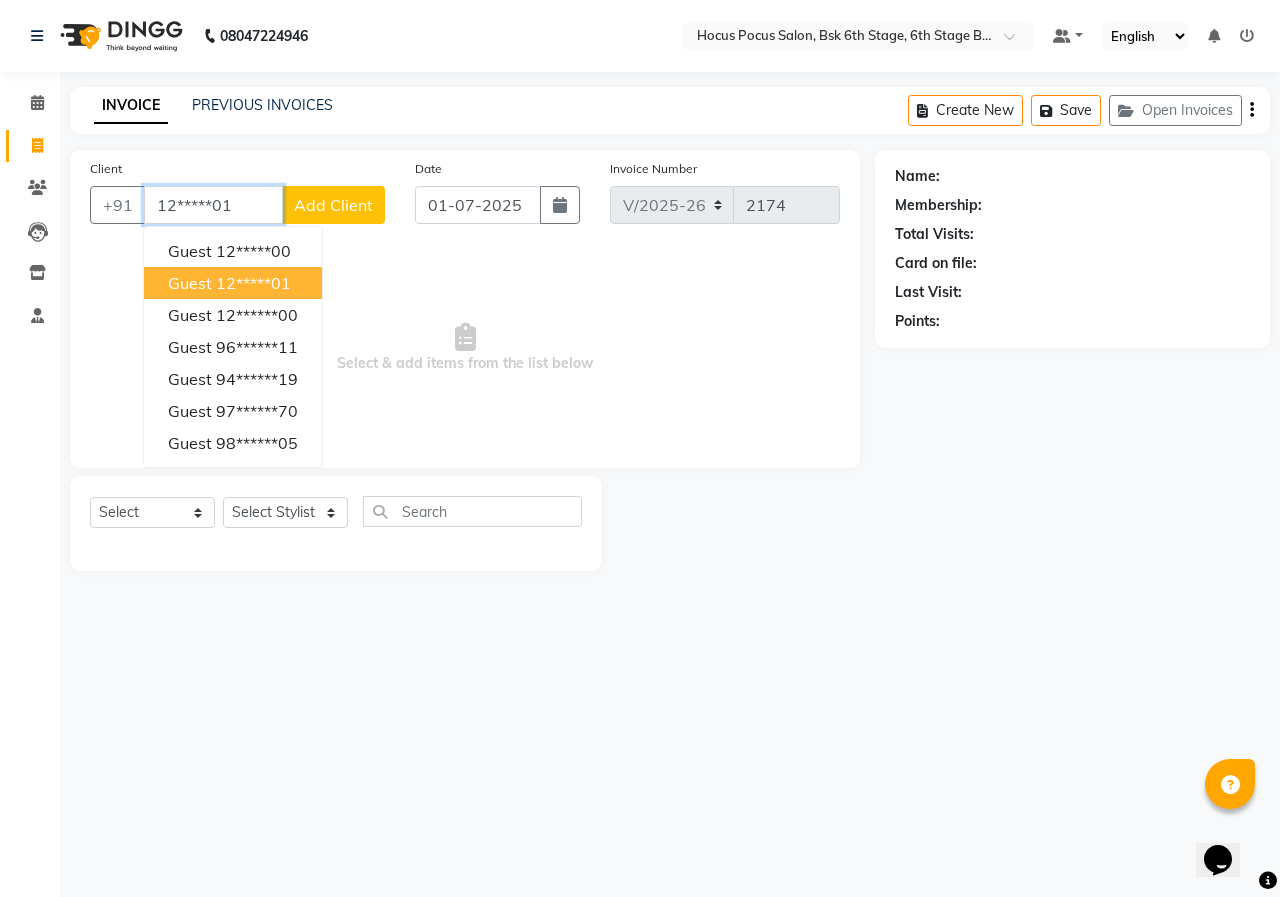type on "12*****01" 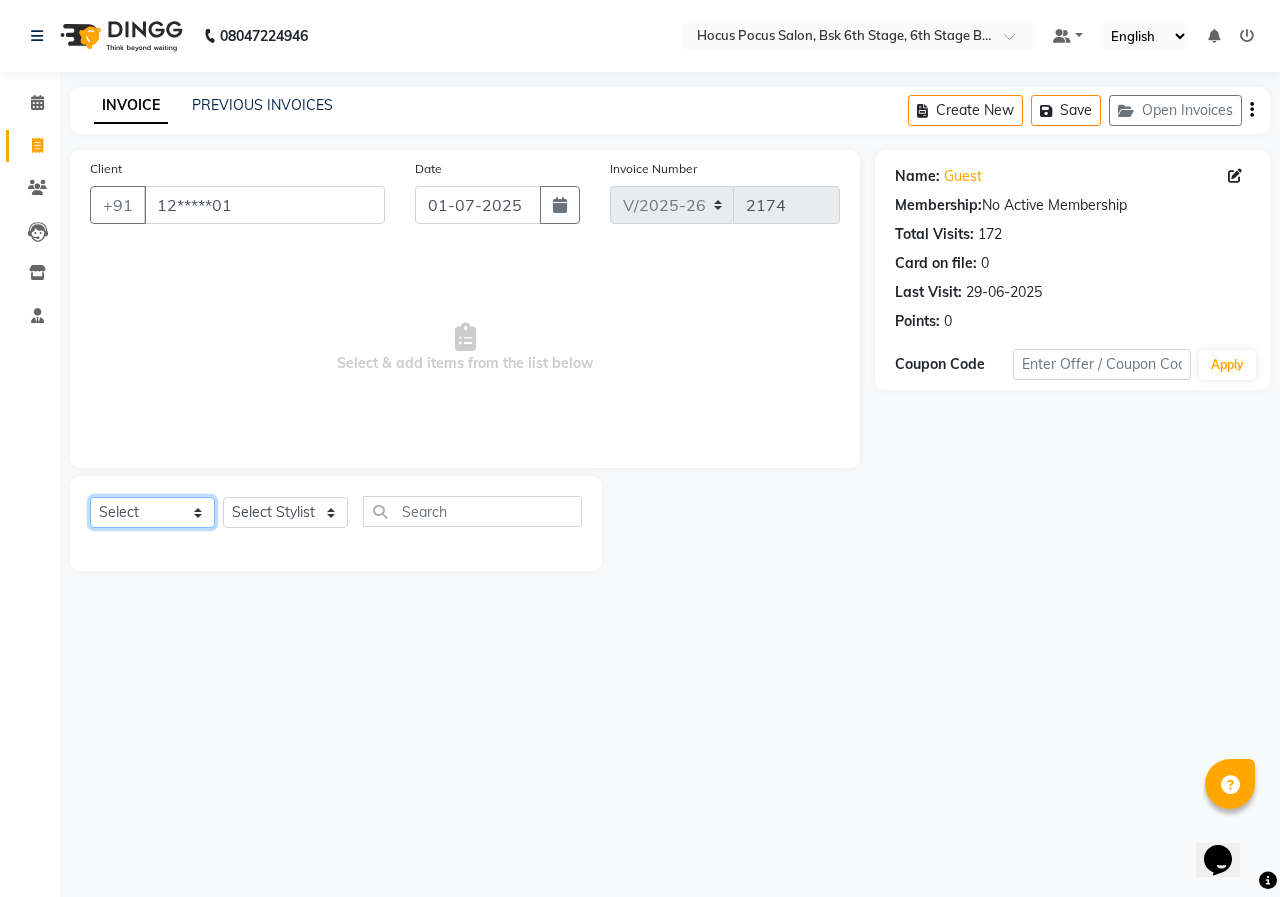 click on "Select  Service  Product  Membership  Package Voucher Prepaid Gift Card" 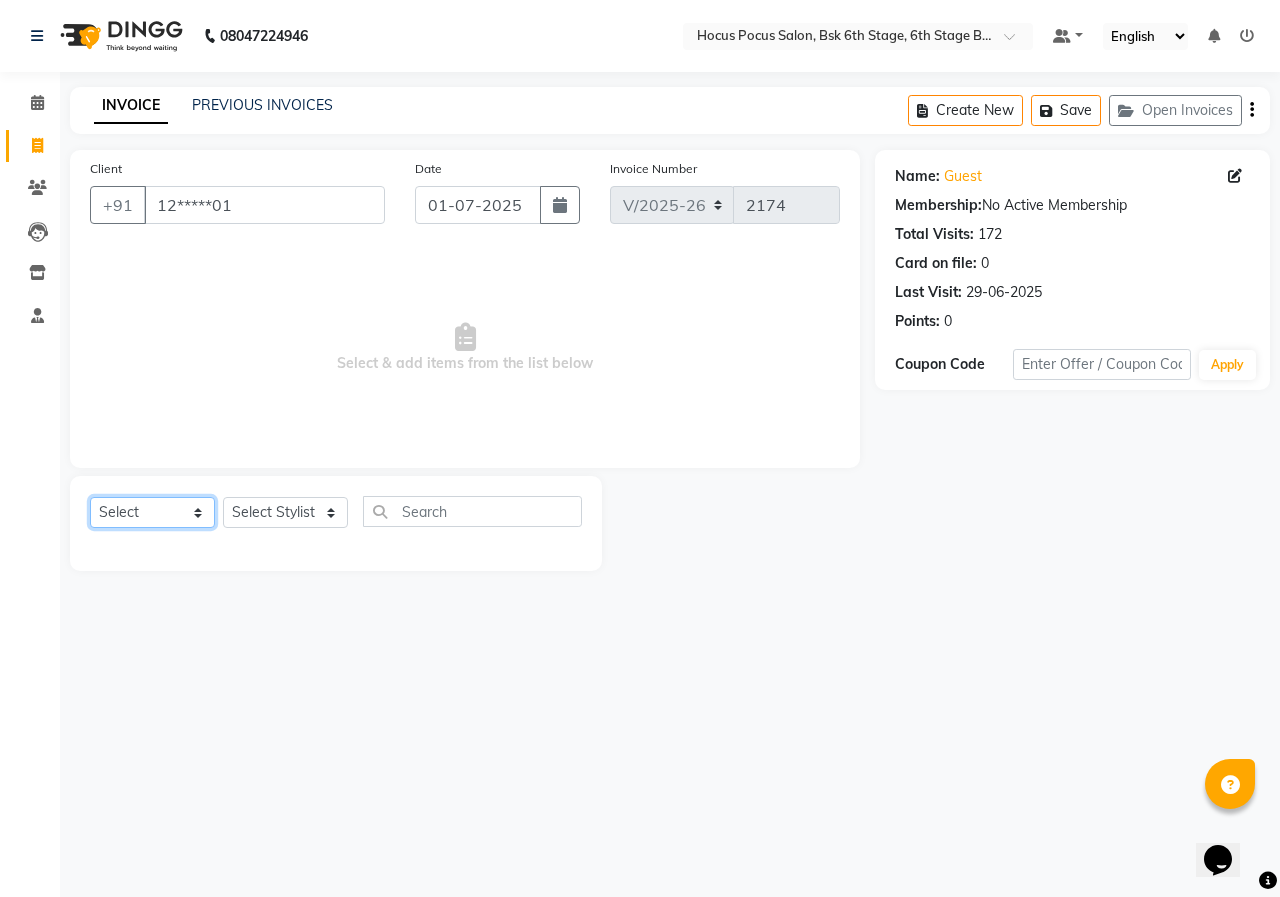 select on "service" 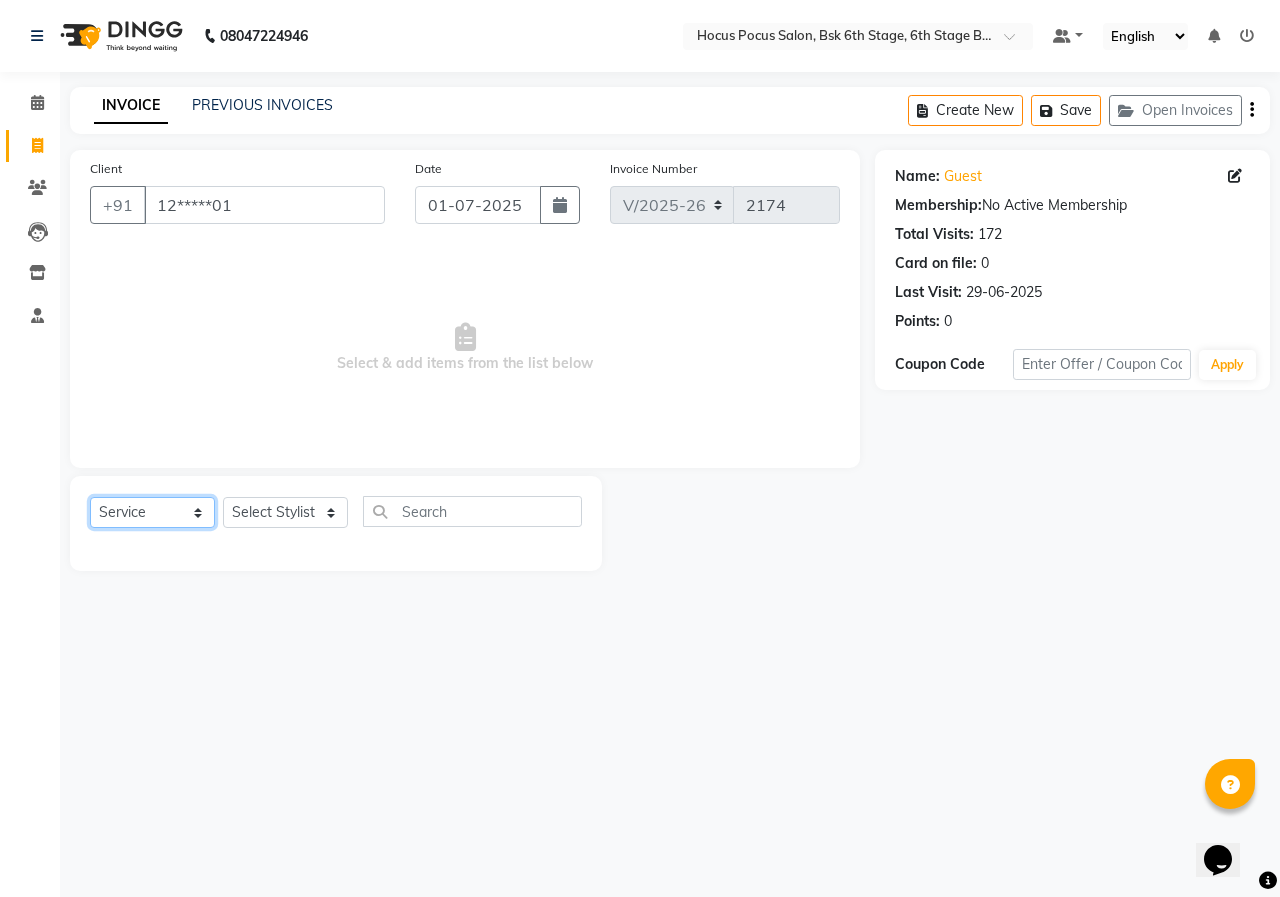 click on "Select  Service  Product  Membership  Package Voucher Prepaid Gift Card" 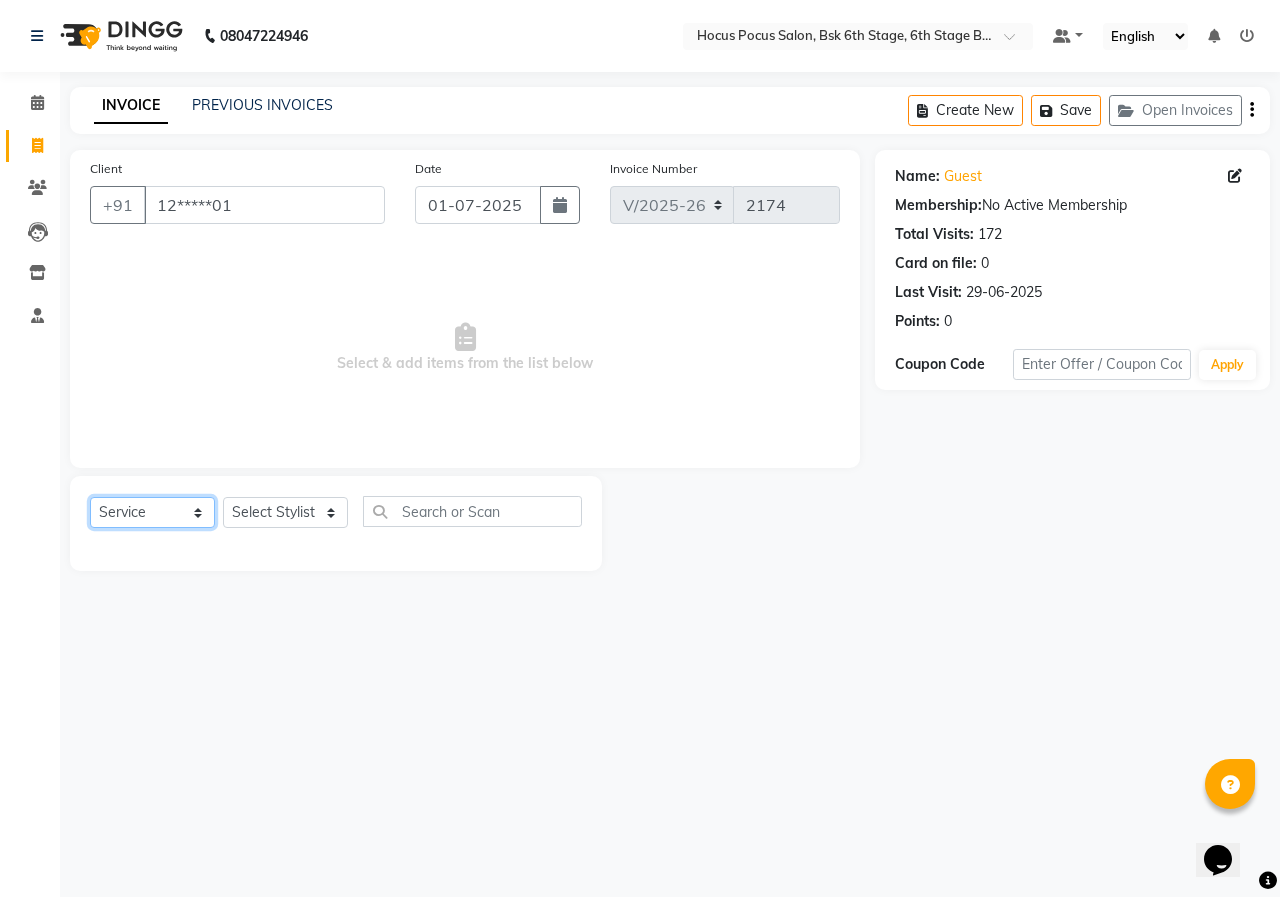 click on "Select  Service  Product  Membership  Package Voucher Prepaid Gift Card" 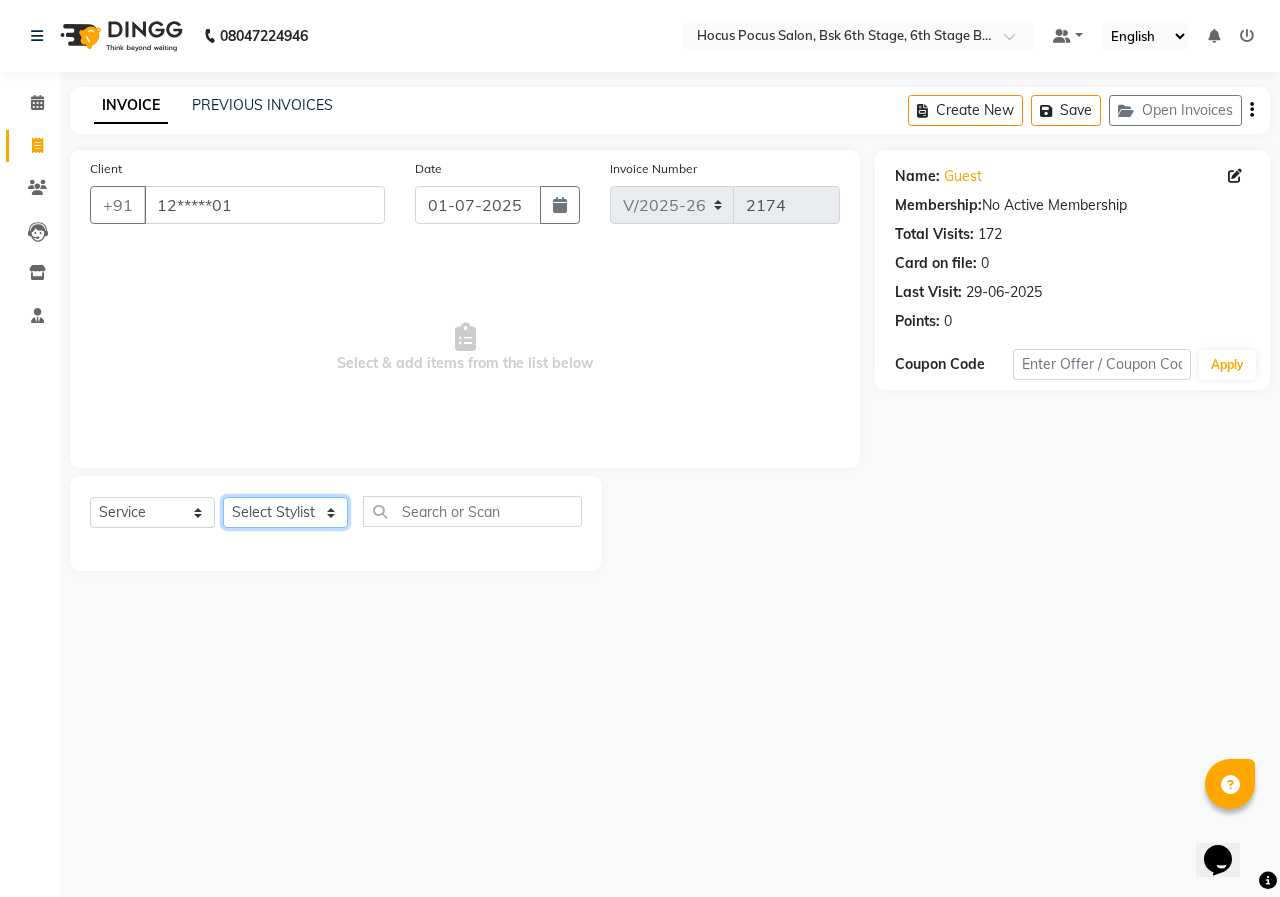 click on "Select Stylist [PERSON_NAME] hocus pocus  [PERSON_NAME] [PERSON_NAME] [PERSON_NAME] [PERSON_NAME]" 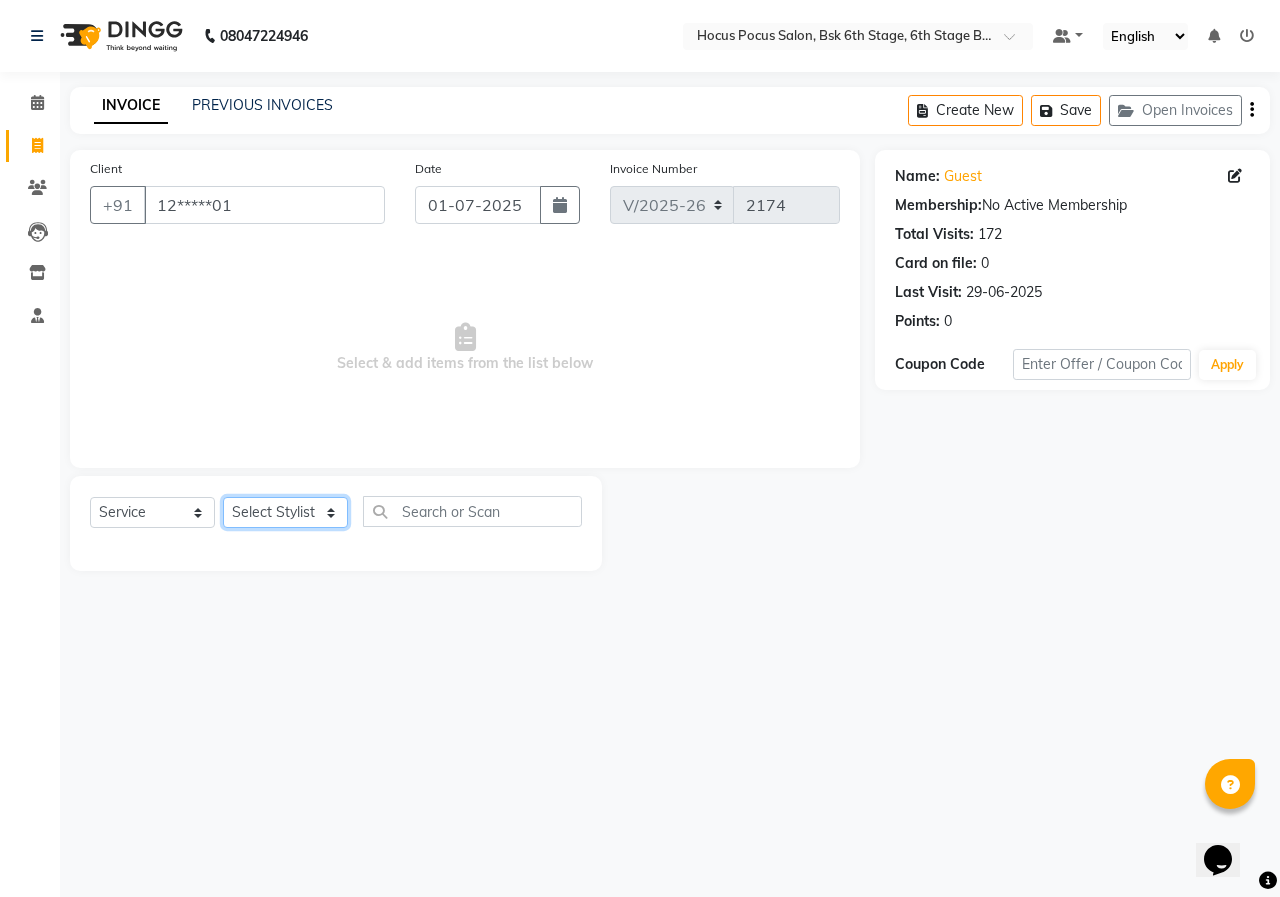 select on "81460" 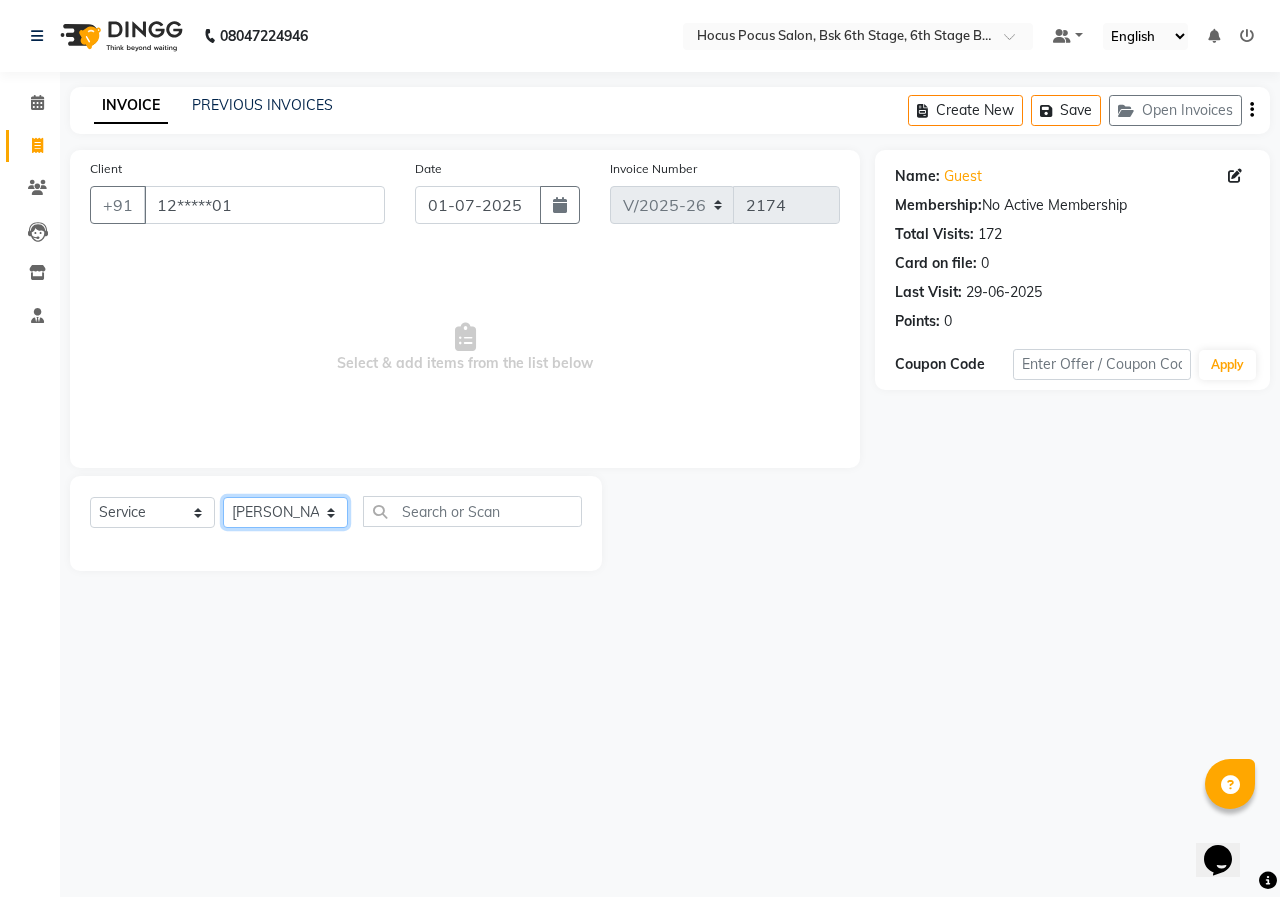click on "Select Stylist [PERSON_NAME] hocus pocus  [PERSON_NAME] [PERSON_NAME] [PERSON_NAME] [PERSON_NAME]" 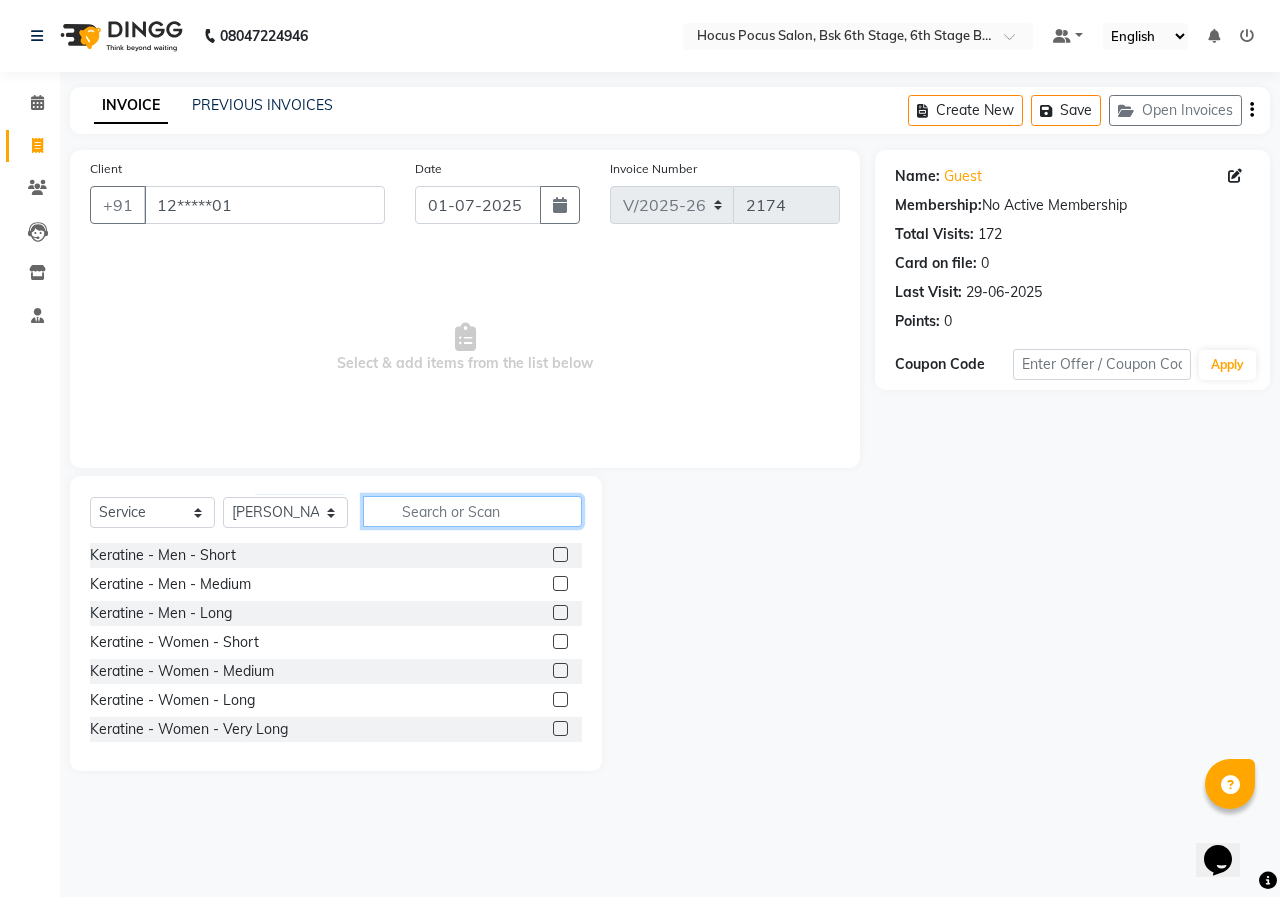 click 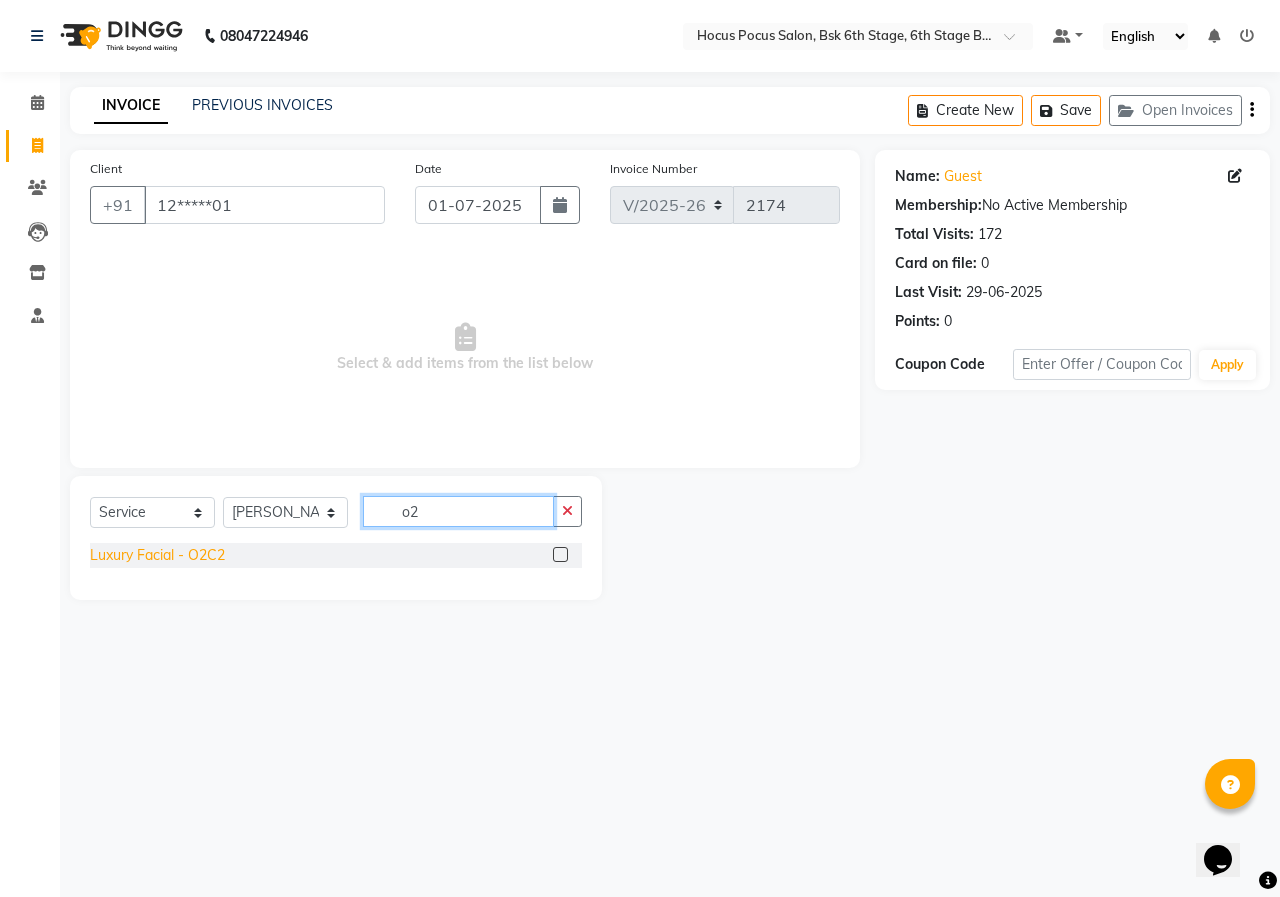 type on "o2" 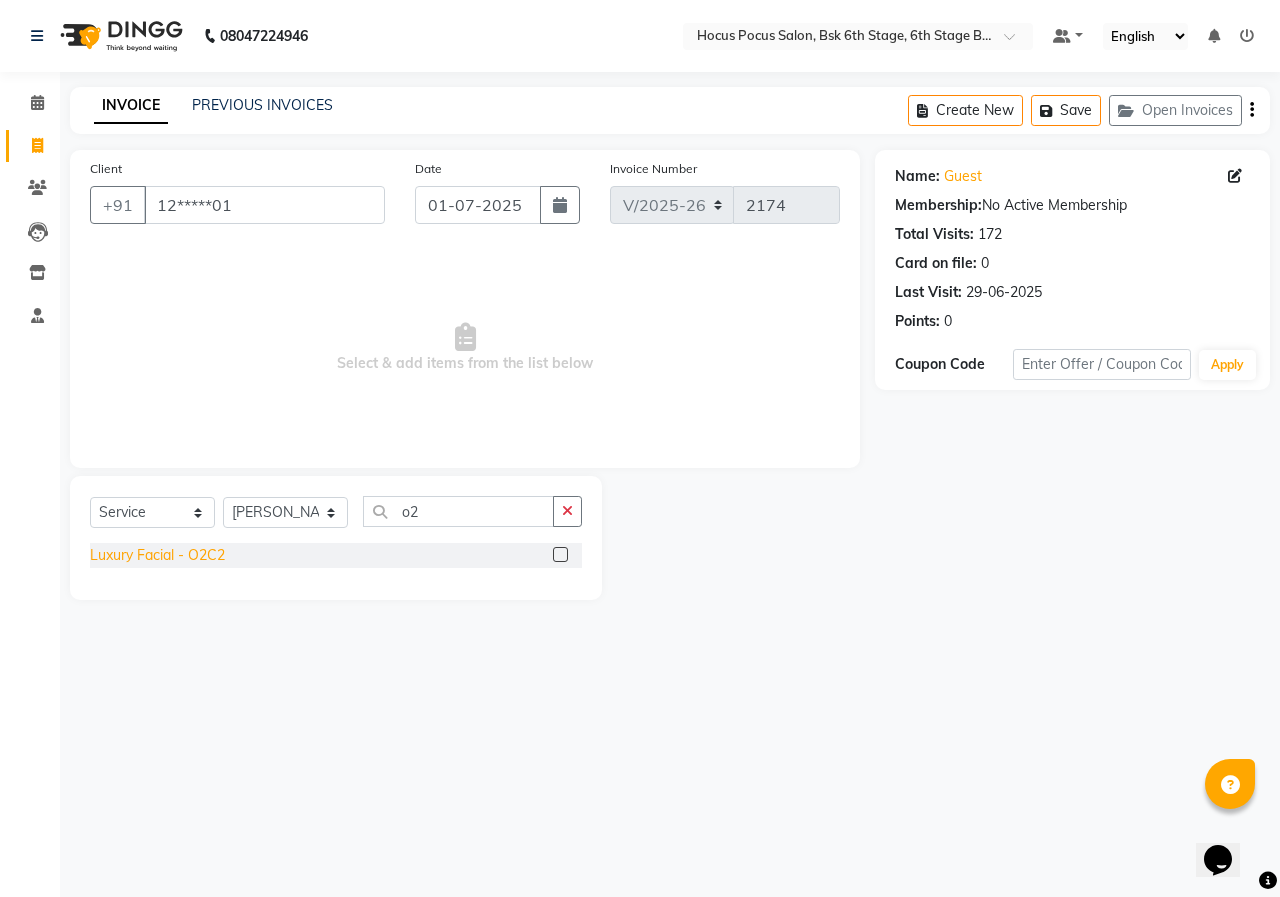 click on "Luxury Facial - O2C2" 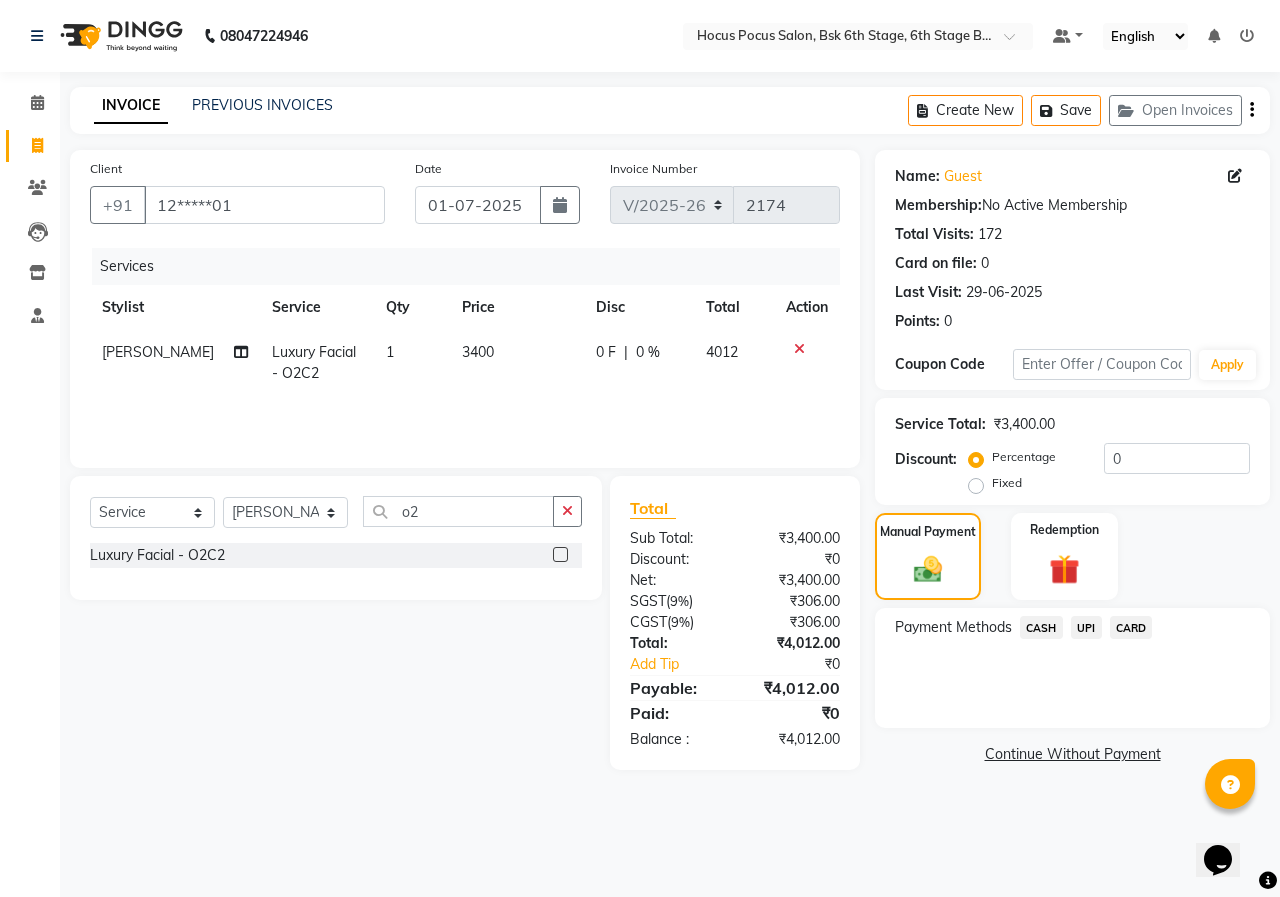 click 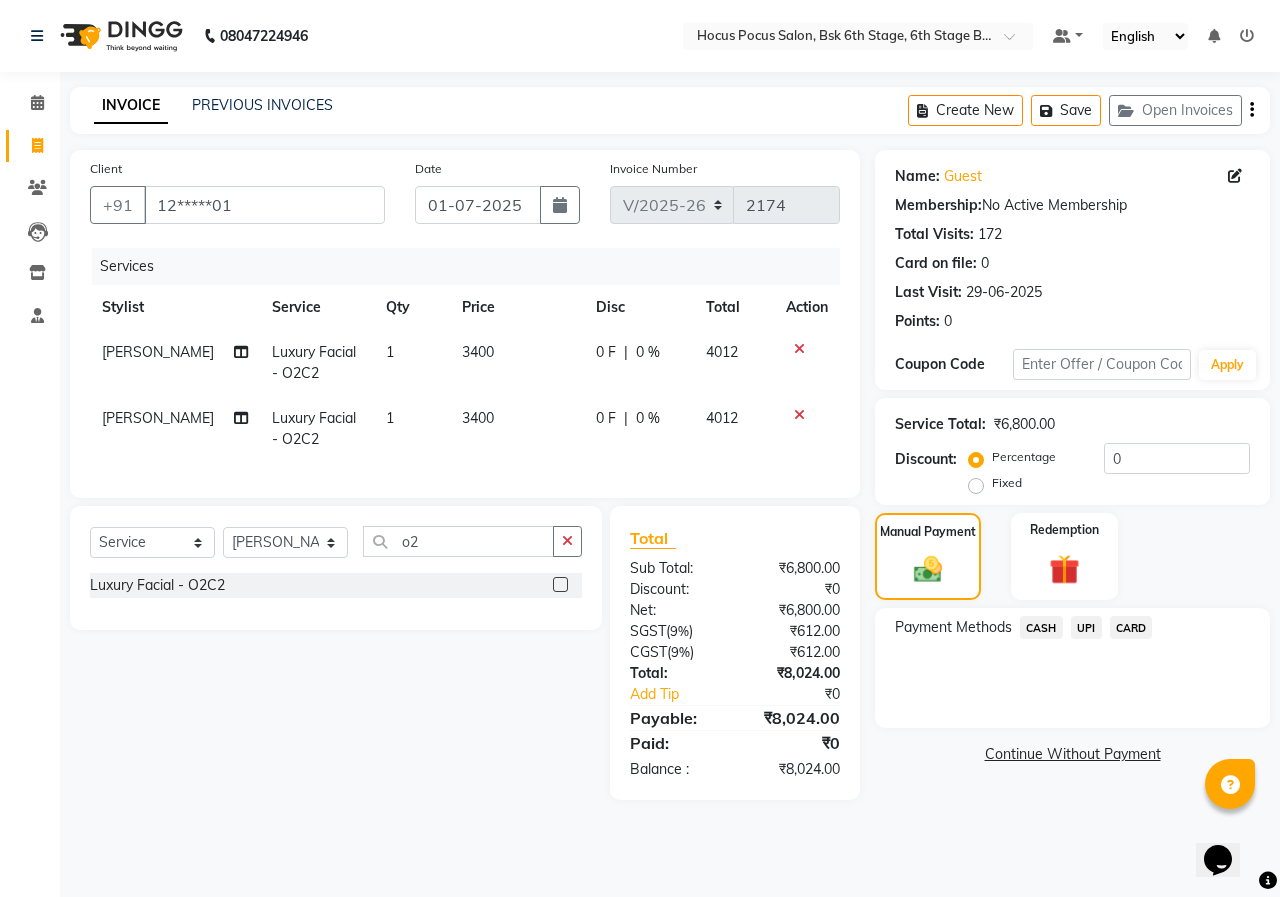 click 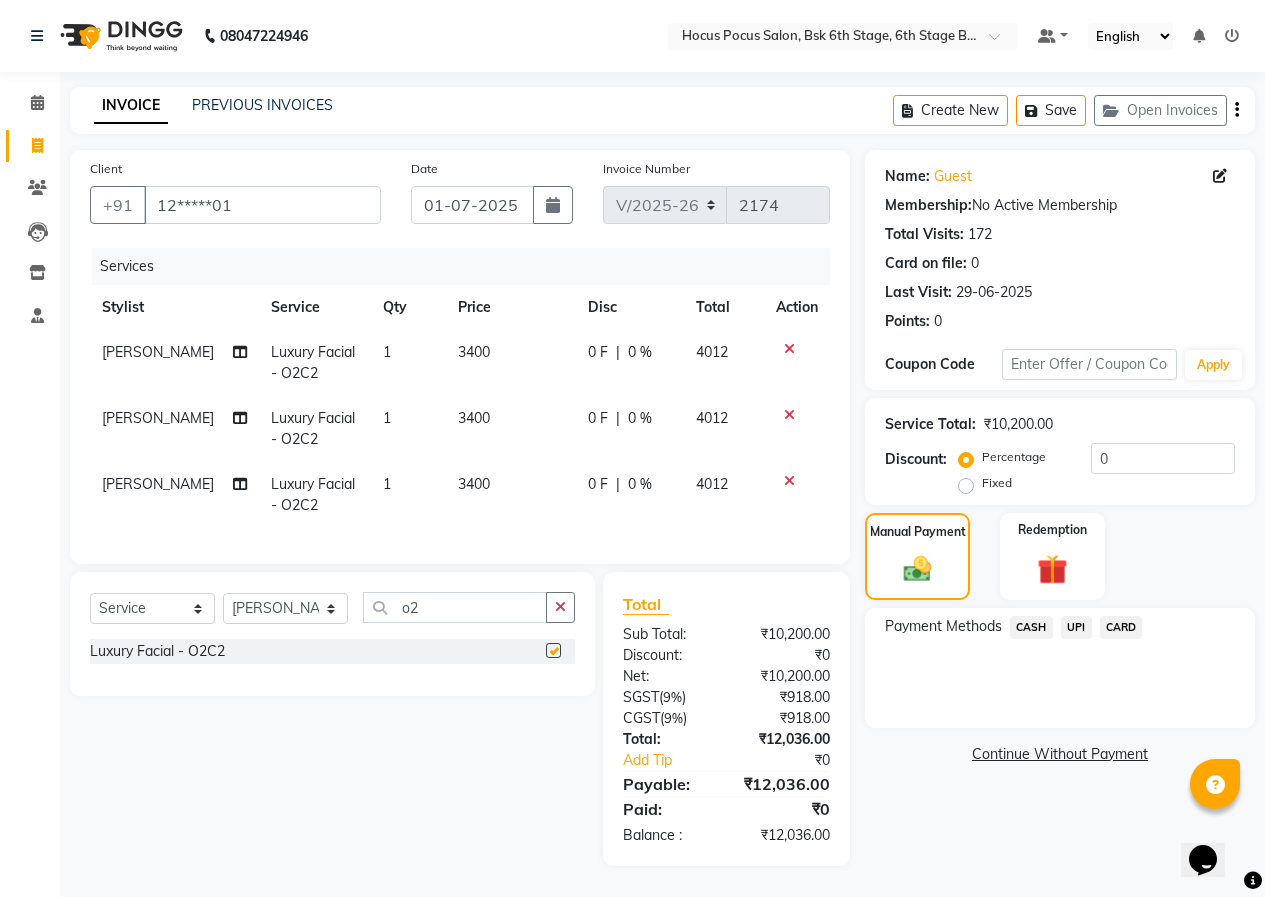 checkbox on "false" 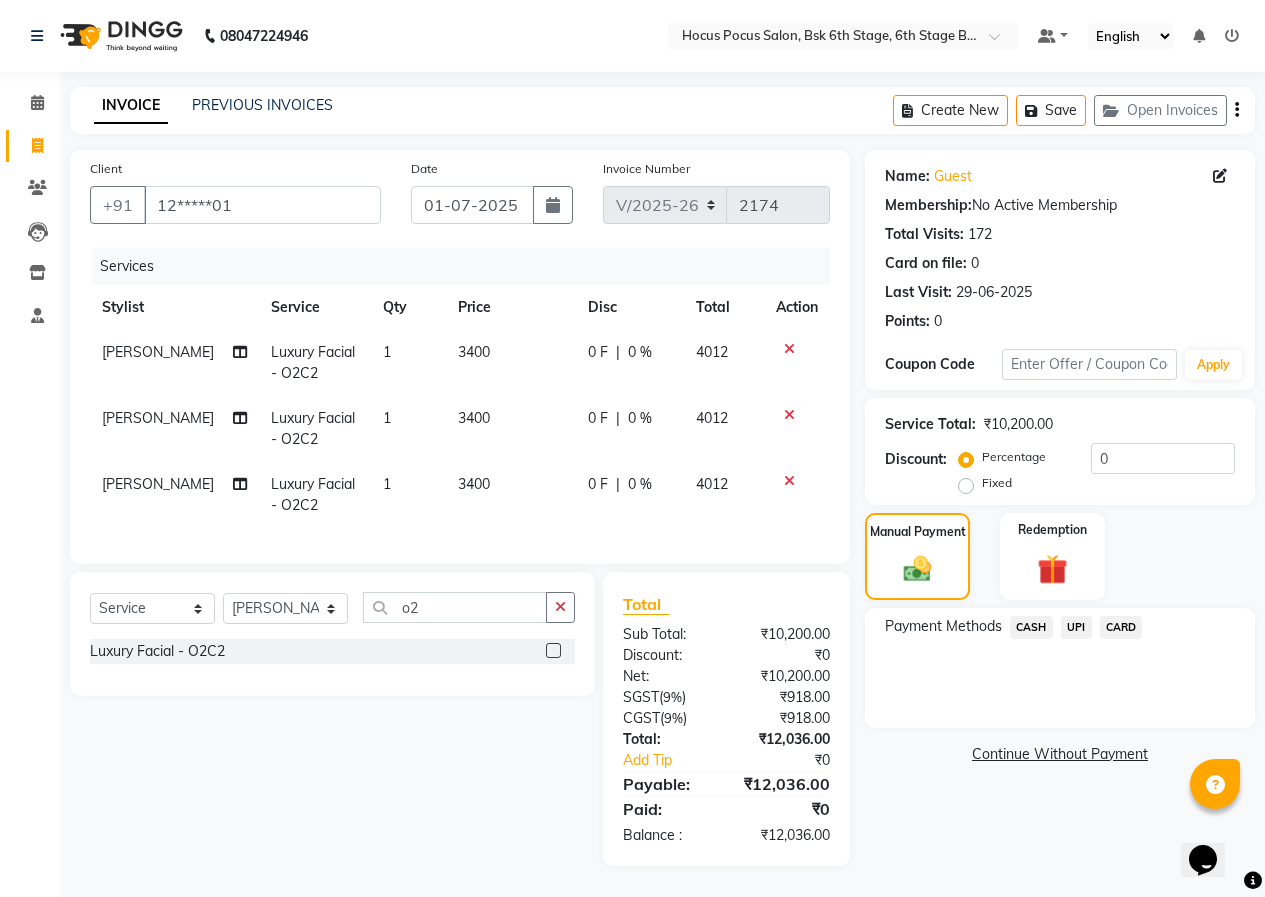 click 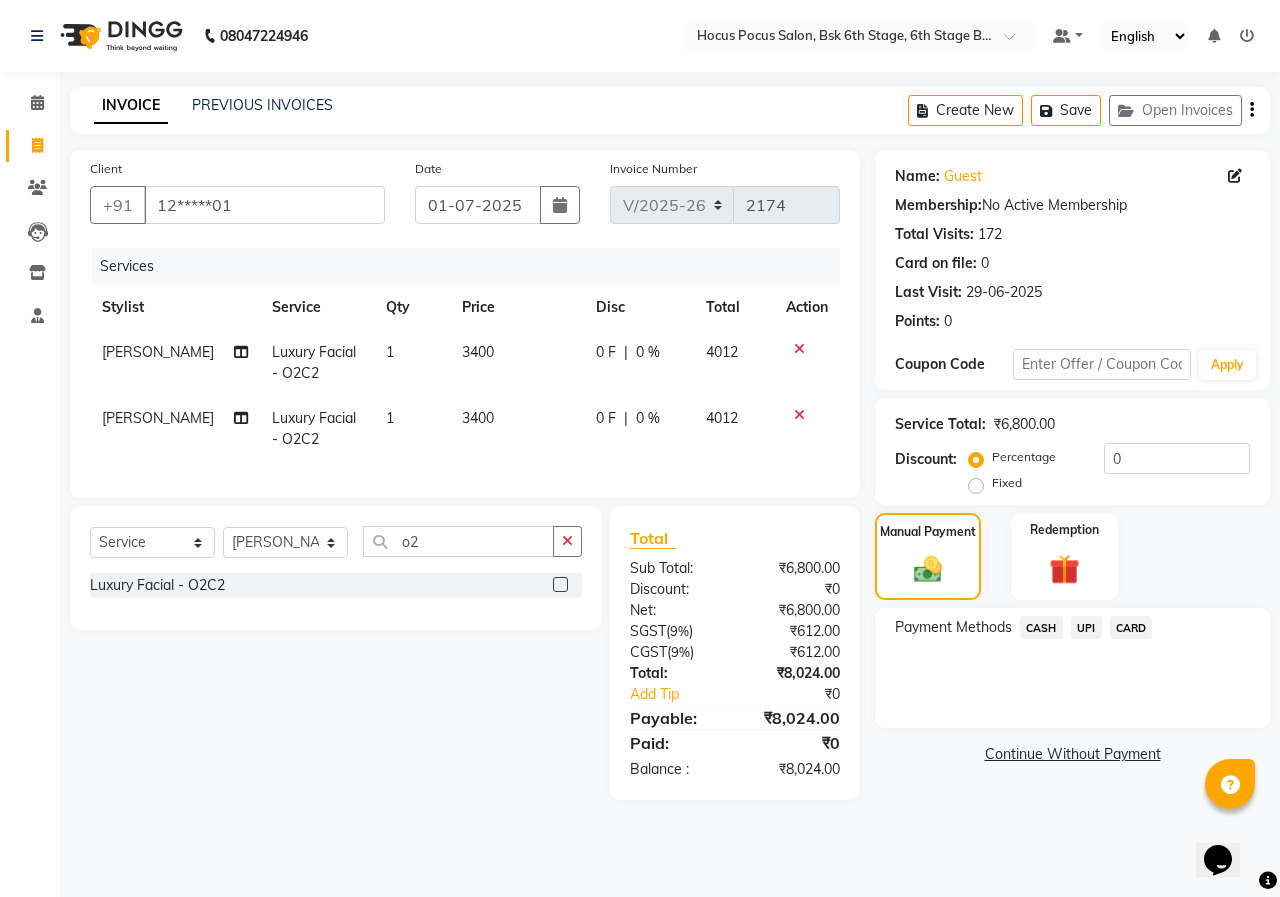 click 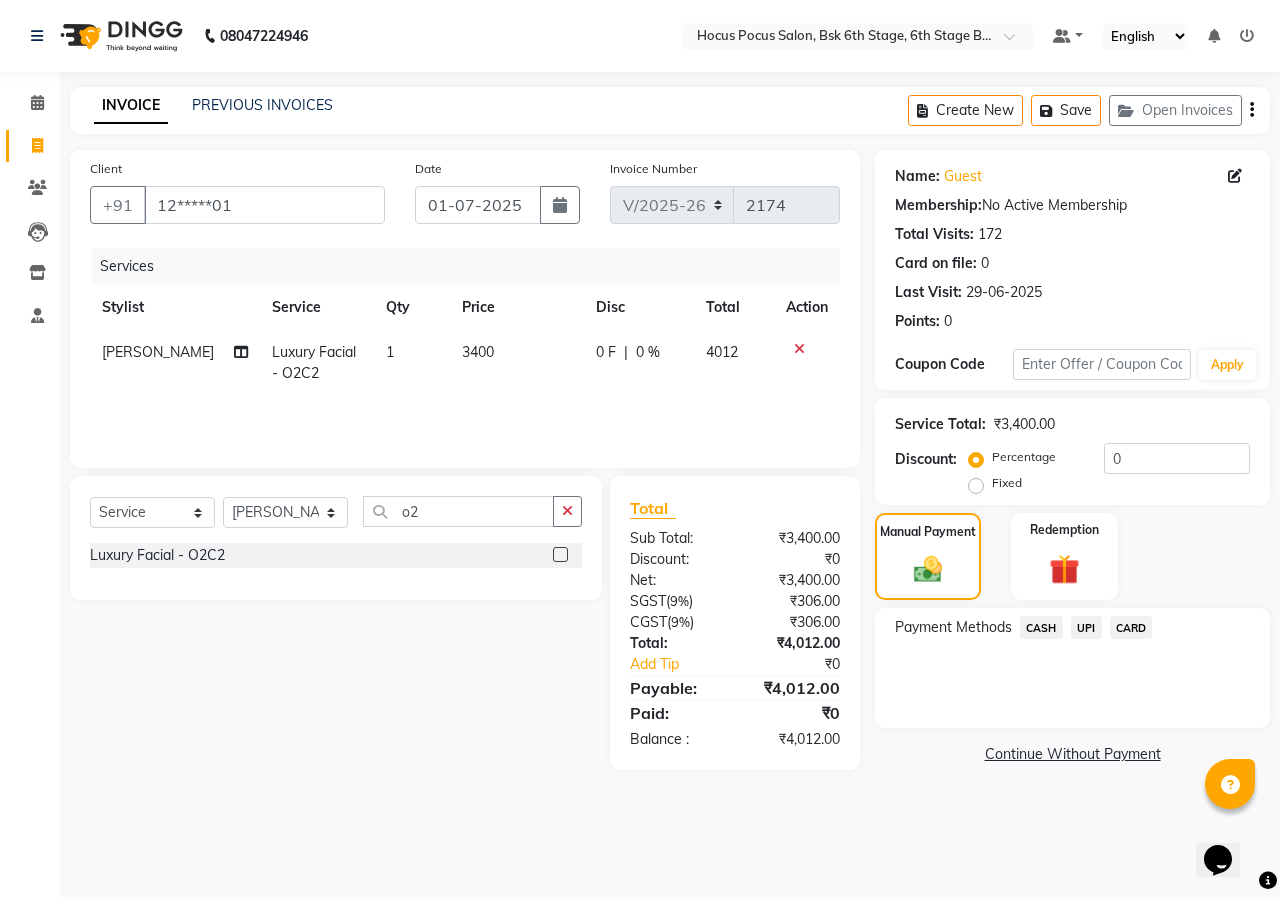 click on "UPI" 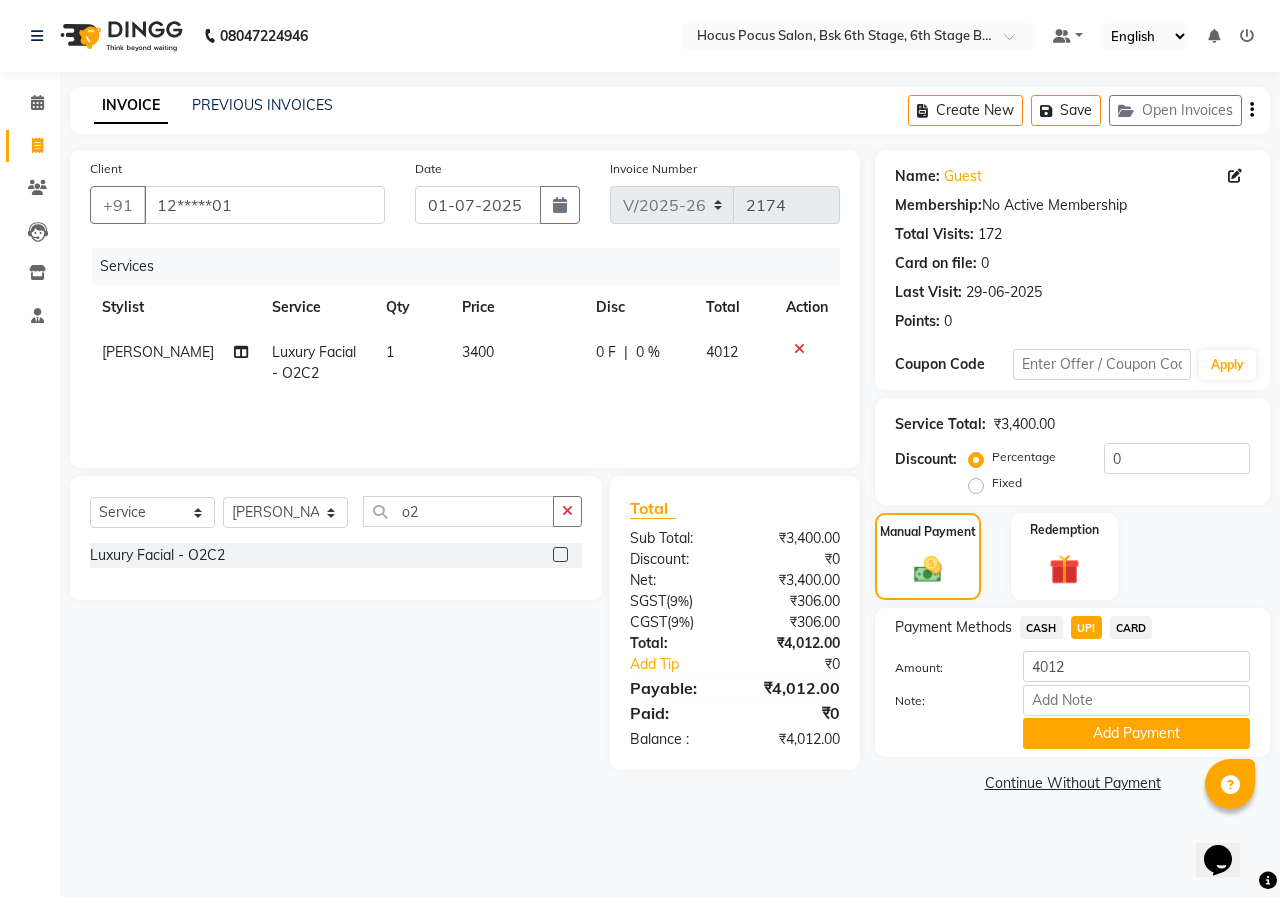 click 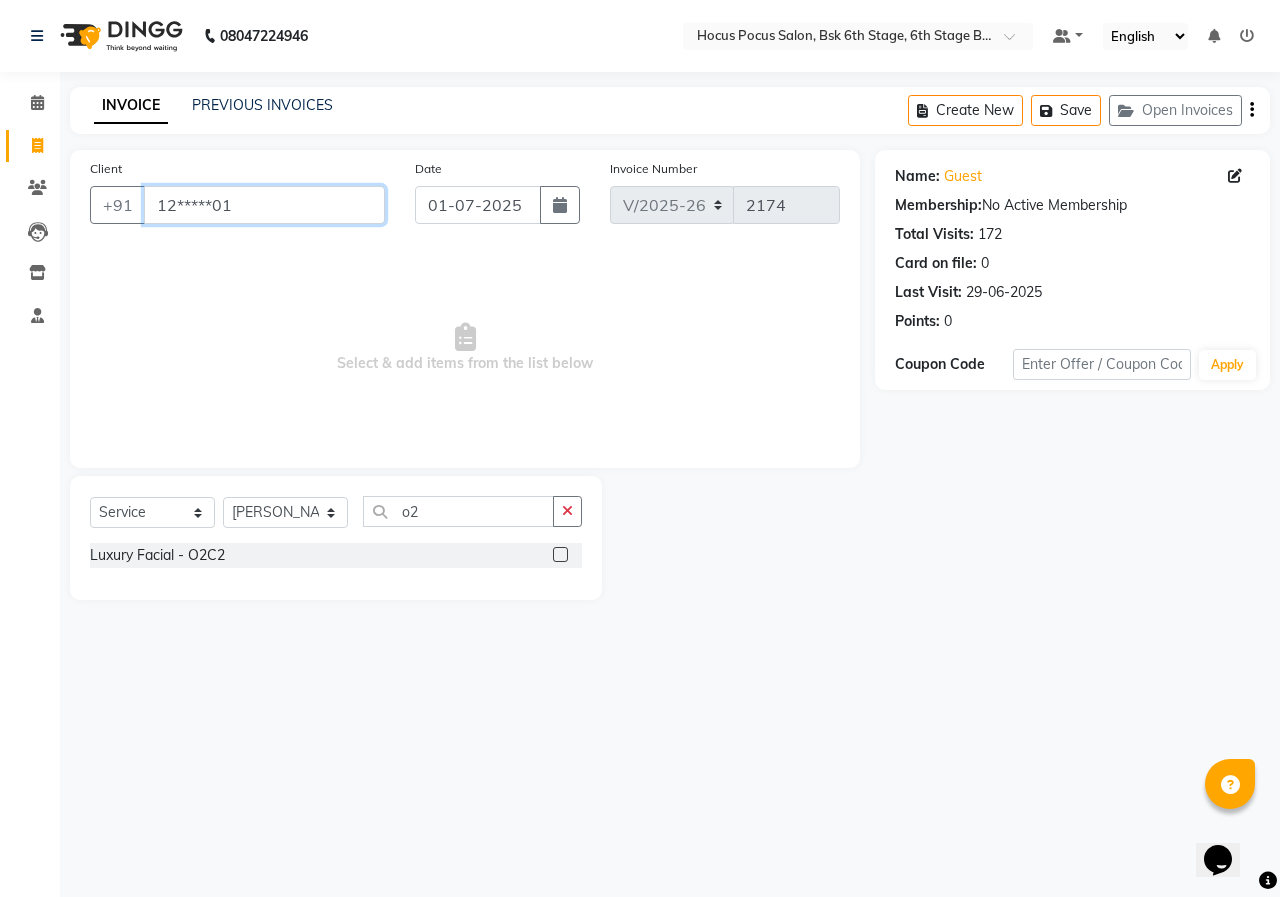 click on "12*****01" at bounding box center (264, 205) 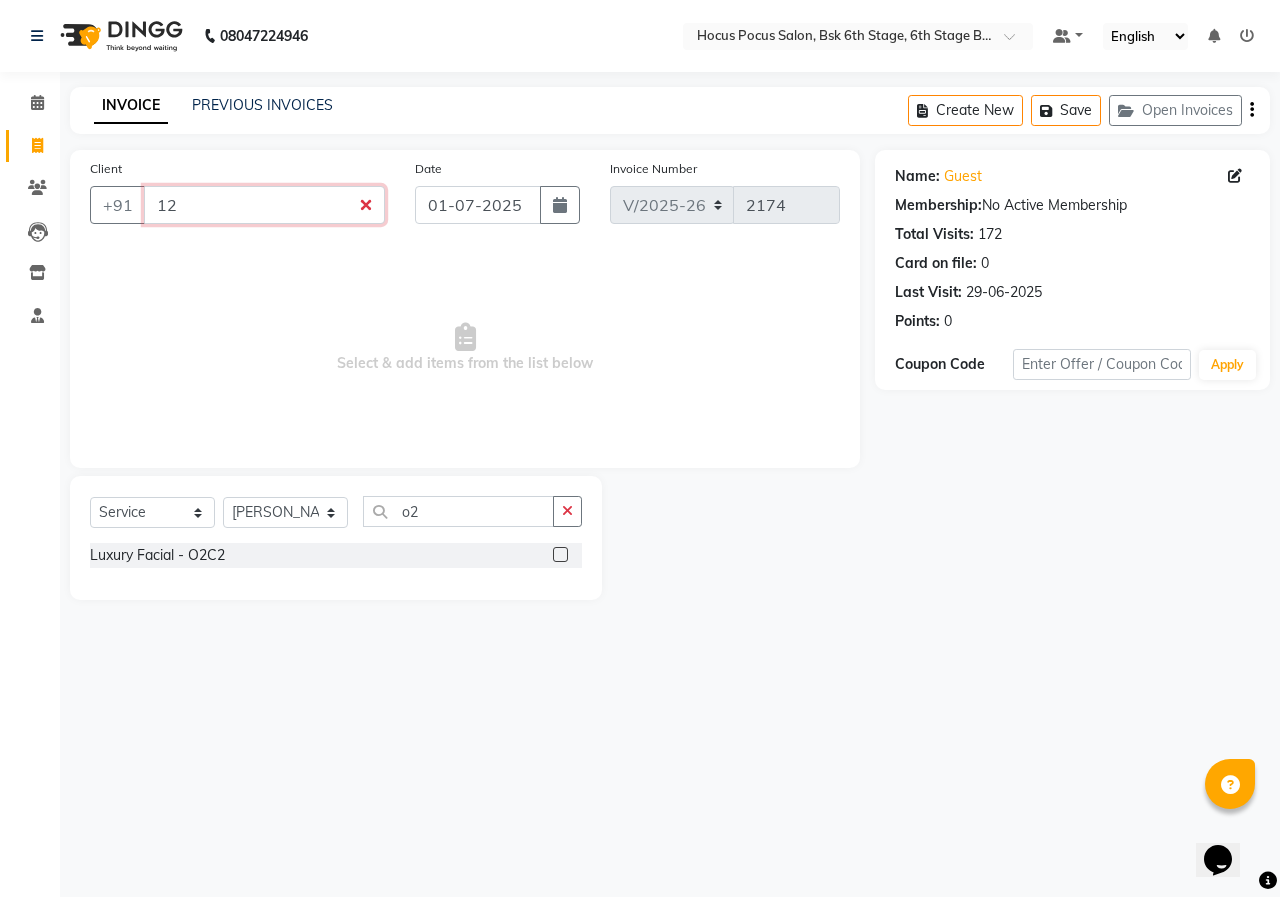 type on "1" 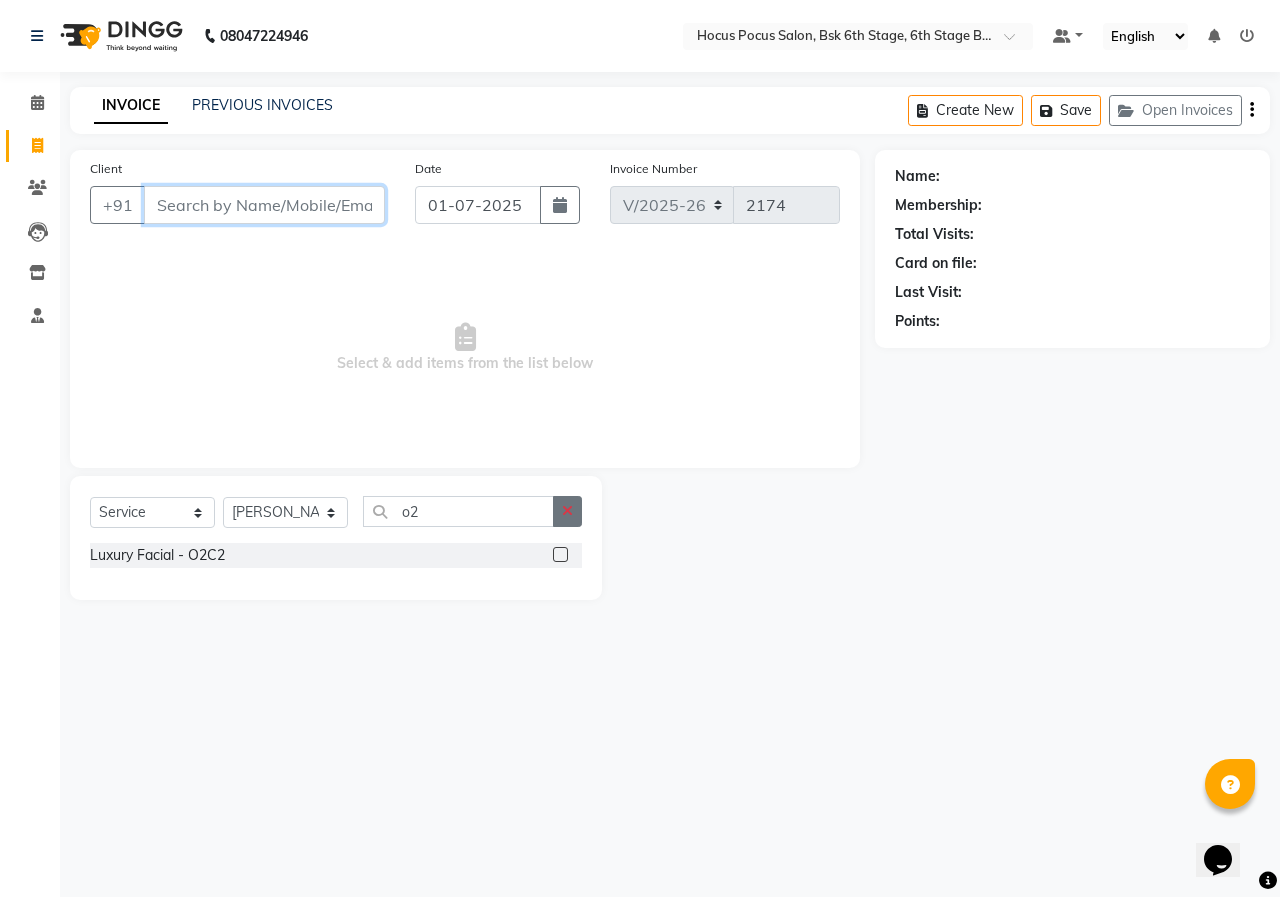 type 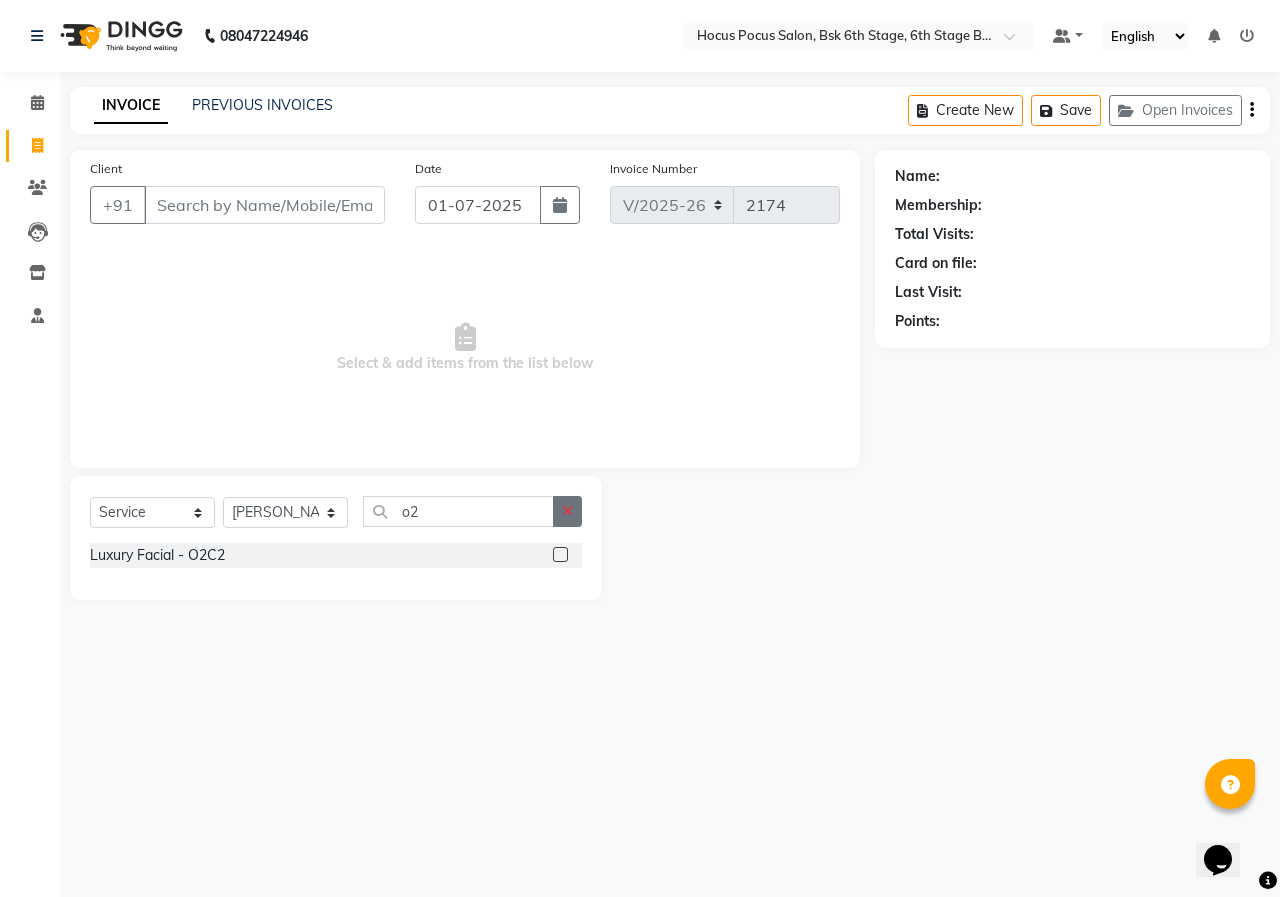 click 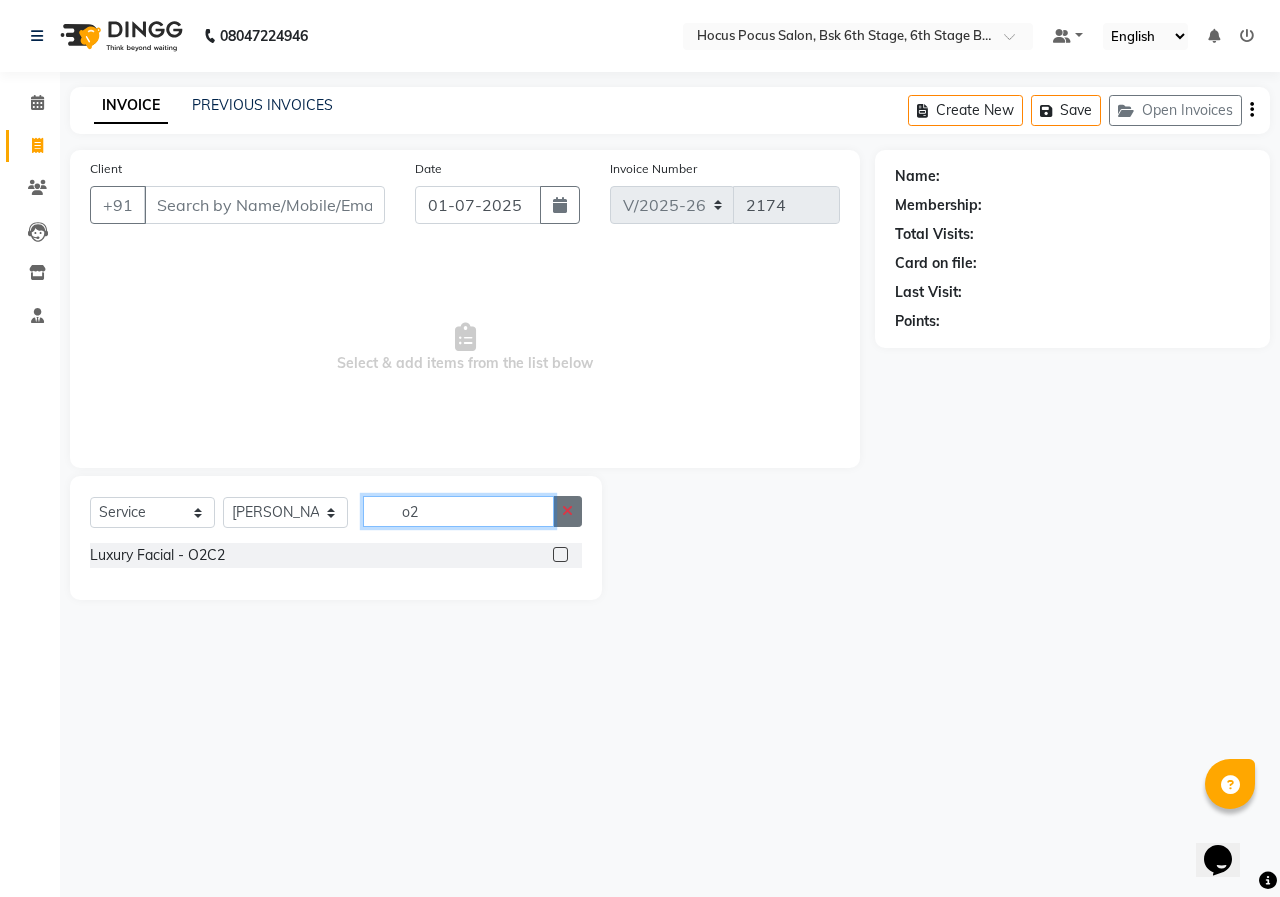type 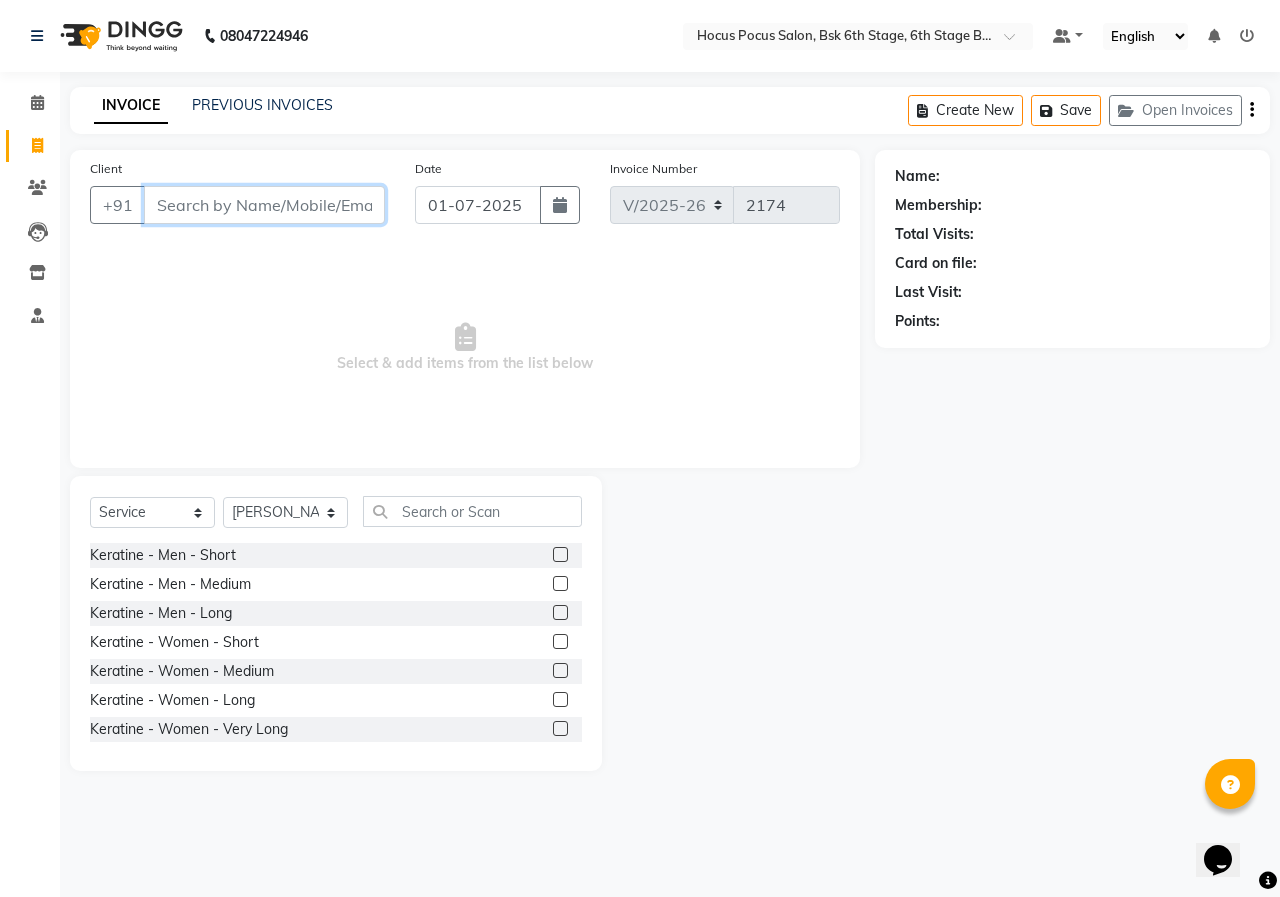click on "Client" at bounding box center [264, 205] 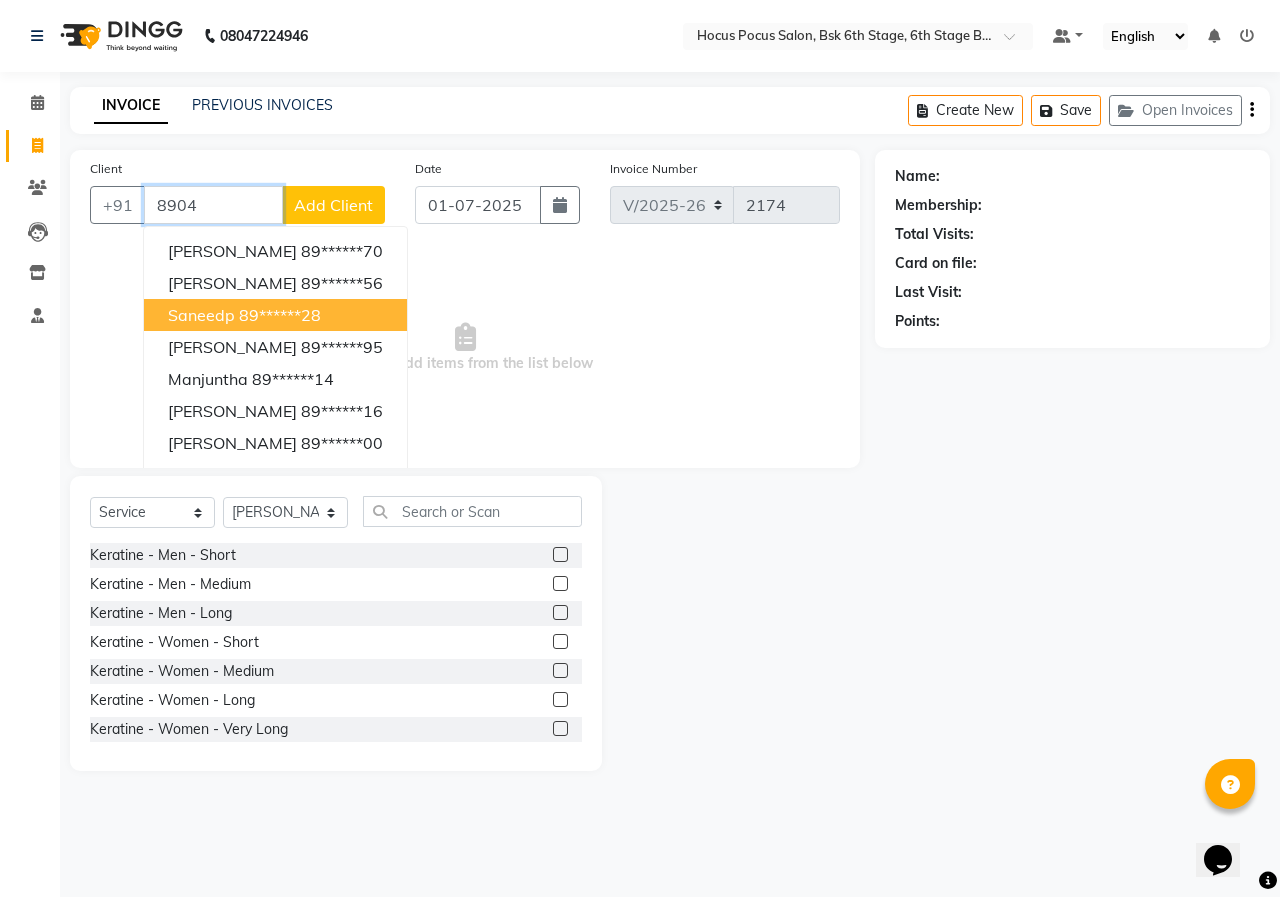 click on "89******28" at bounding box center [280, 315] 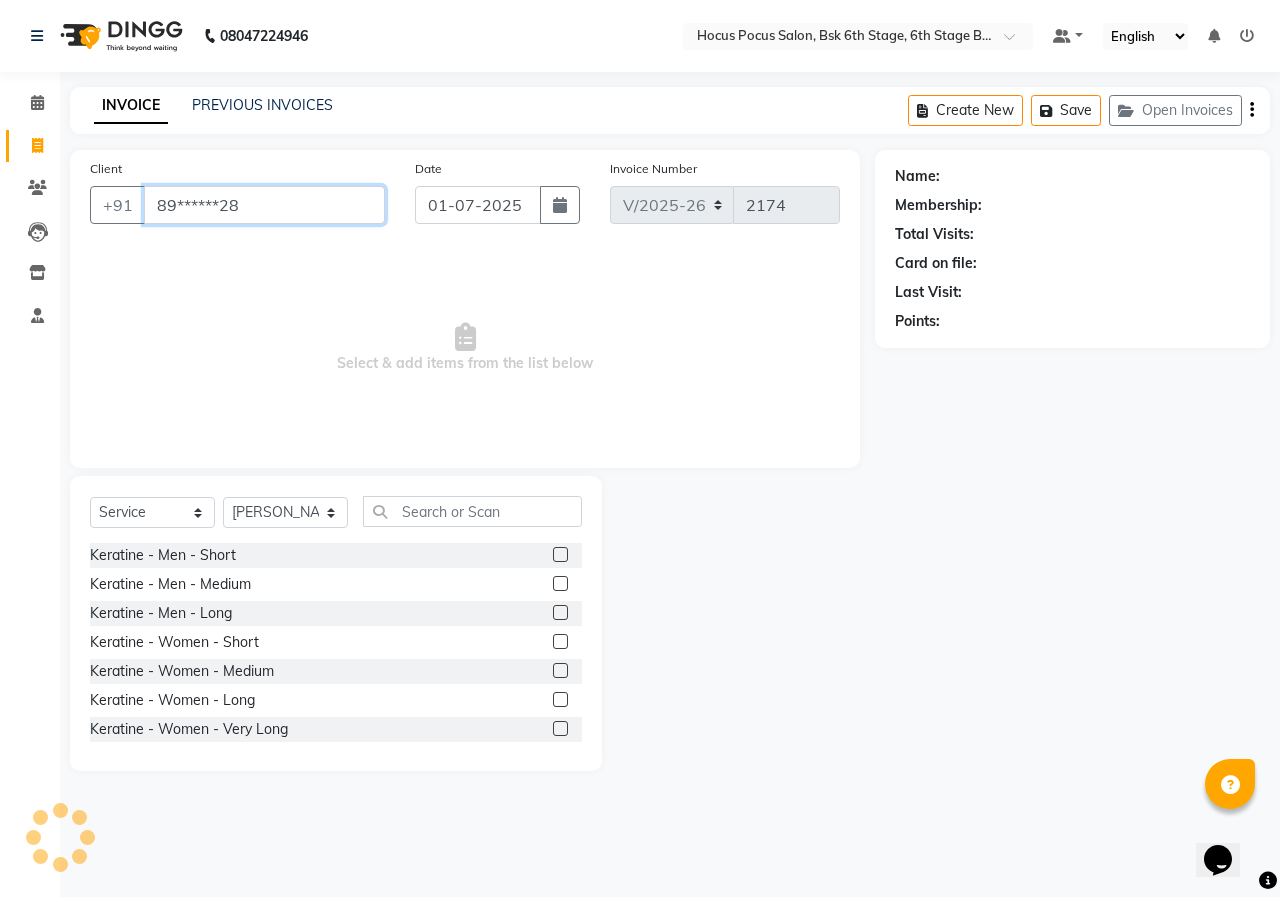 type on "89******28" 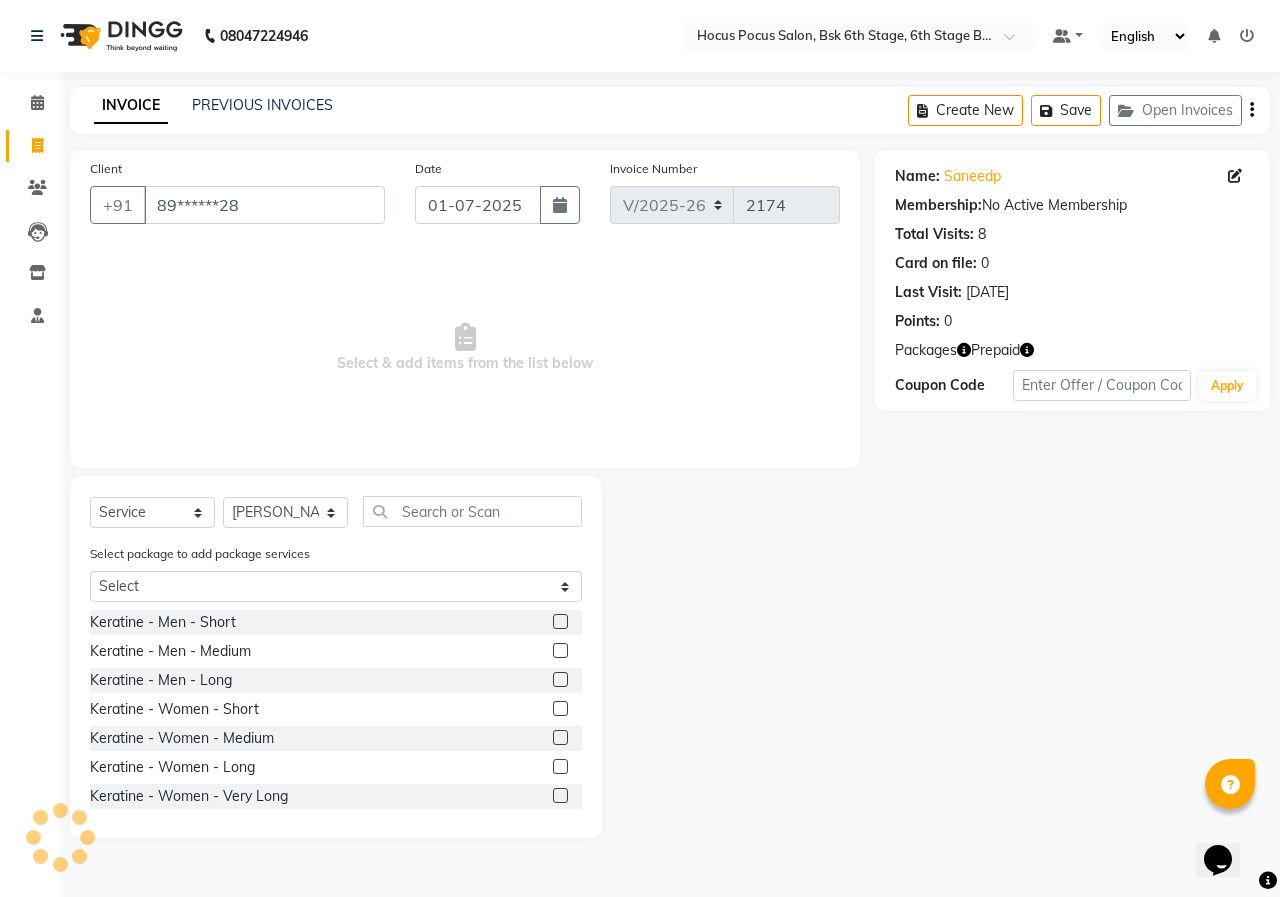 click 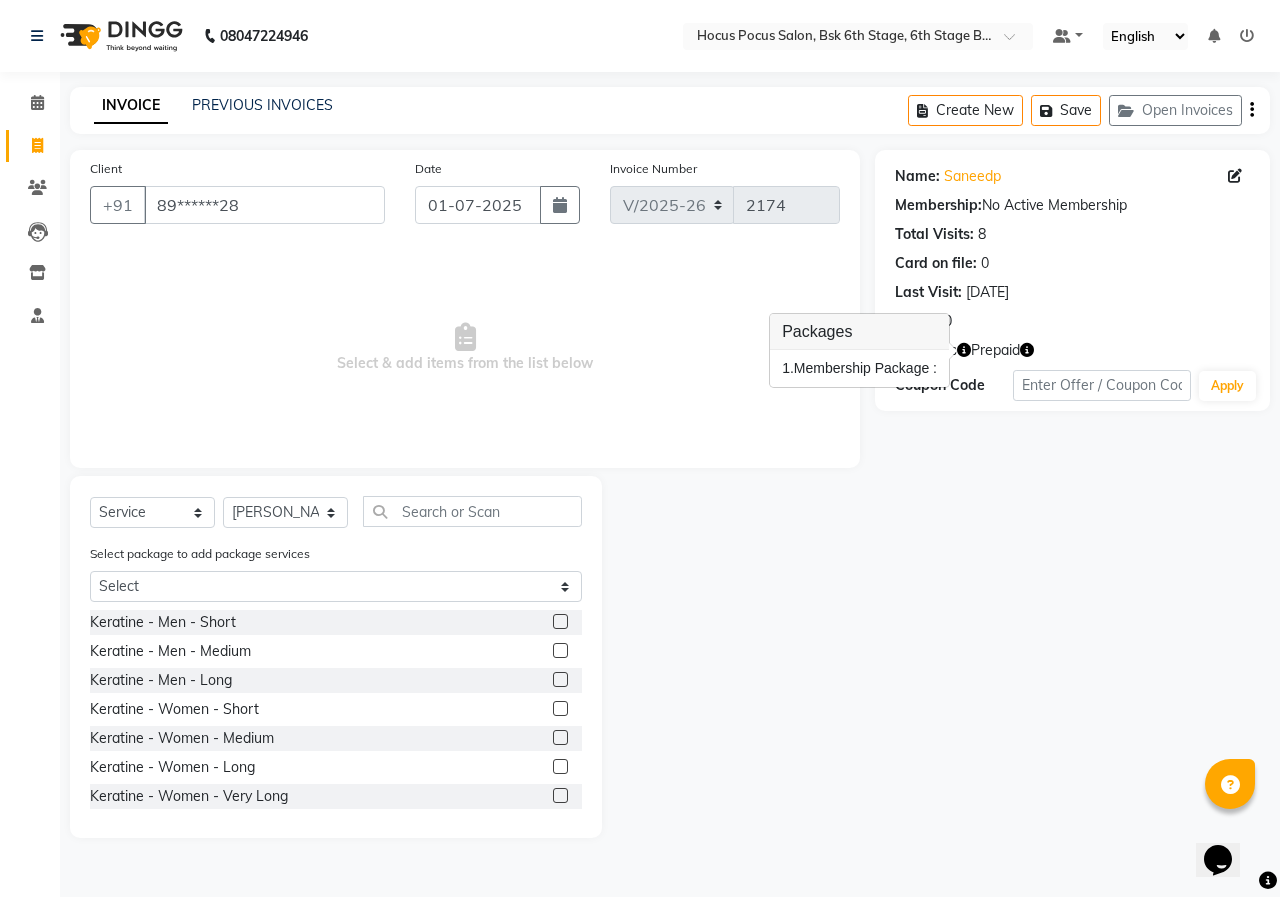 click 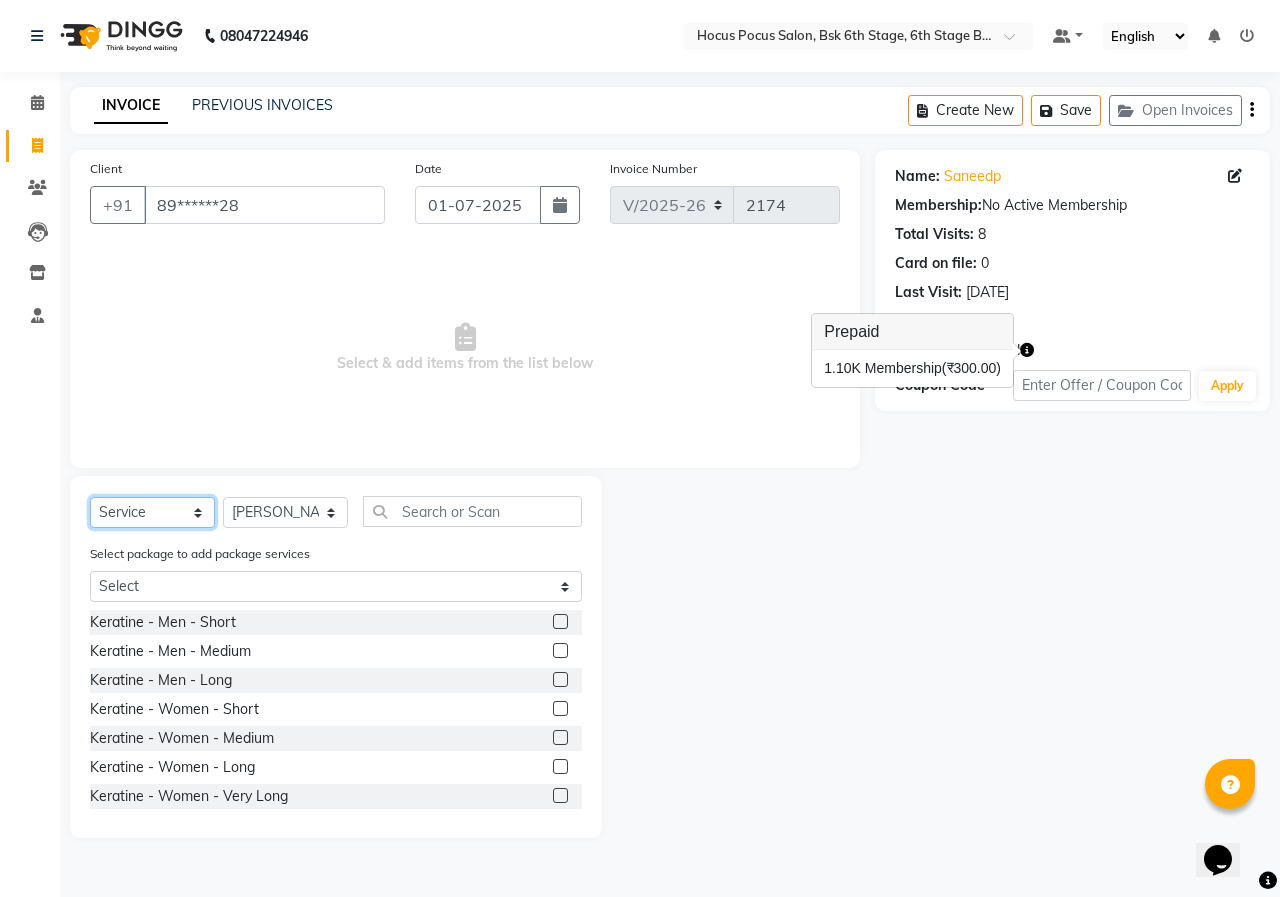 click on "Select  Service  Product  Membership  Package Voucher Prepaid Gift Card" 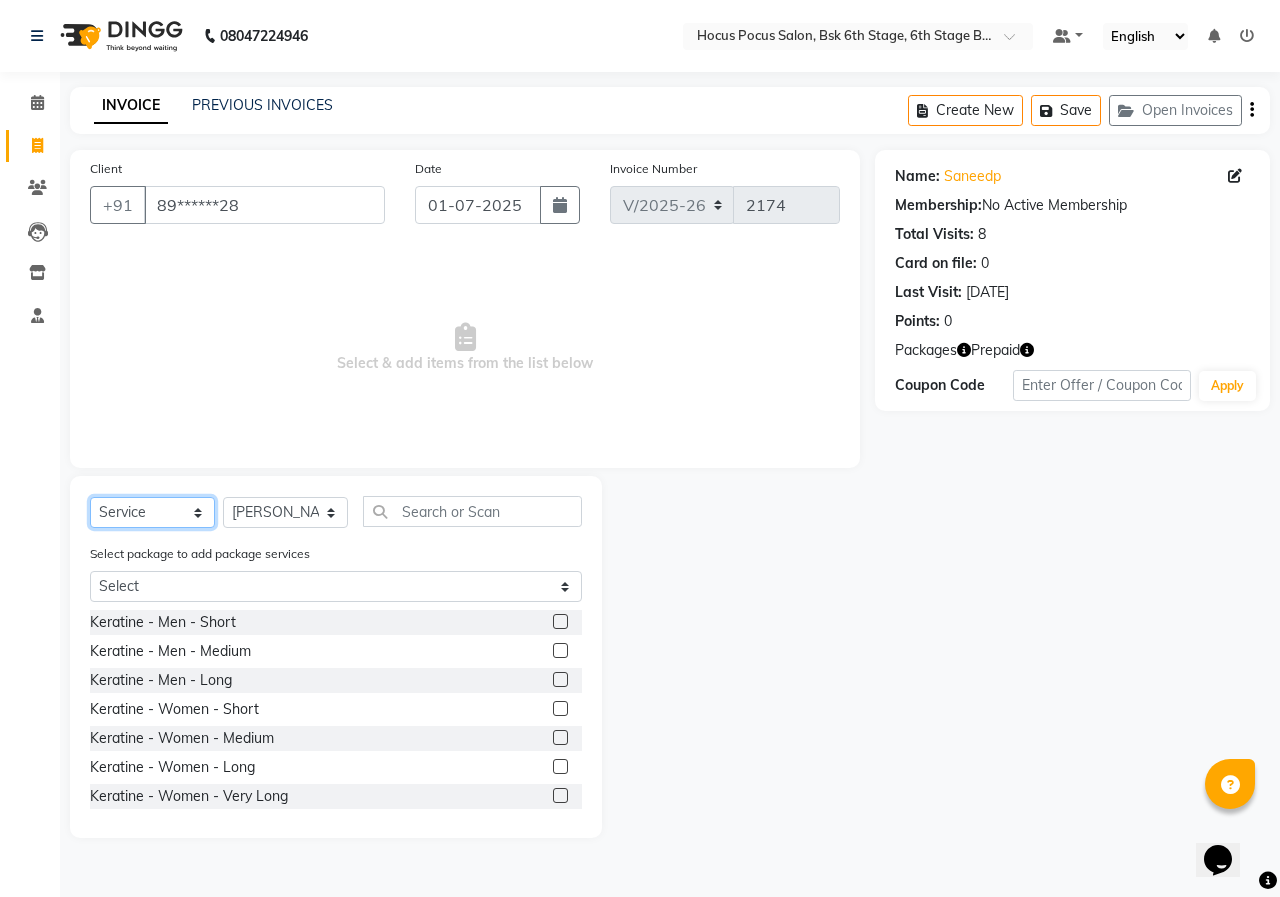 click on "Select  Service  Product  Membership  Package Voucher Prepaid Gift Card" 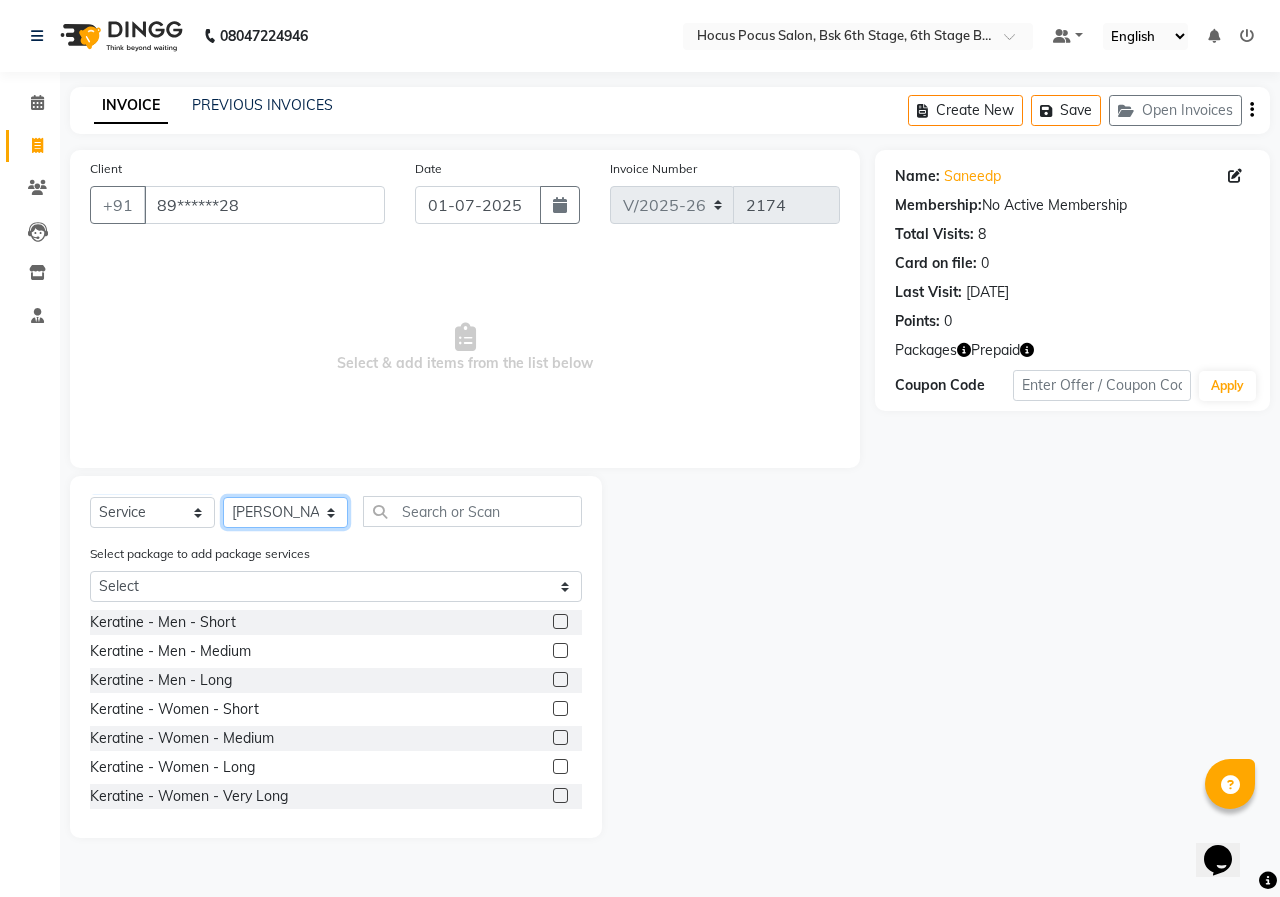 click on "Select Stylist [PERSON_NAME] hocus pocus  [PERSON_NAME] [PERSON_NAME] [PERSON_NAME] [PERSON_NAME]" 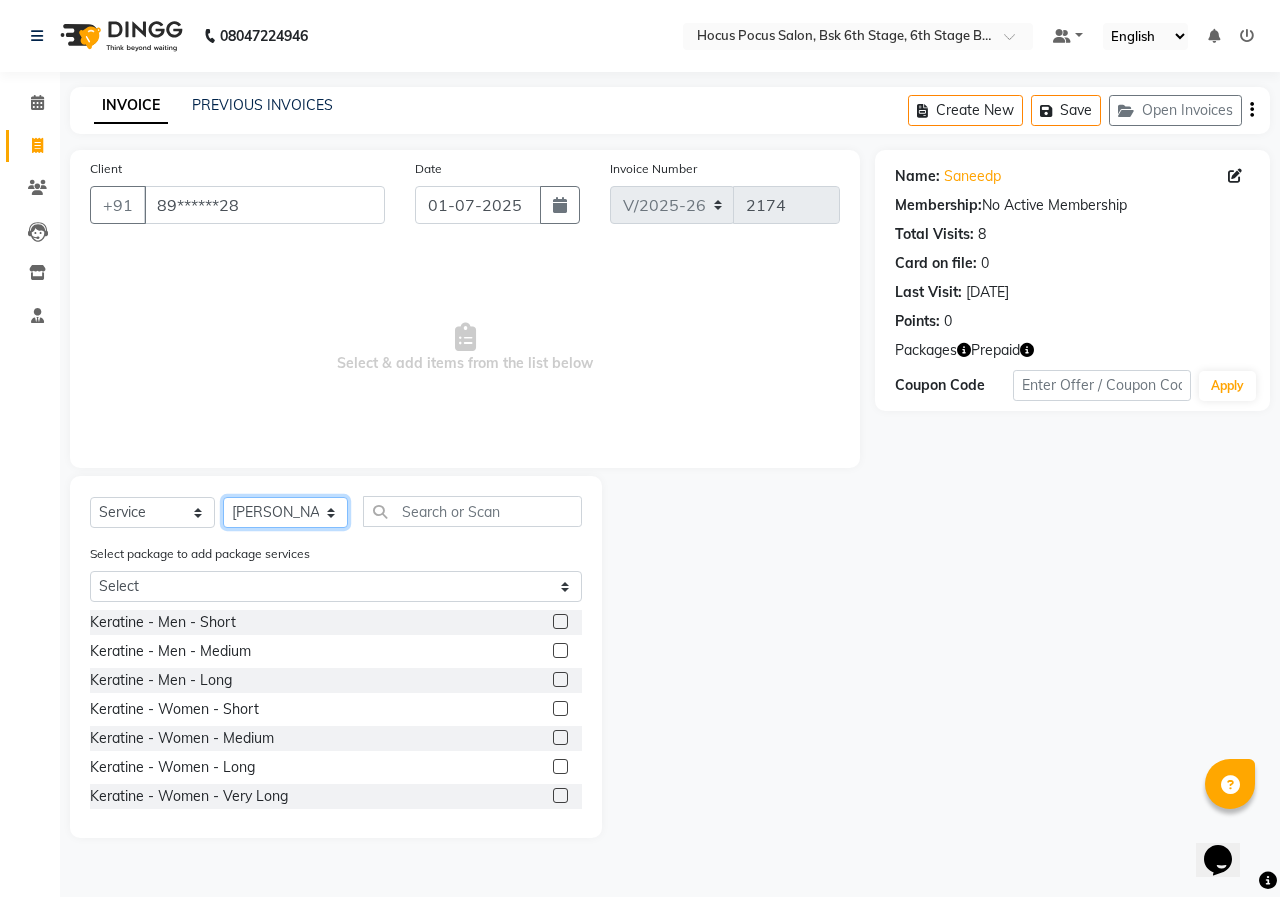select on "80934" 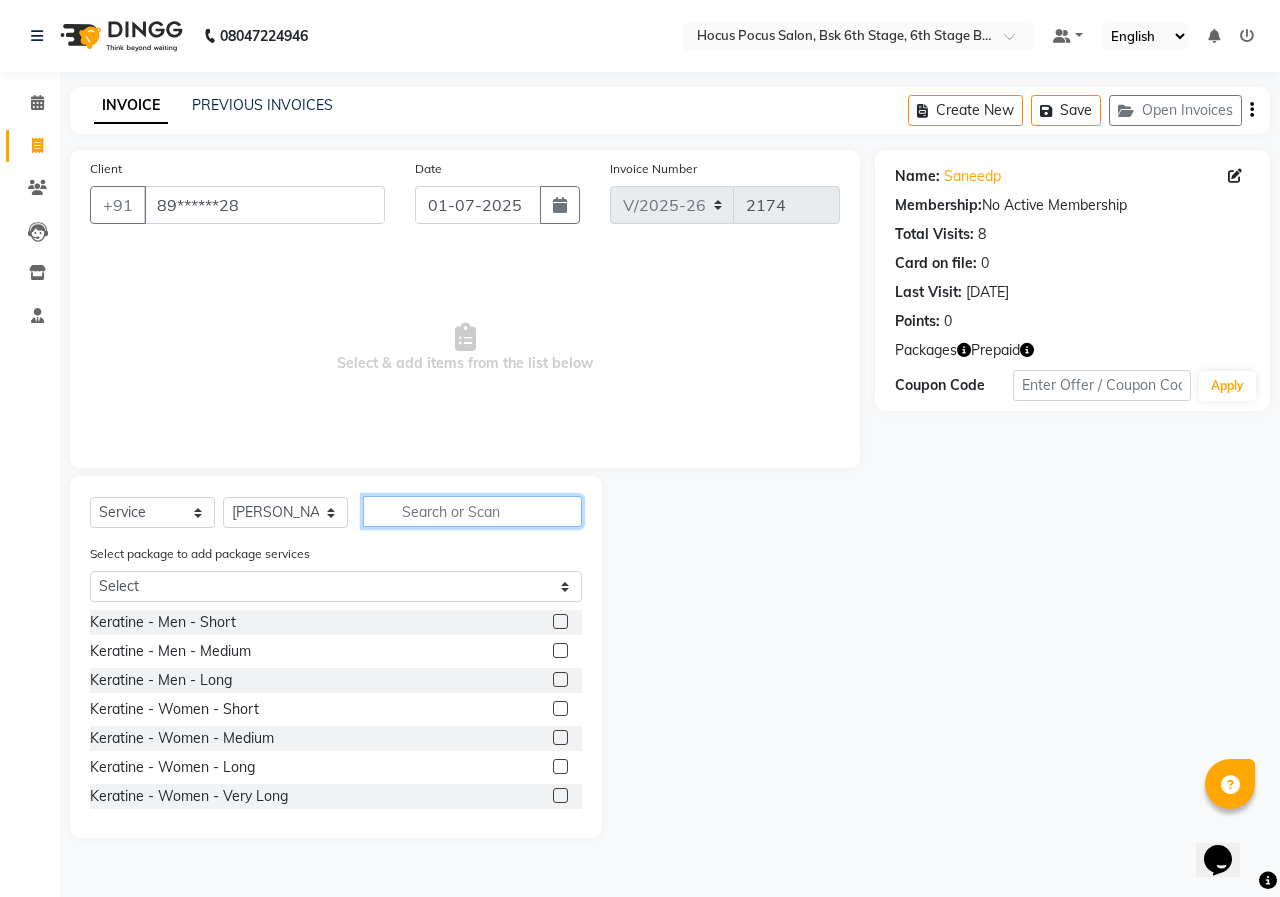 click 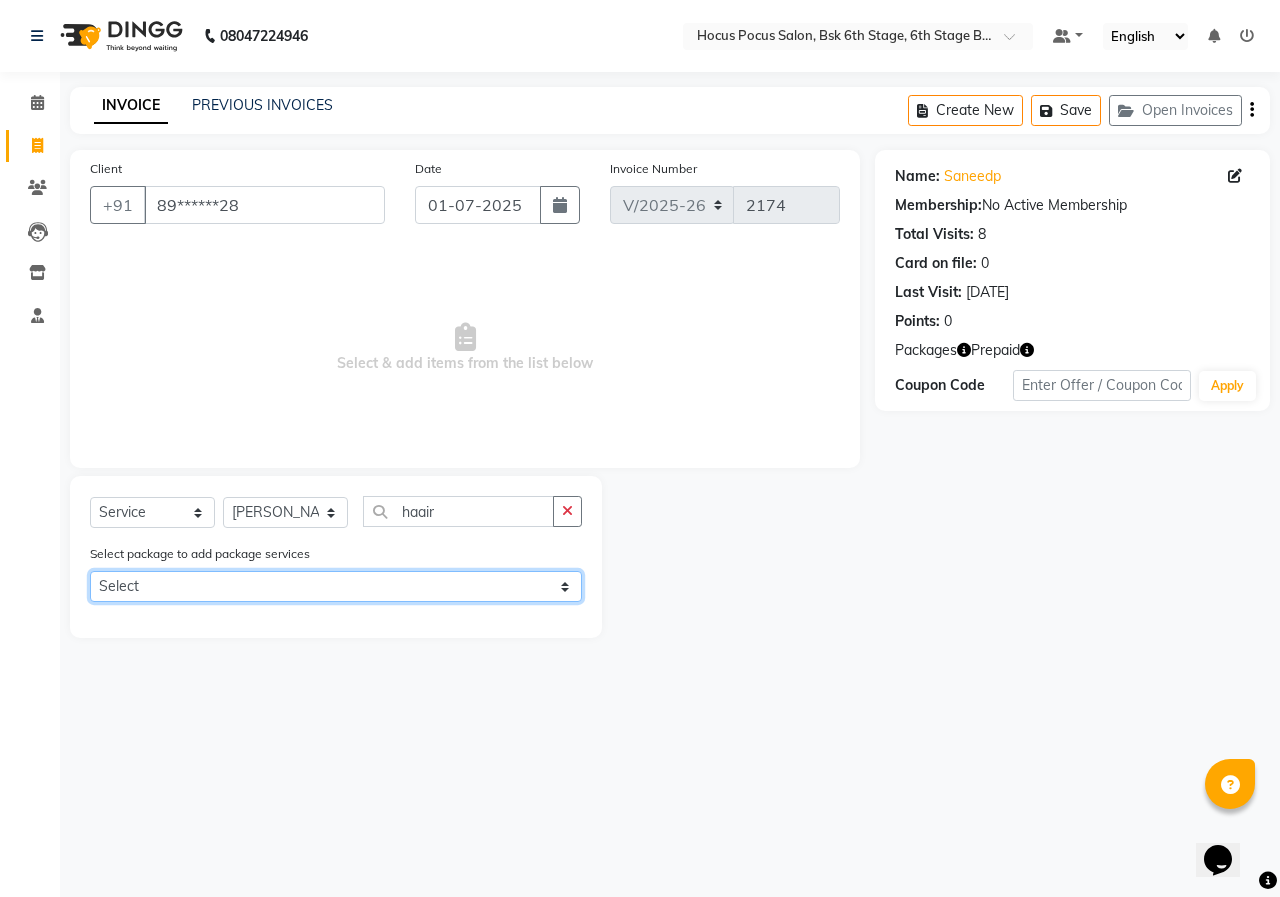 click on "Select Membership Package" 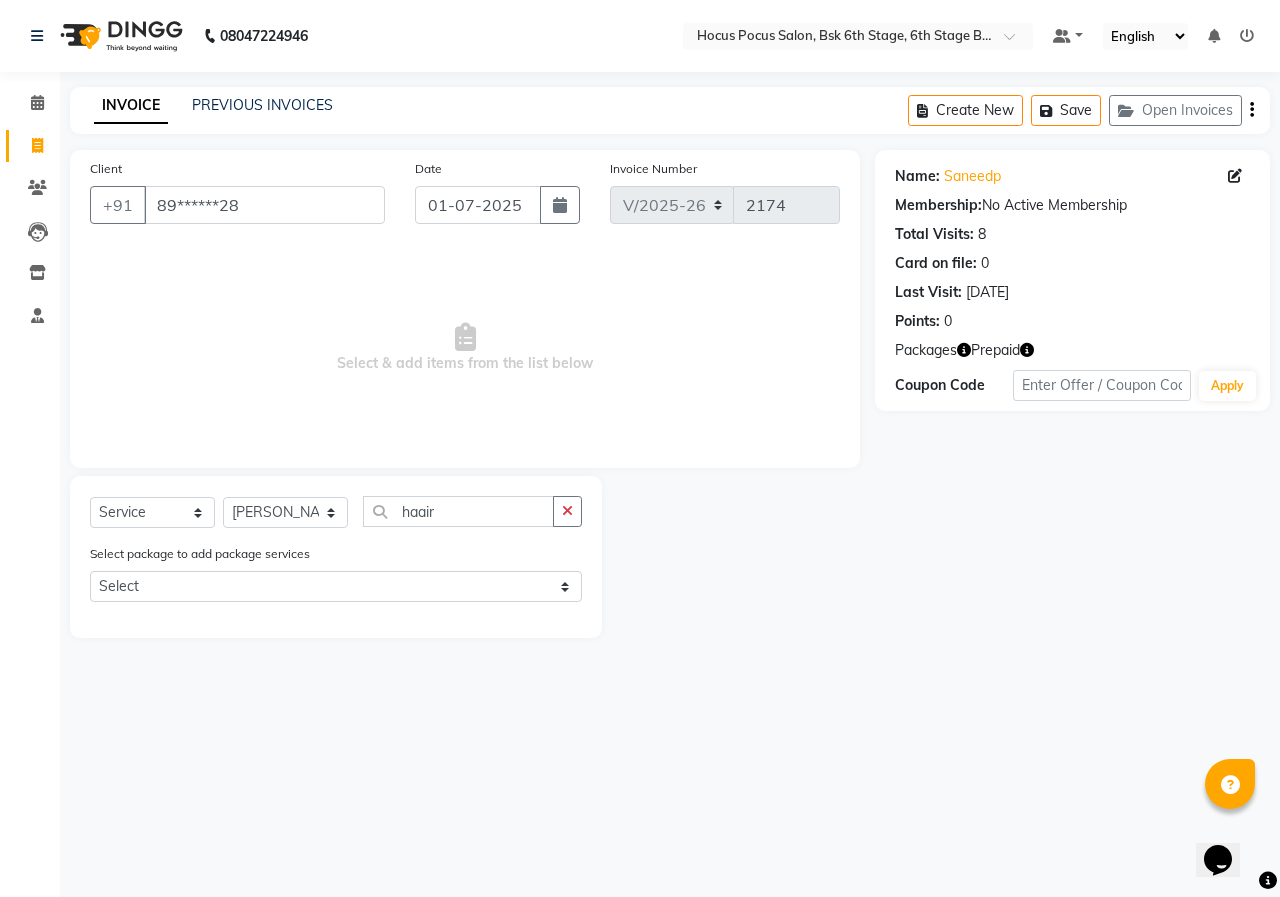 click 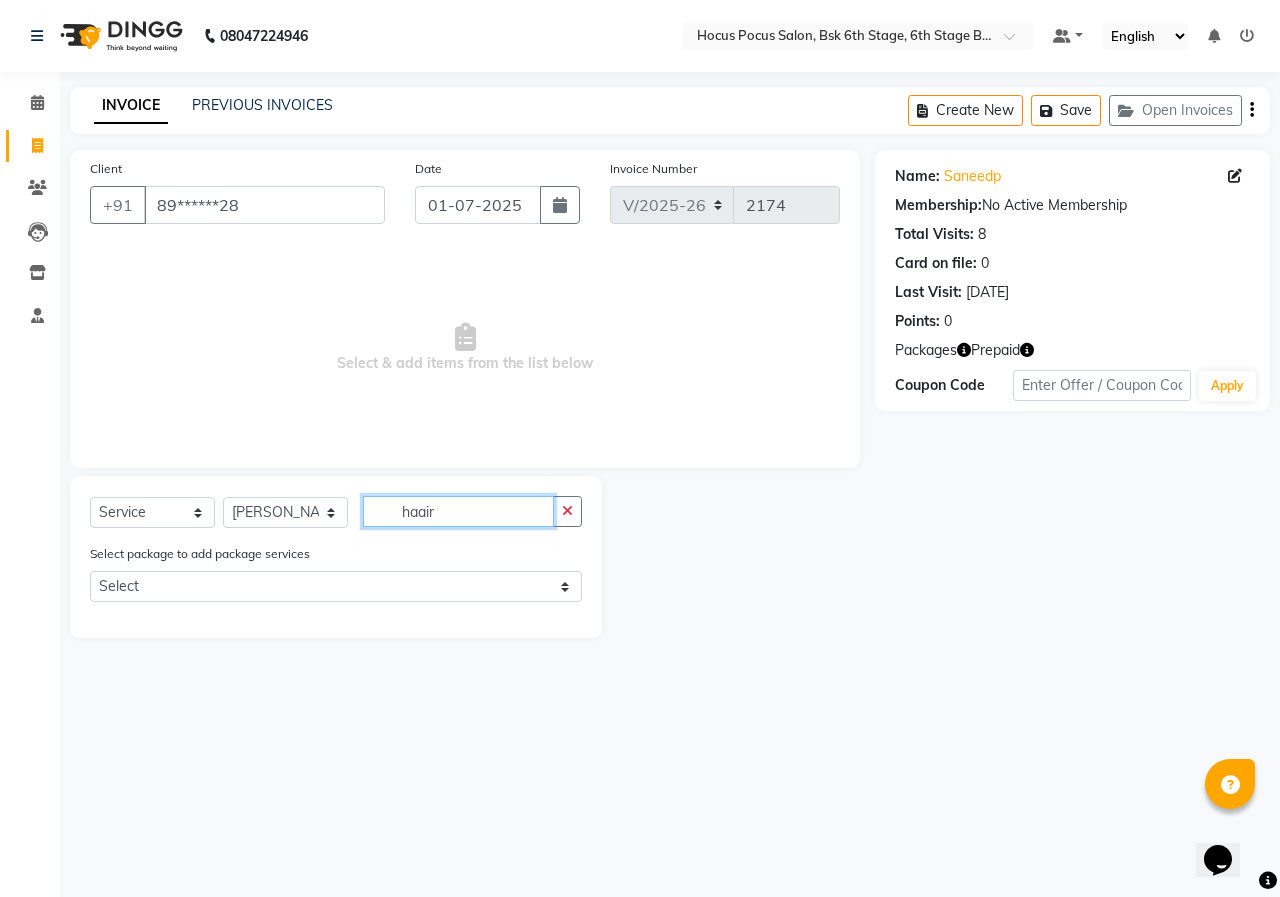 click on "haair" 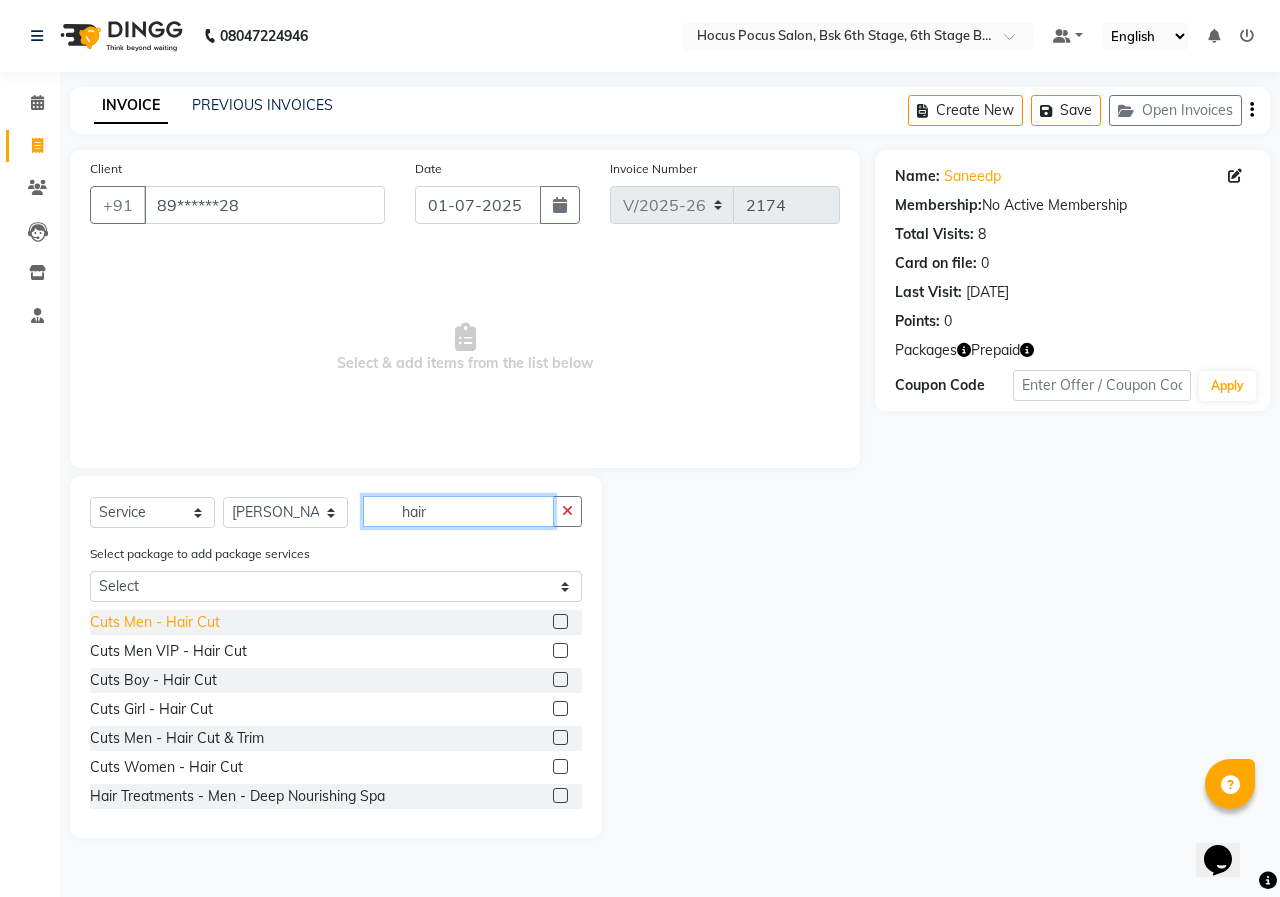 type on "hair" 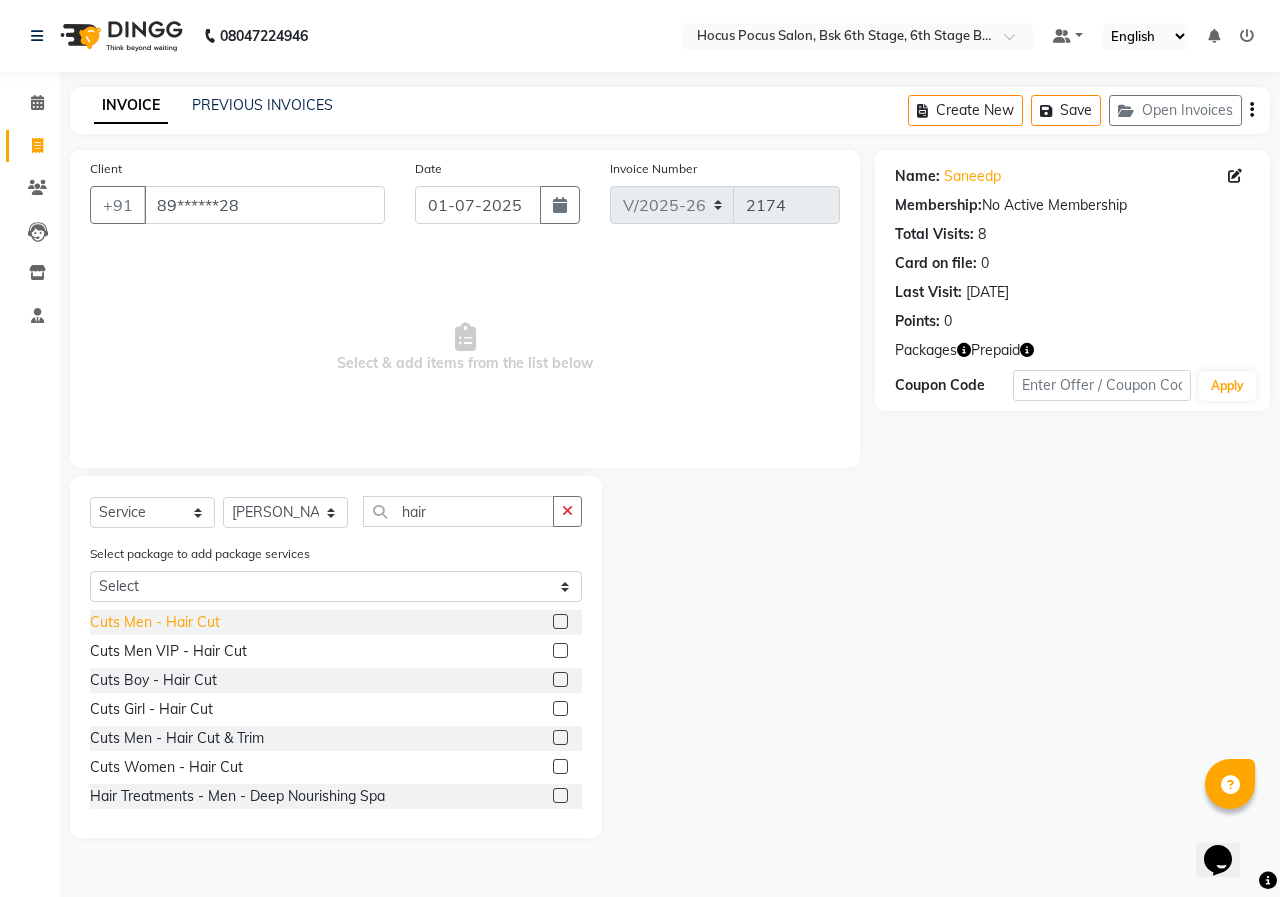 click on "Cuts Men - Hair Cut" 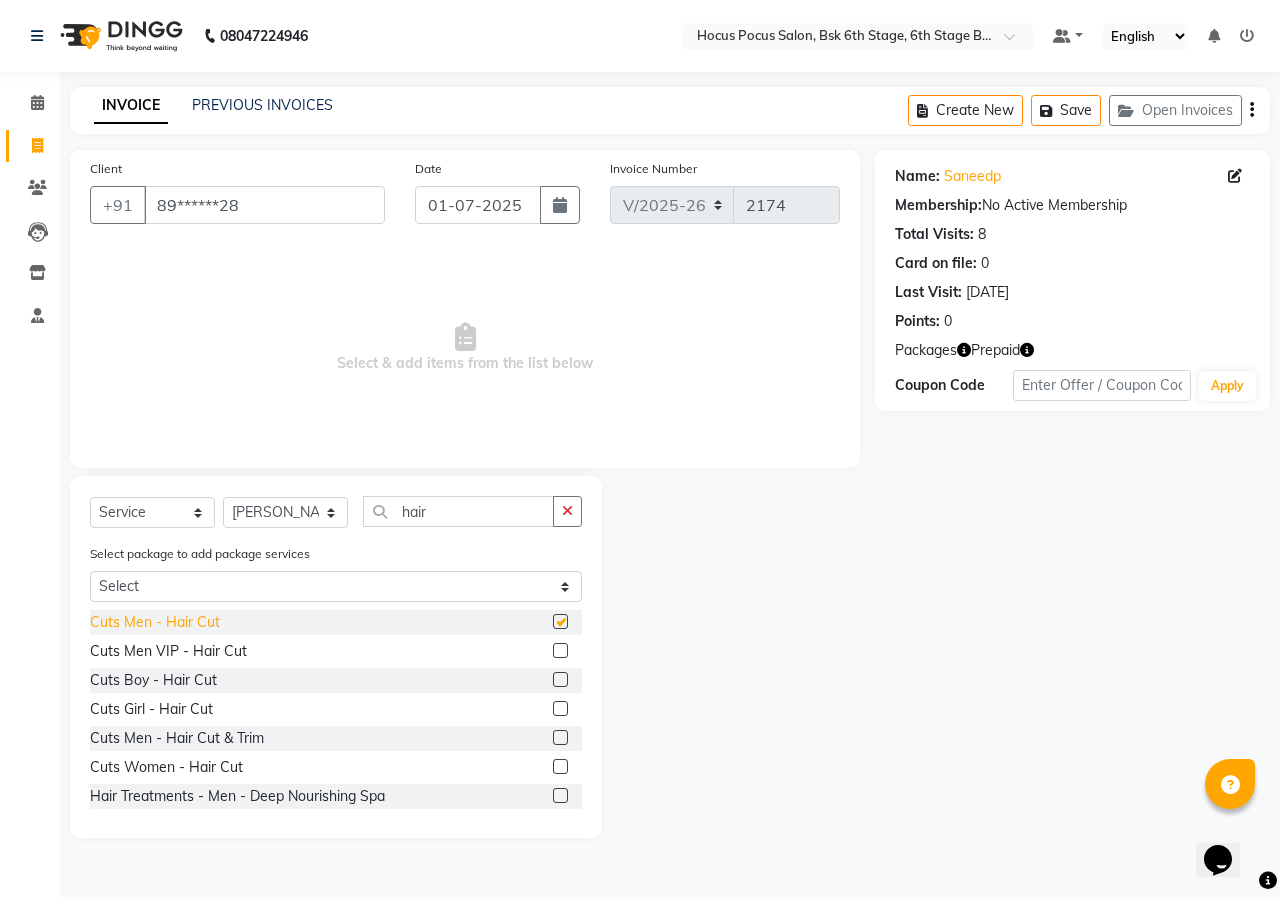 checkbox on "false" 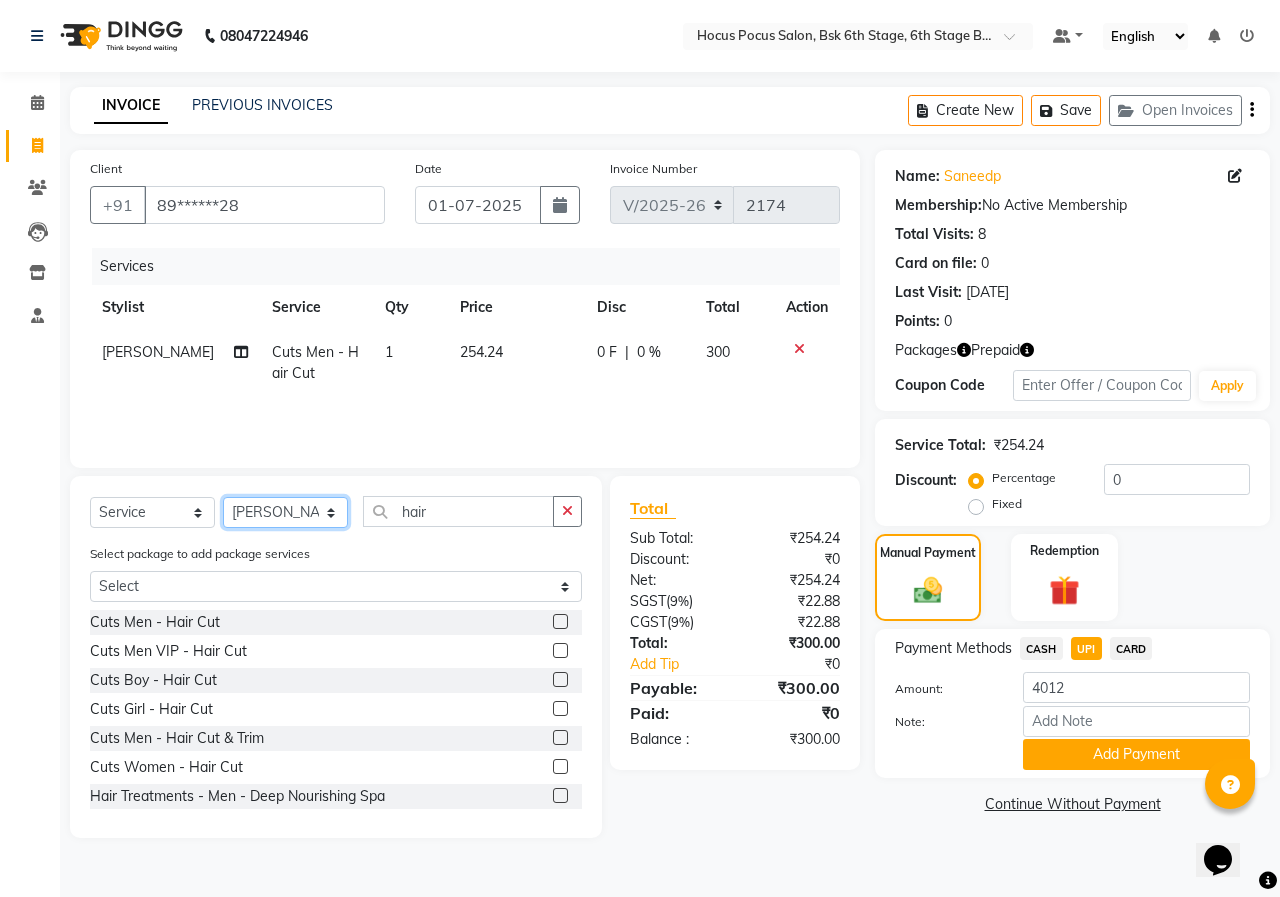 click on "Select Stylist [PERSON_NAME] hocus pocus  [PERSON_NAME] [PERSON_NAME] [PERSON_NAME] [PERSON_NAME]" 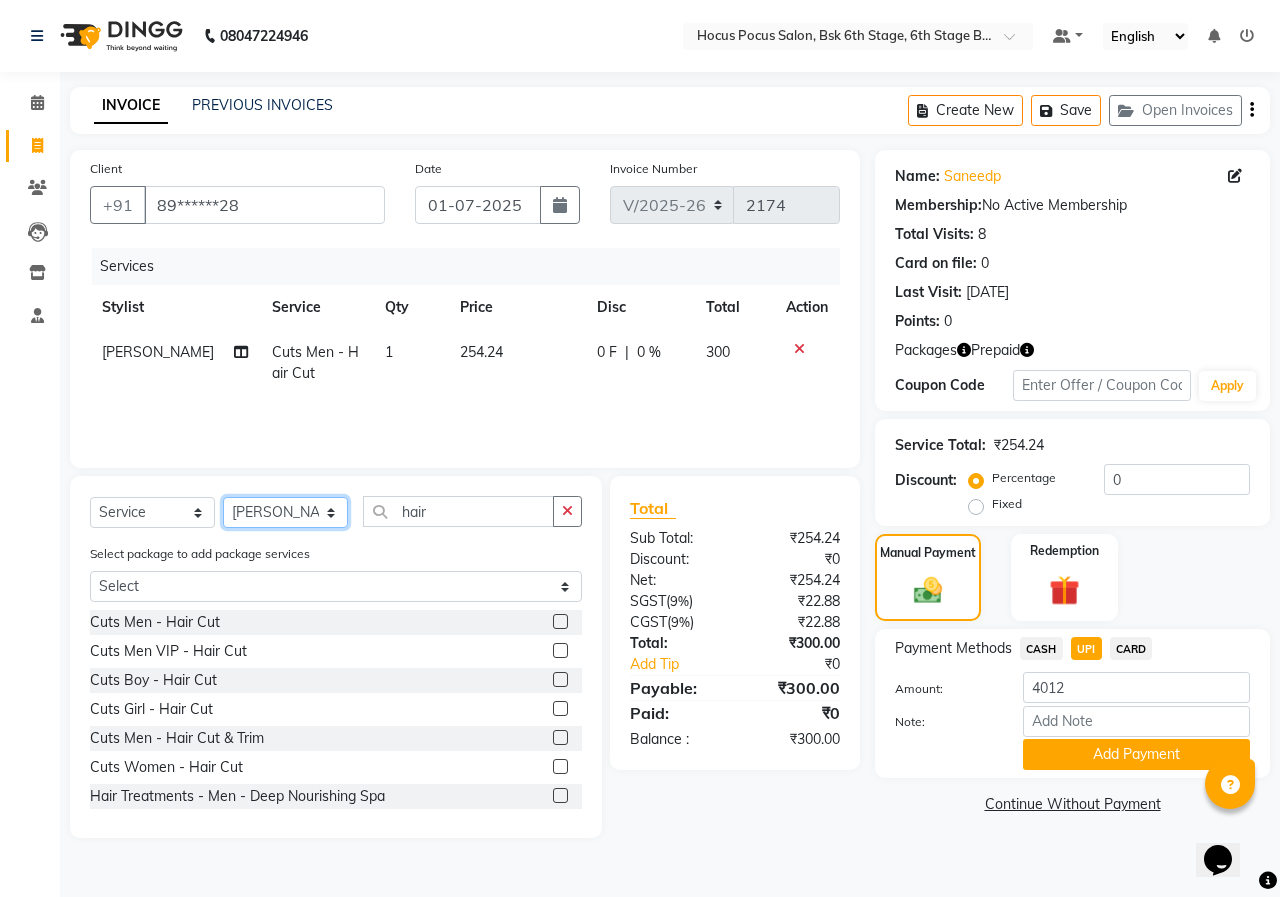 select on "81460" 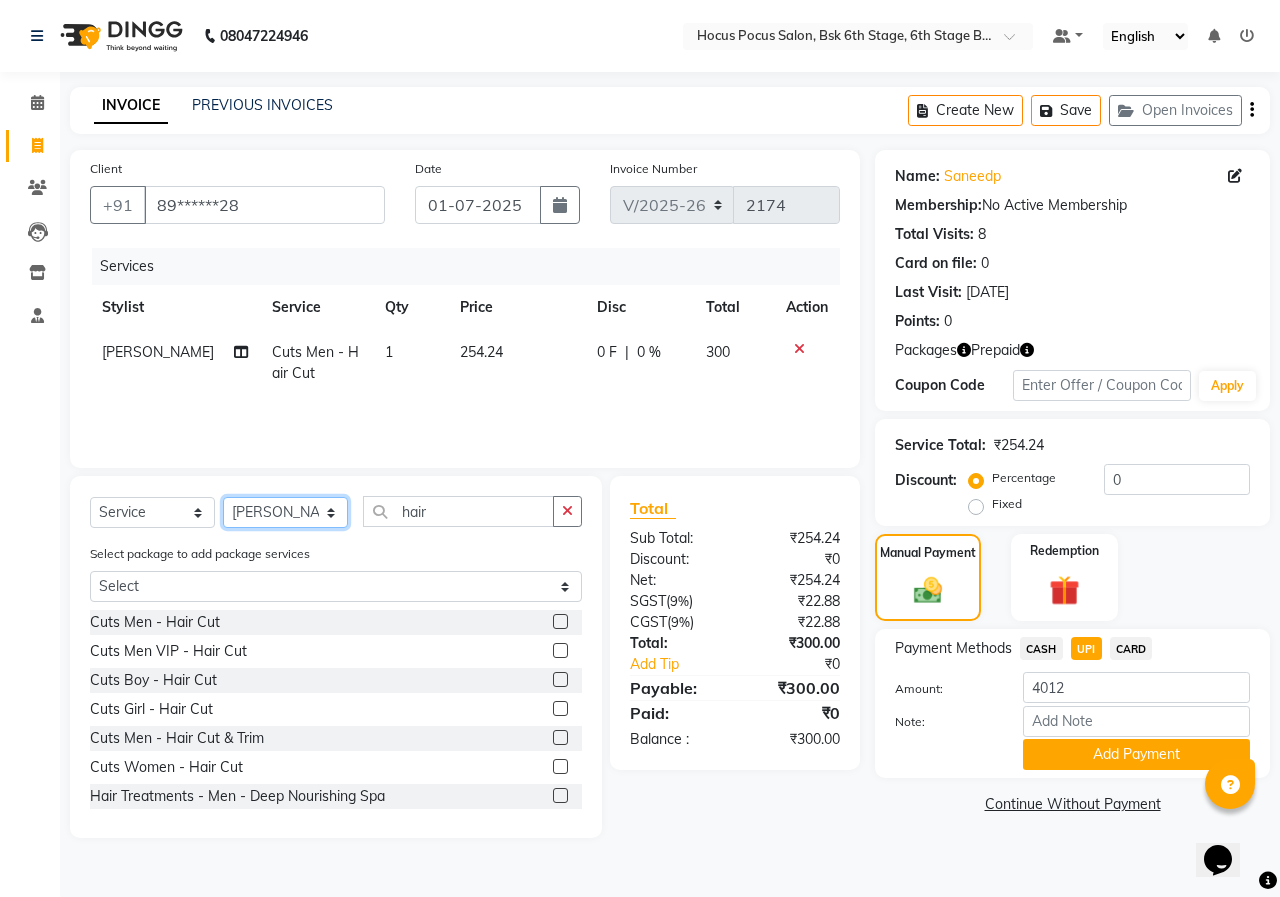 click on "Select Stylist [PERSON_NAME] hocus pocus  [PERSON_NAME] [PERSON_NAME] [PERSON_NAME] [PERSON_NAME]" 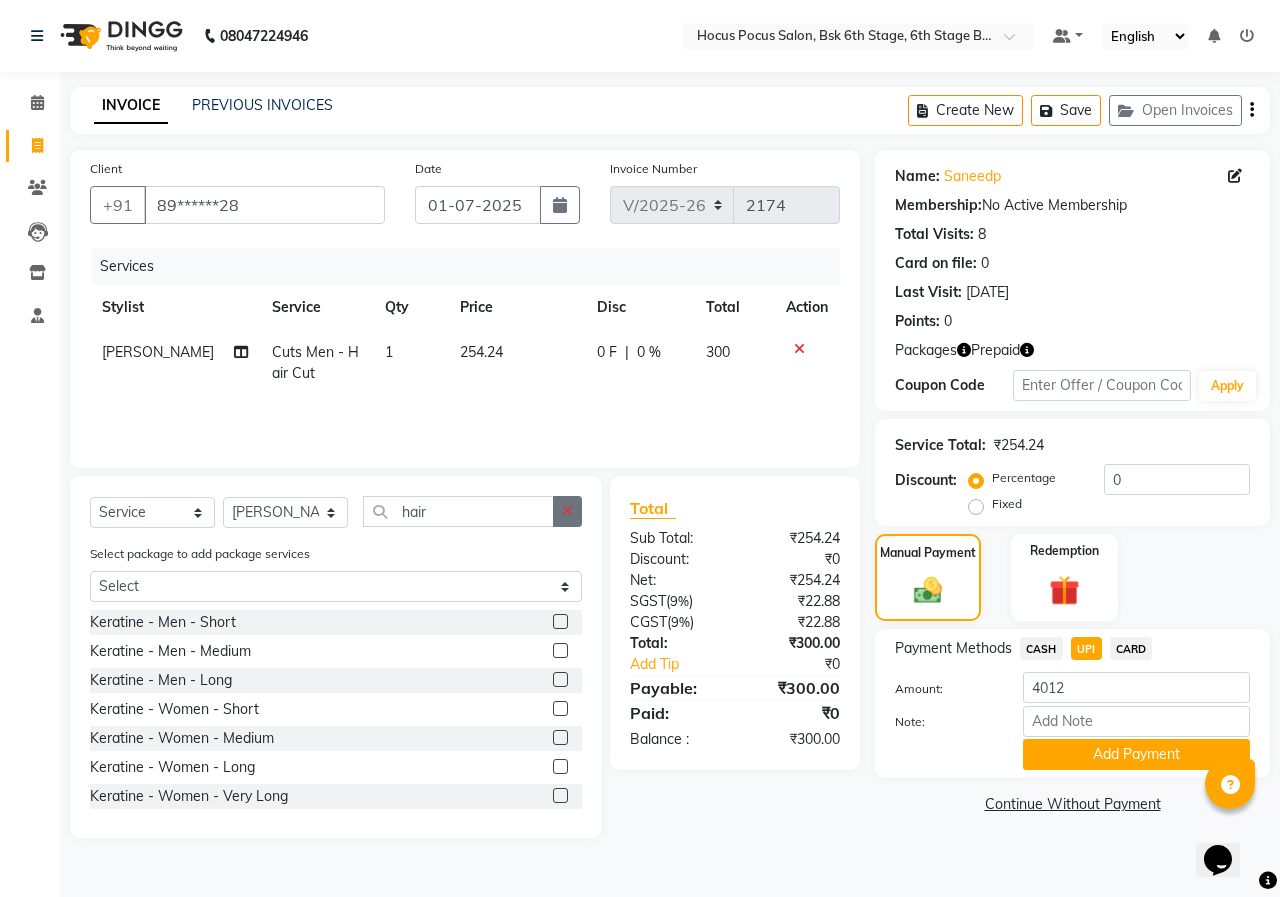 click 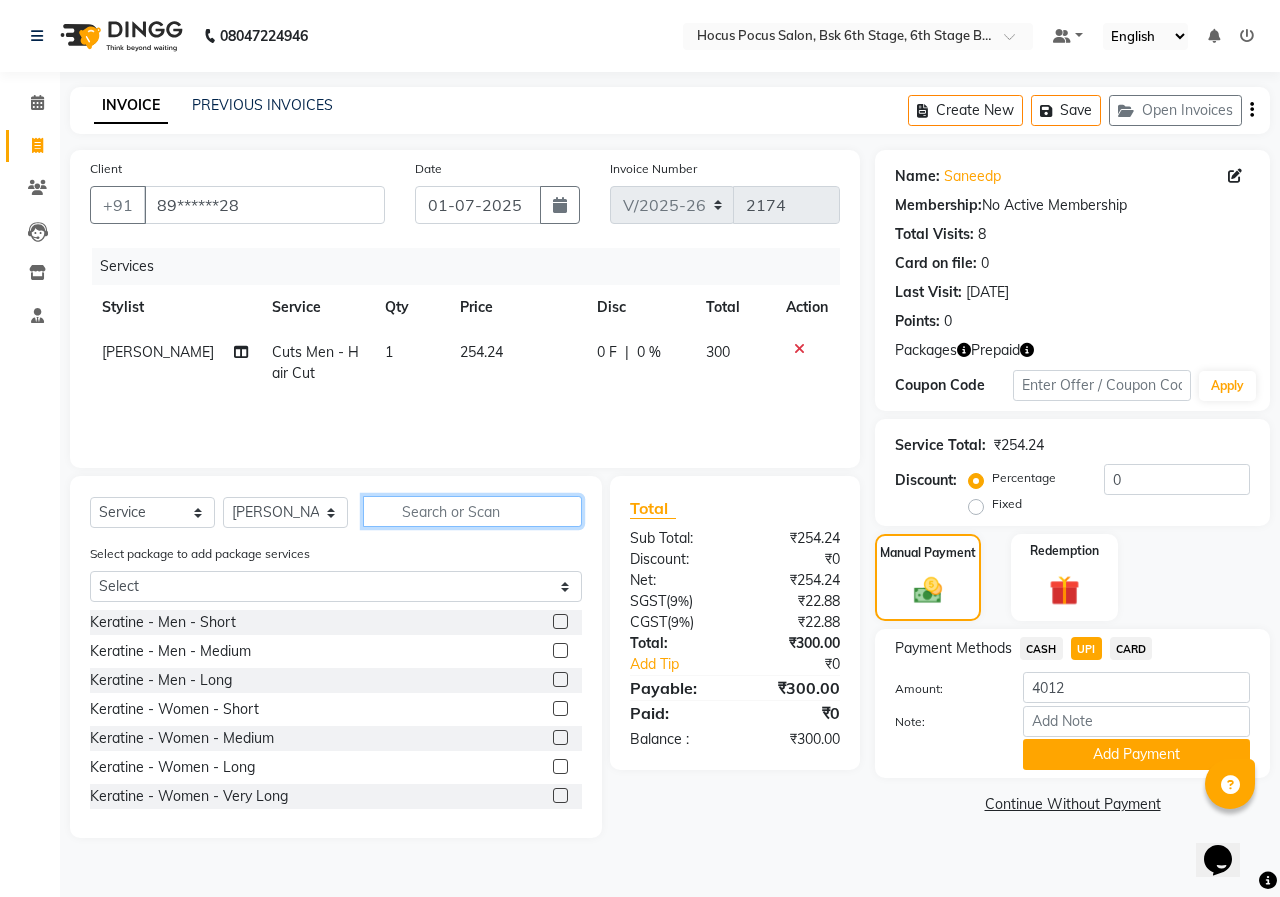 click 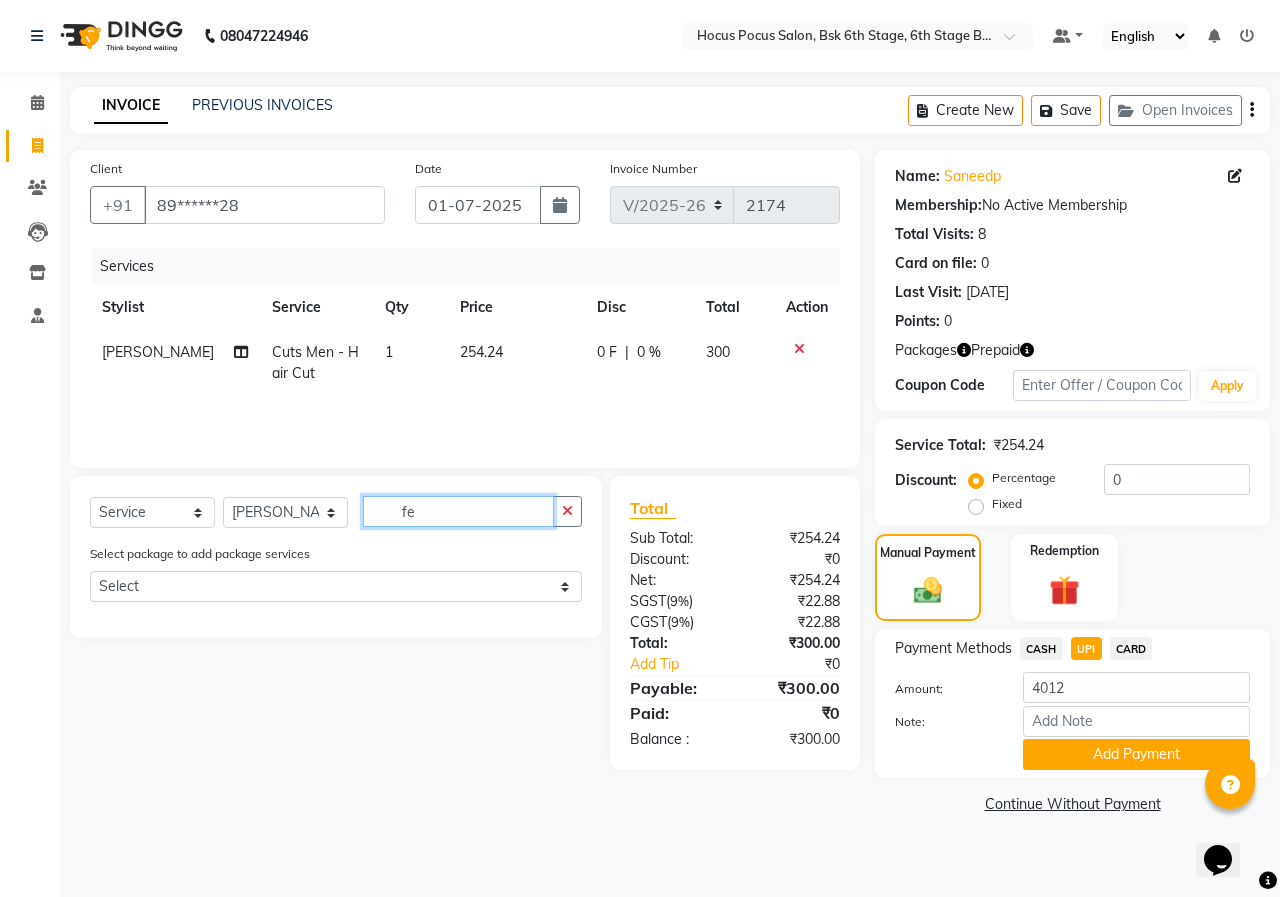 type on "f" 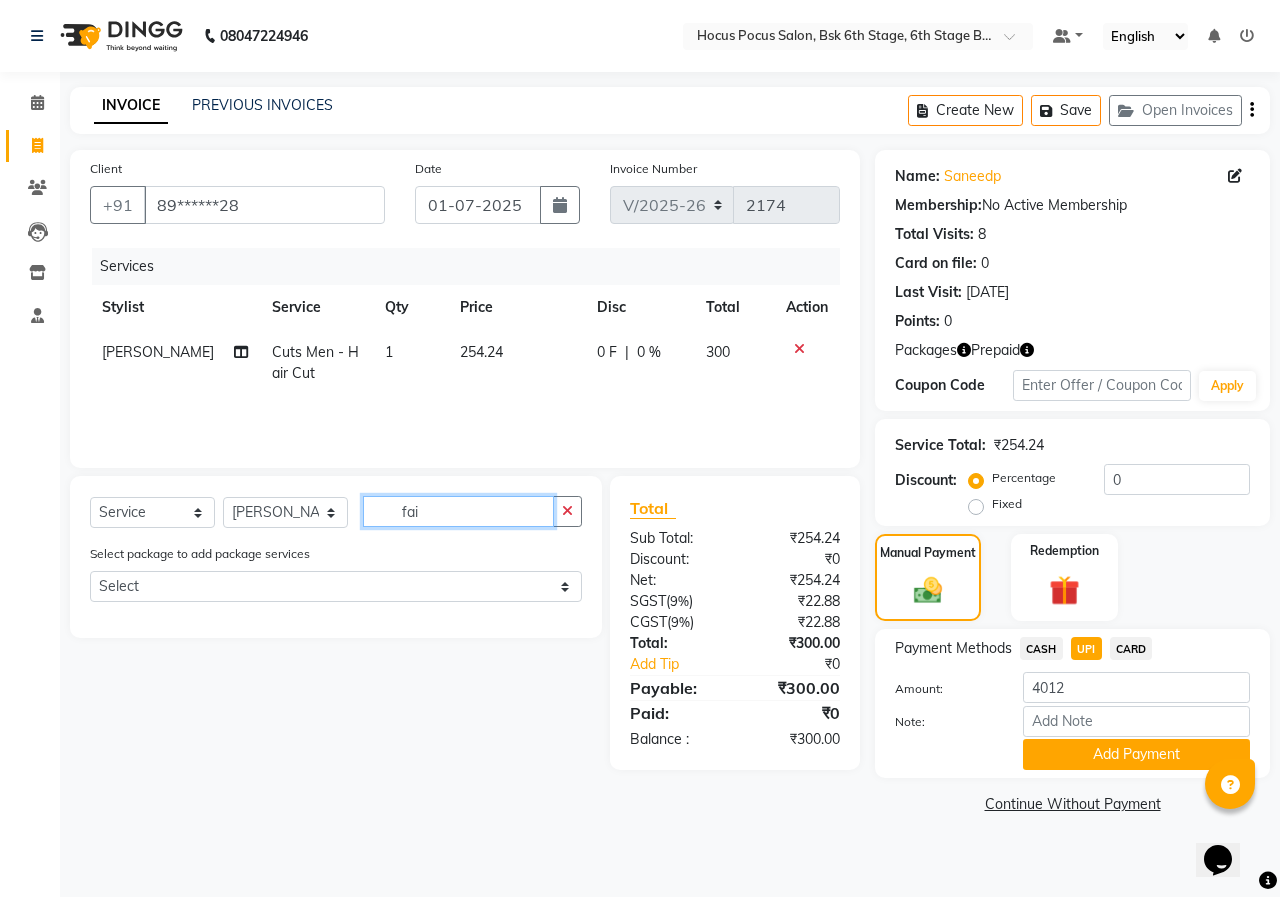 click on "fai" 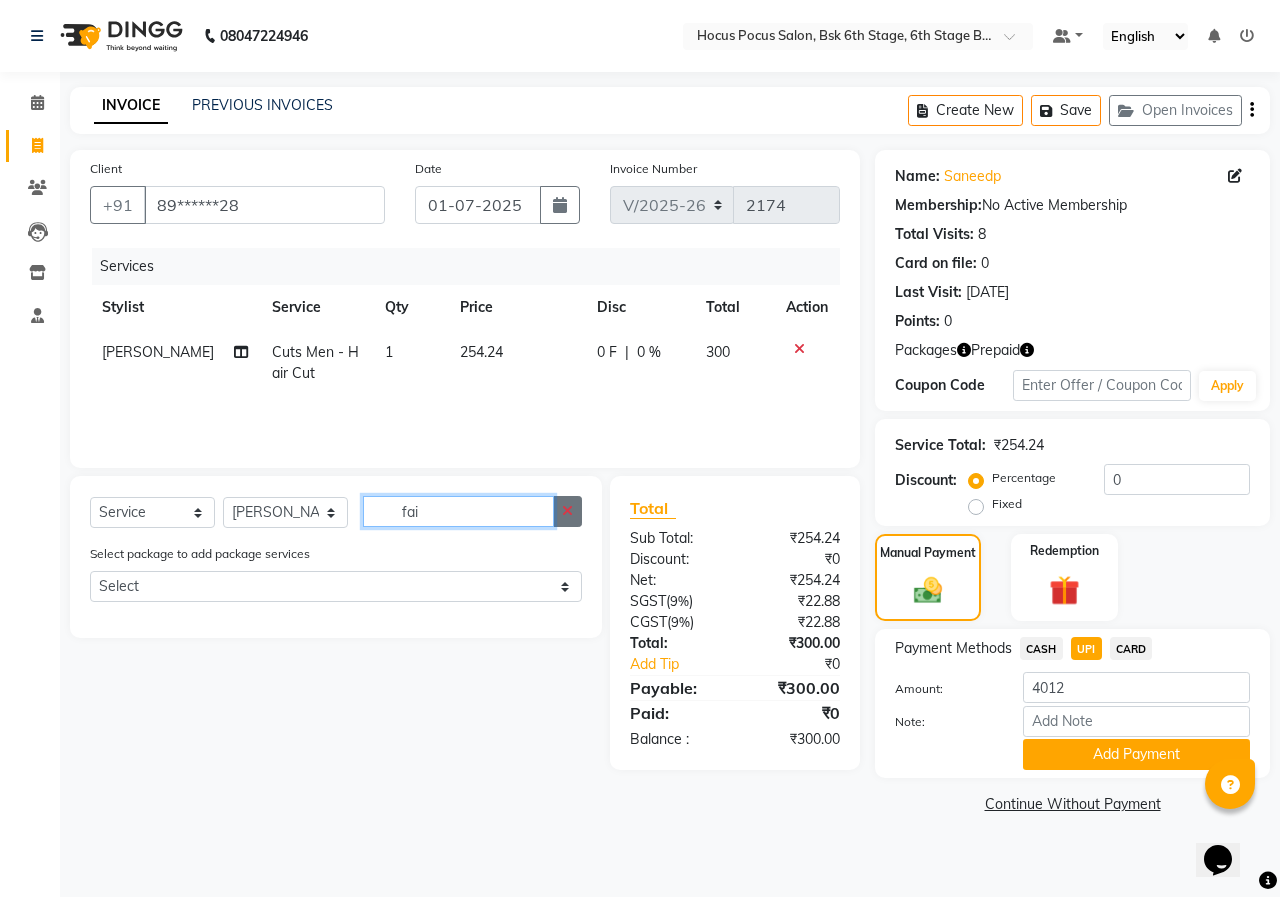 type on "fai" 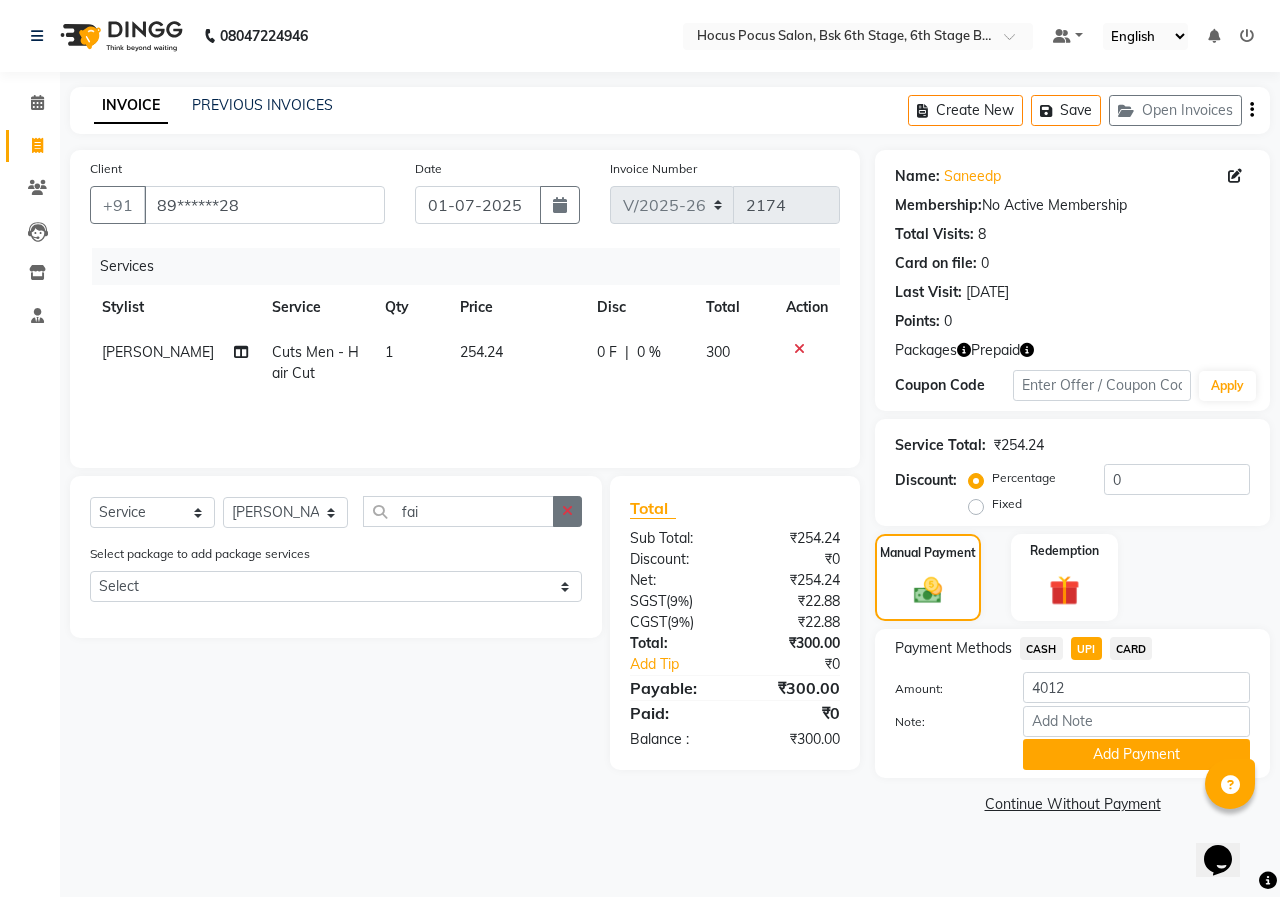click 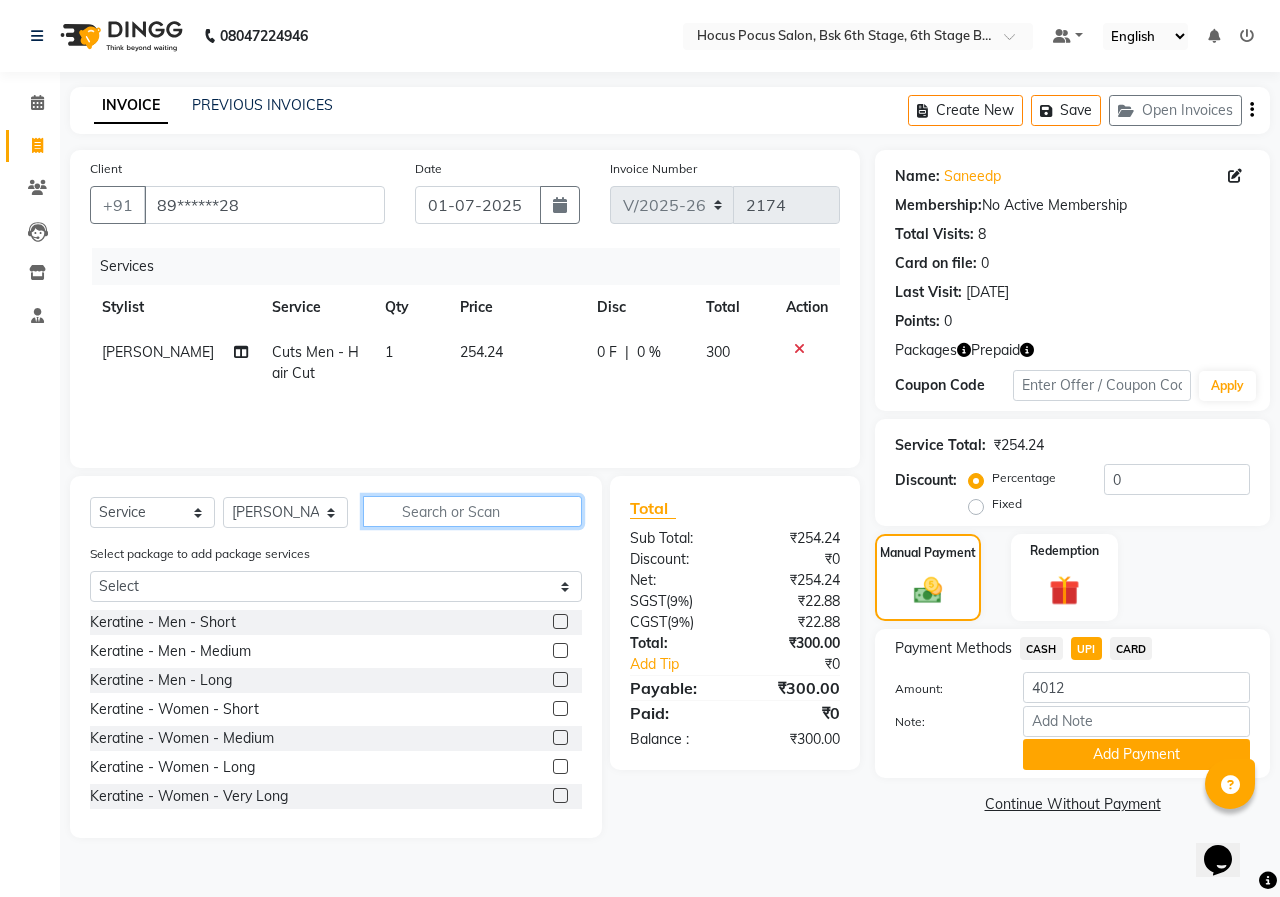 click 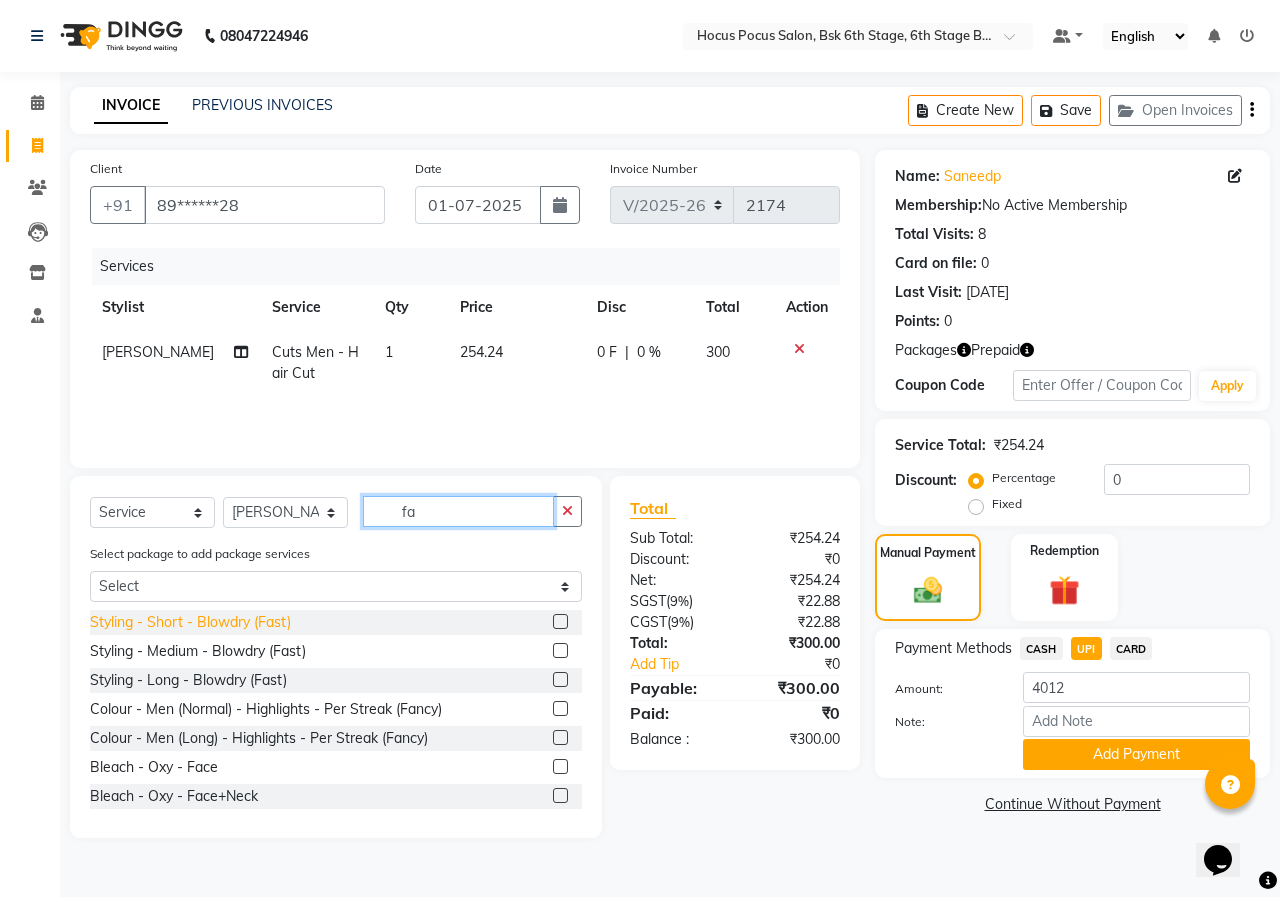 type on "fa" 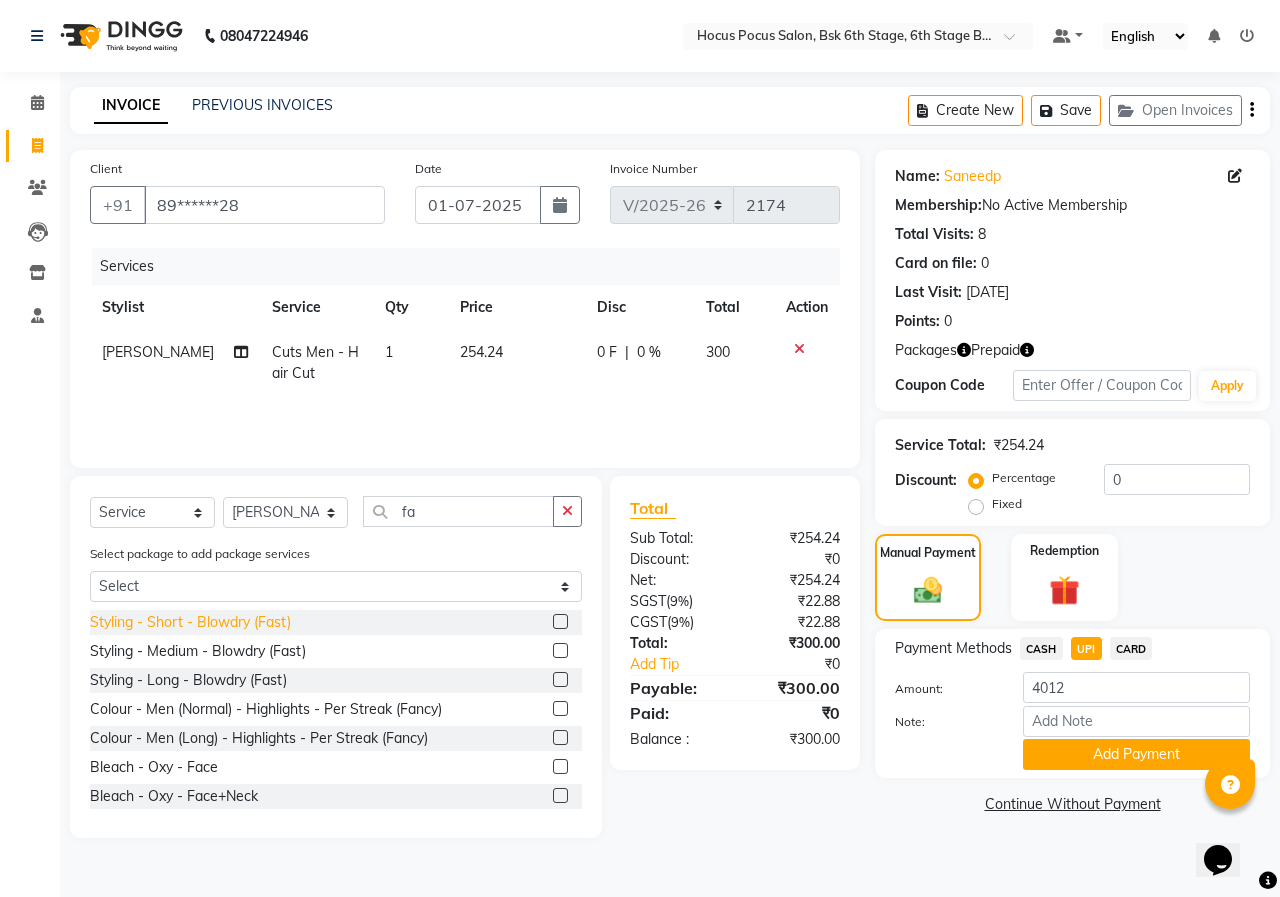 click on "Styling - Short  - Blowdry (Fast)" 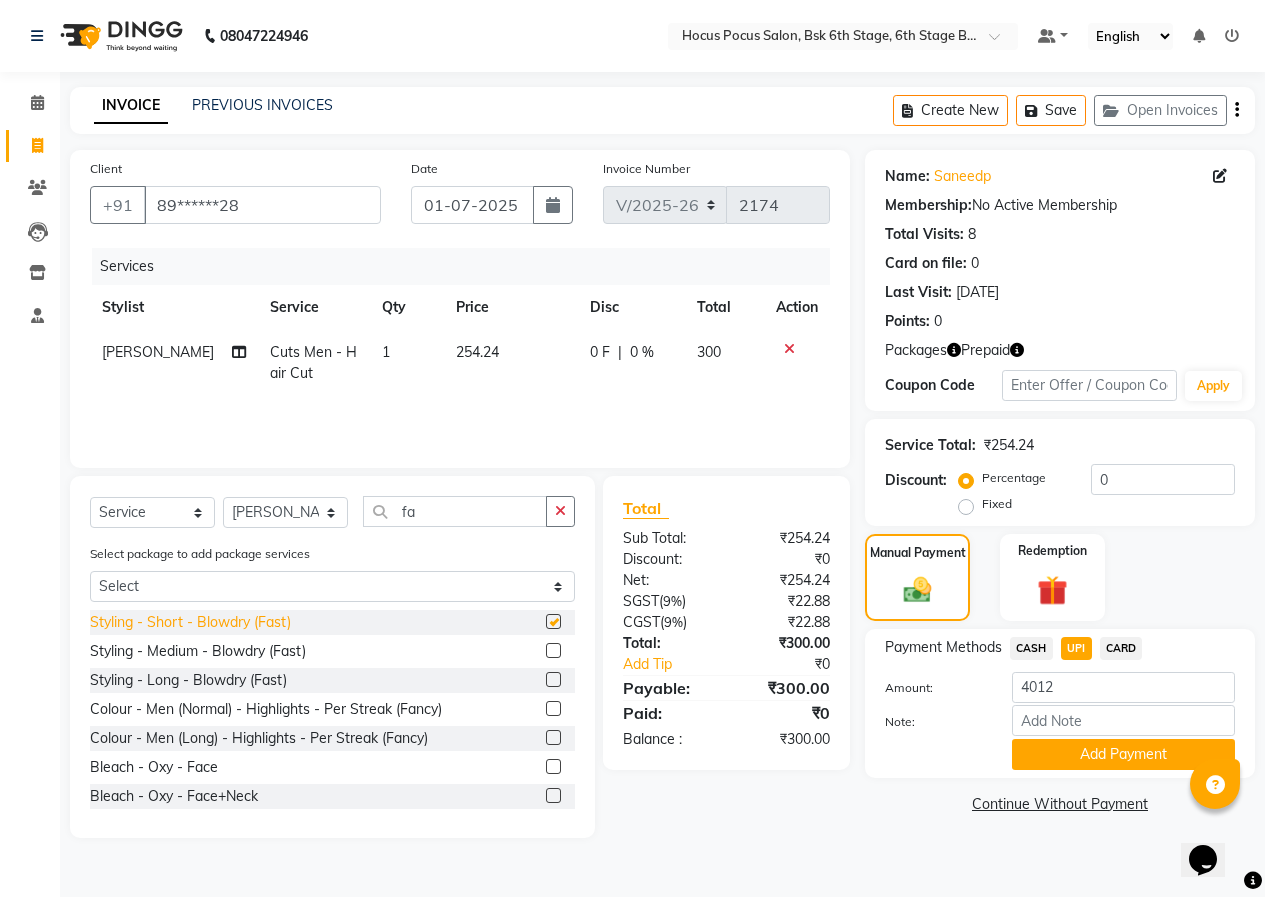 checkbox on "false" 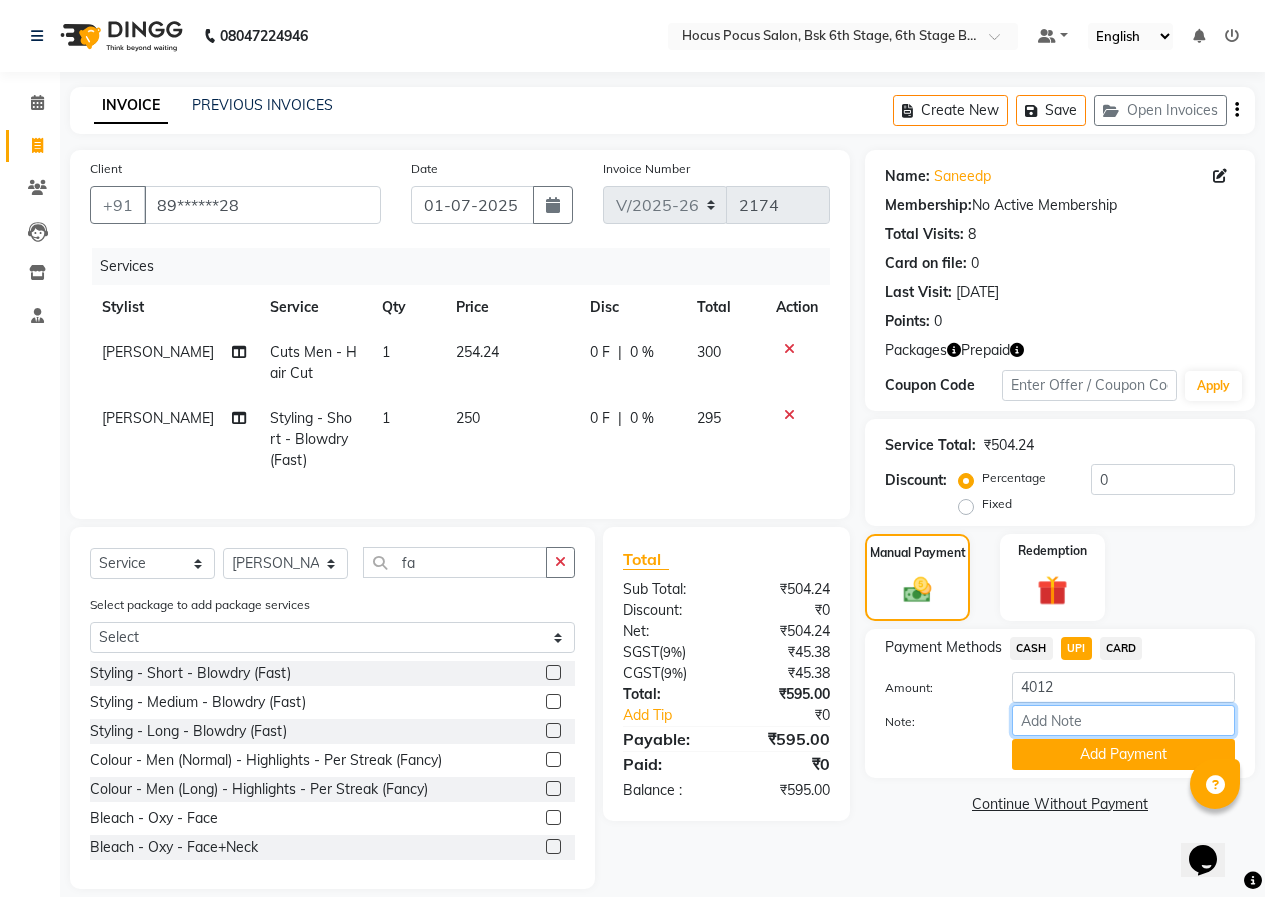 click on "Note:" at bounding box center (1123, 720) 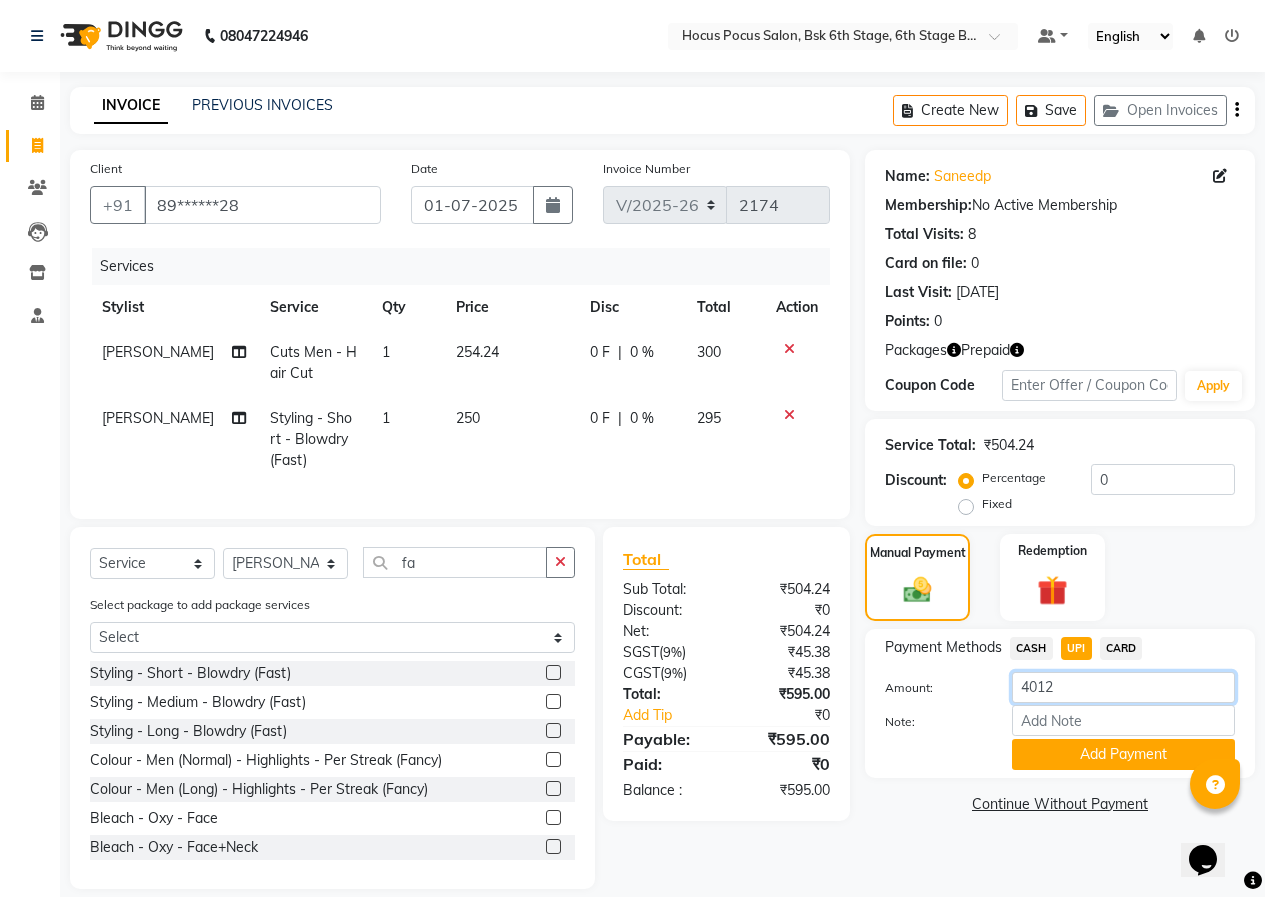 click on "4012" 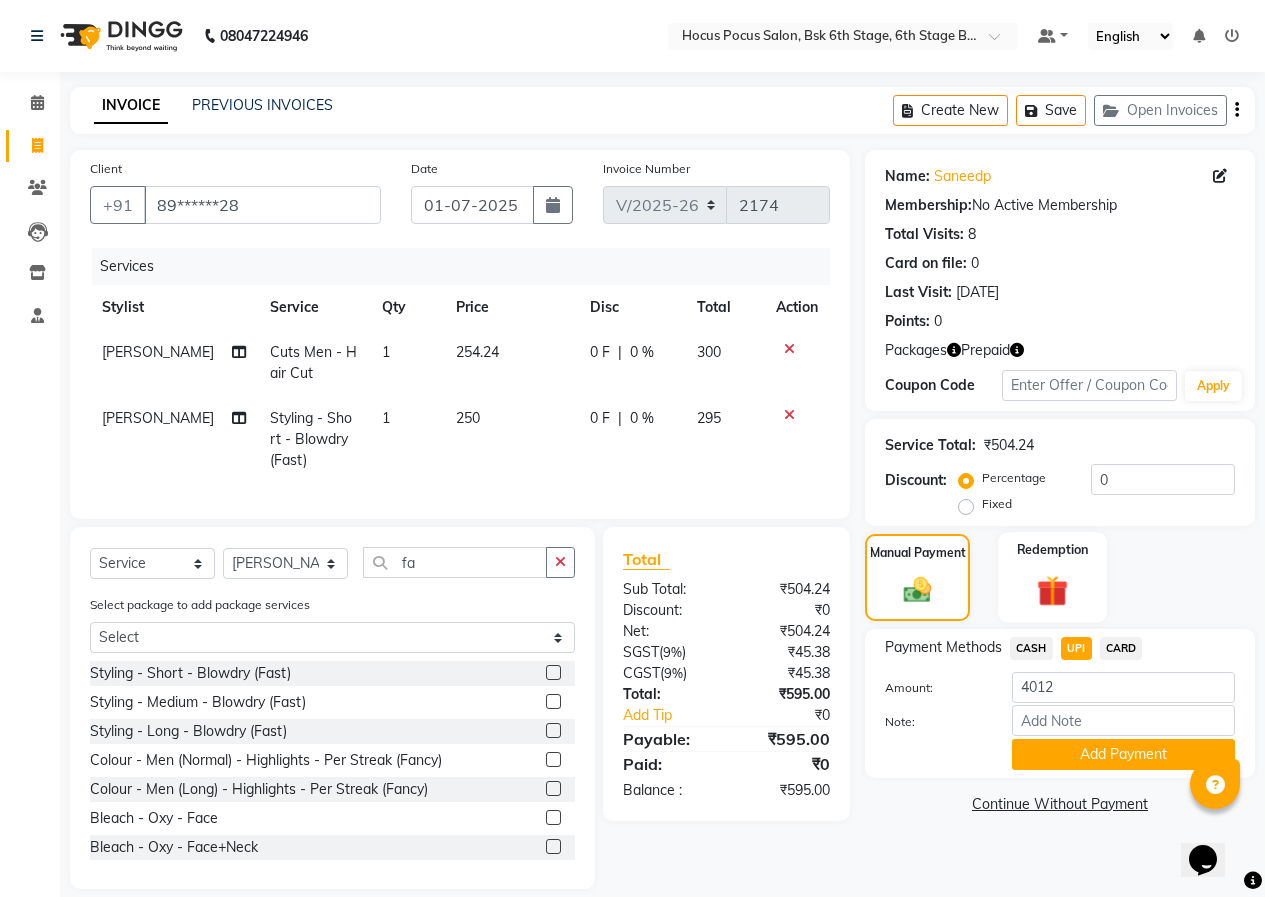 click on "Redemption" 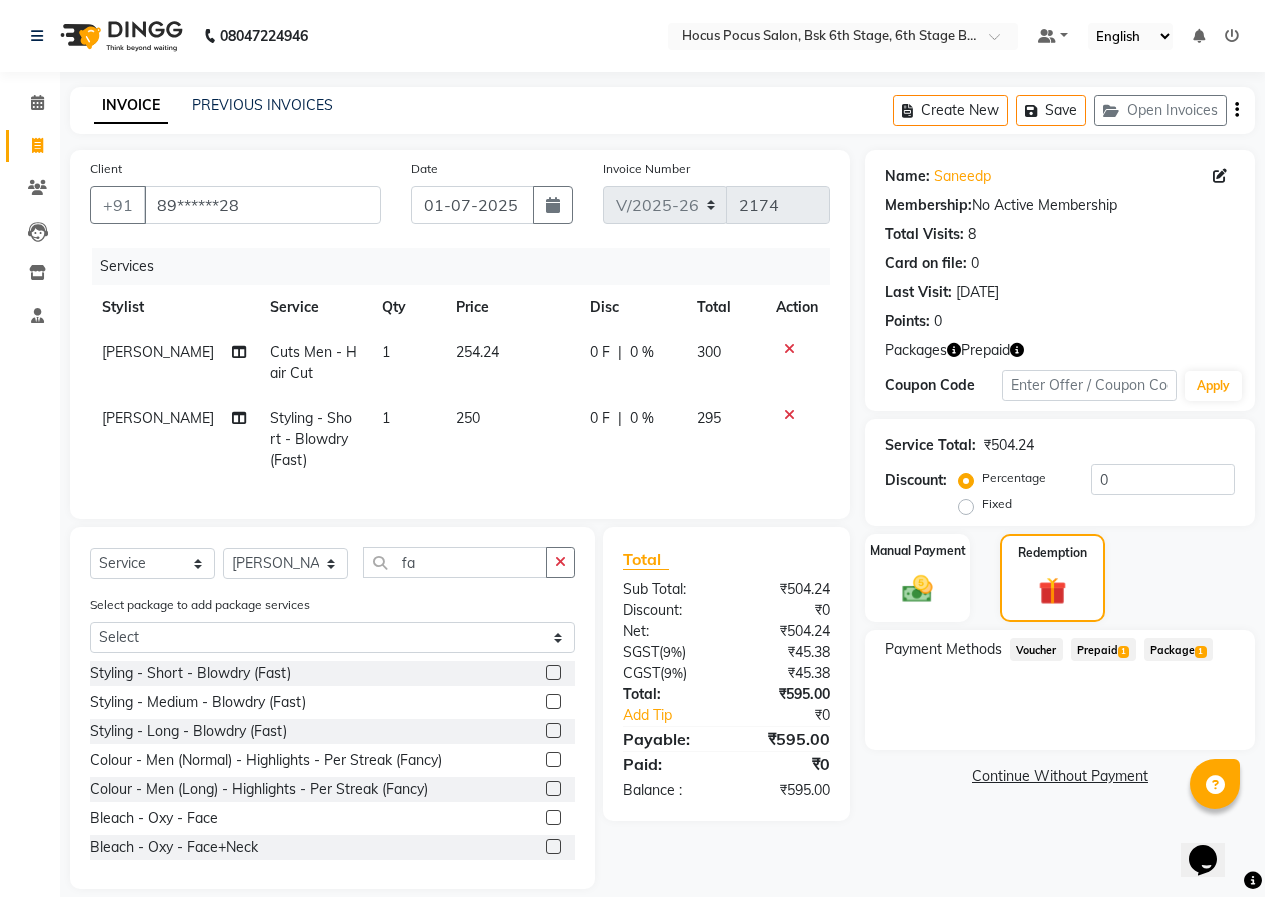 click on "Prepaid  1" 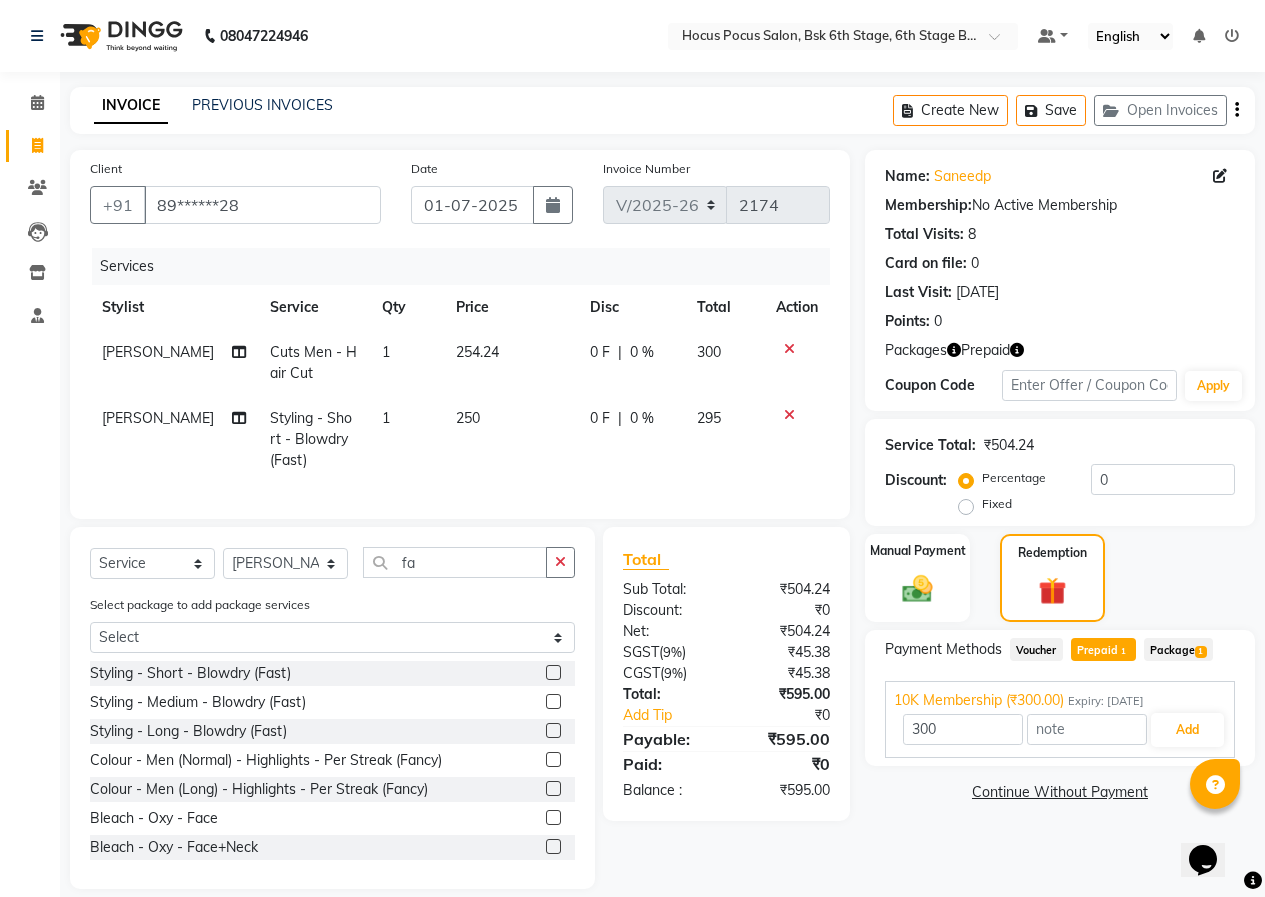 click on "1" 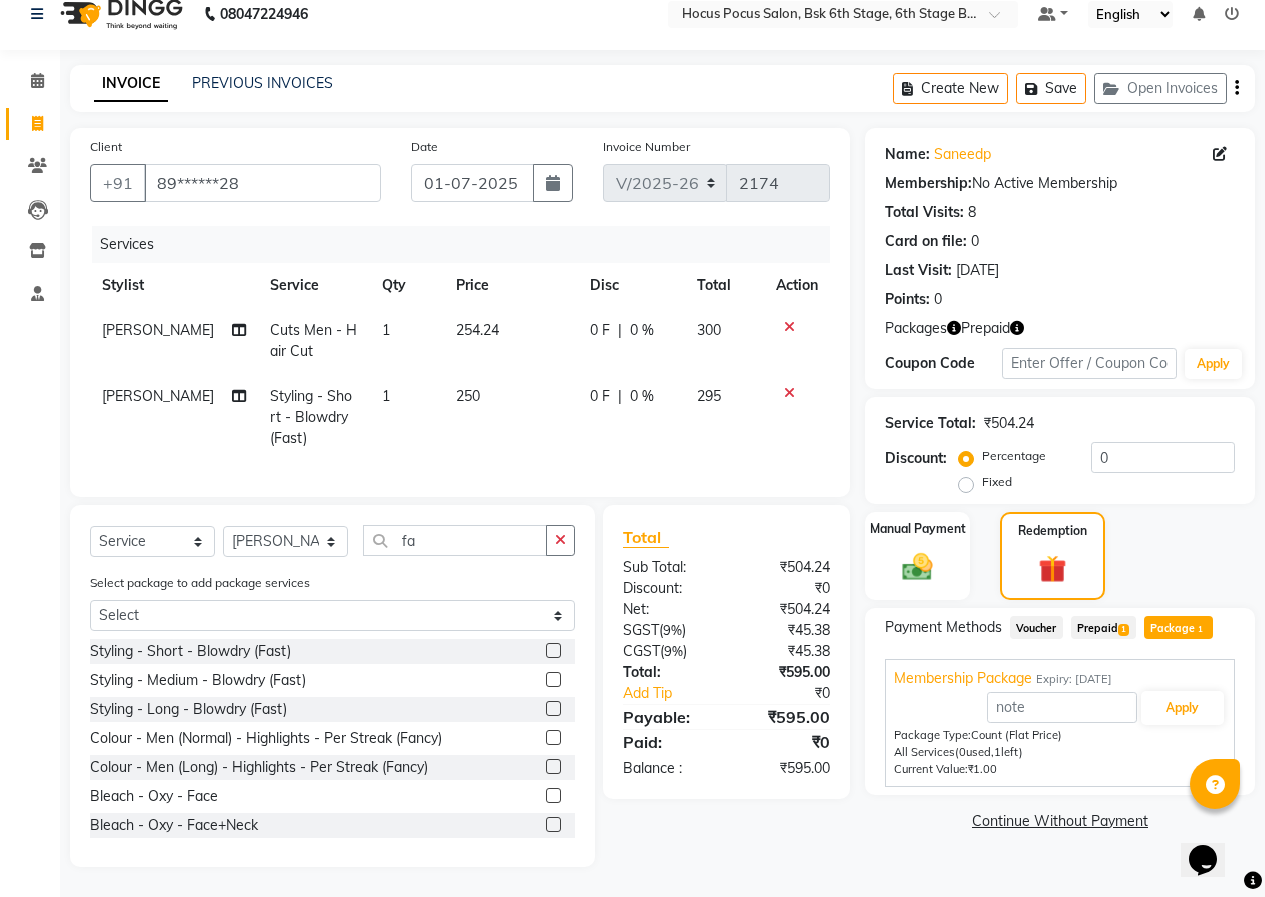 scroll, scrollTop: 37, scrollLeft: 0, axis: vertical 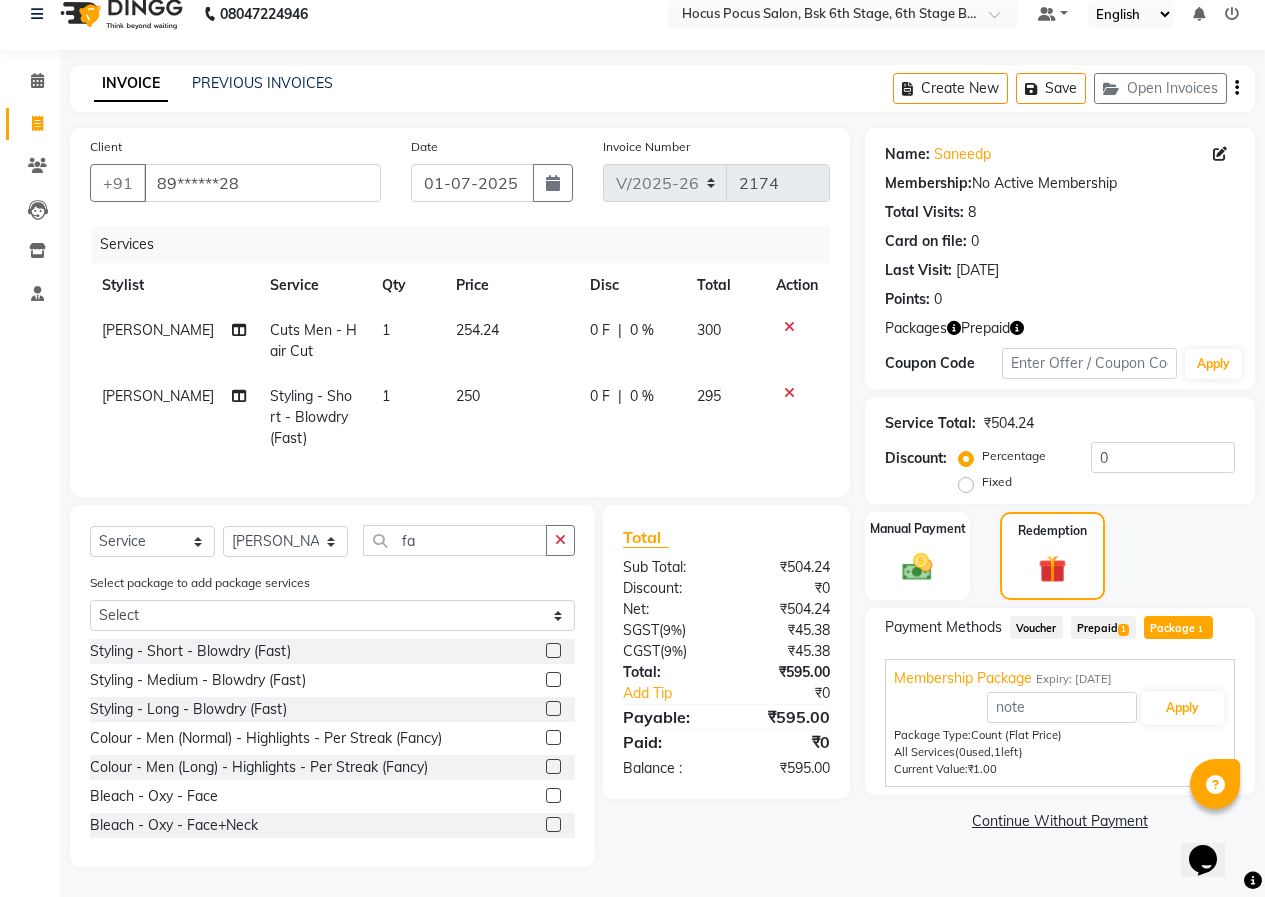 click 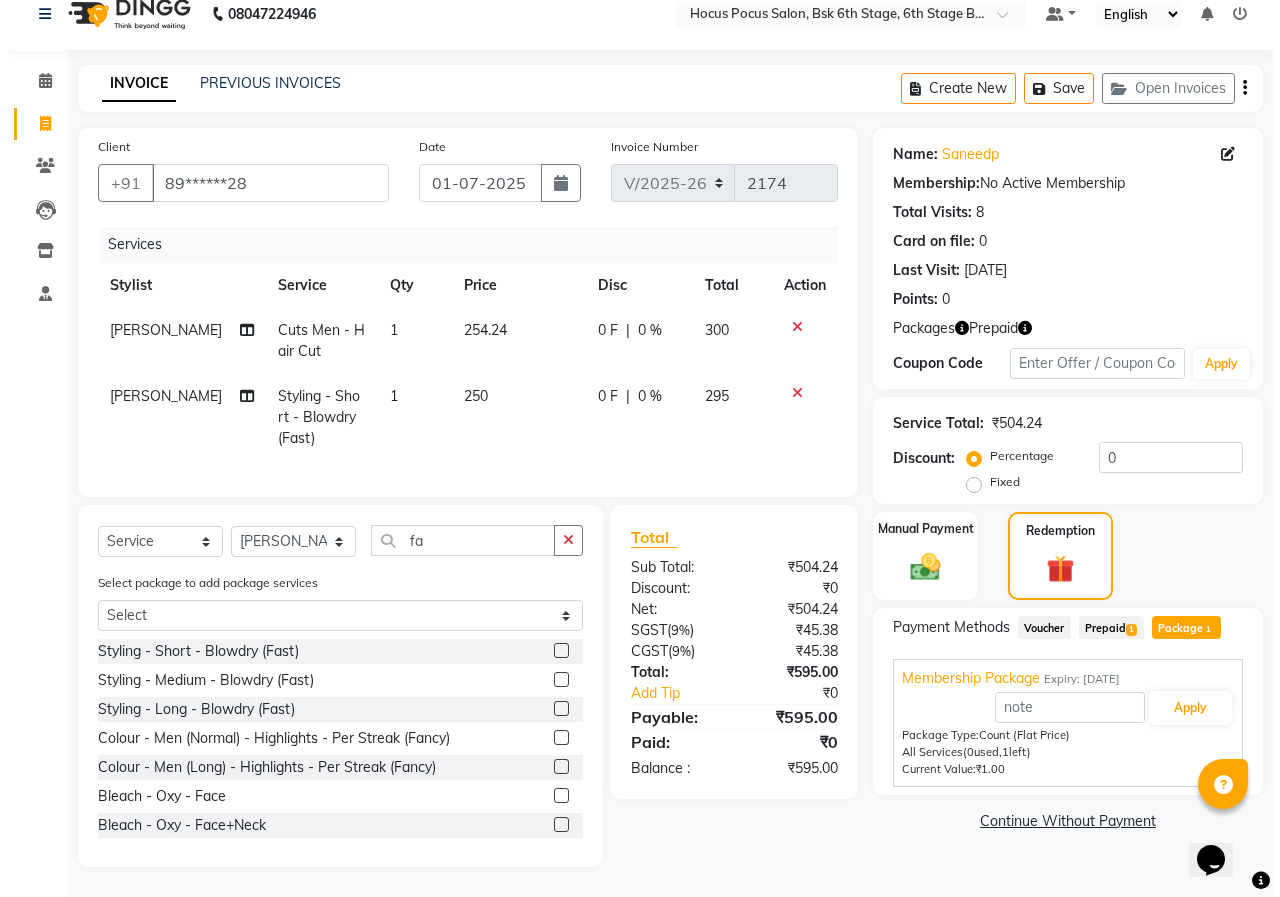 scroll, scrollTop: 0, scrollLeft: 0, axis: both 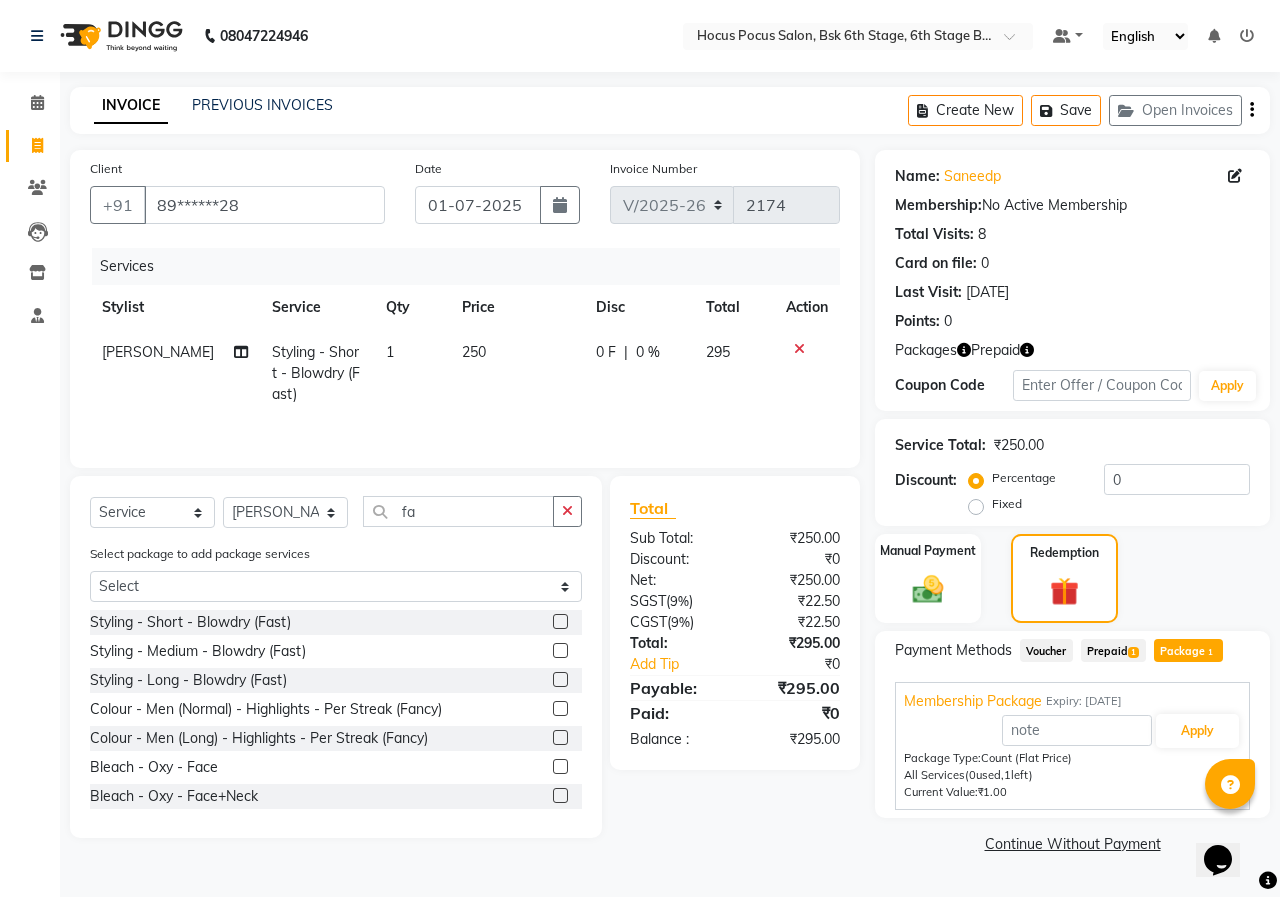 click 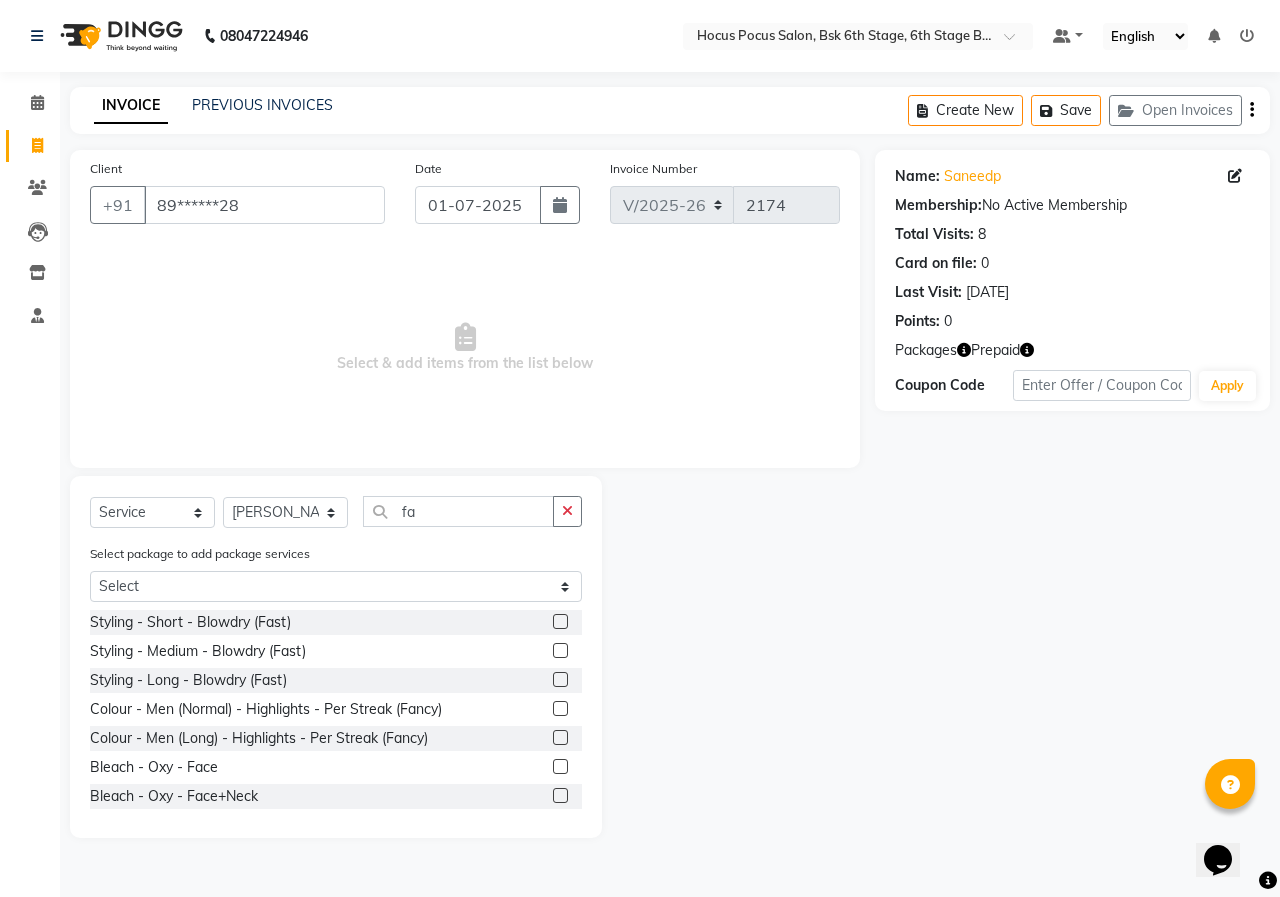 click 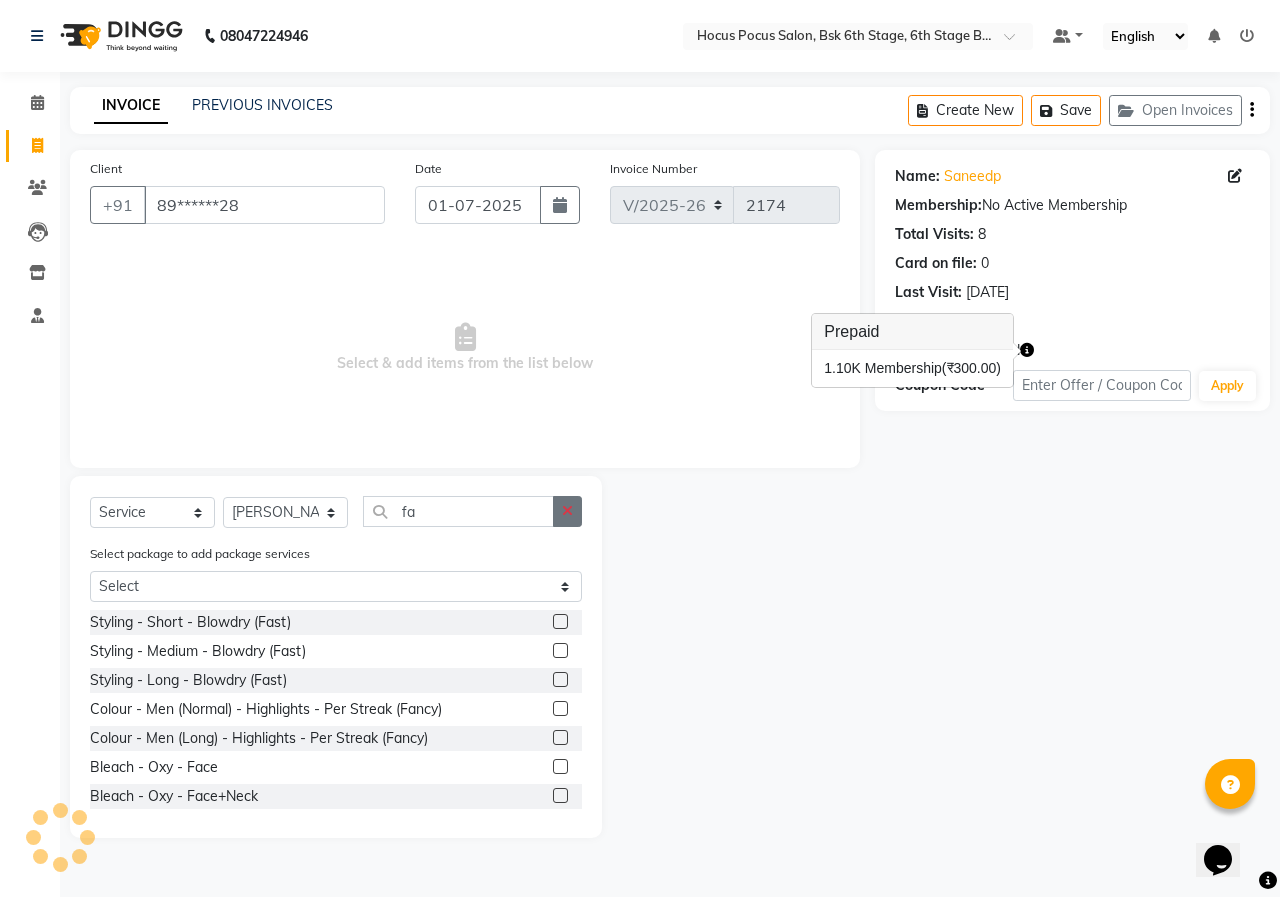 click 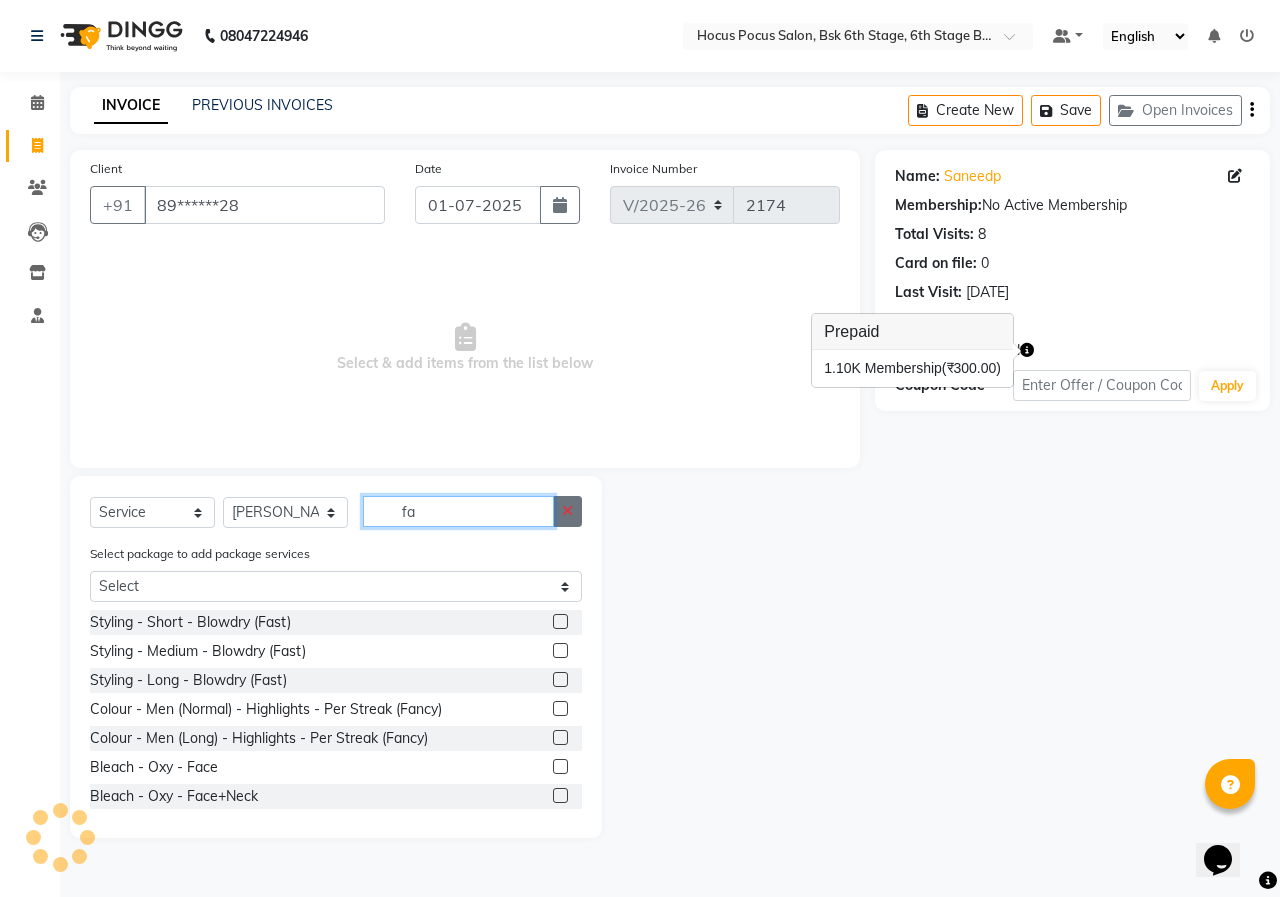 type 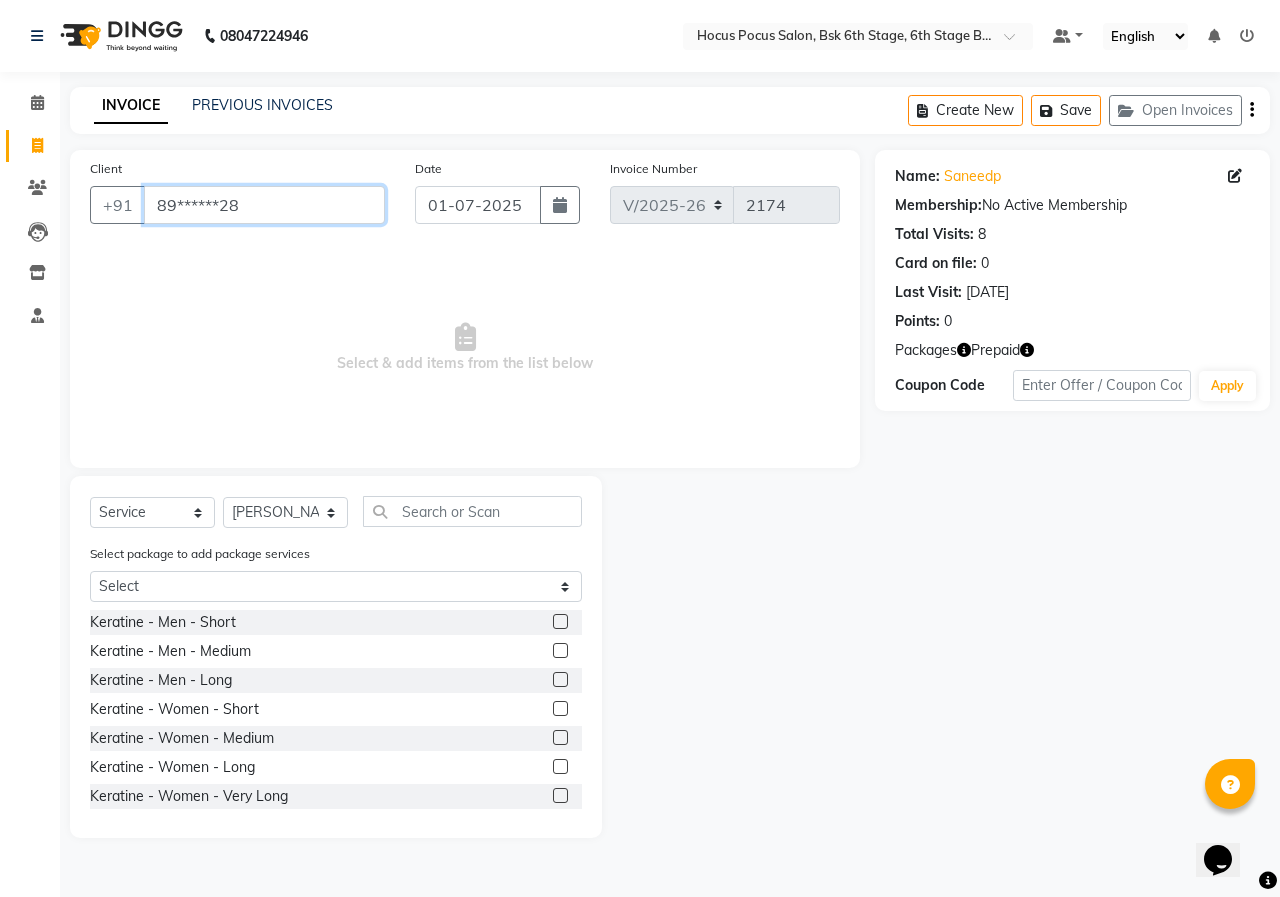 click on "89******28" at bounding box center (264, 205) 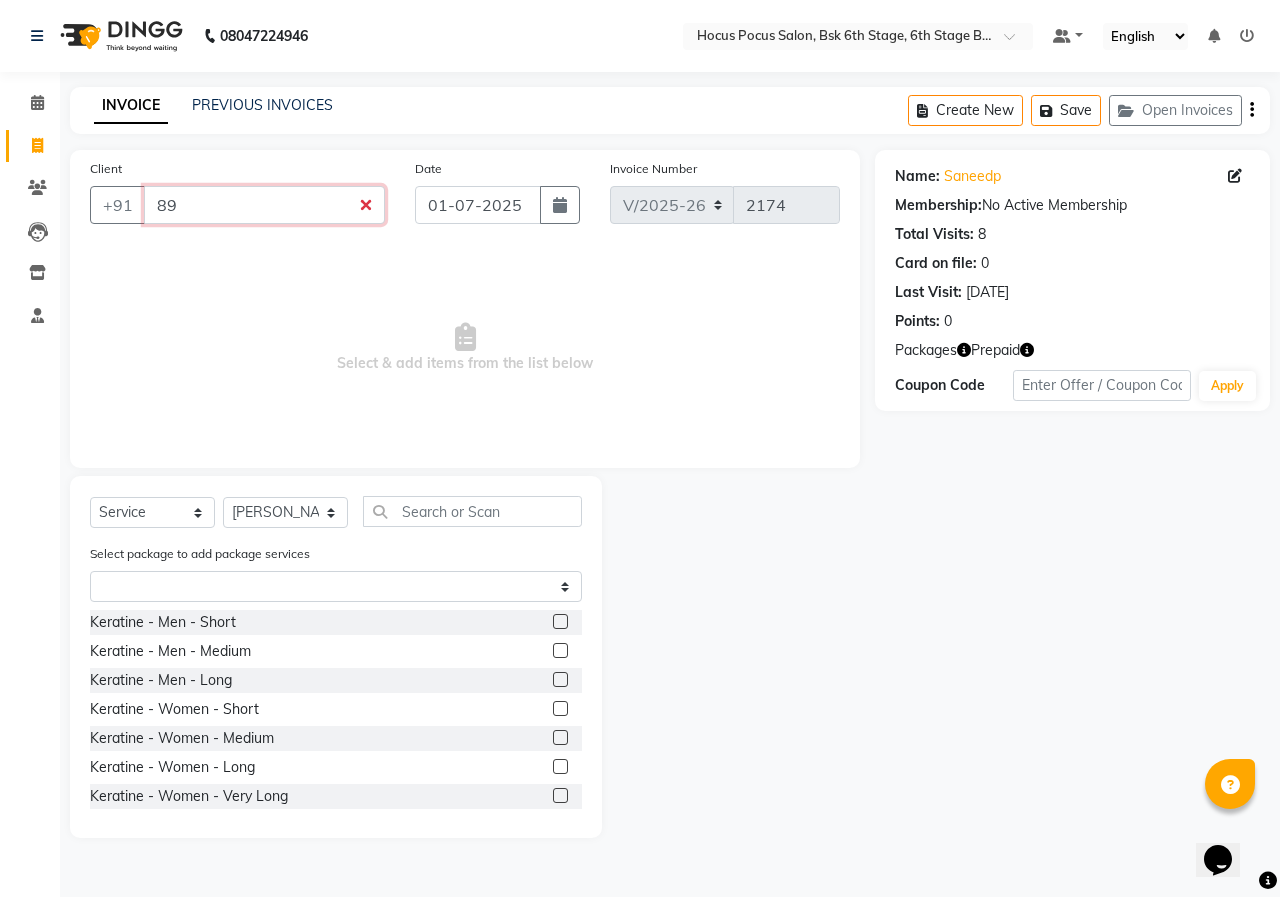 type on "8" 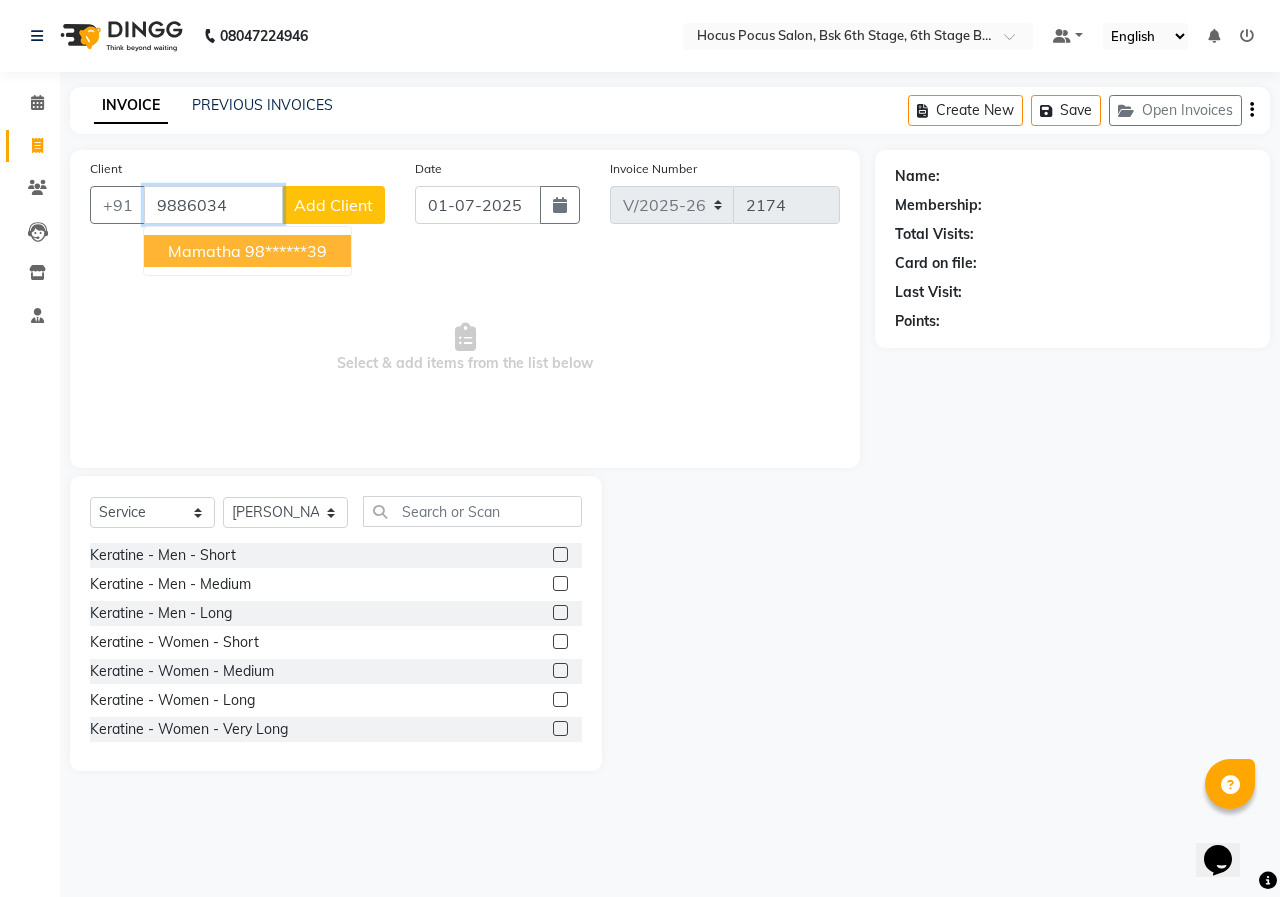 click on "98******39" at bounding box center (286, 251) 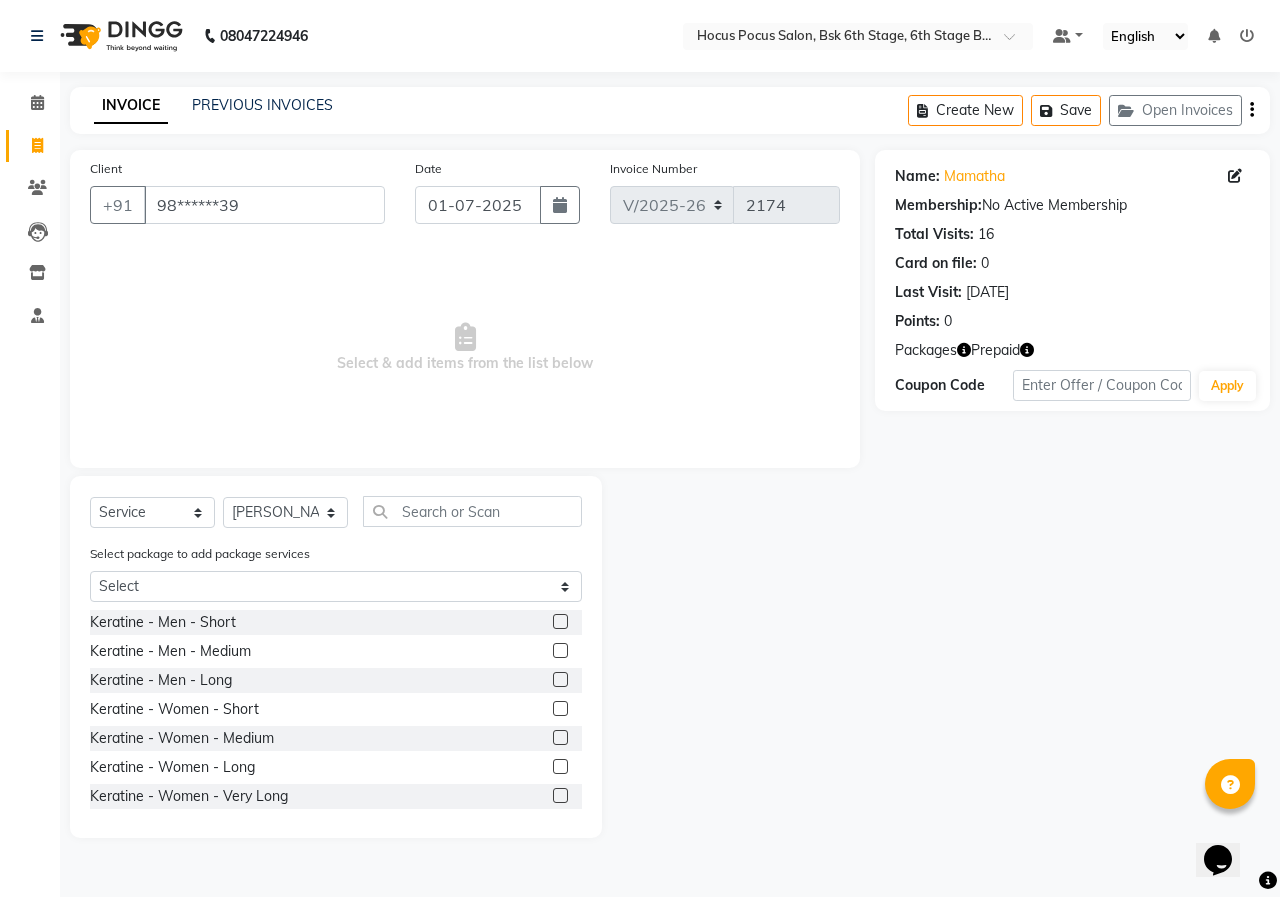 click 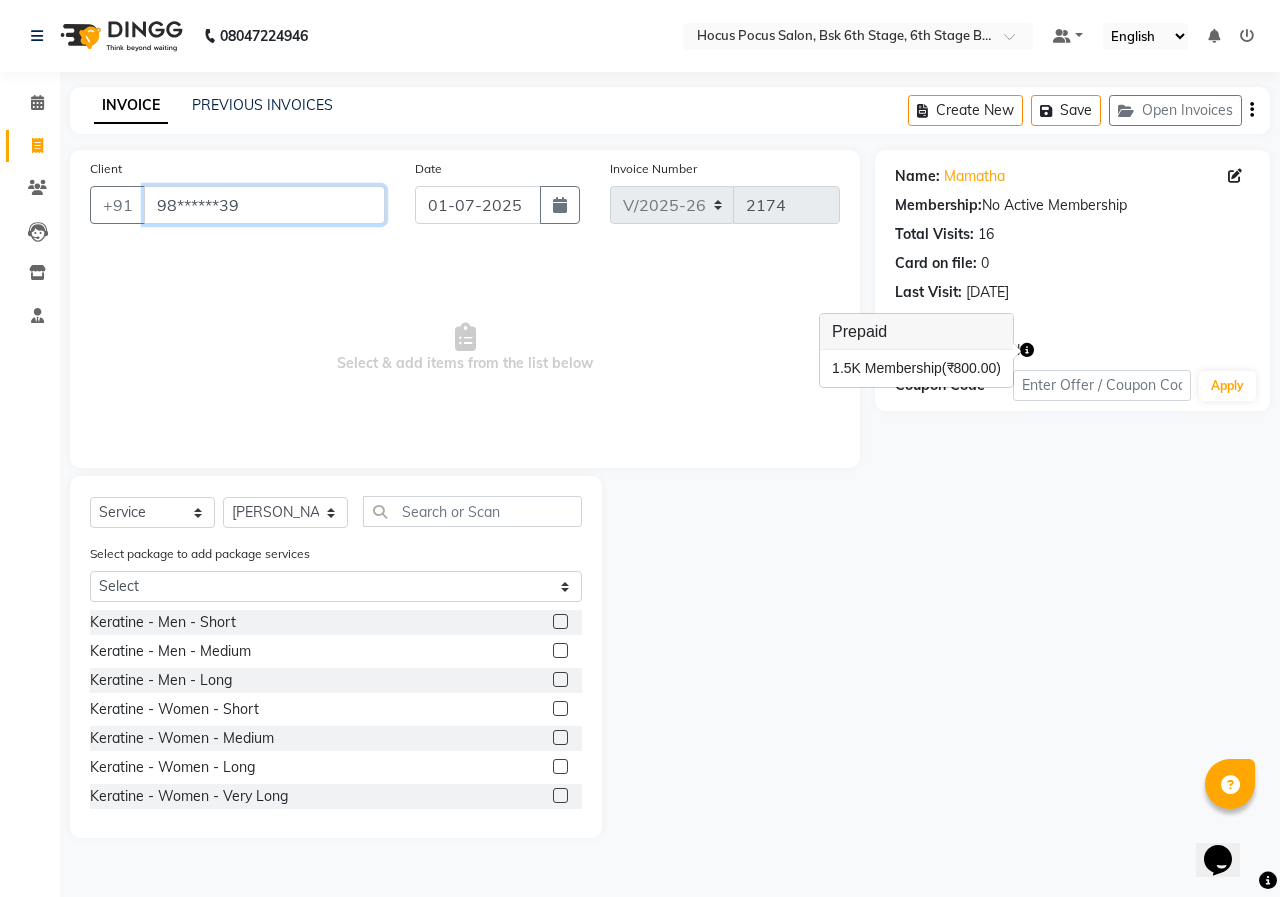 click on "98******39" at bounding box center (264, 205) 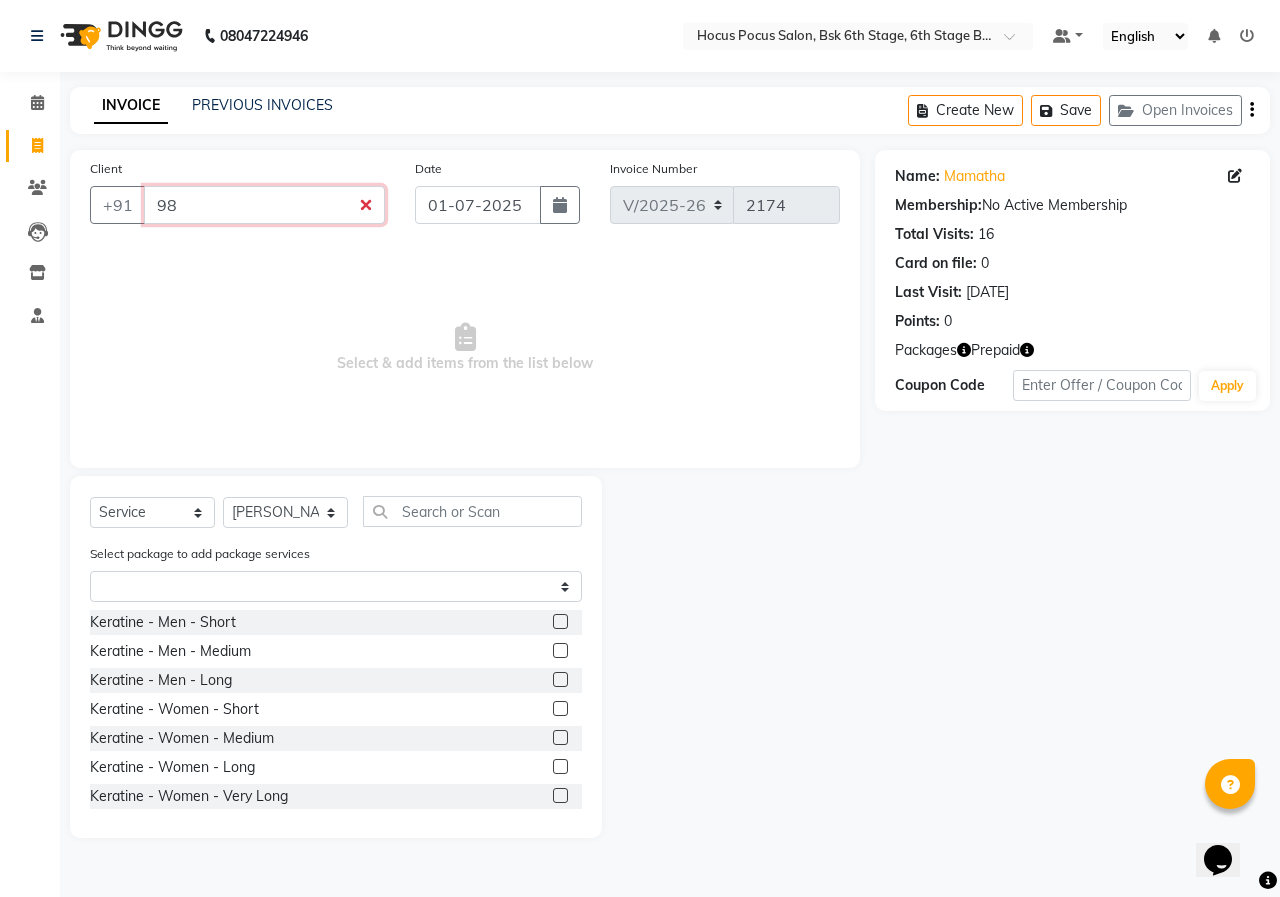 type on "9" 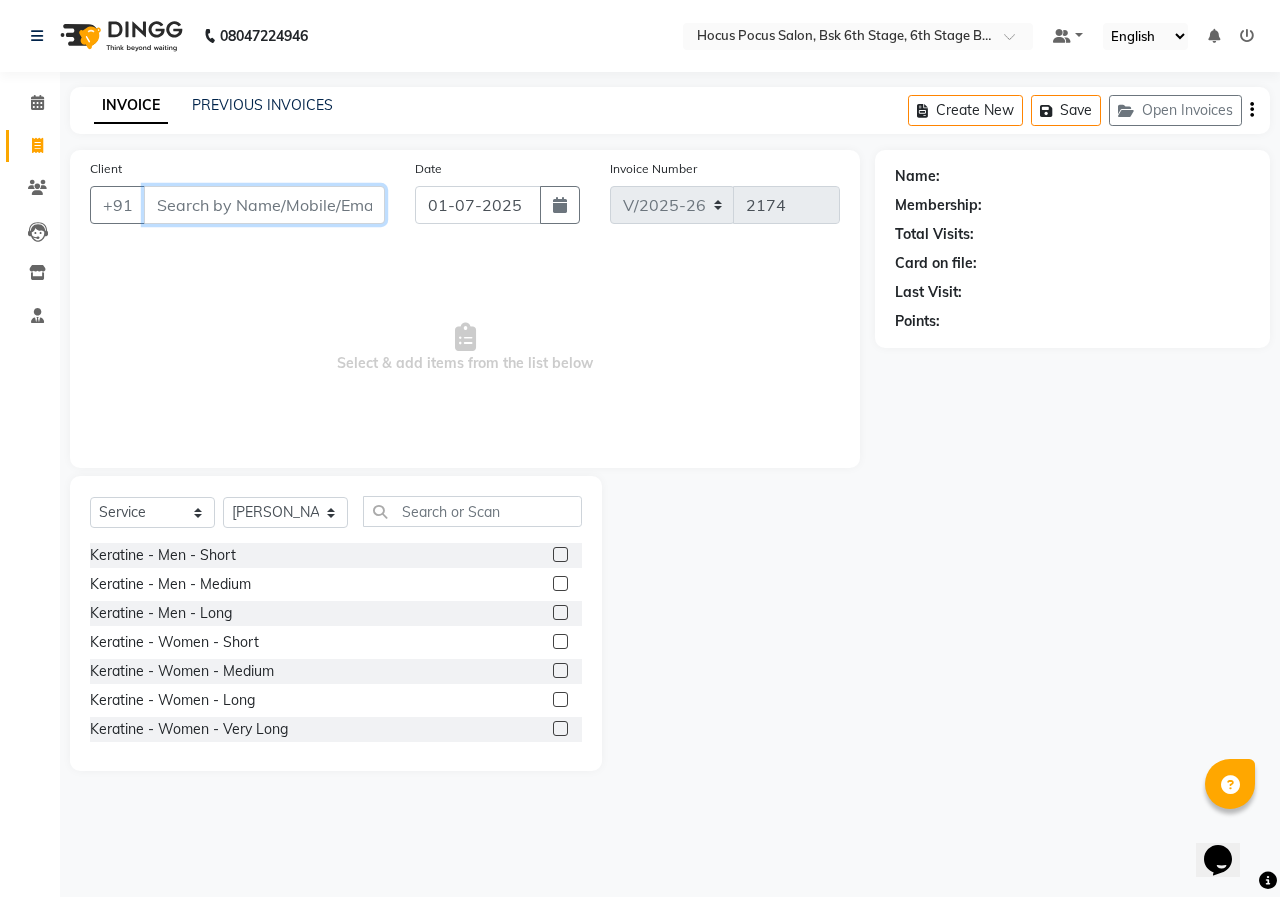 type 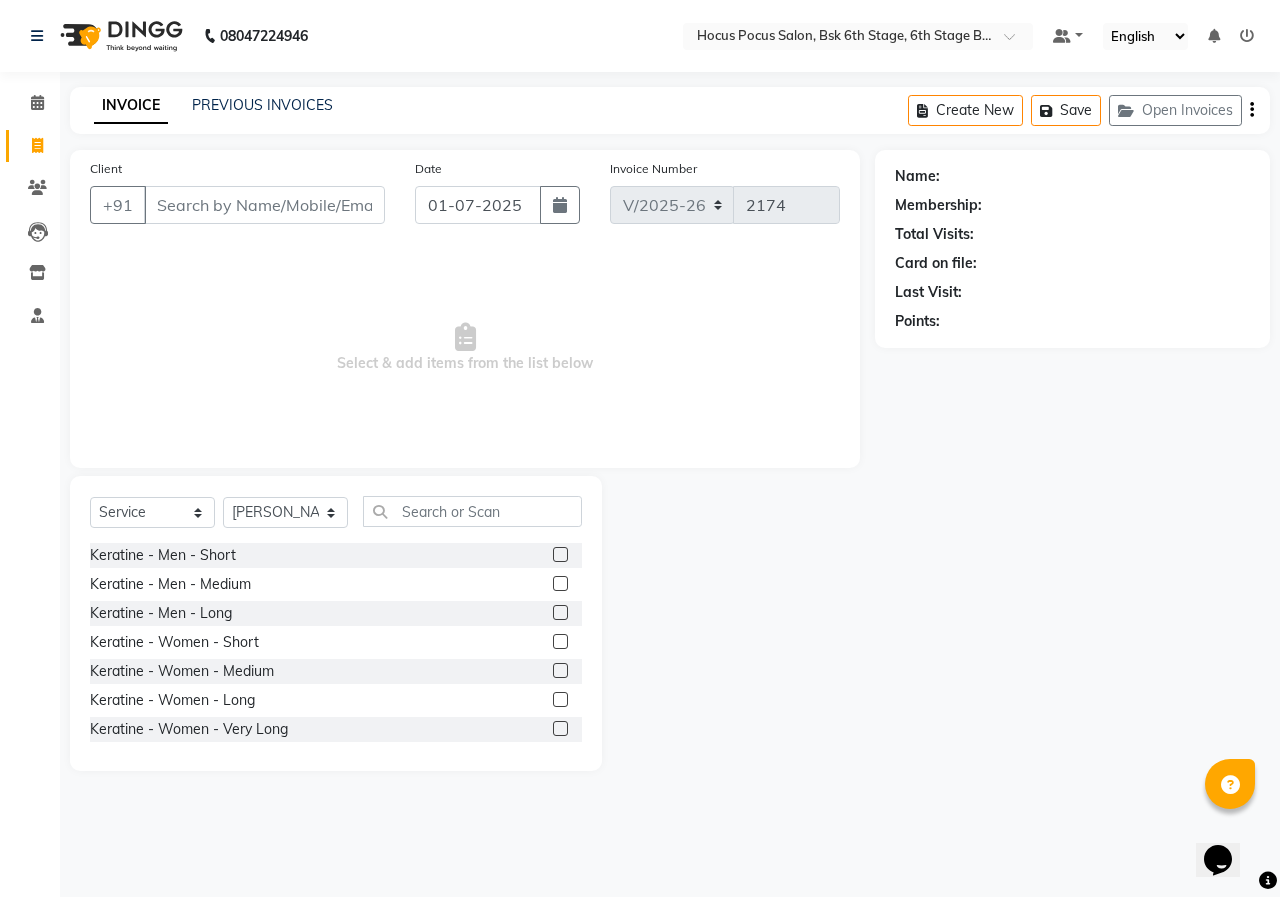 click on "Select & add items from the list below" at bounding box center (465, 348) 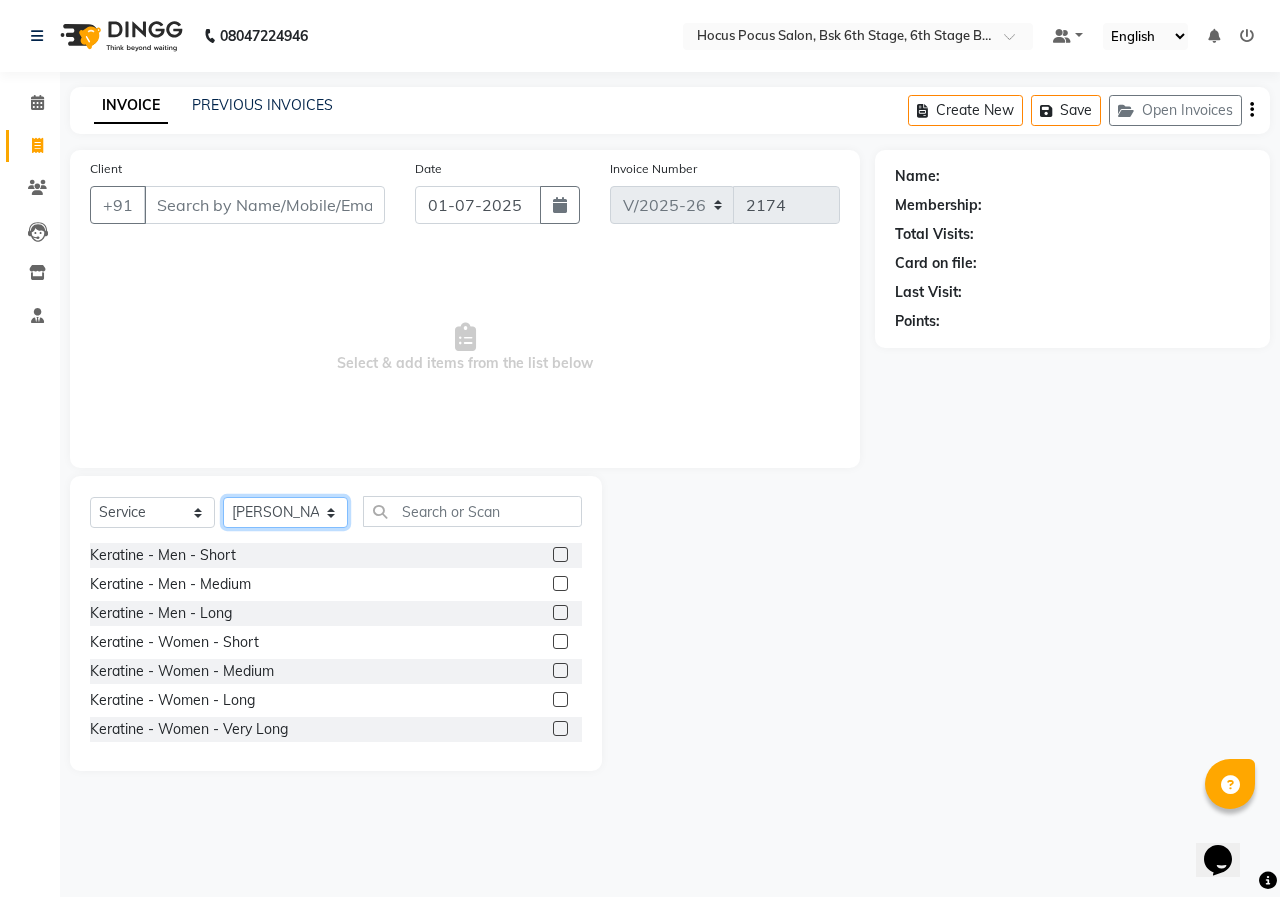 click on "Select Stylist [PERSON_NAME] hocus pocus  [PERSON_NAME] [PERSON_NAME] [PERSON_NAME] [PERSON_NAME]" 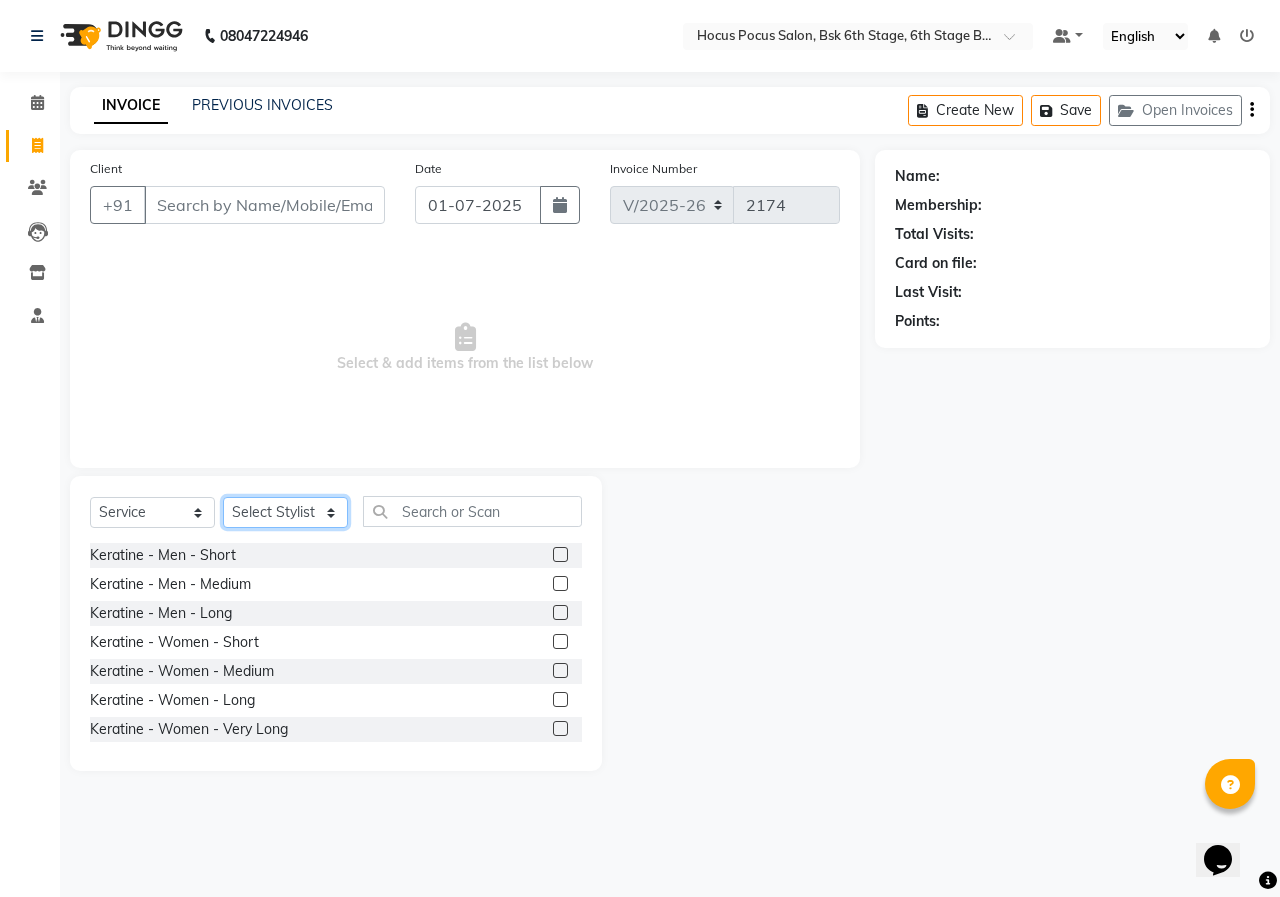 click on "Select Stylist [PERSON_NAME] hocus pocus  [PERSON_NAME] [PERSON_NAME] [PERSON_NAME] [PERSON_NAME]" 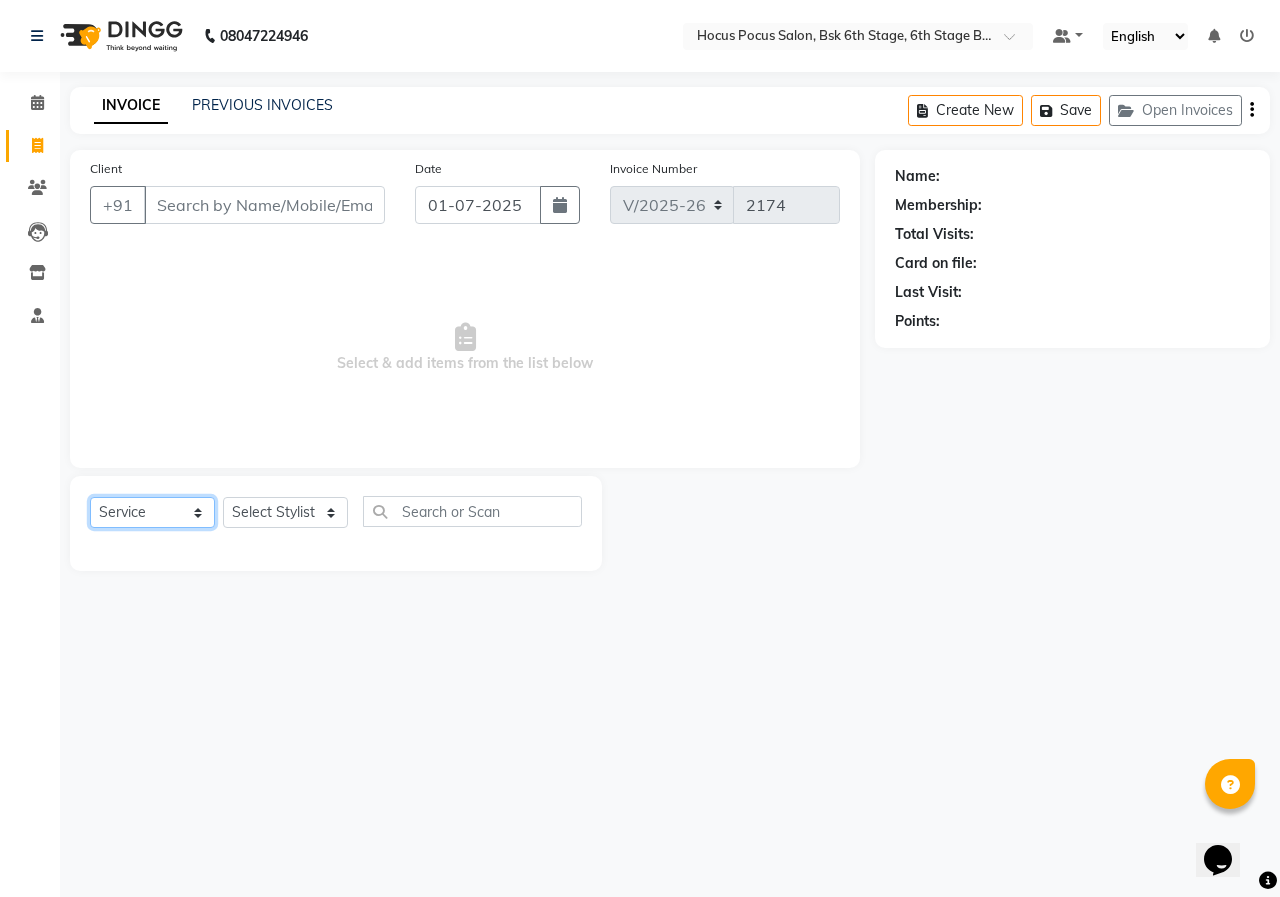 click on "Select  Service  Product  Membership  Package Voucher Prepaid Gift Card" 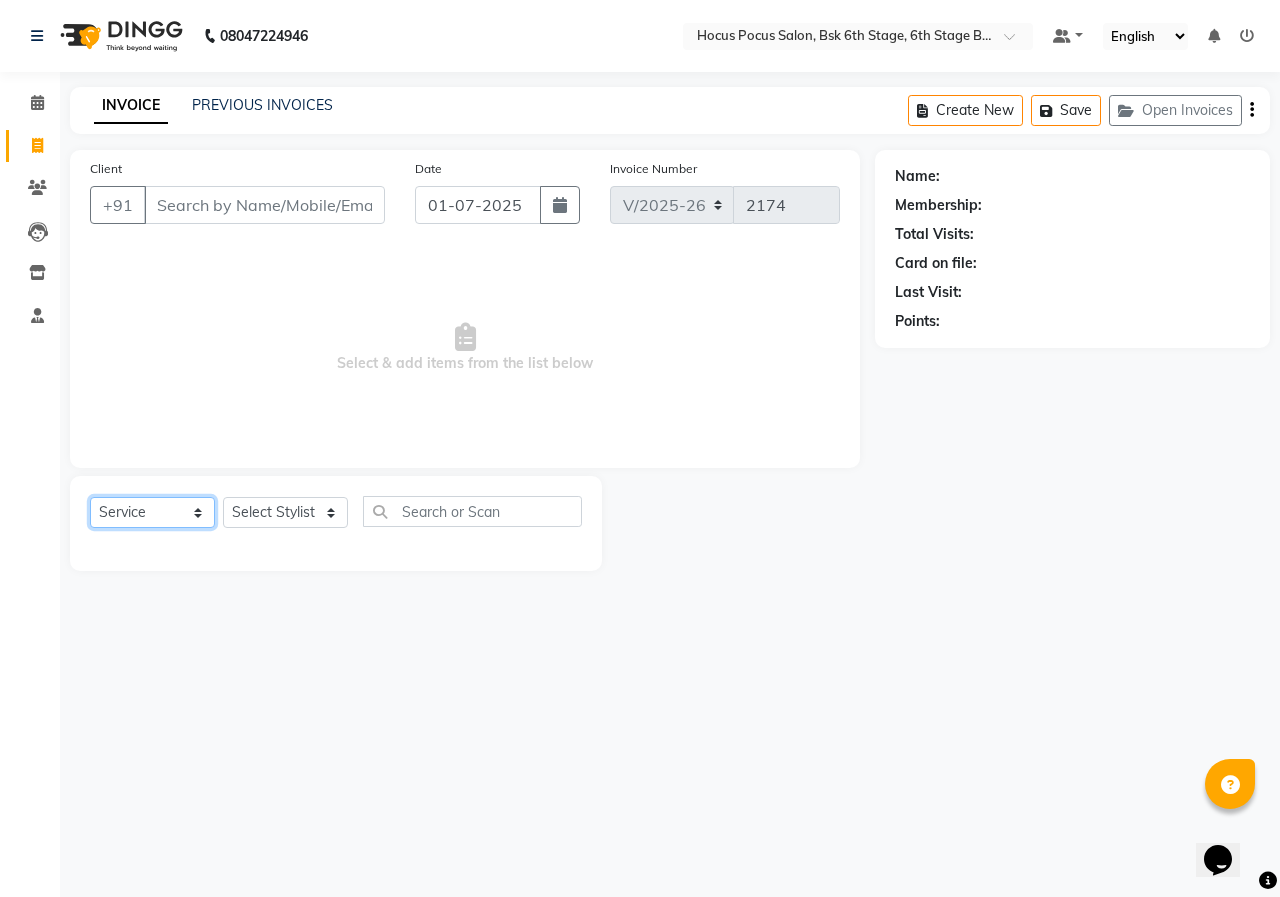 select on "select" 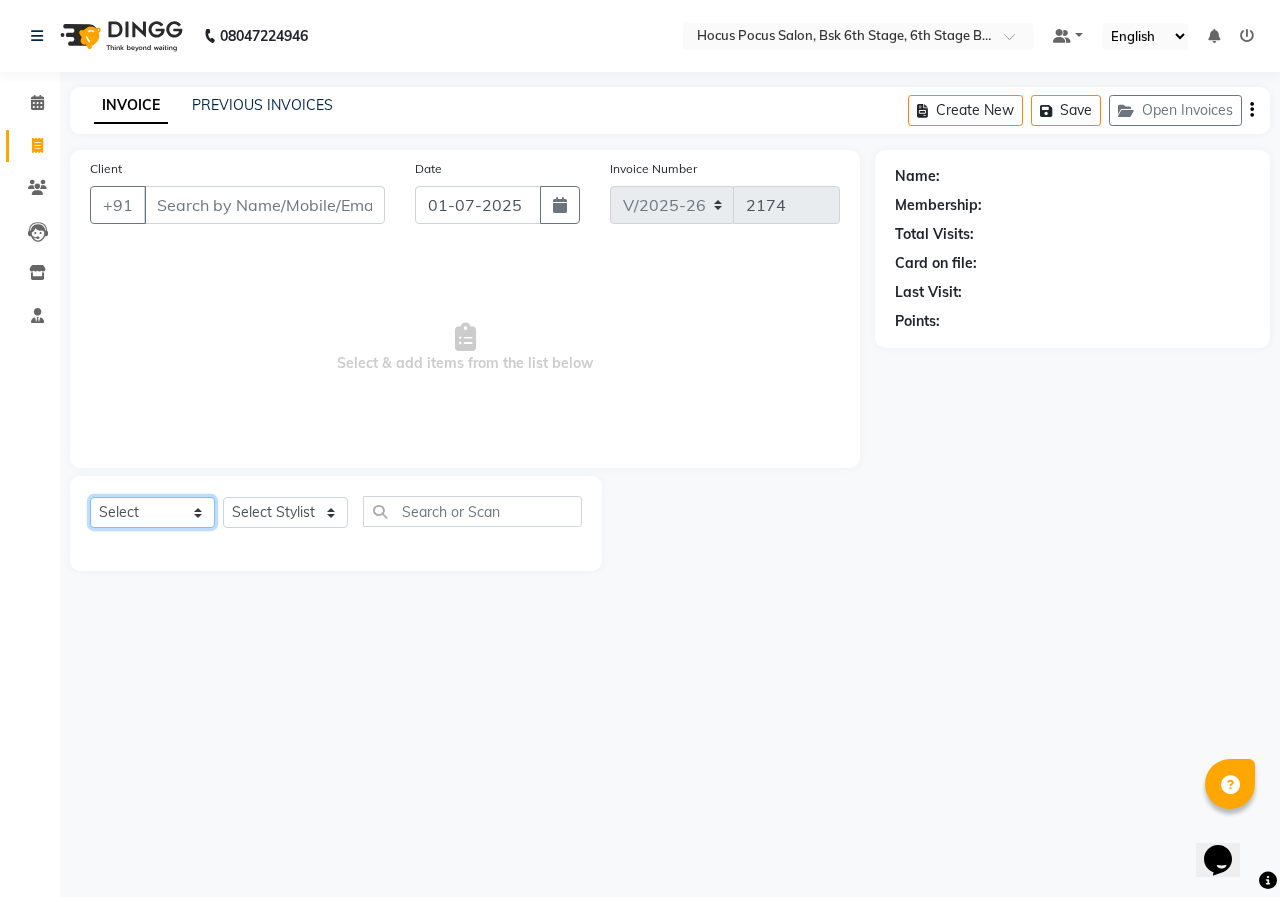 click on "Select  Service  Product  Membership  Package Voucher Prepaid Gift Card" 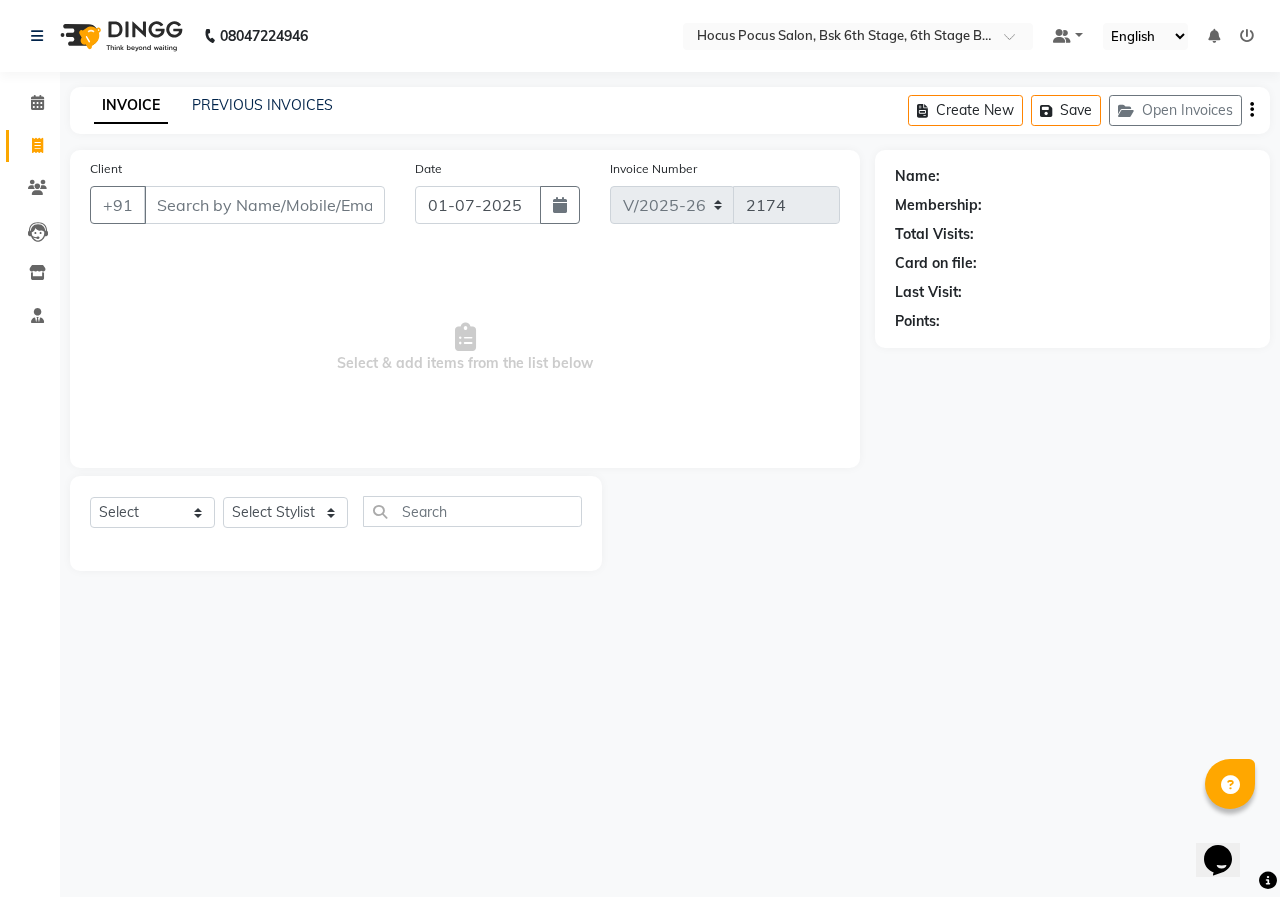 click on "Select & add items from the list below" at bounding box center (465, 348) 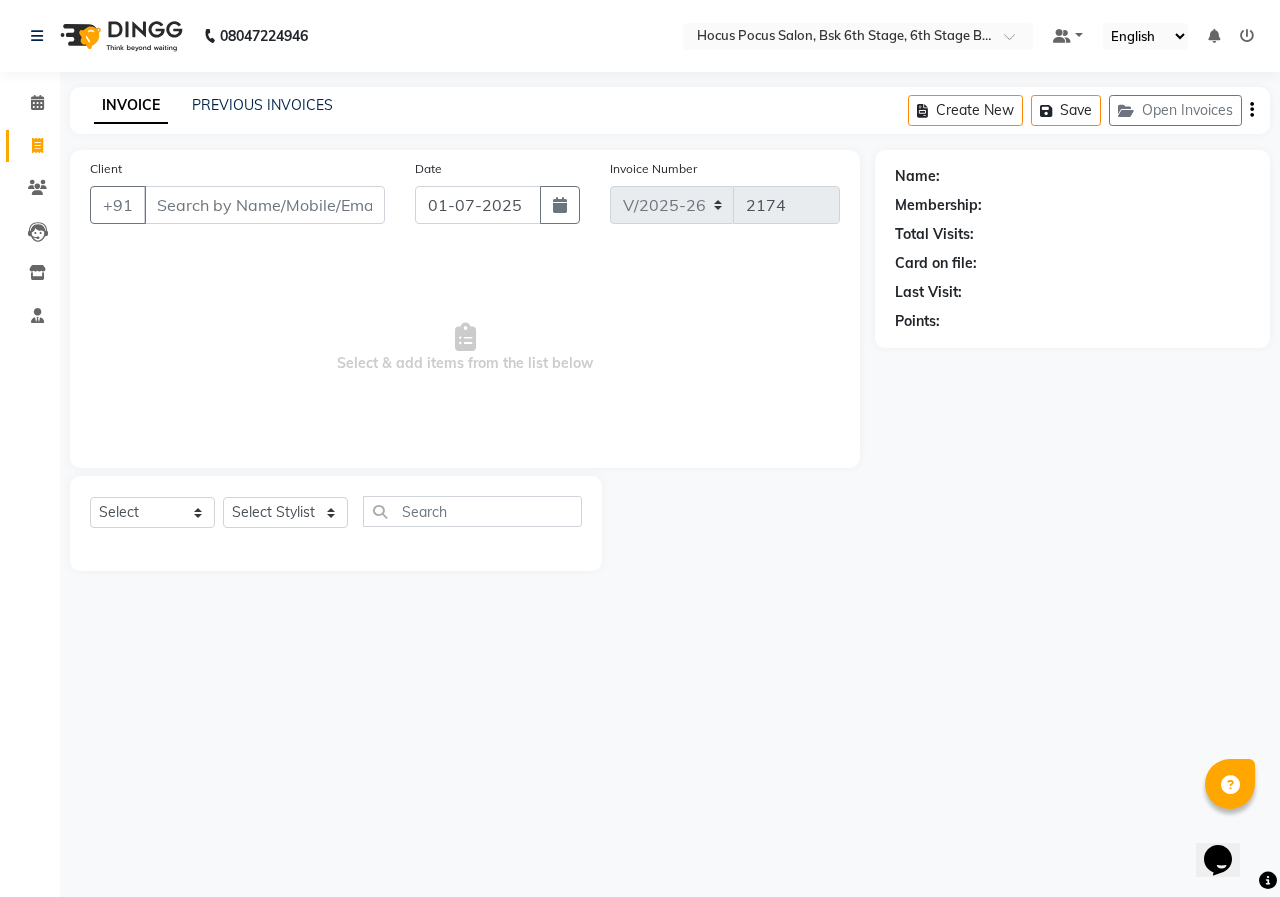 click on "08047224946 Select Location × Hocus Pocus Salon, Bsk 6th Stage, 6th Stage Banashankri  Default Panel My Panel English ENGLISH Español العربية मराठी हिंदी ગુજરાતી தமிழ் 中文 Notifications nothing to show ☀ hocus pocus salon, bsk 6th stage, 6th Stage Banashankri  ☀ hocus pocus banashankri 01, Banashankri  Calendar  Invoice  Clients  Leads   Inventory  Staff Completed InProgress Upcoming Dropped Tentative Check-In Confirm Bookings Segments Page Builder INVOICE PREVIOUS INVOICES Create New   Save   Open Invoices  Client +91 Date [DATE] Invoice Number V/2025 V/[PHONE_NUMBER]  Select & add items from the list below  Select  Service  Product  Membership  Package Voucher Prepaid Gift Card  Select Stylist [PERSON_NAME] hocus pocus  [PERSON_NAME] [PERSON_NAME] [PERSON_NAME] [PERSON_NAME] Name: Membership: Total Visits: Card on file: Last Visit:  Points:" at bounding box center (640, 448) 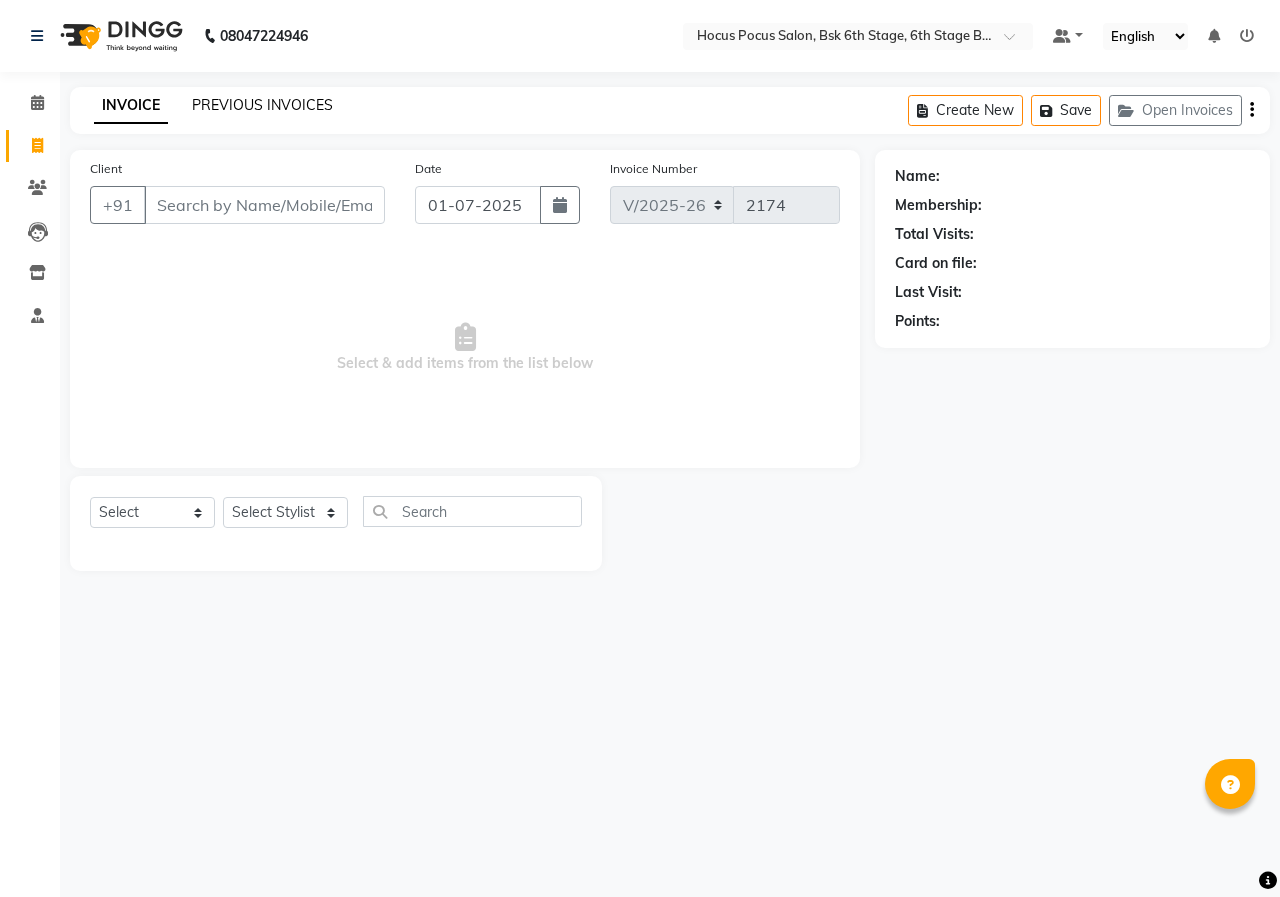 click on "PREVIOUS INVOICES" 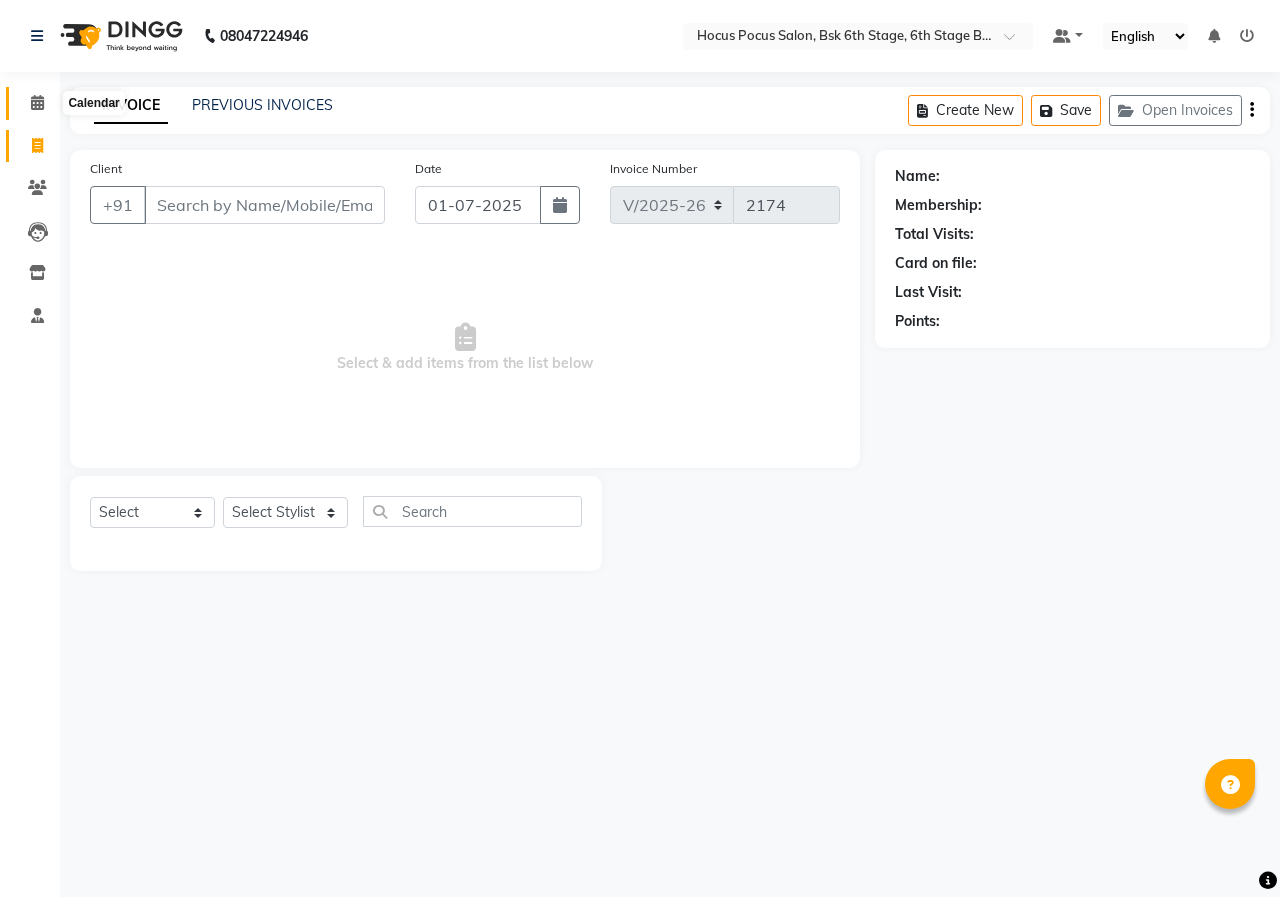 click 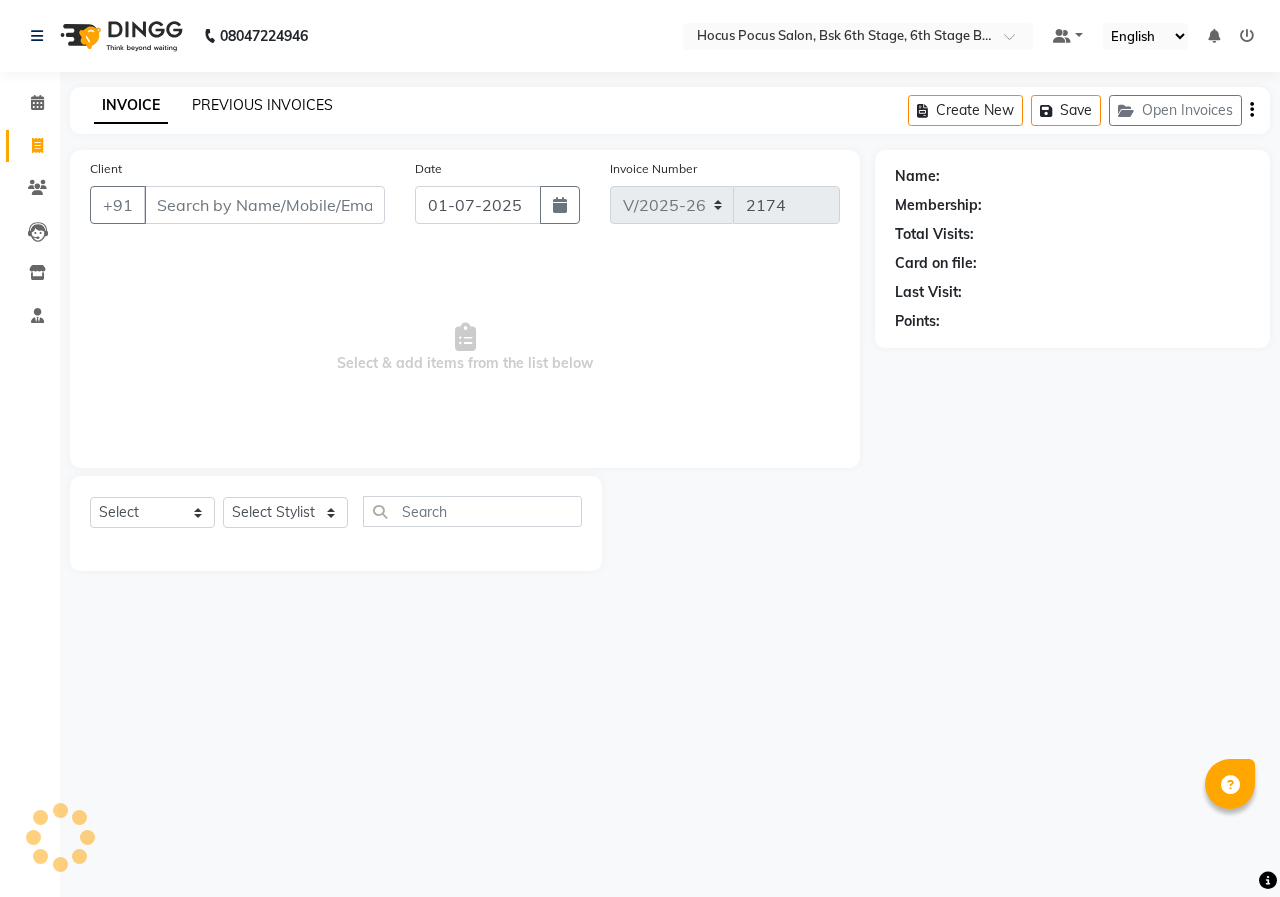 click on "PREVIOUS INVOICES" 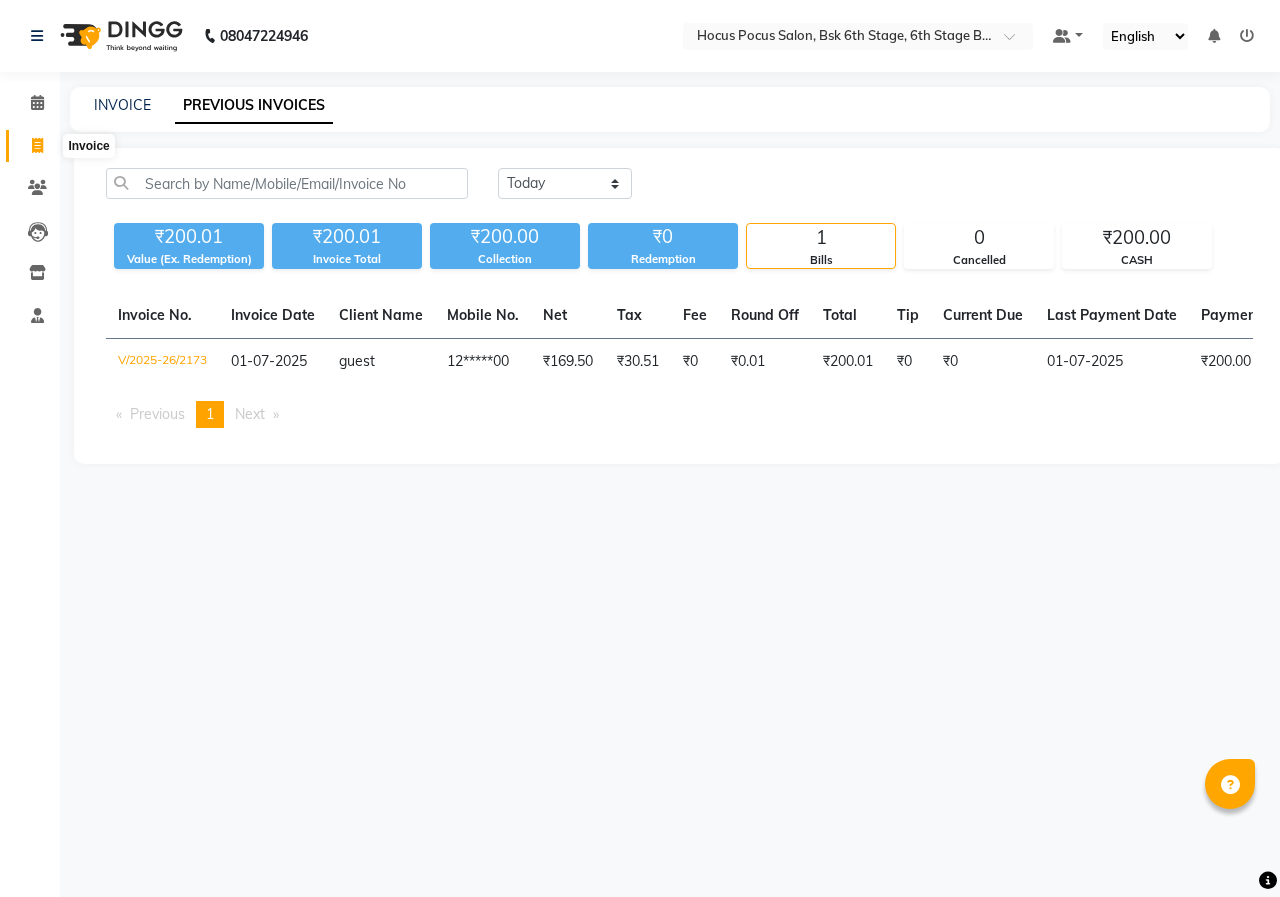 click 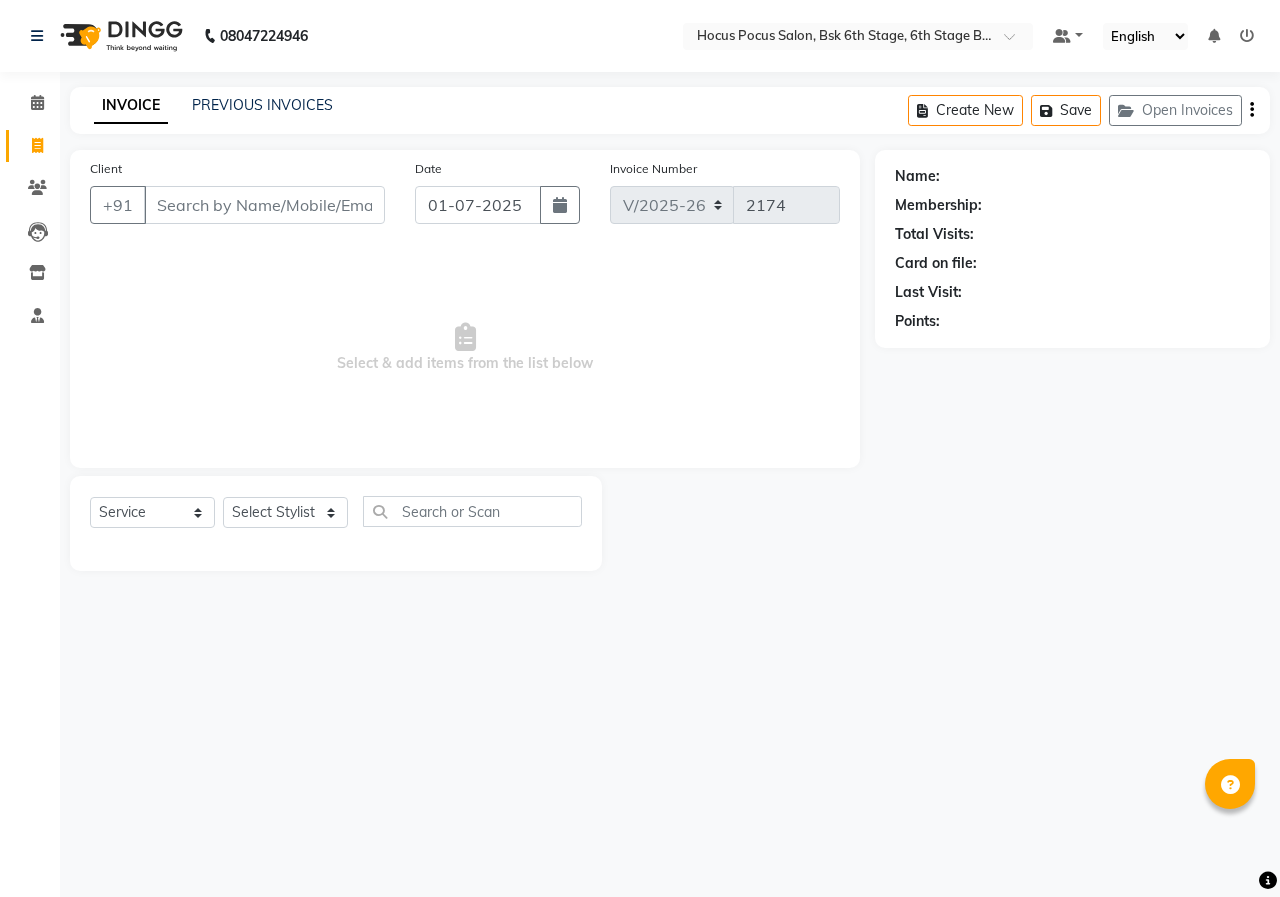 select on "package" 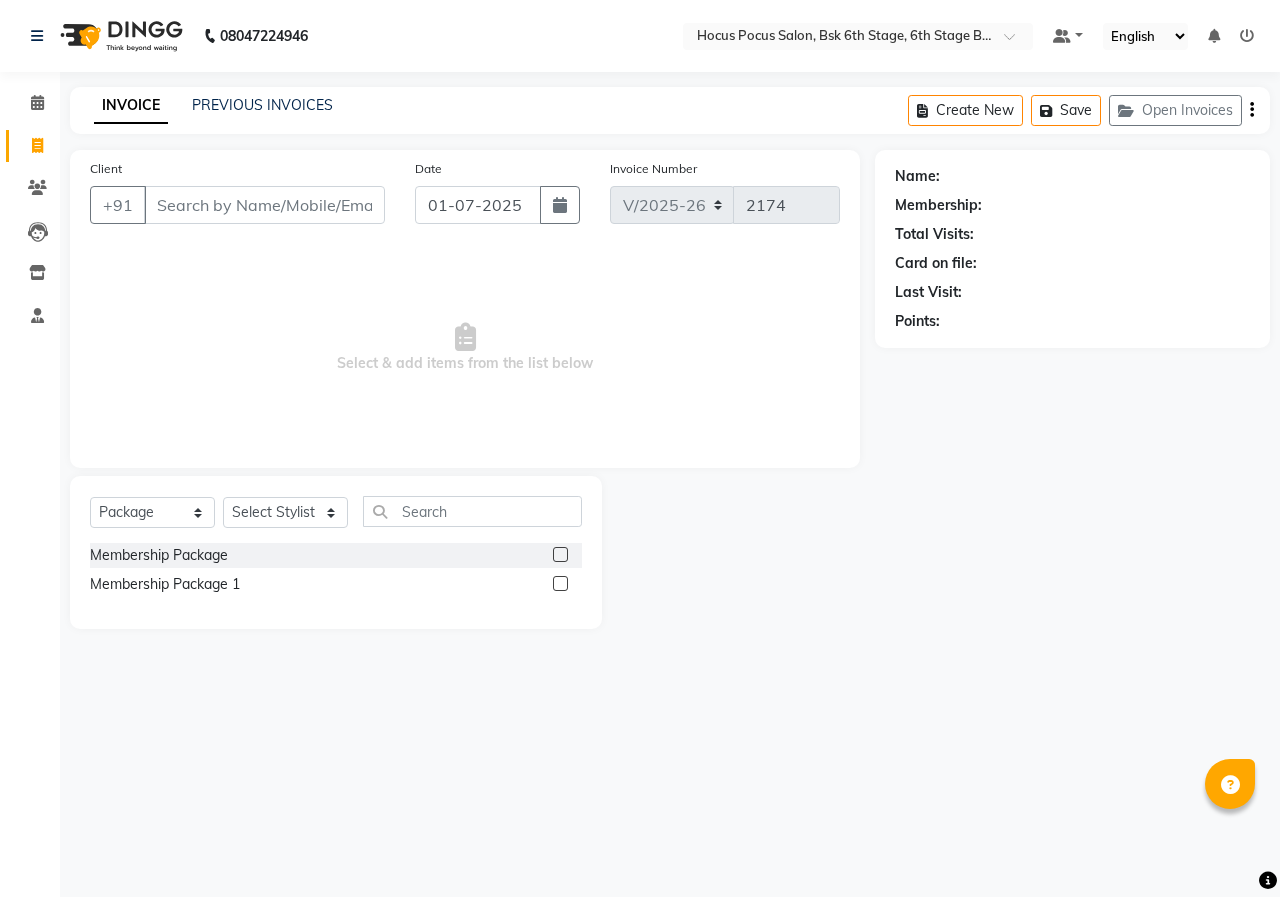 click on "Invoice Number" 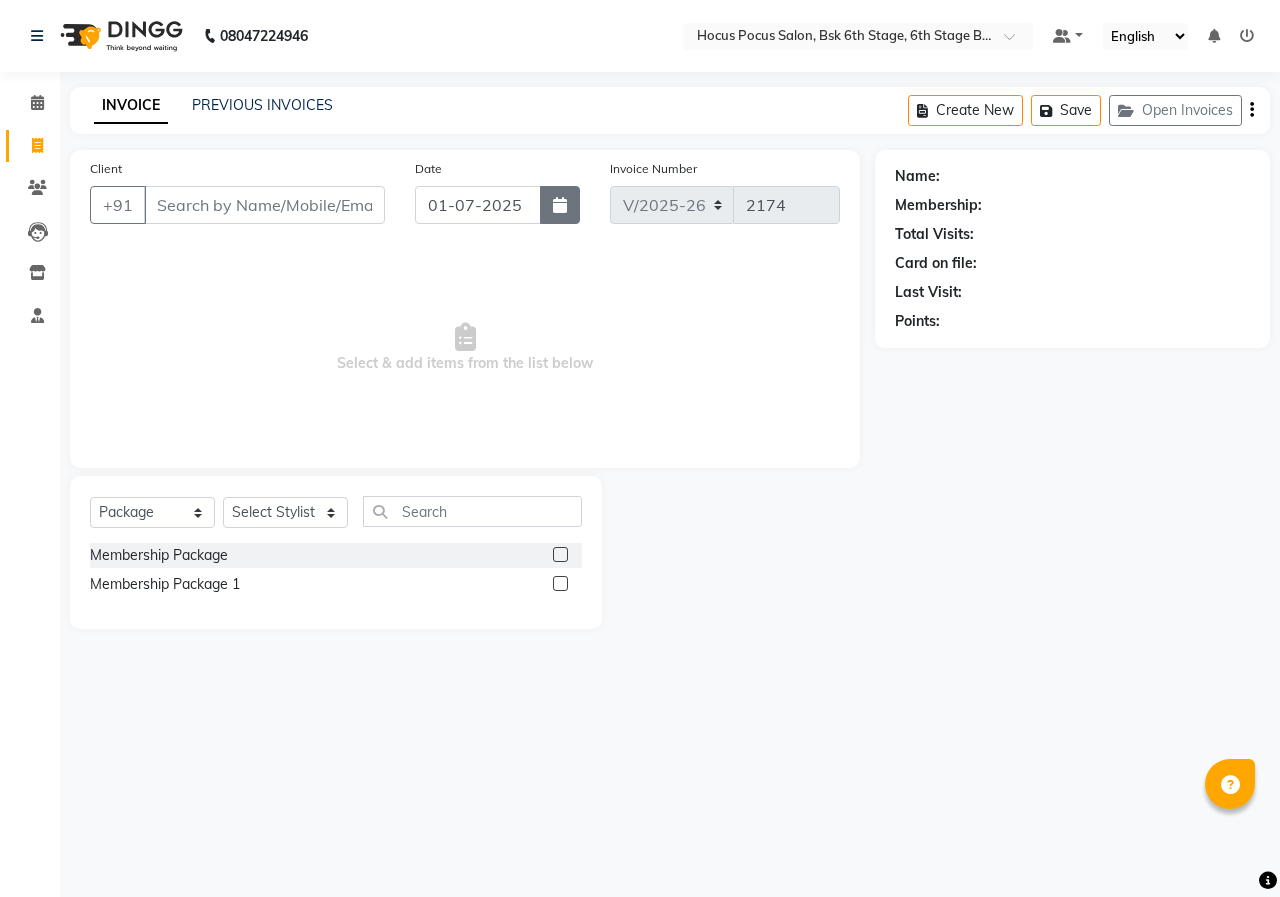 click 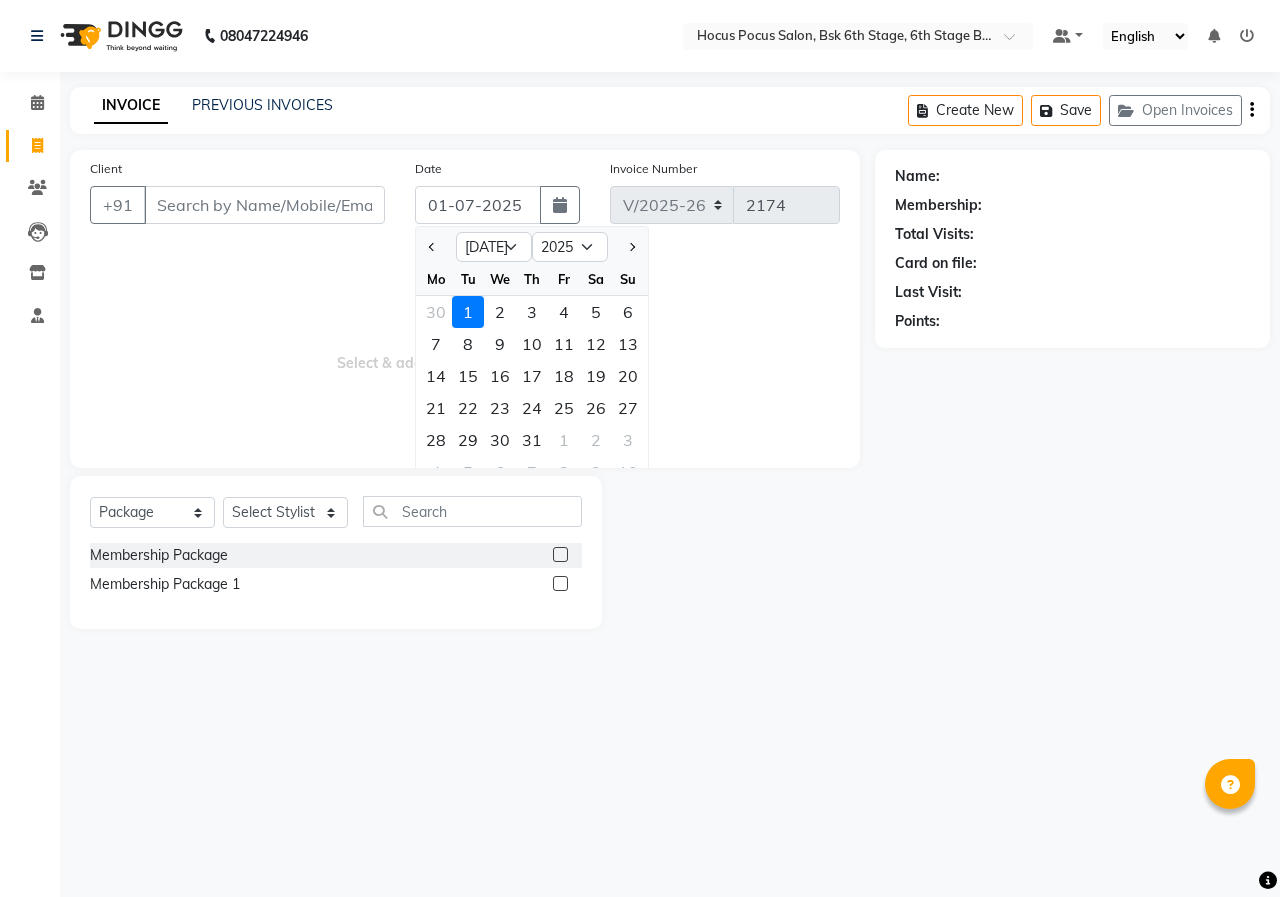 click on "Select & add items from the list below" at bounding box center [465, 348] 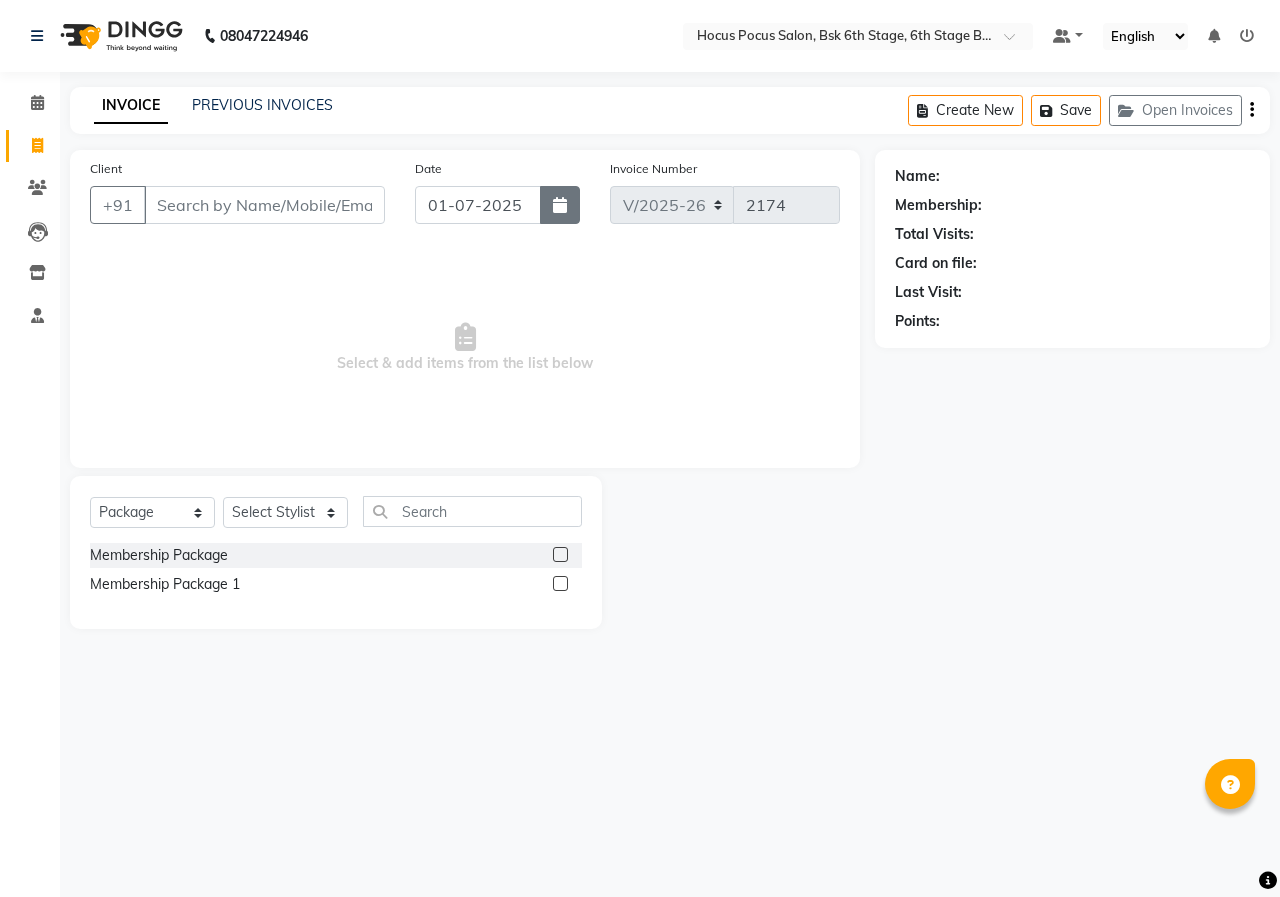 click 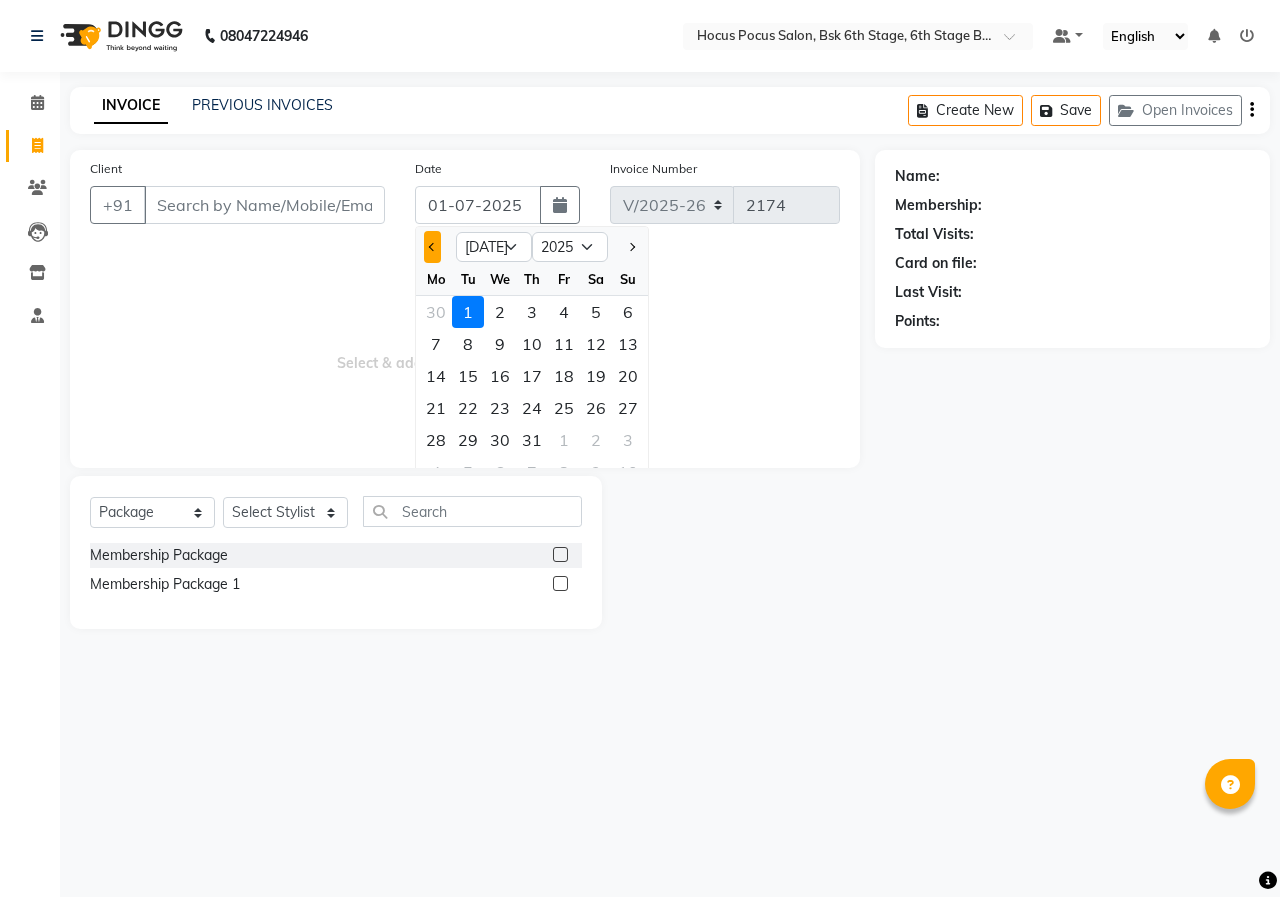 click 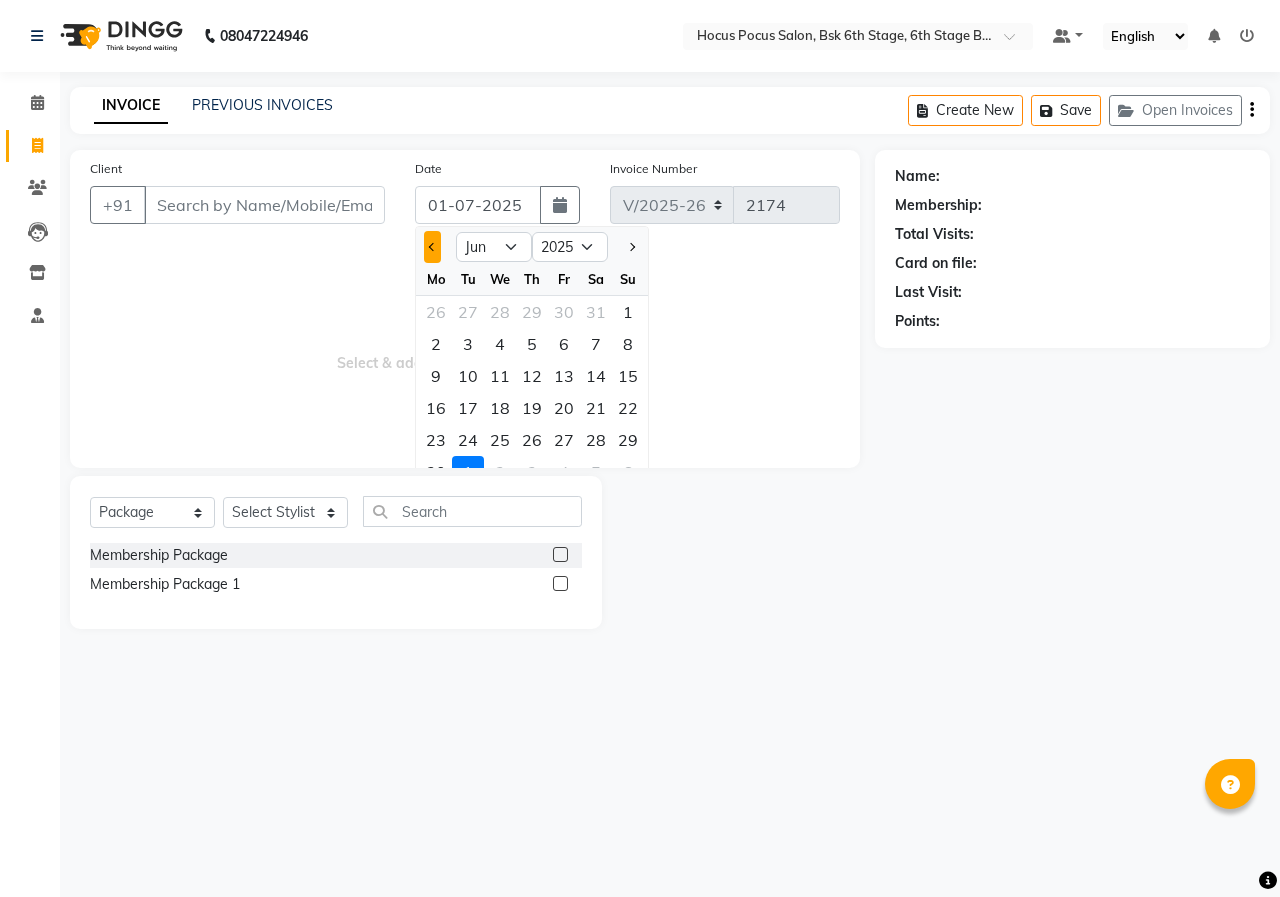 click 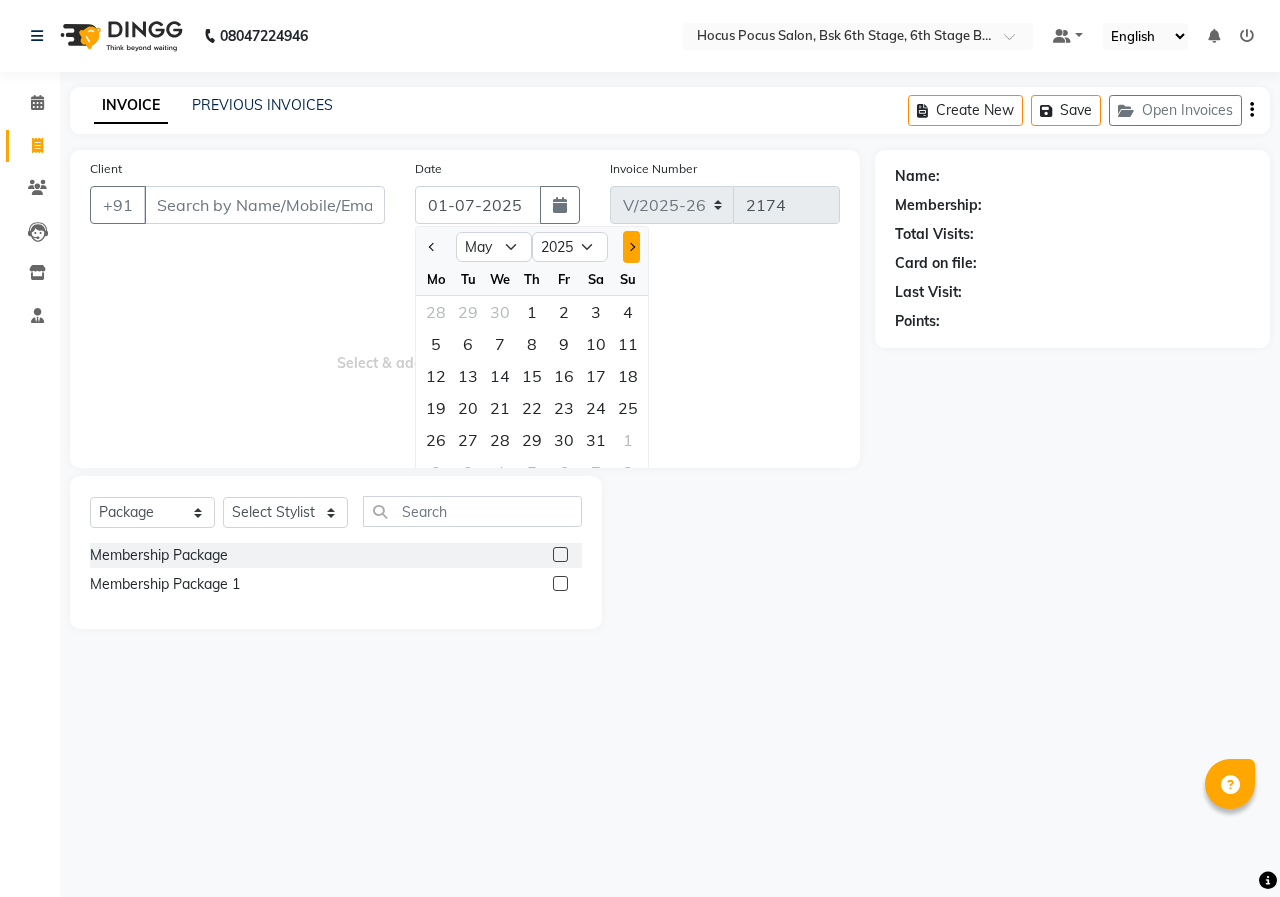 click 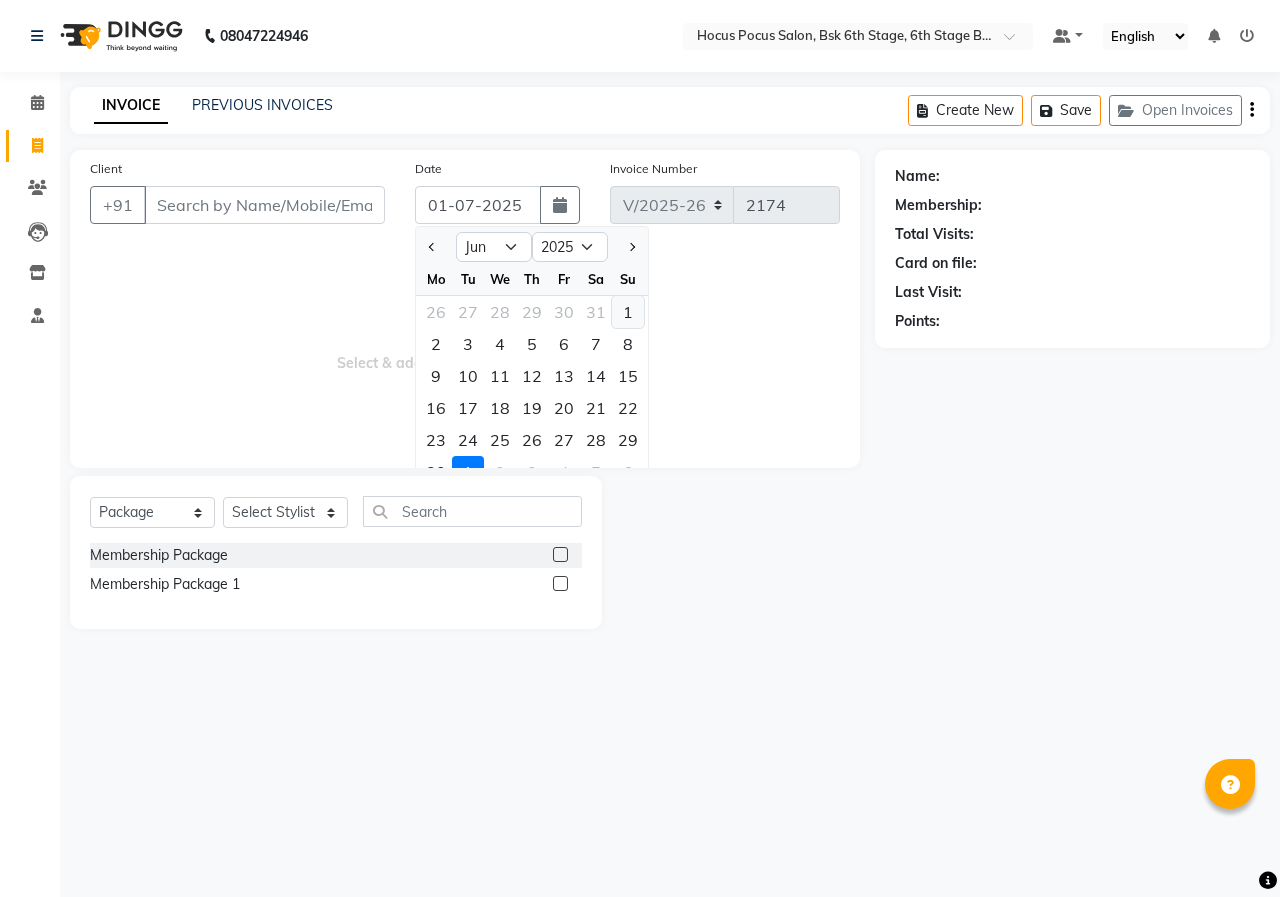 click on "1" 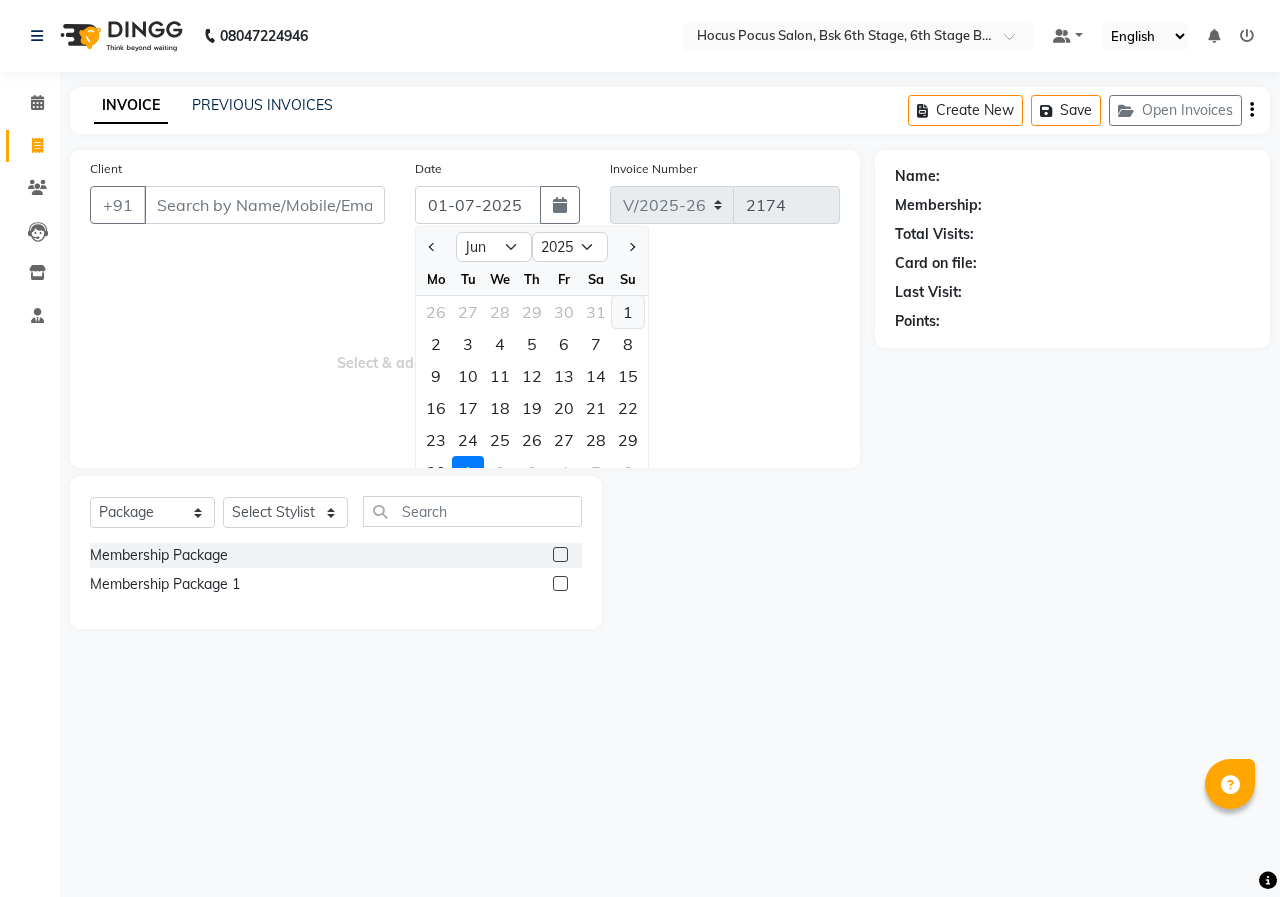 type on "[DATE]" 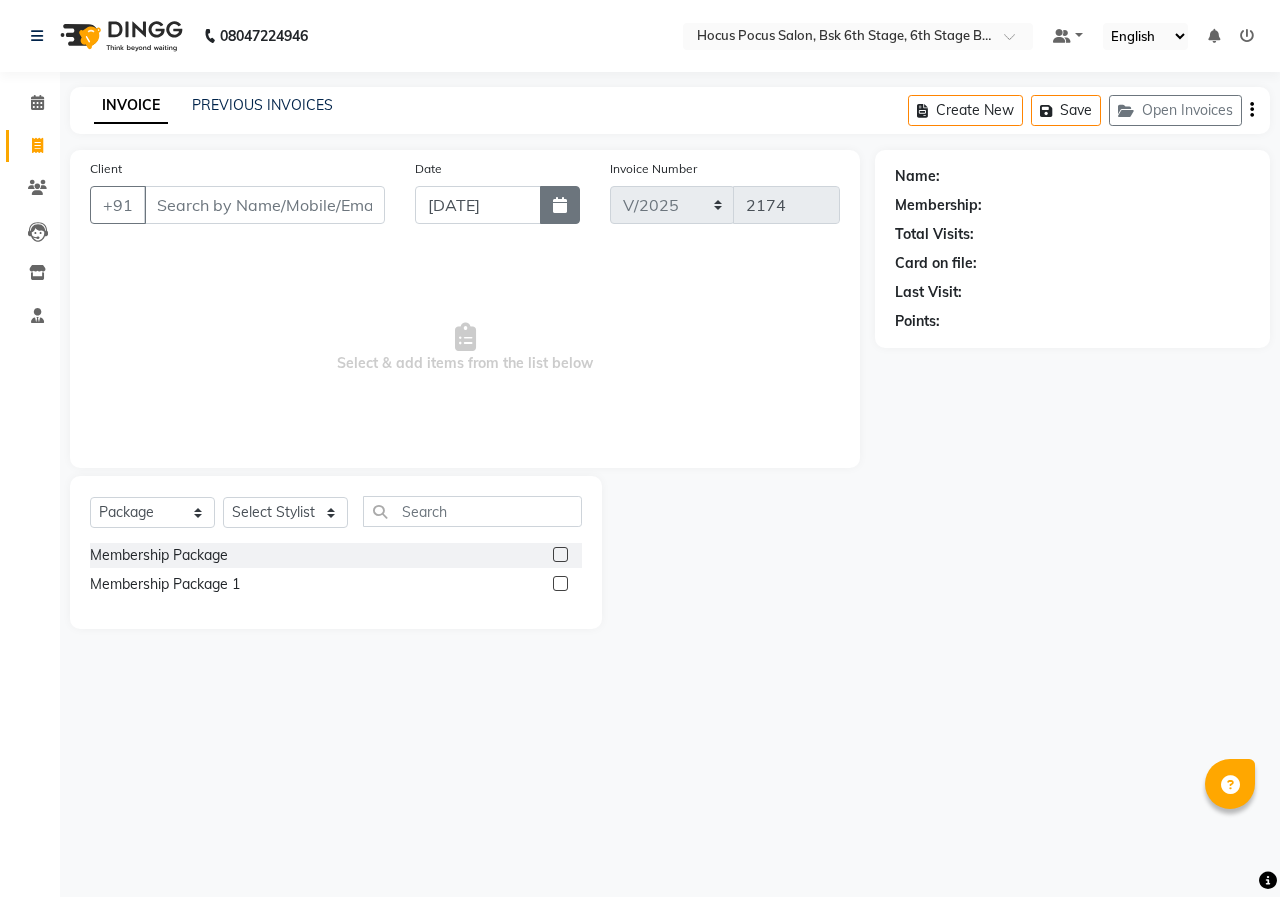 click 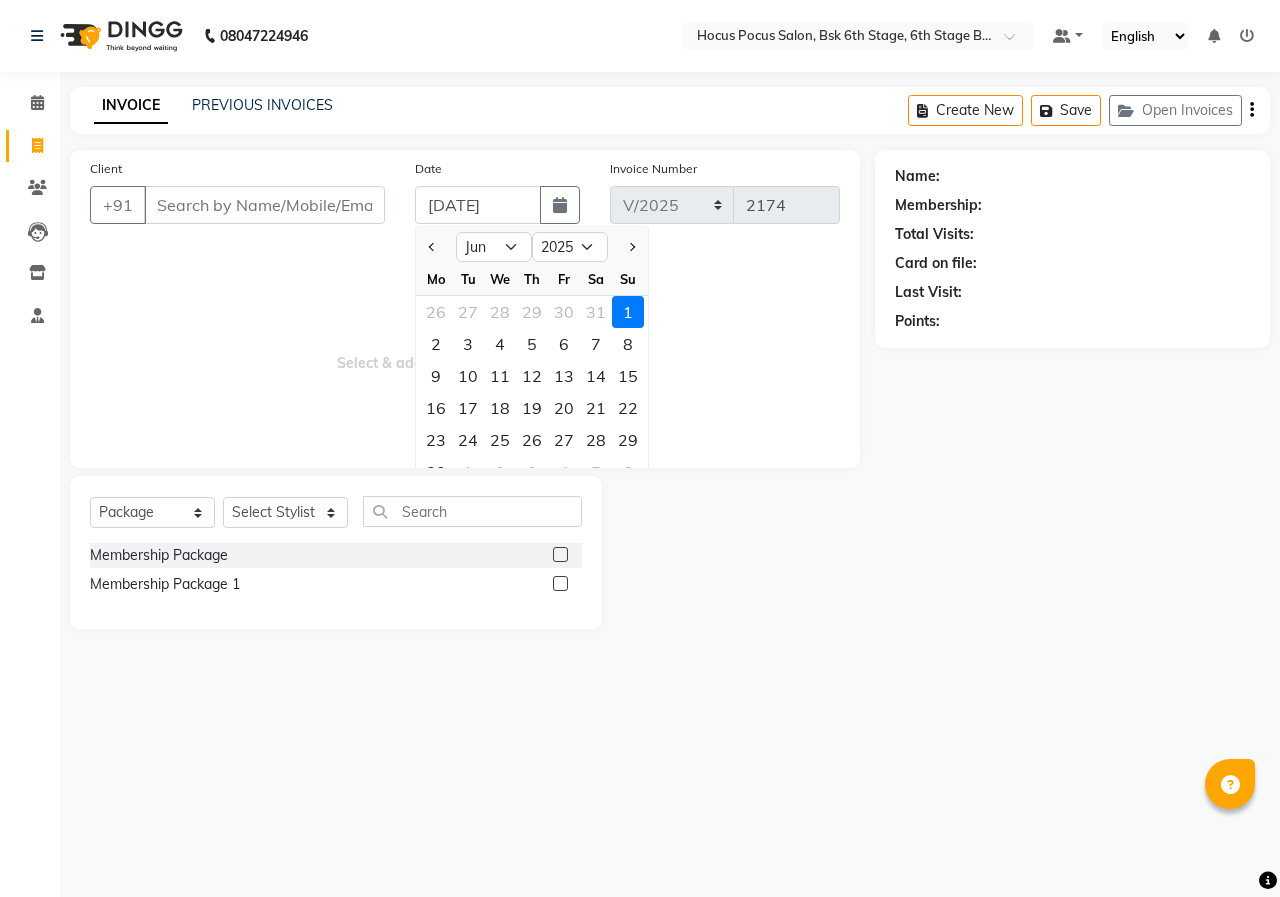 click 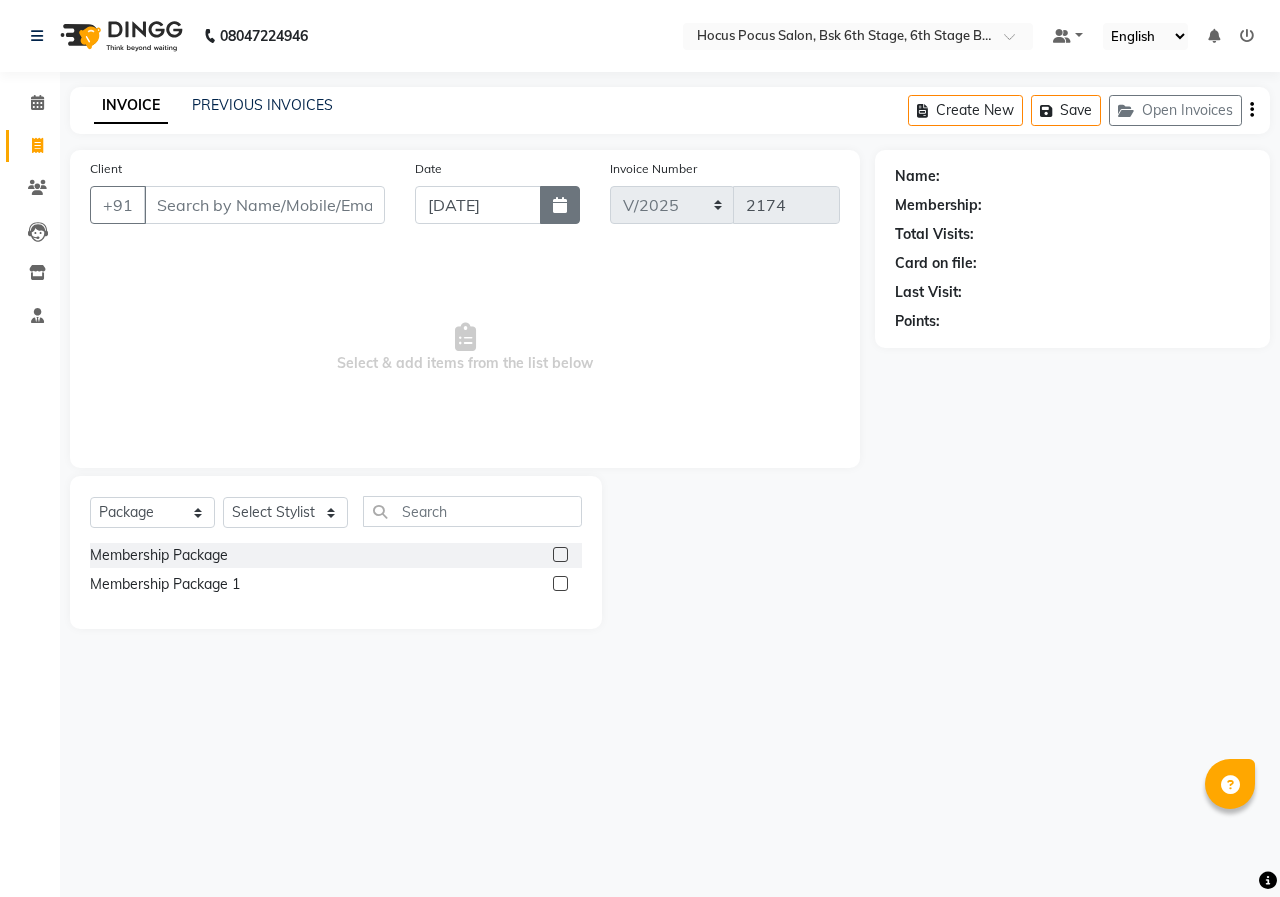 click 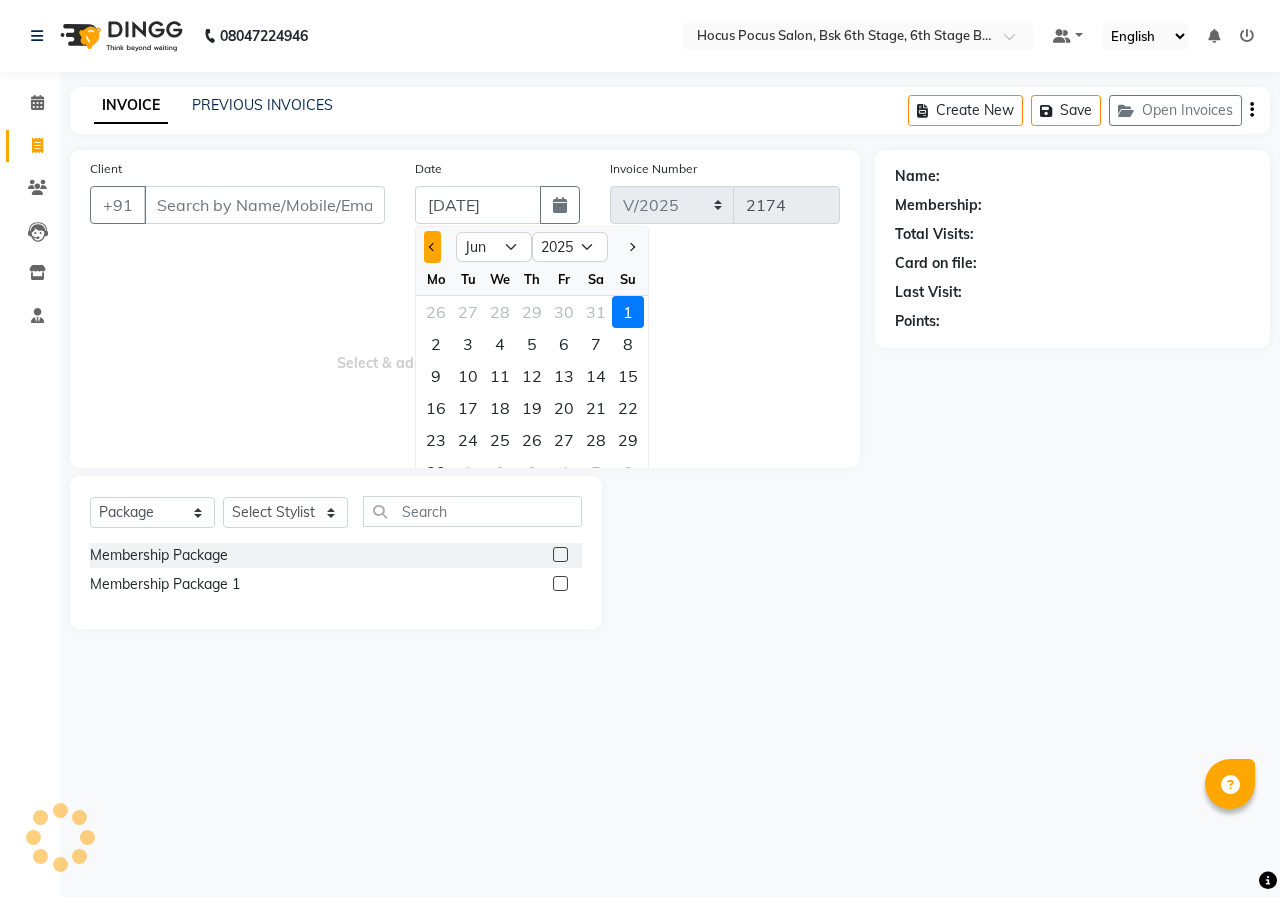 click 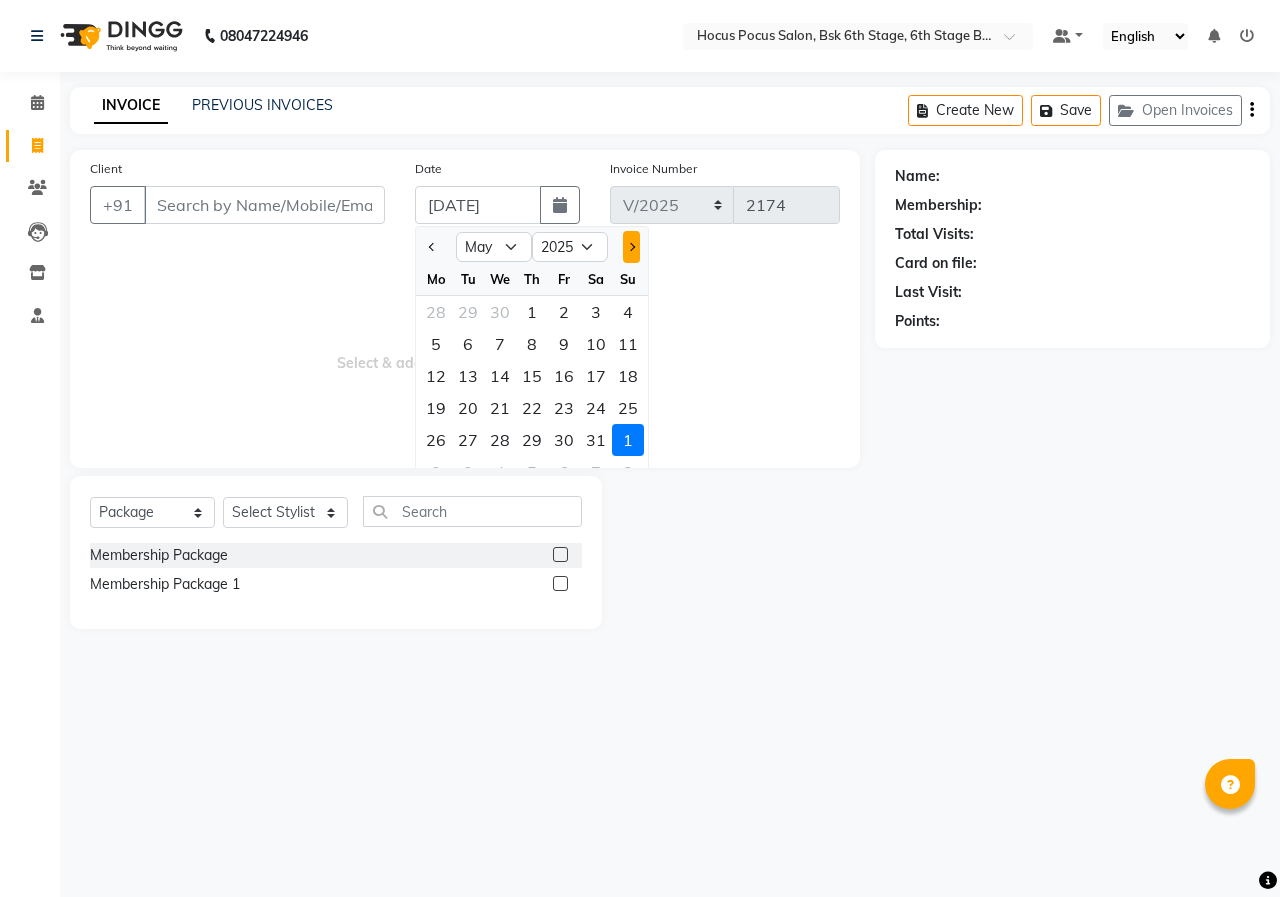 click 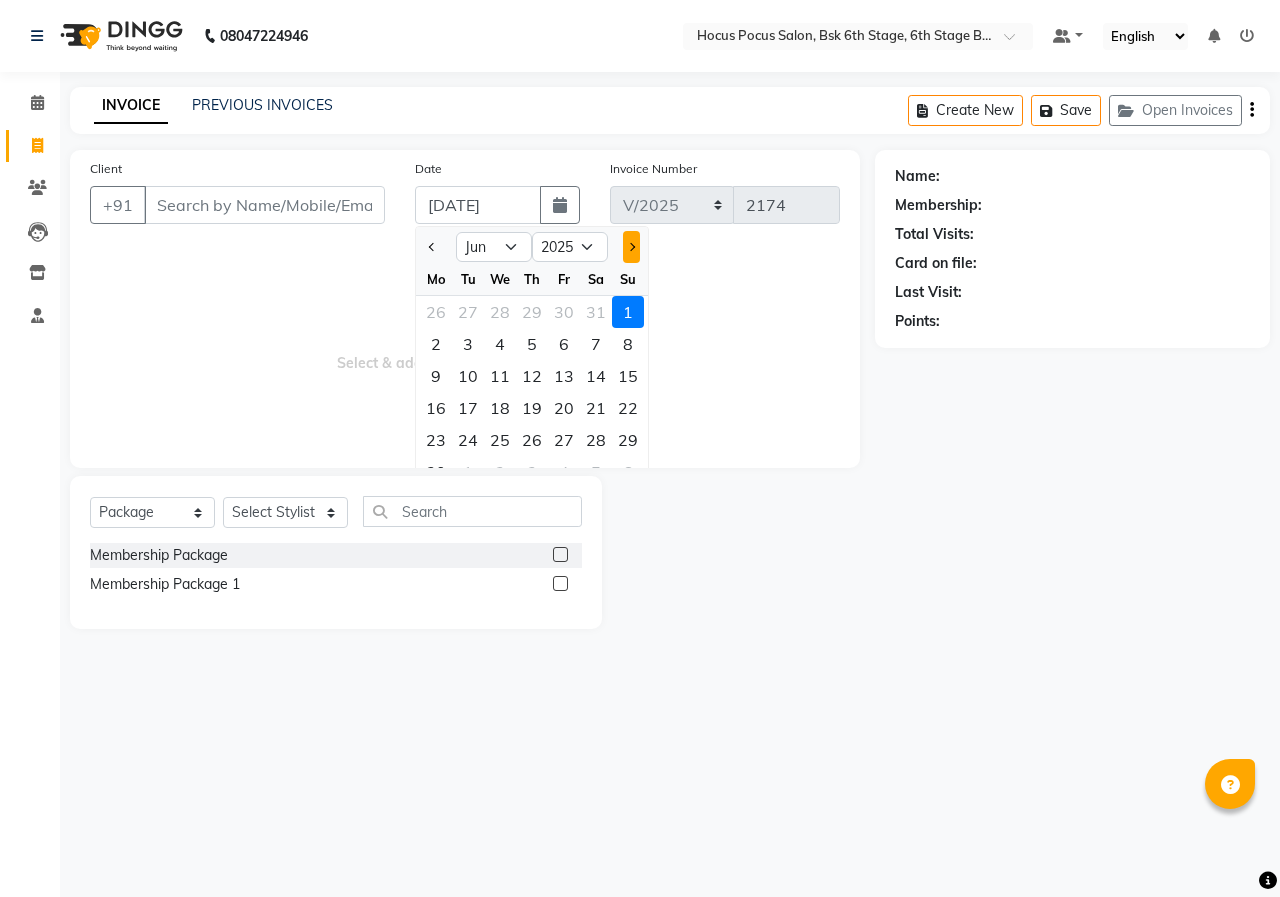 click 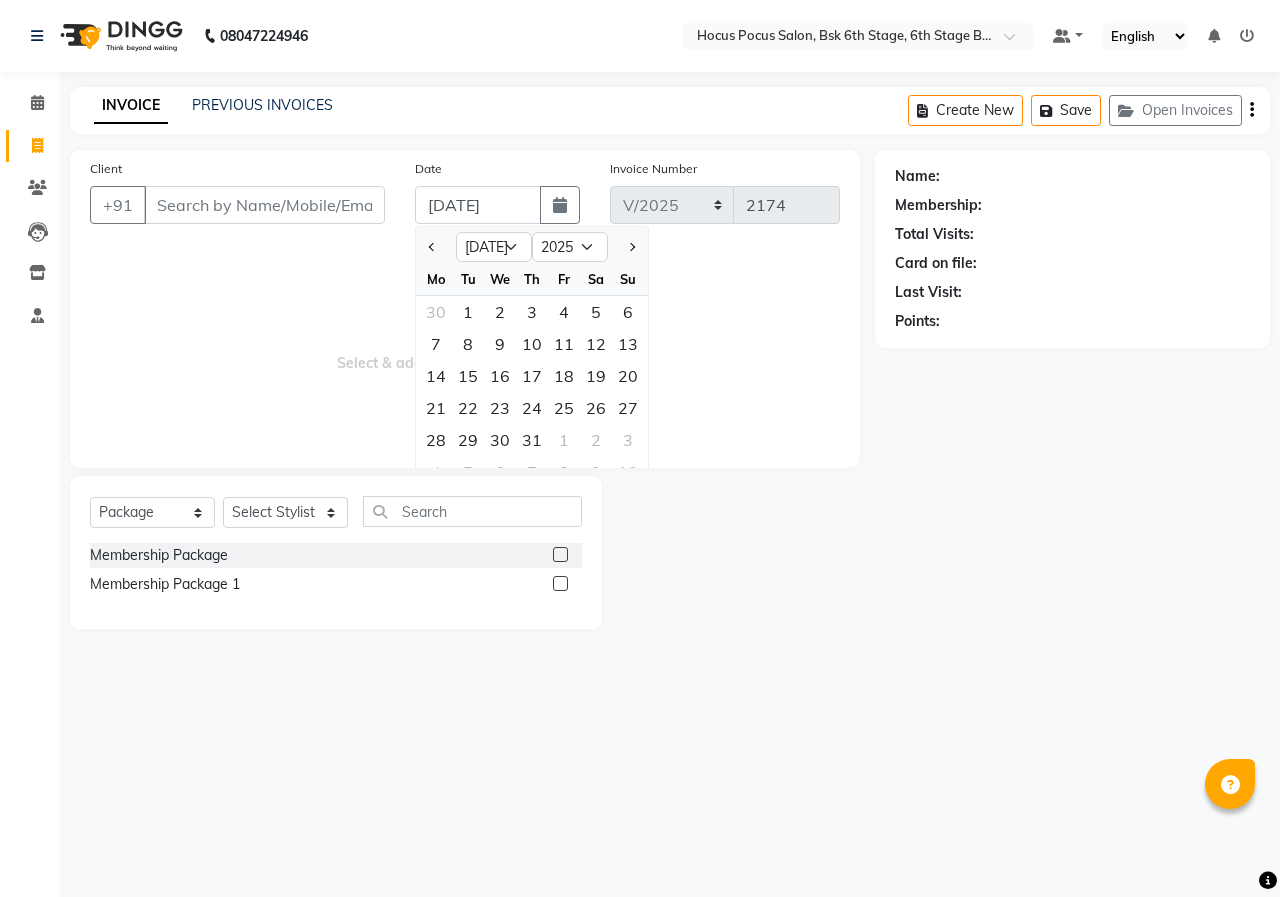 click on "Select & add items from the list below" at bounding box center [465, 348] 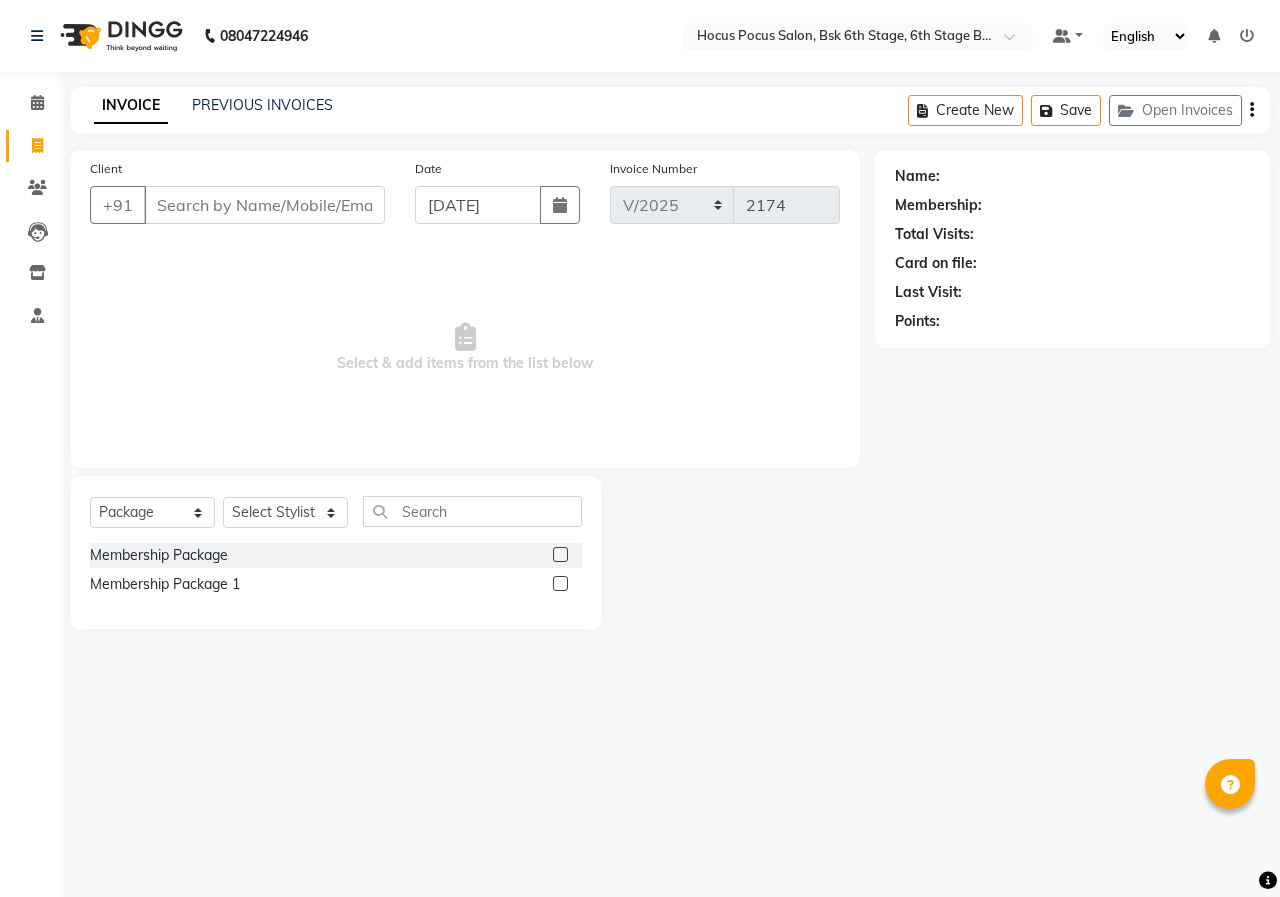 click on "Invoice Number" 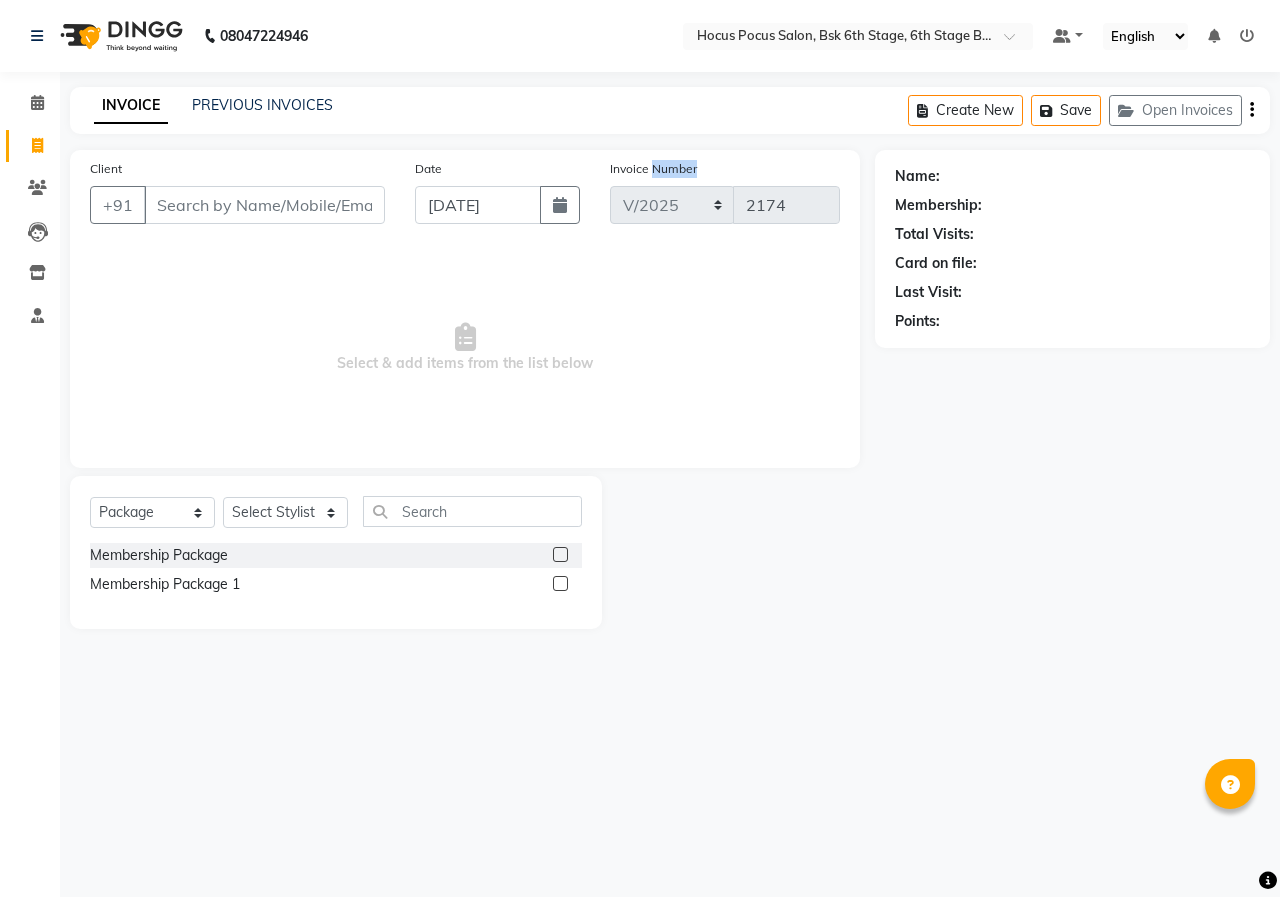 click on "Invoice Number" 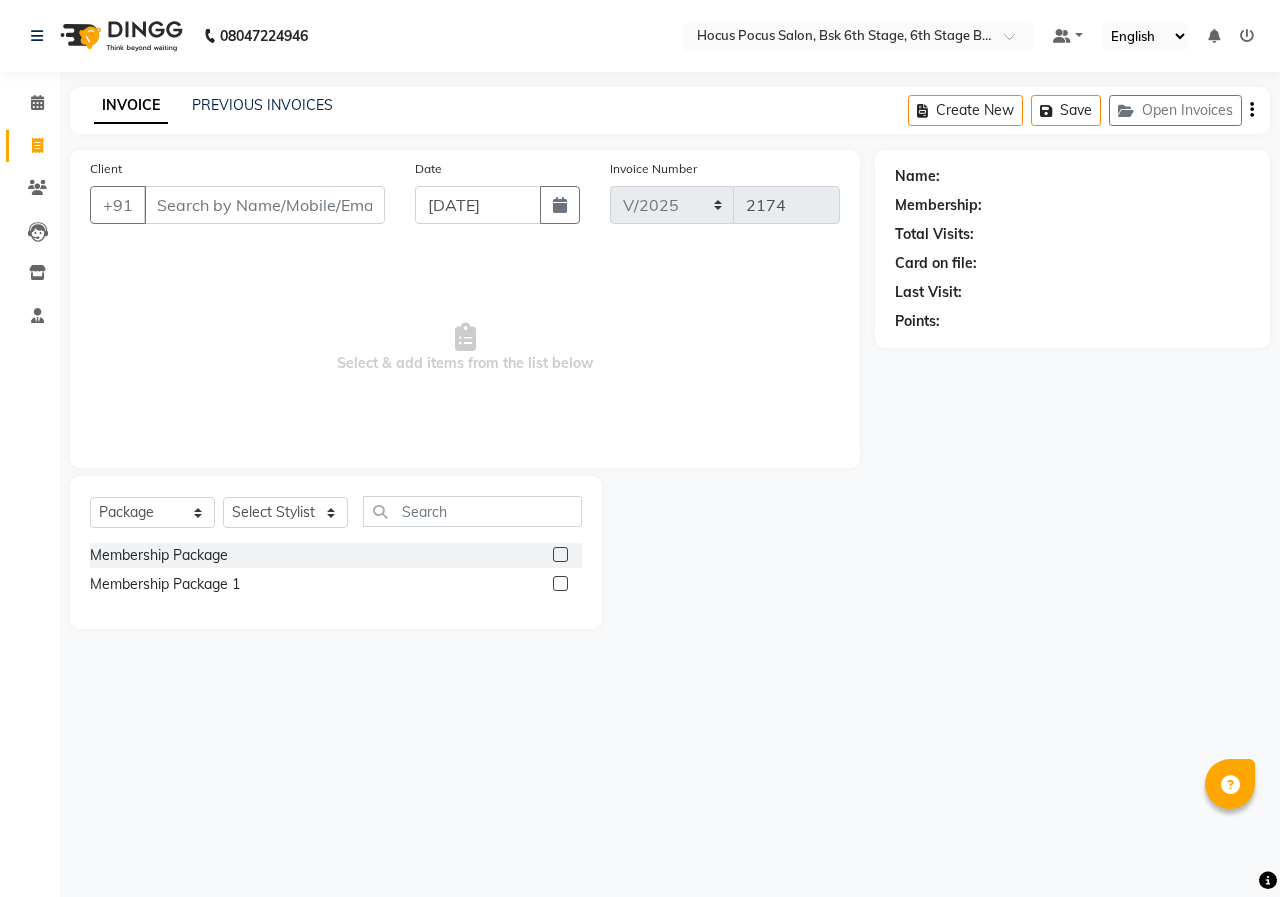 click on "Select & add items from the list below" at bounding box center (465, 348) 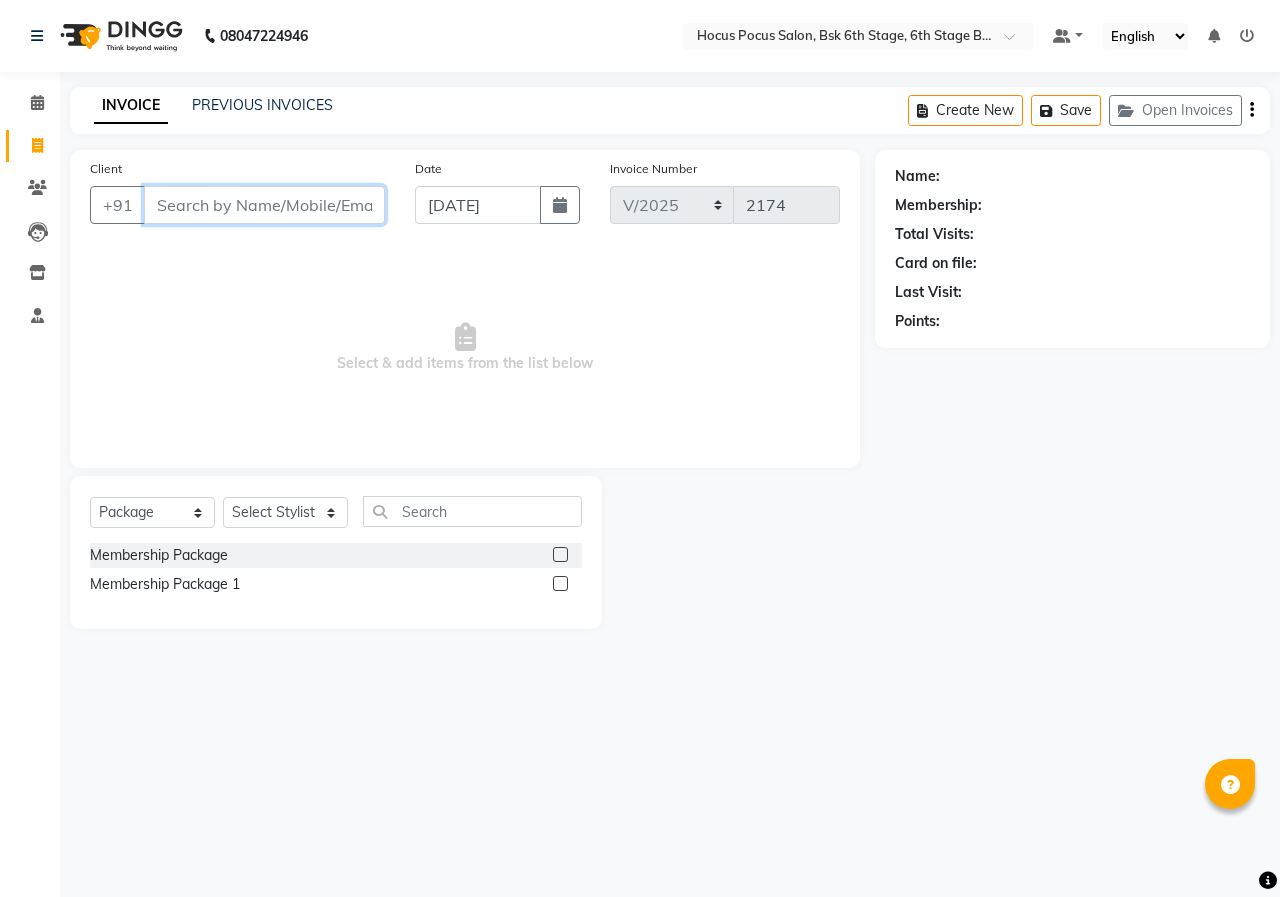 click on "Client" at bounding box center [264, 205] 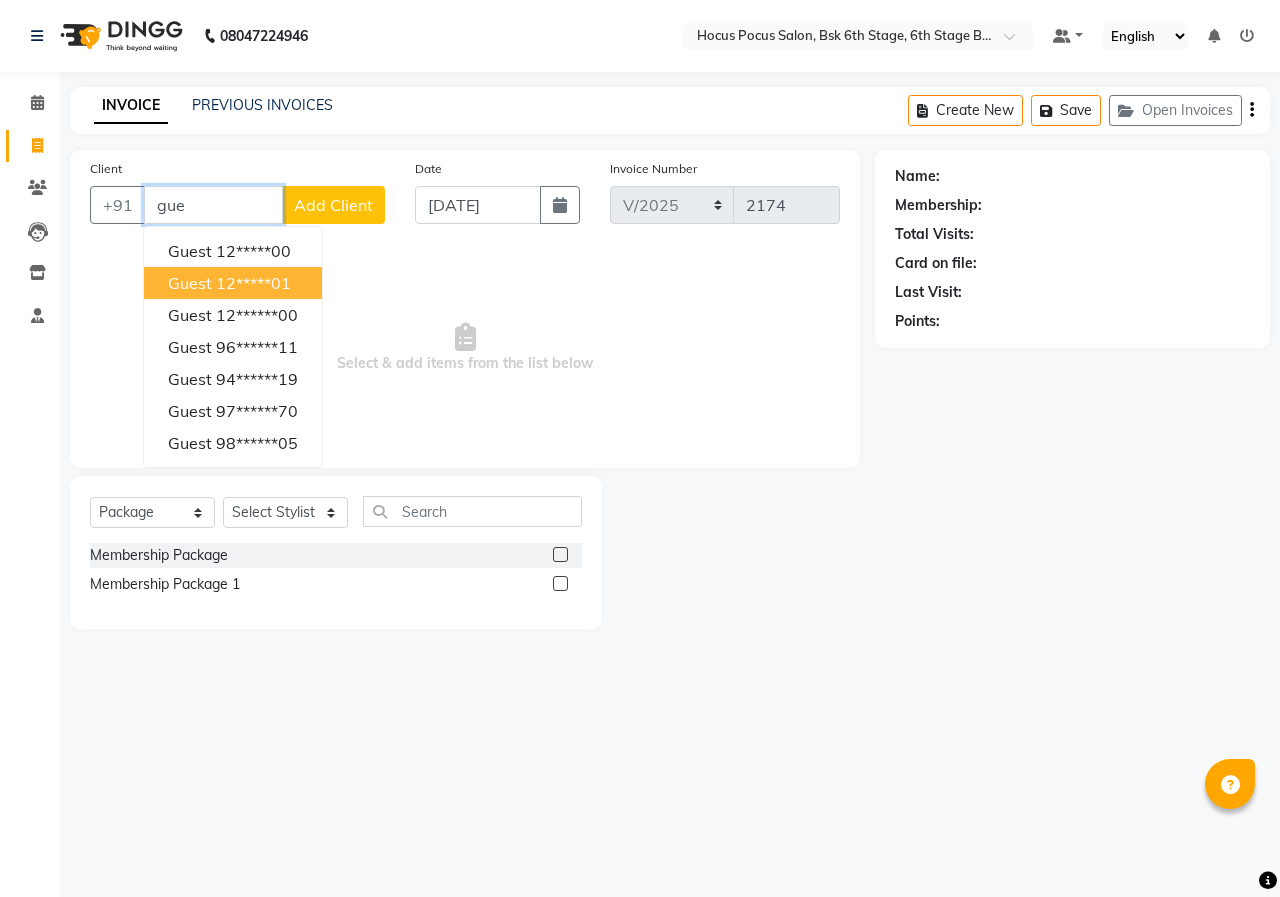 click on "guest  12*****01" at bounding box center (233, 283) 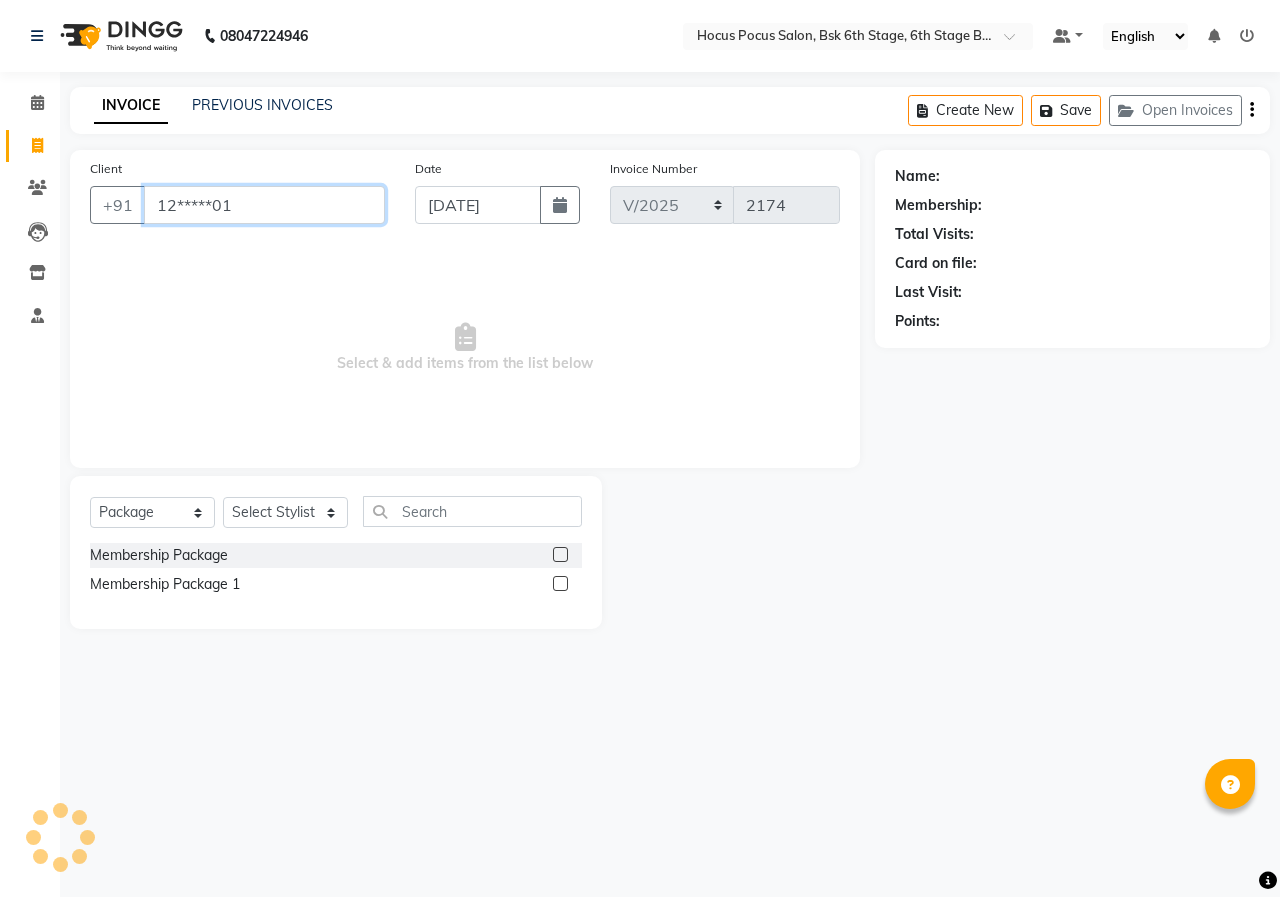 type on "12*****01" 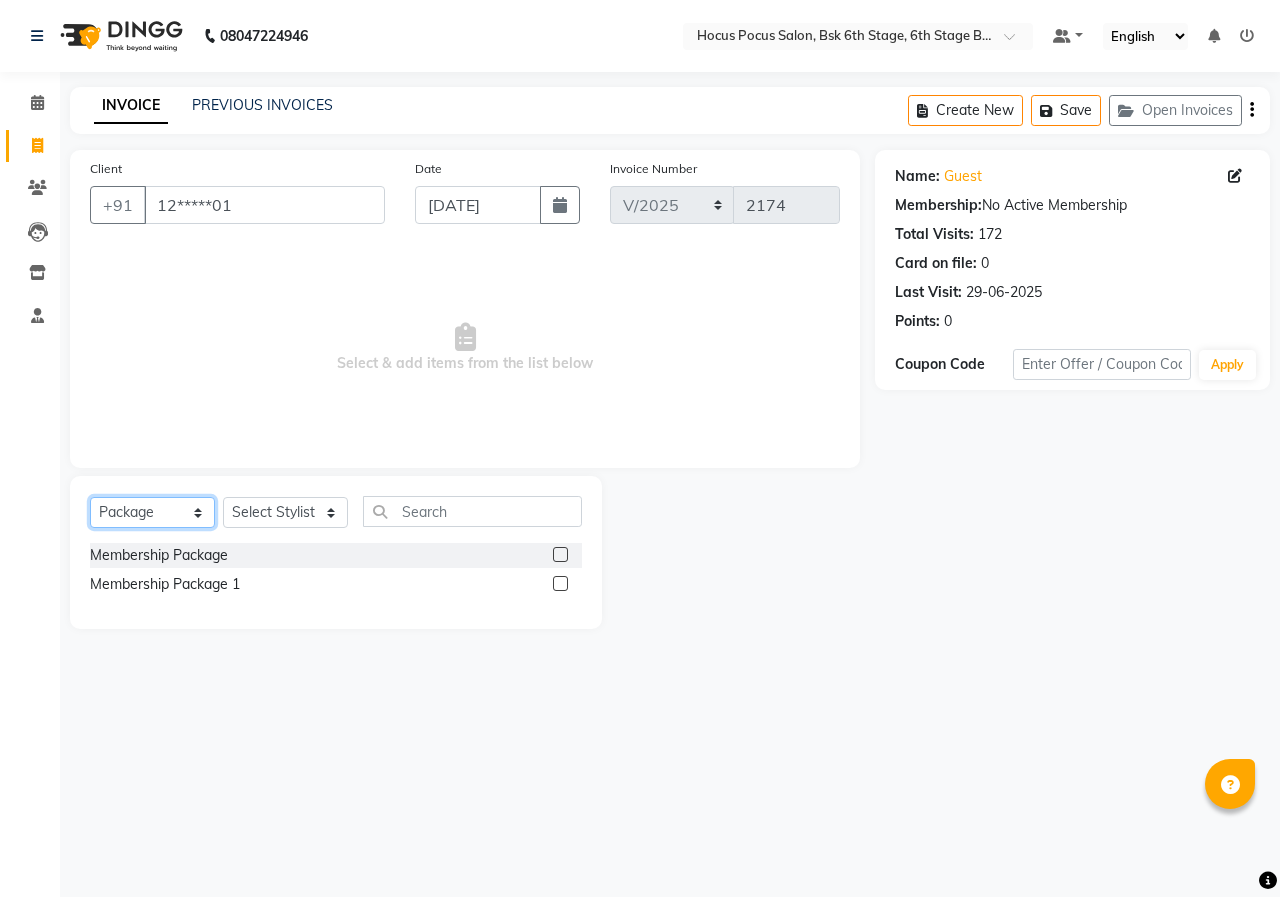 click on "Select  Service  Product  Membership  Package Voucher Prepaid Gift Card" 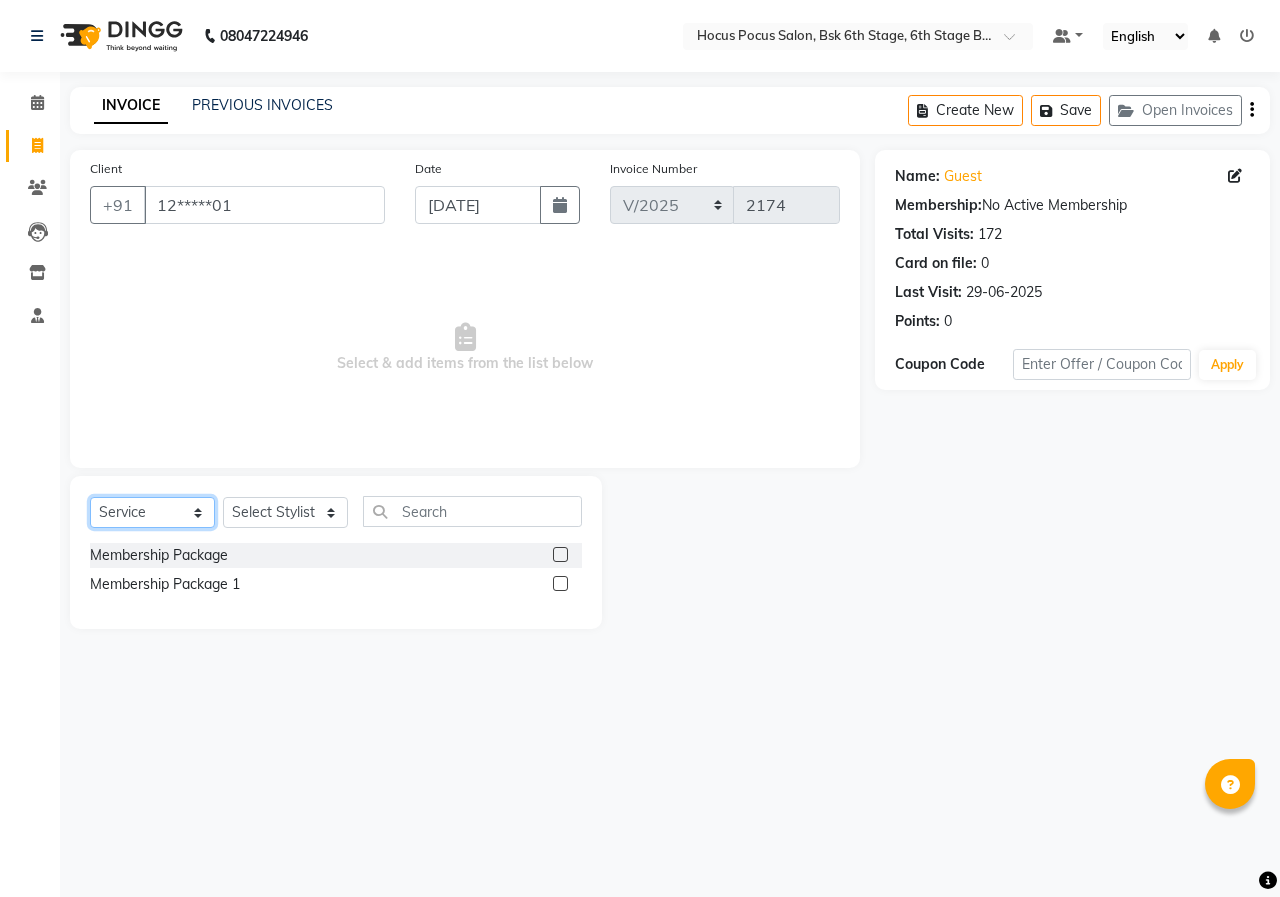 click on "Select  Service  Product  Membership  Package Voucher Prepaid Gift Card" 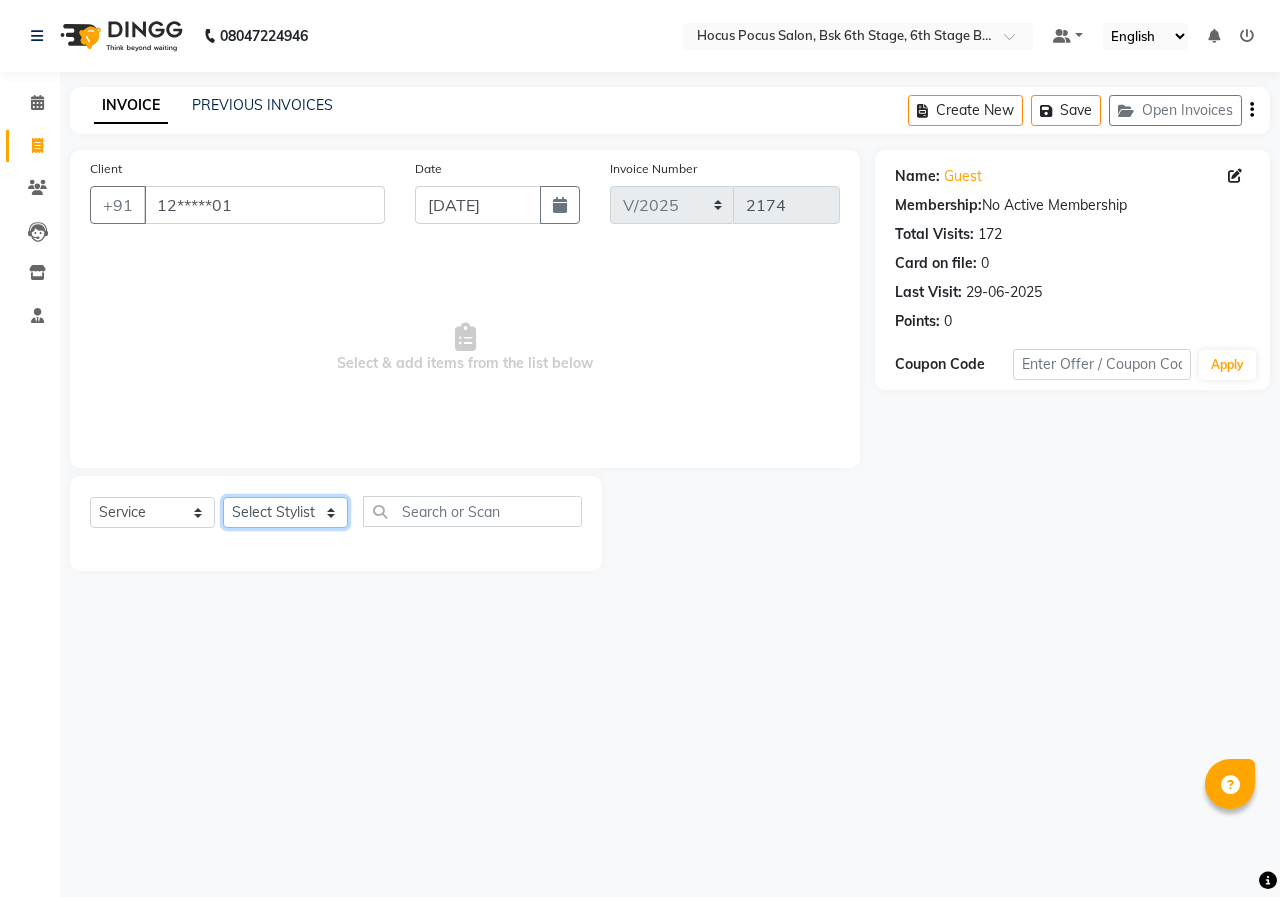click on "Select Stylist [PERSON_NAME] hocus pocus  [PERSON_NAME] [PERSON_NAME] [PERSON_NAME] [PERSON_NAME]" 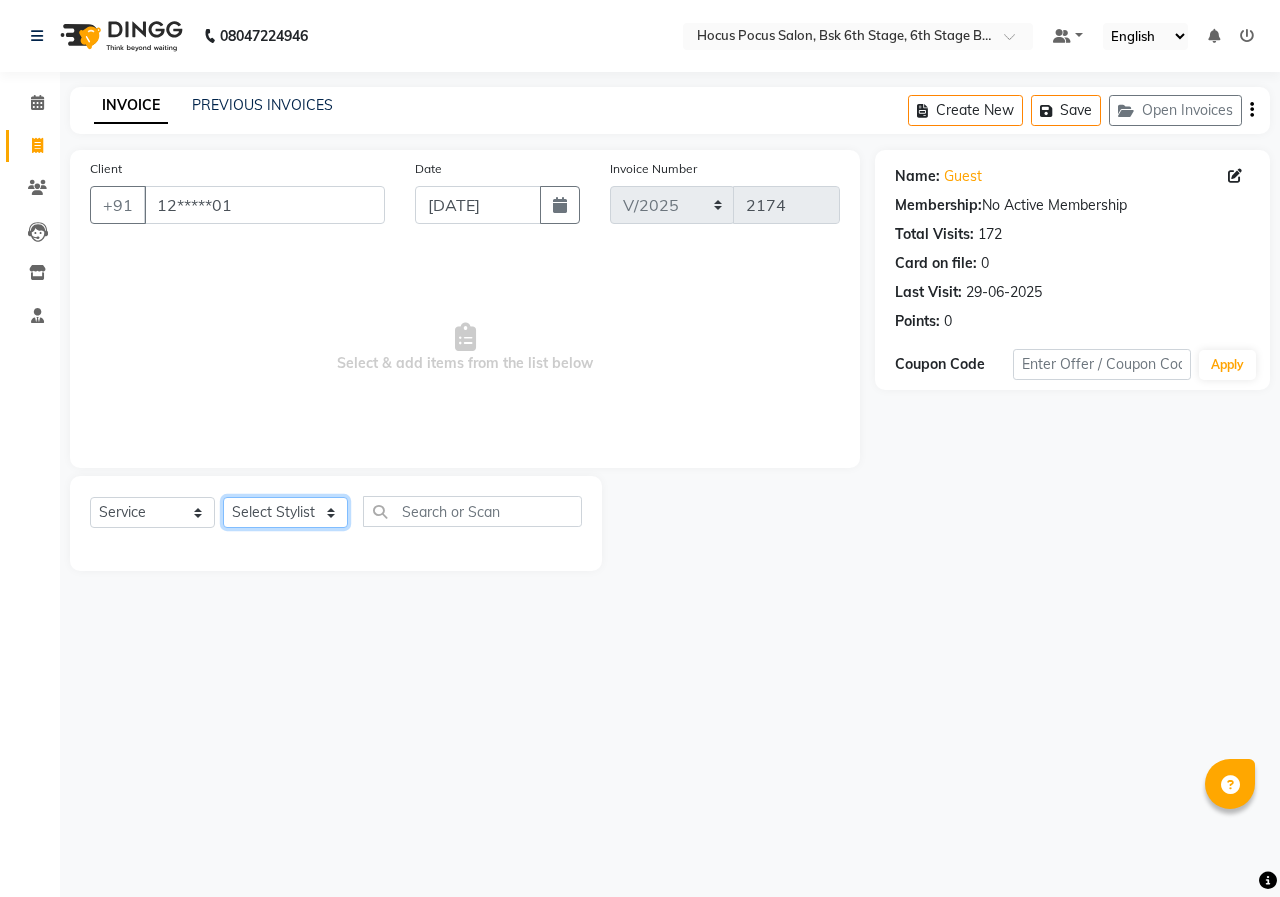 select on "80934" 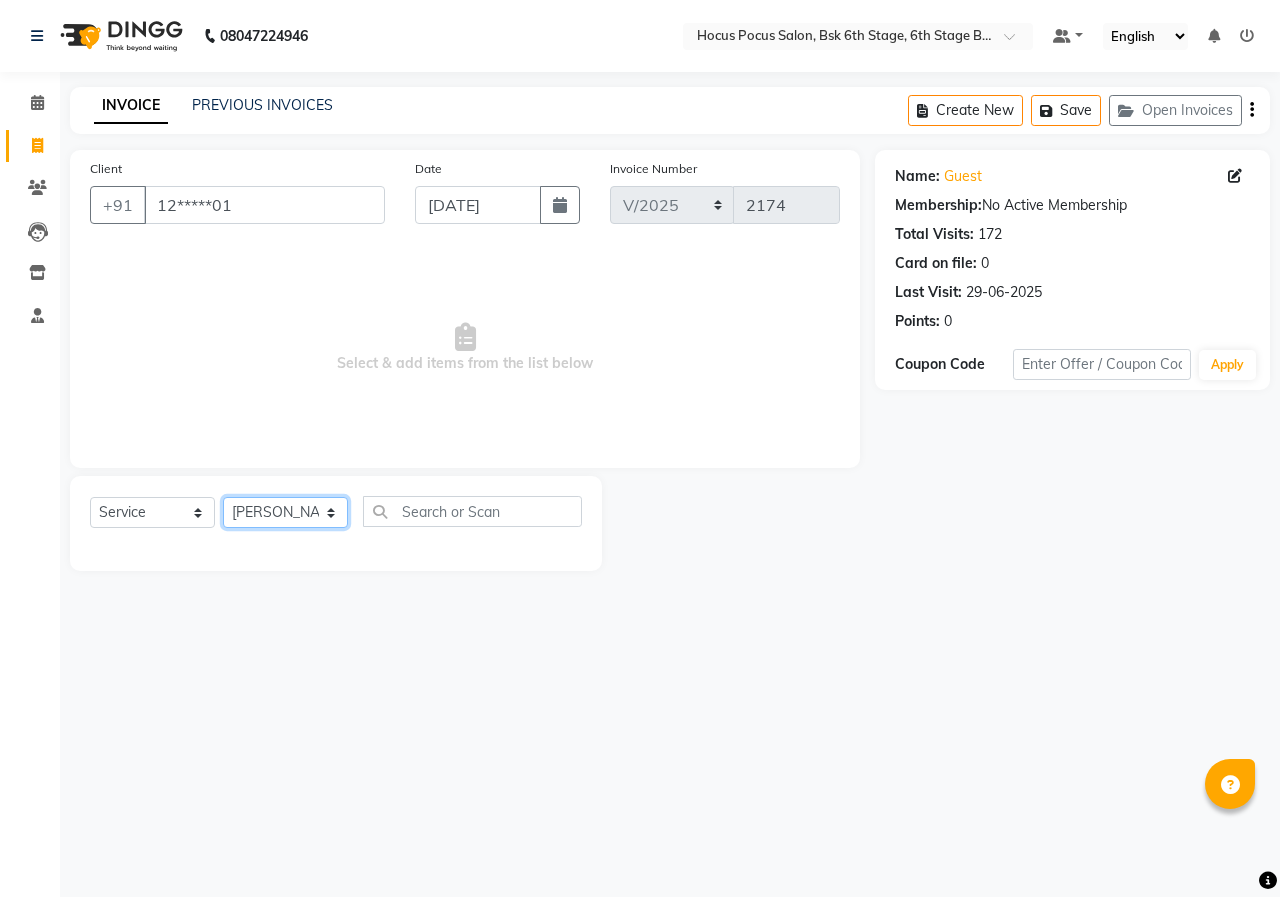 click on "Select Stylist [PERSON_NAME] hocus pocus  [PERSON_NAME] [PERSON_NAME] [PERSON_NAME] [PERSON_NAME]" 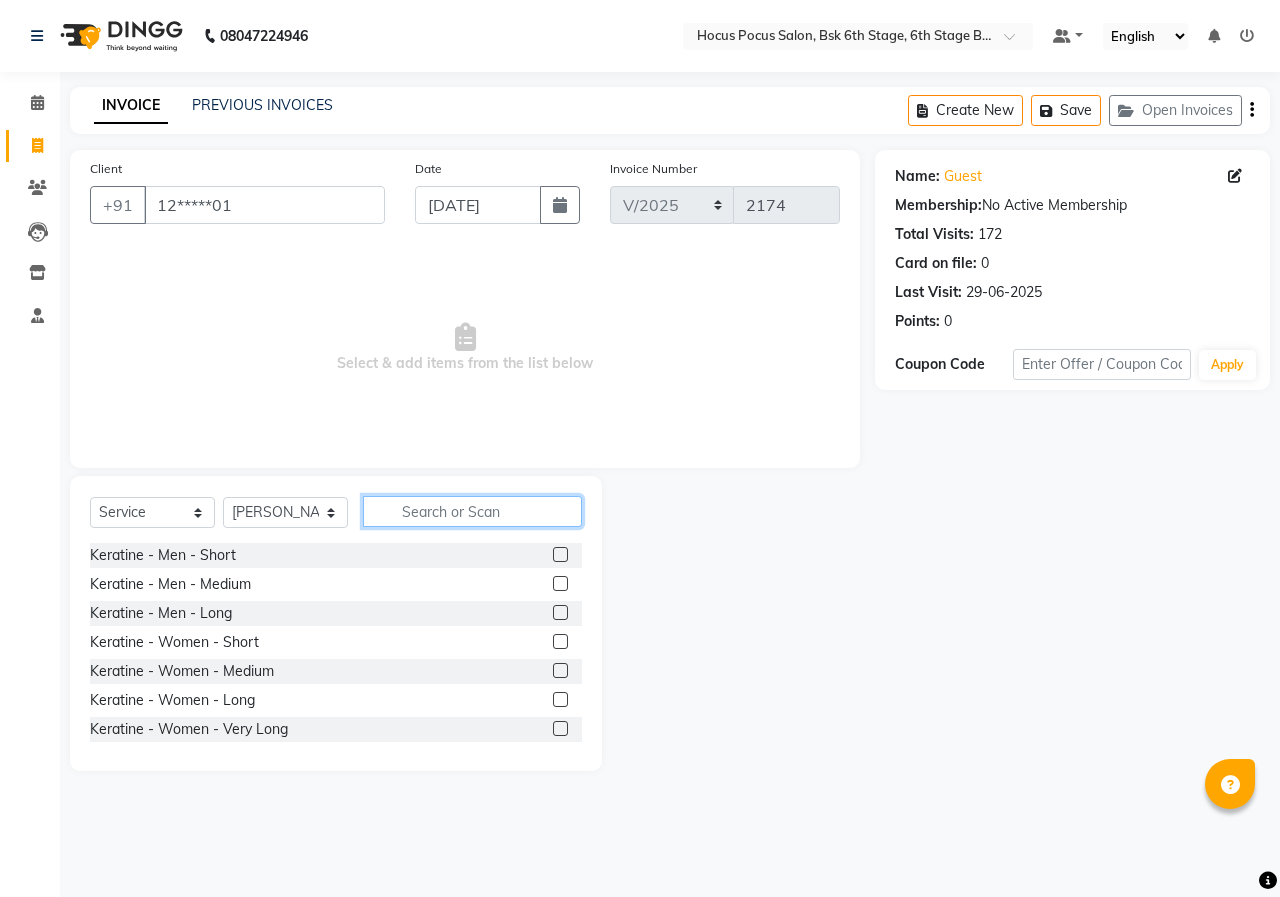 click 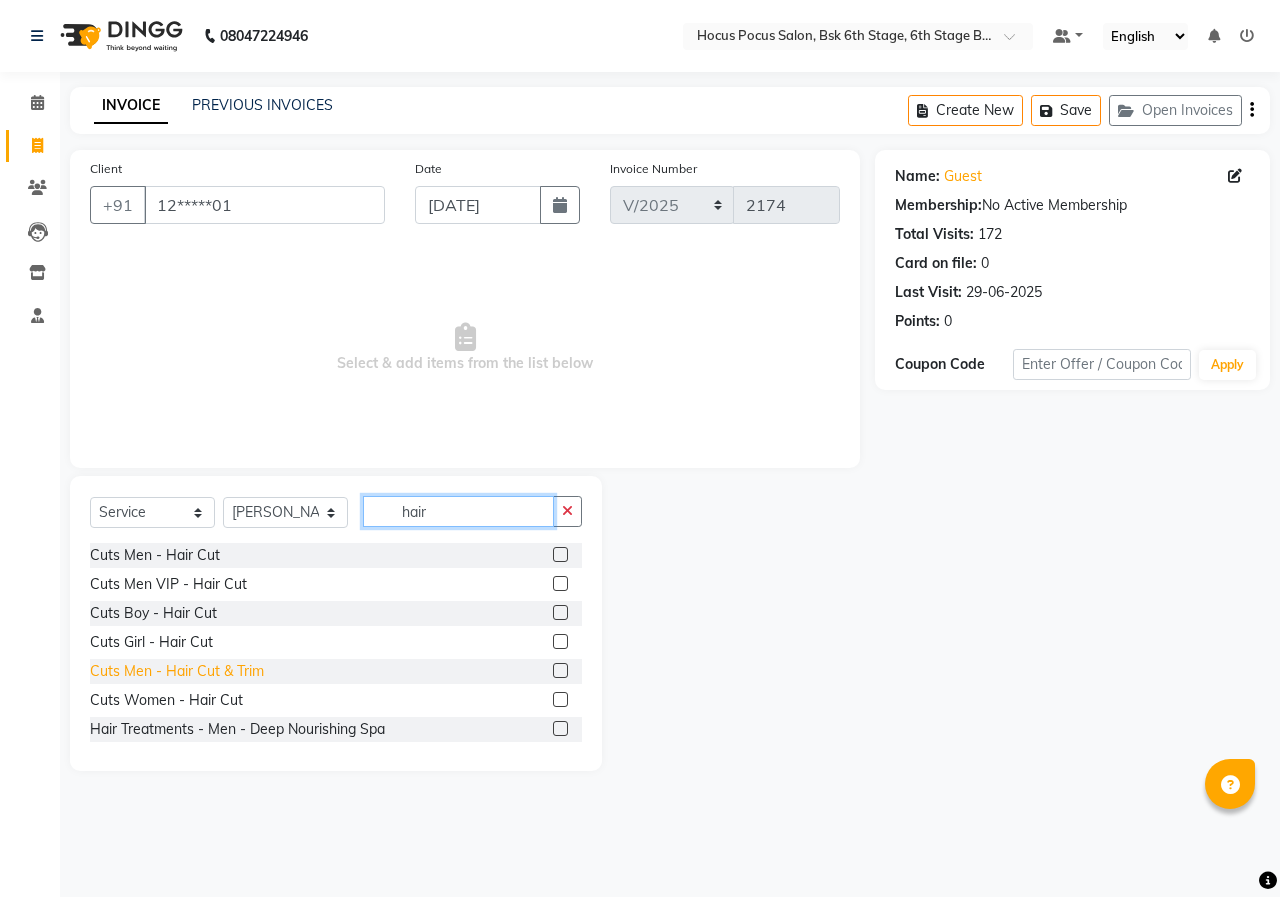type on "hair" 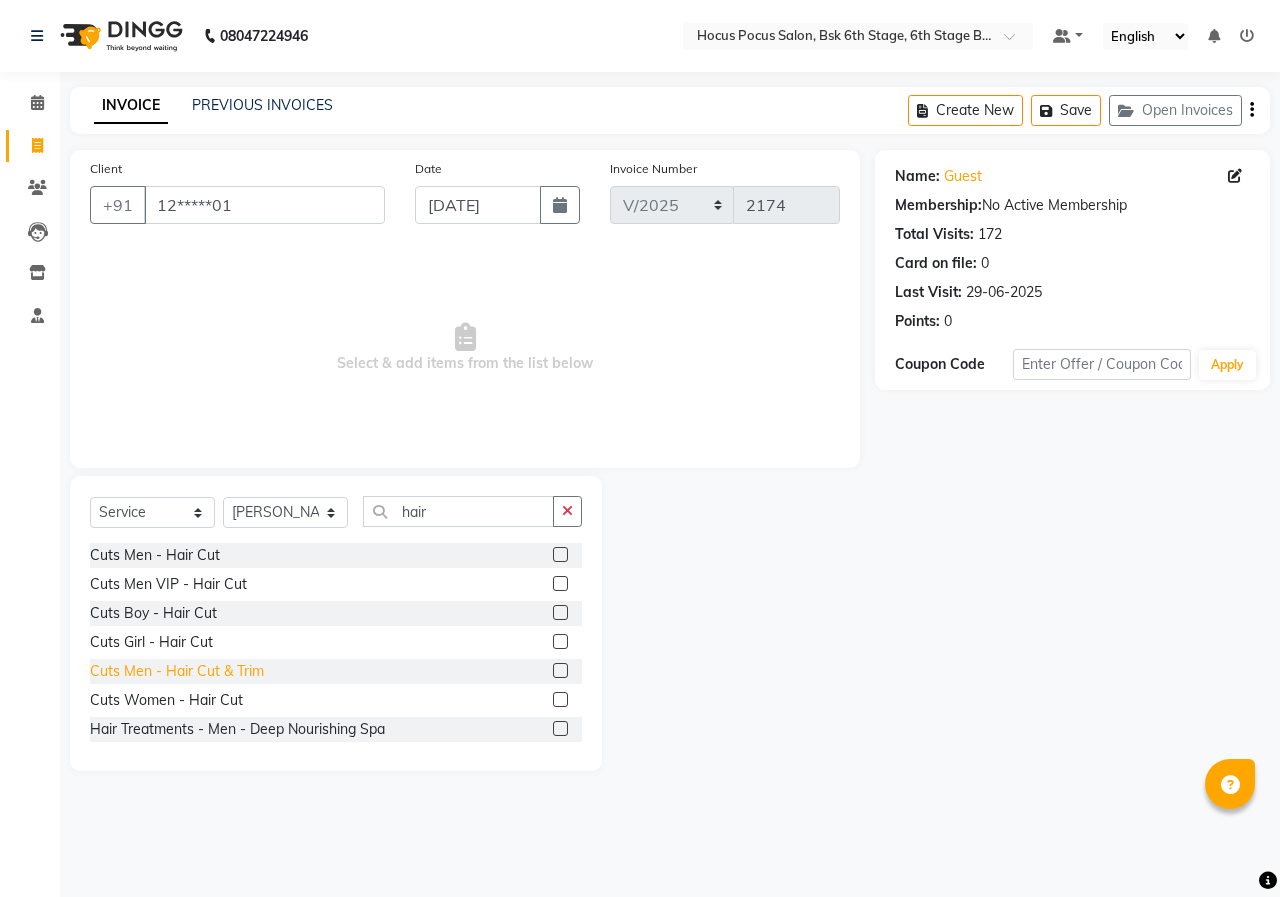 click on "Cuts Men - Hair Cut & Trim" 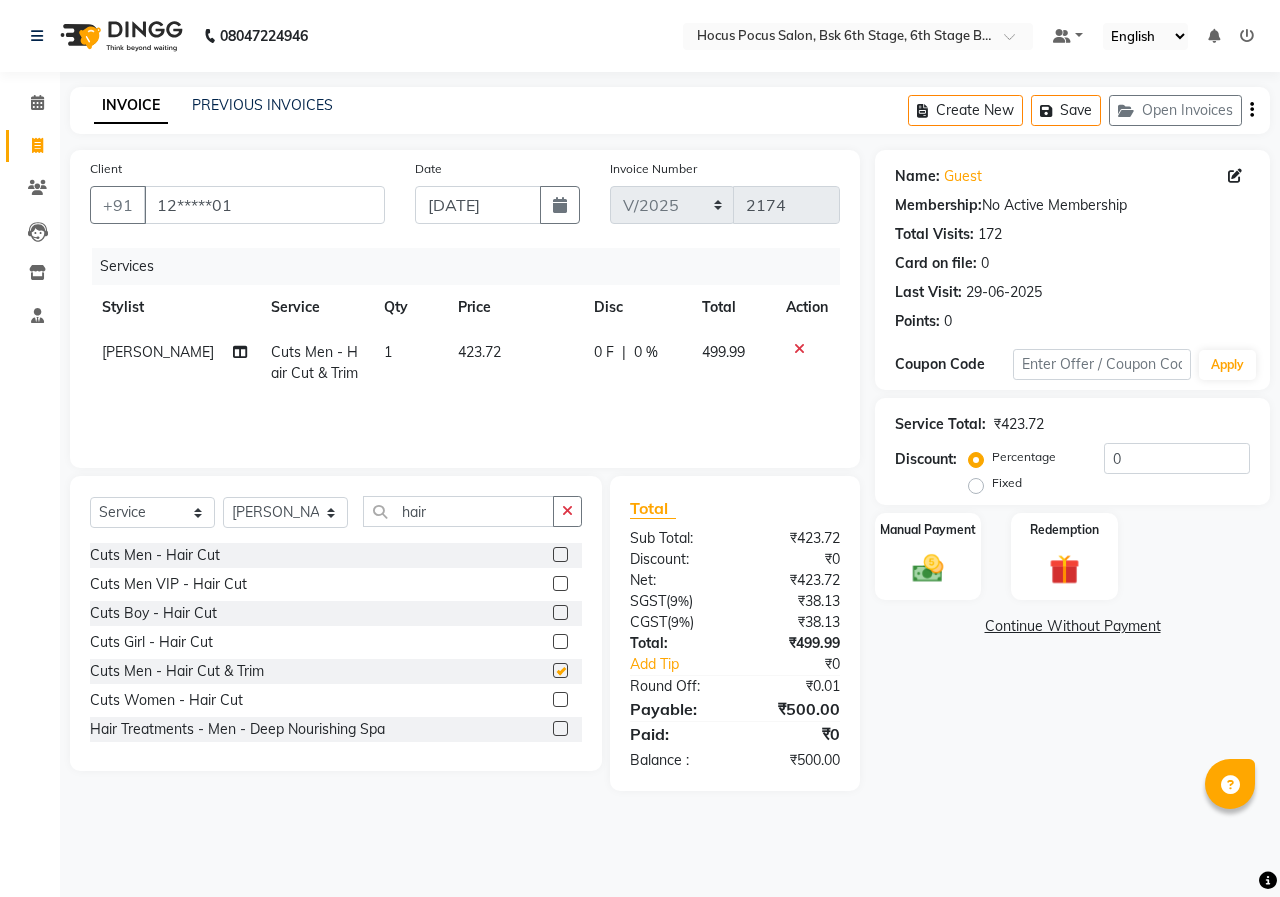 checkbox on "false" 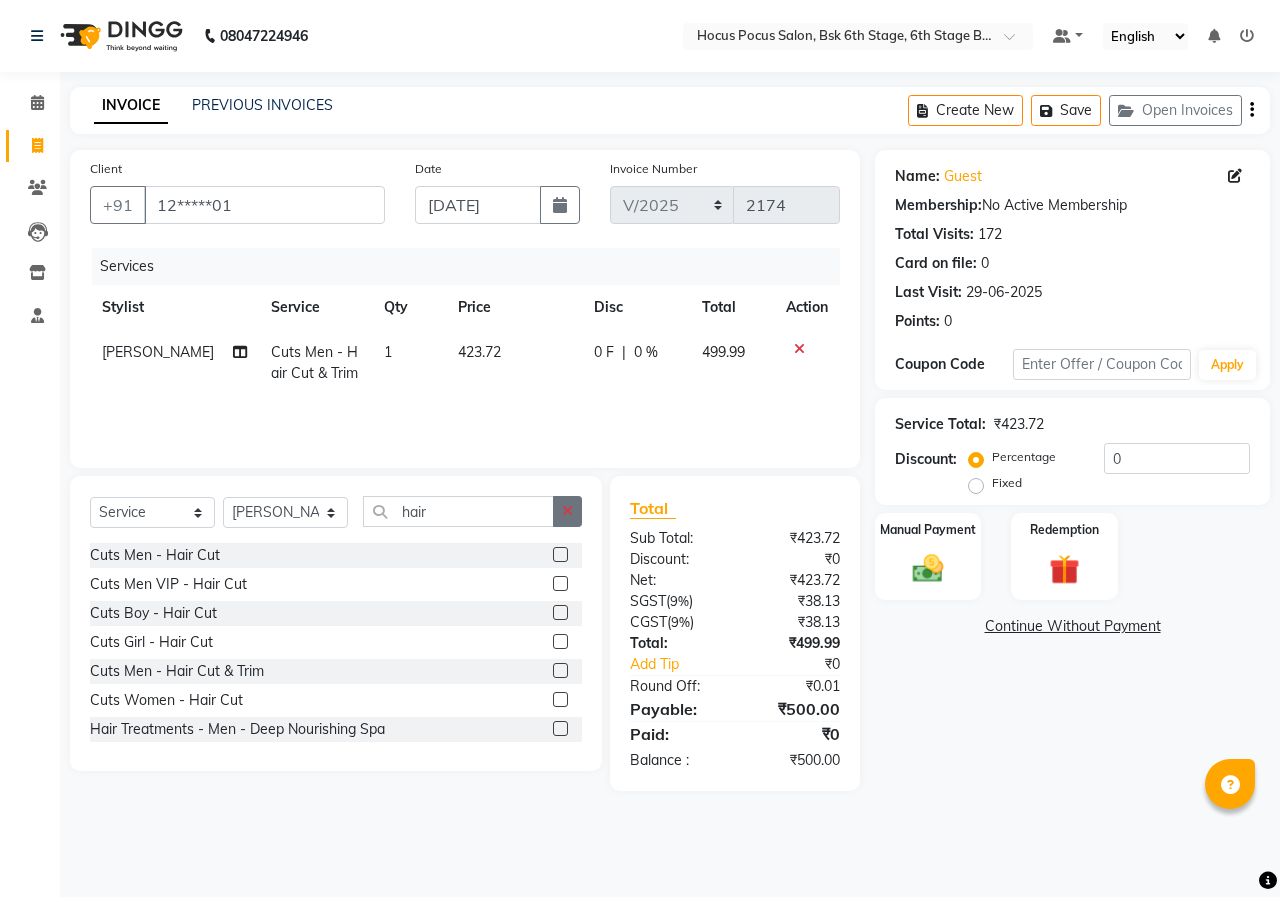 click 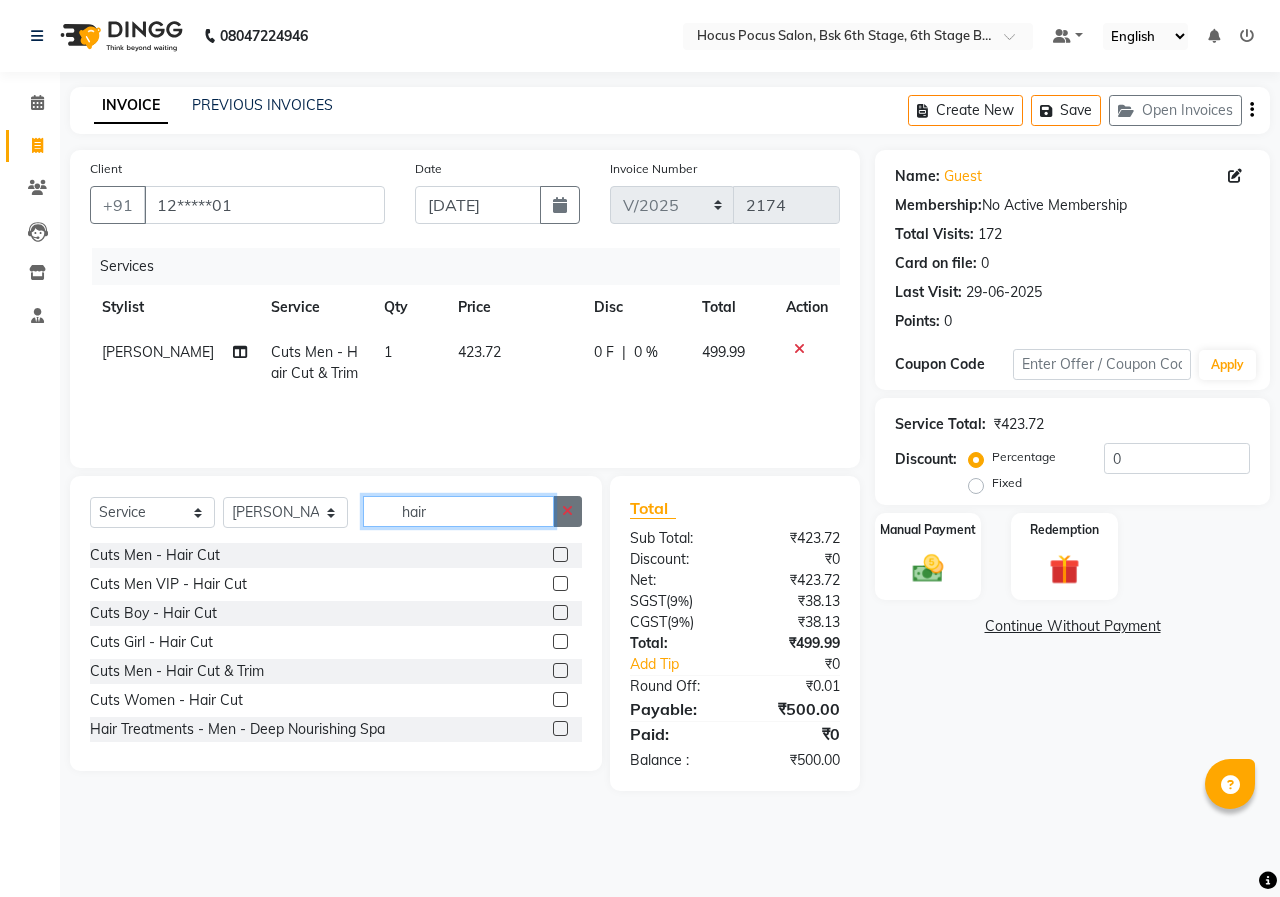 type 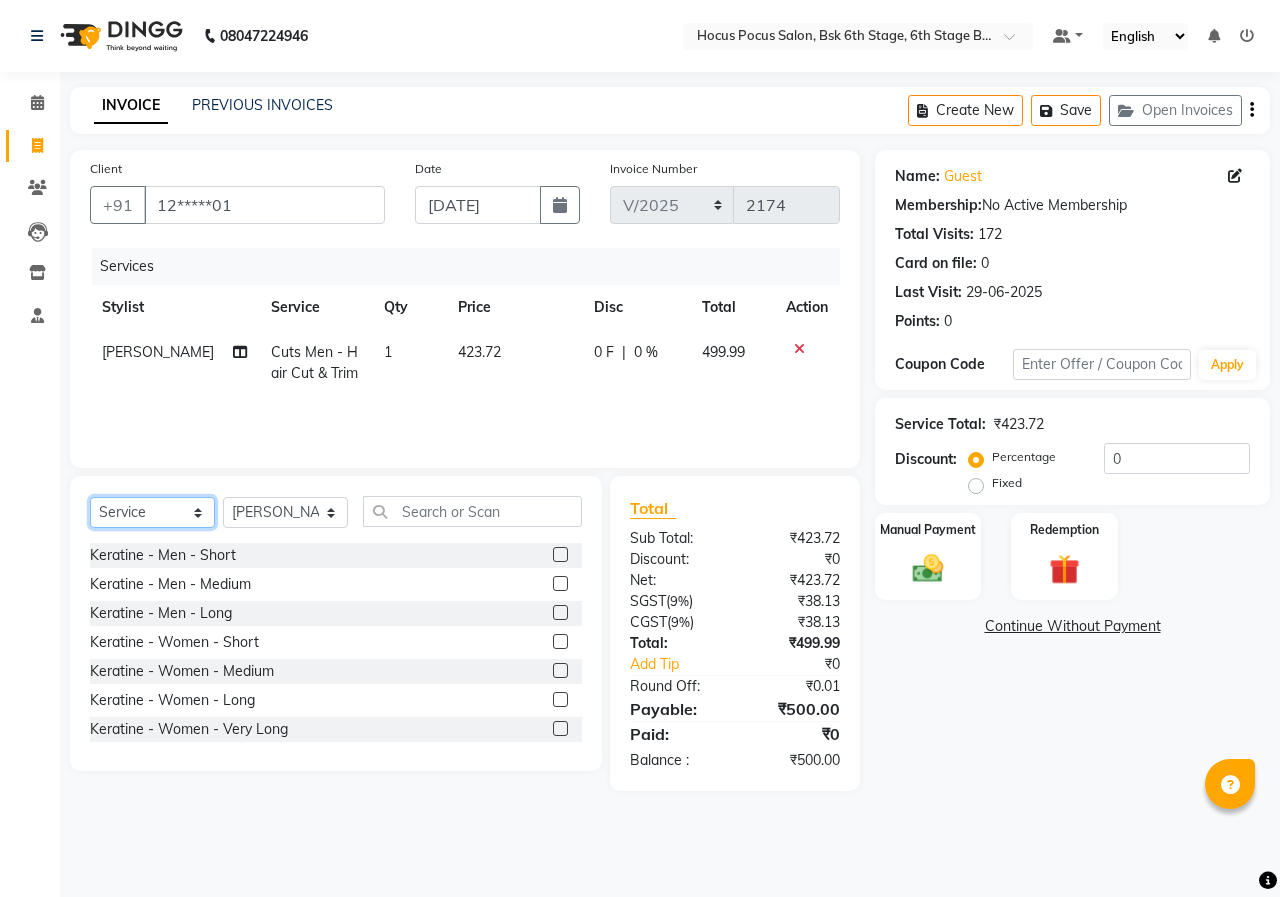 click on "Select  Service  Product  Membership  Package Voucher Prepaid Gift Card" 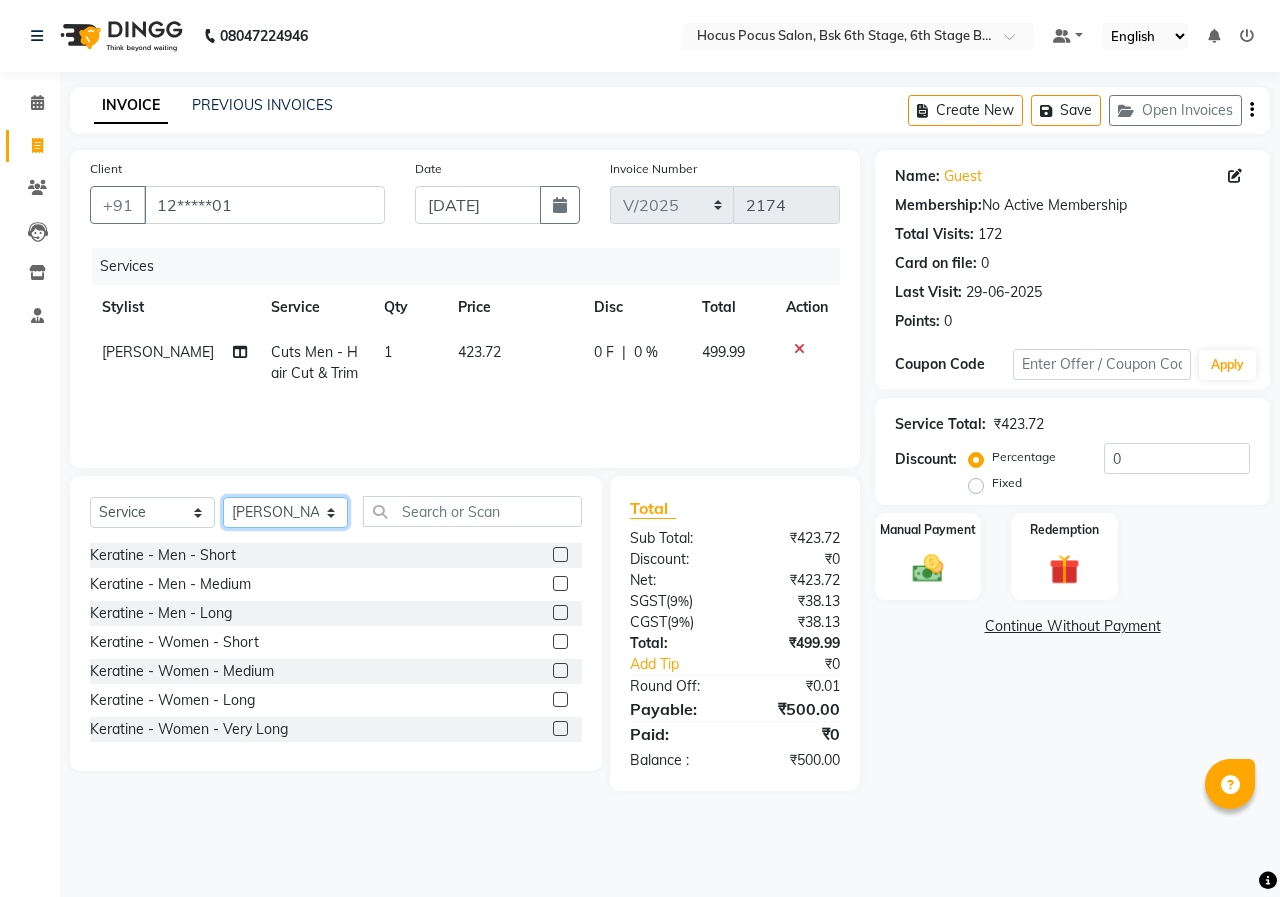 click on "Select Stylist [PERSON_NAME] hocus pocus  [PERSON_NAME] [PERSON_NAME] [PERSON_NAME] [PERSON_NAME]" 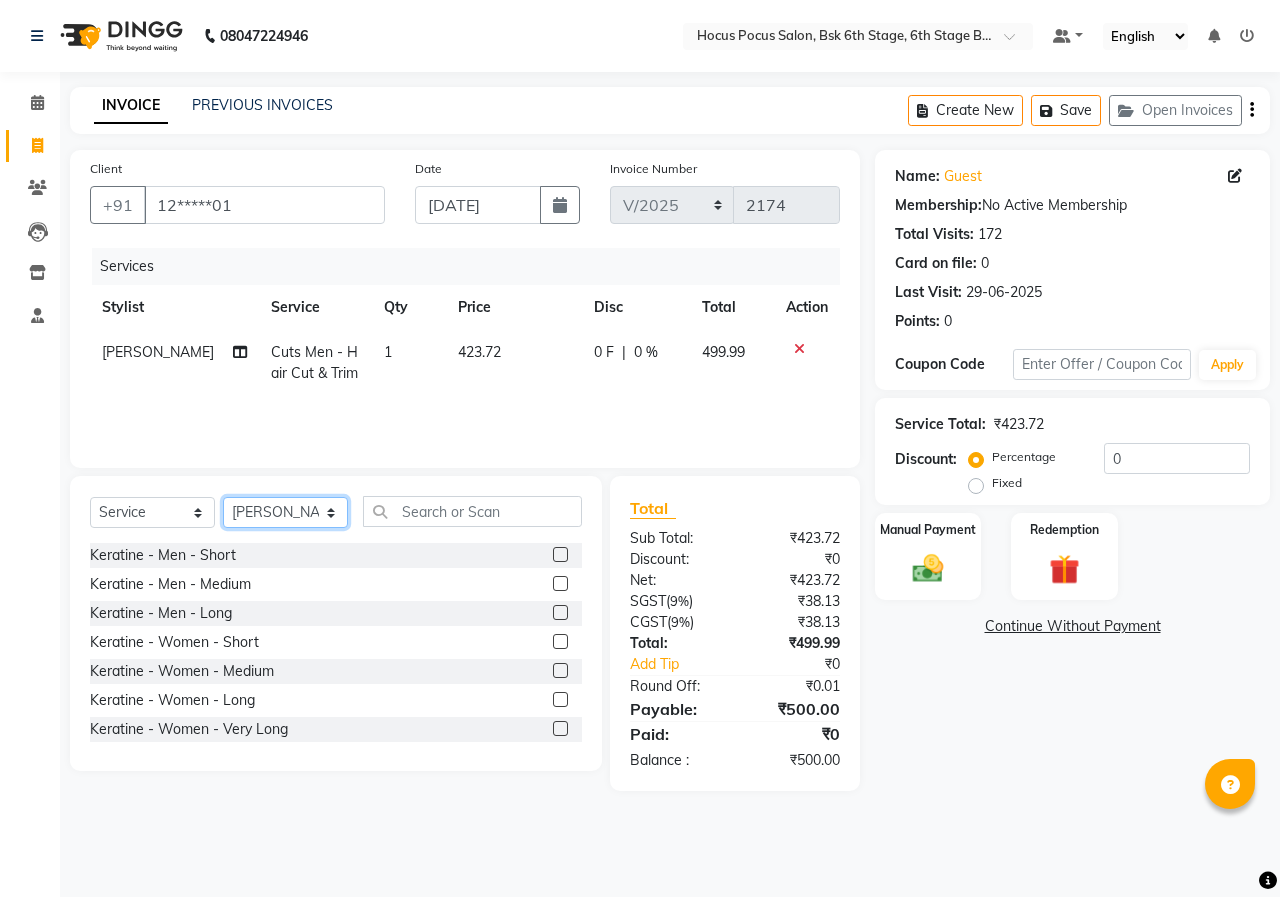 select on "78947" 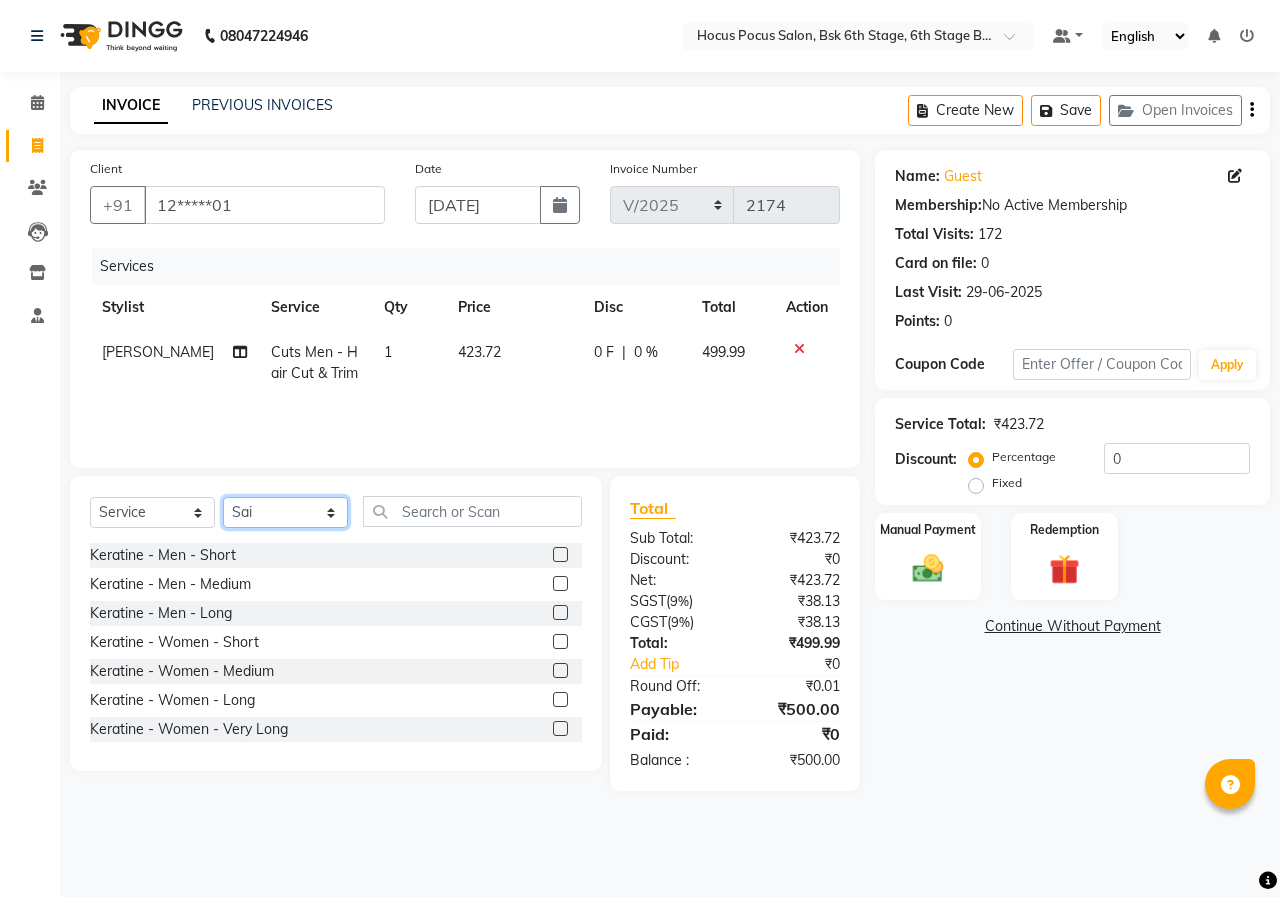 click on "Select Stylist [PERSON_NAME] hocus pocus  [PERSON_NAME] [PERSON_NAME] [PERSON_NAME] [PERSON_NAME]" 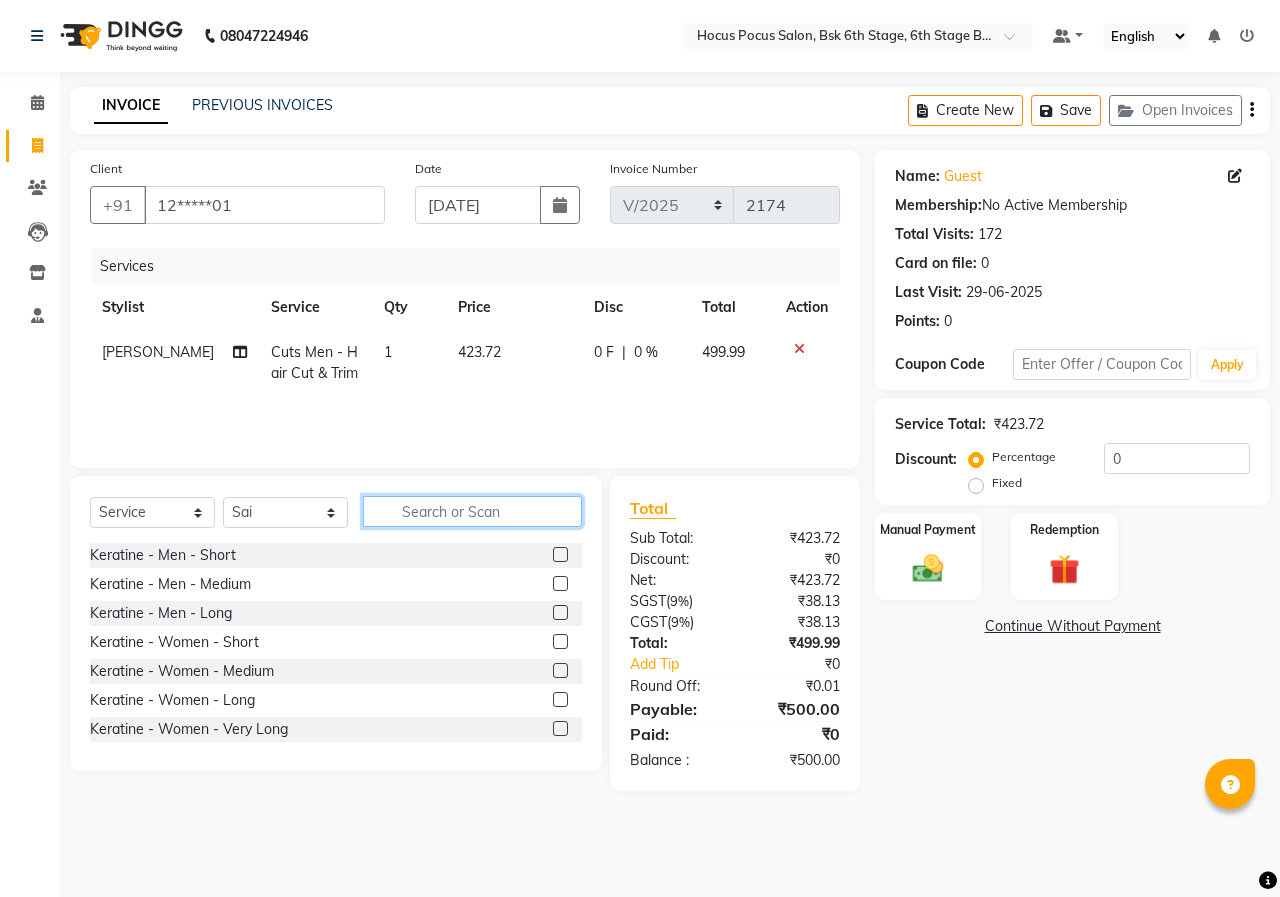 click 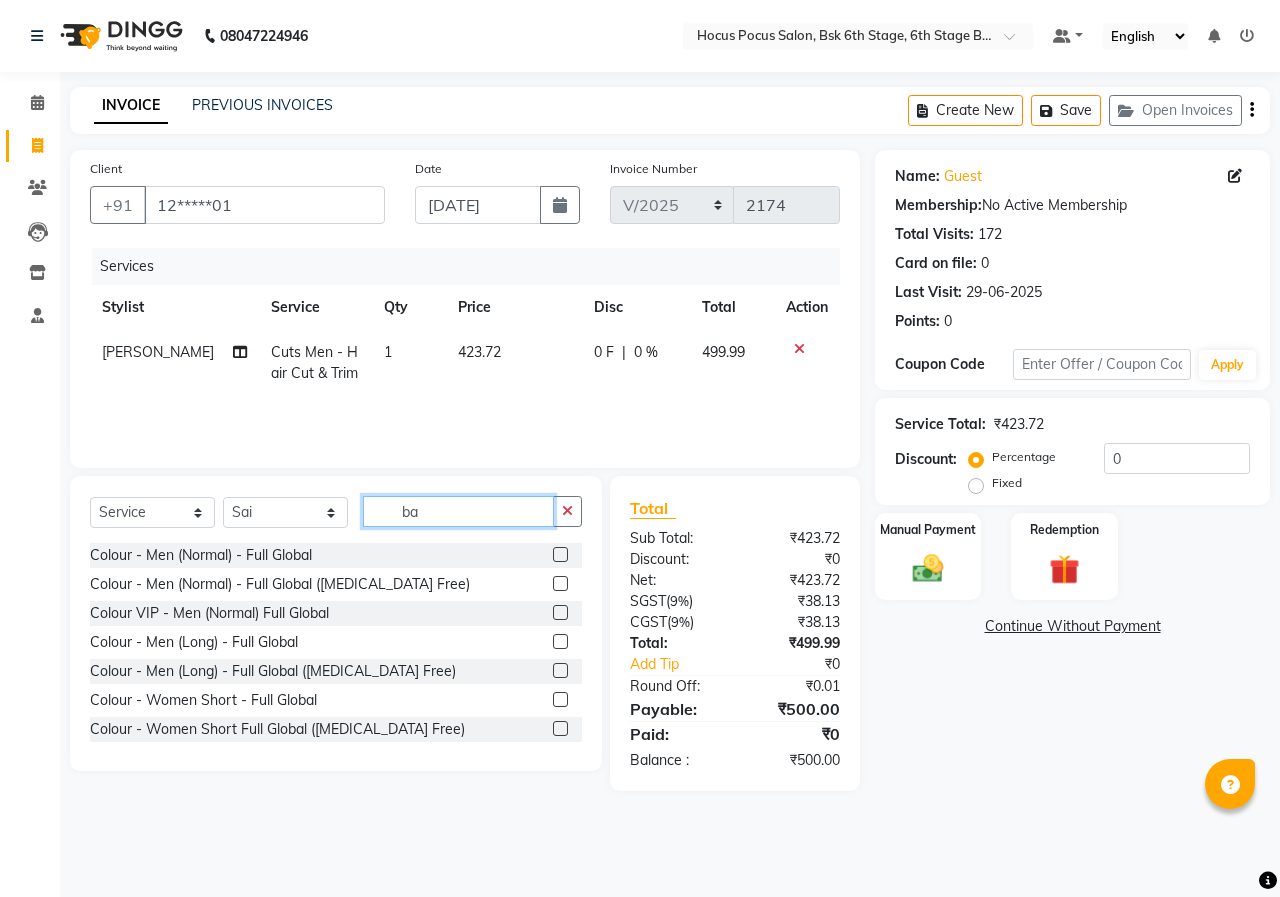 type on "b" 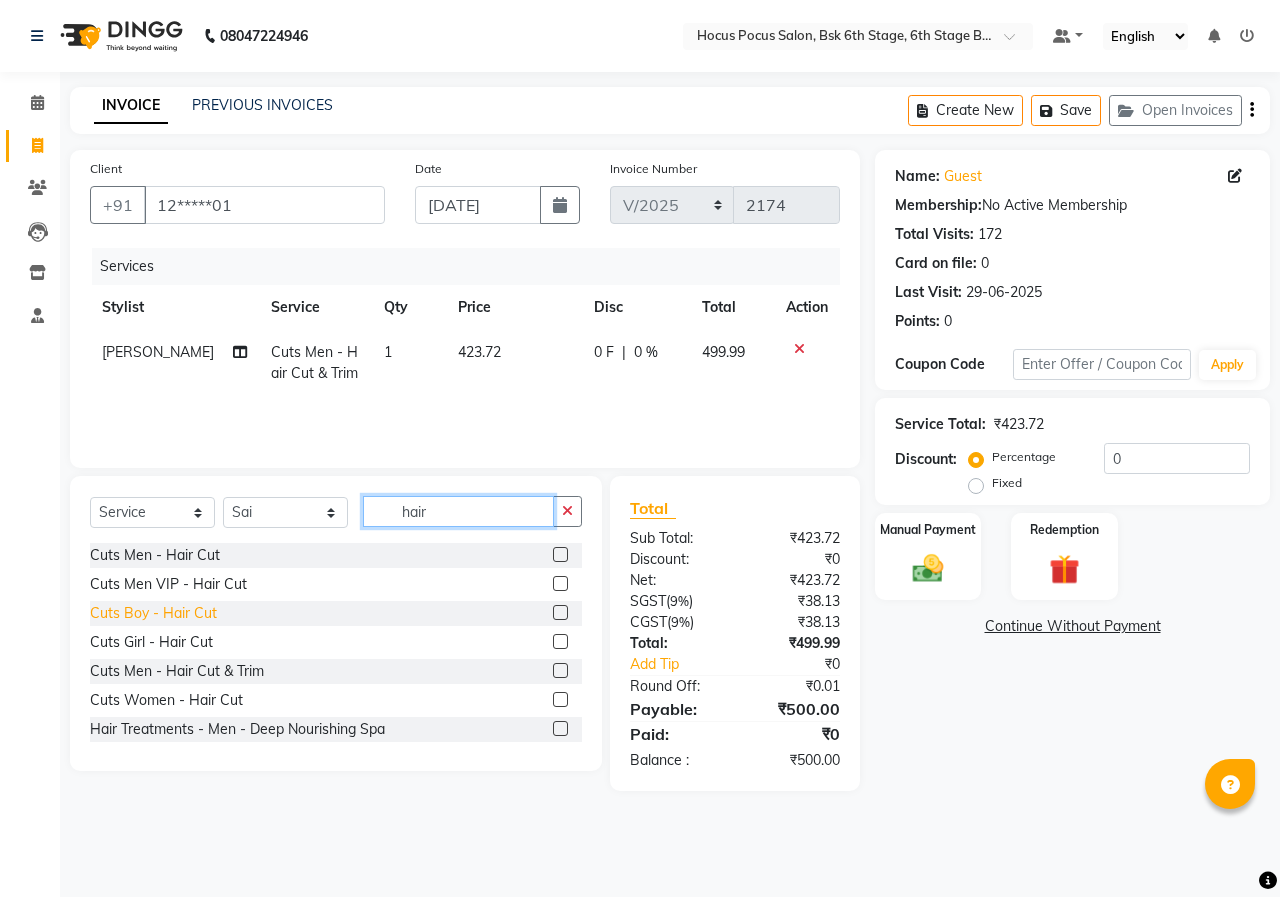 type on "hair" 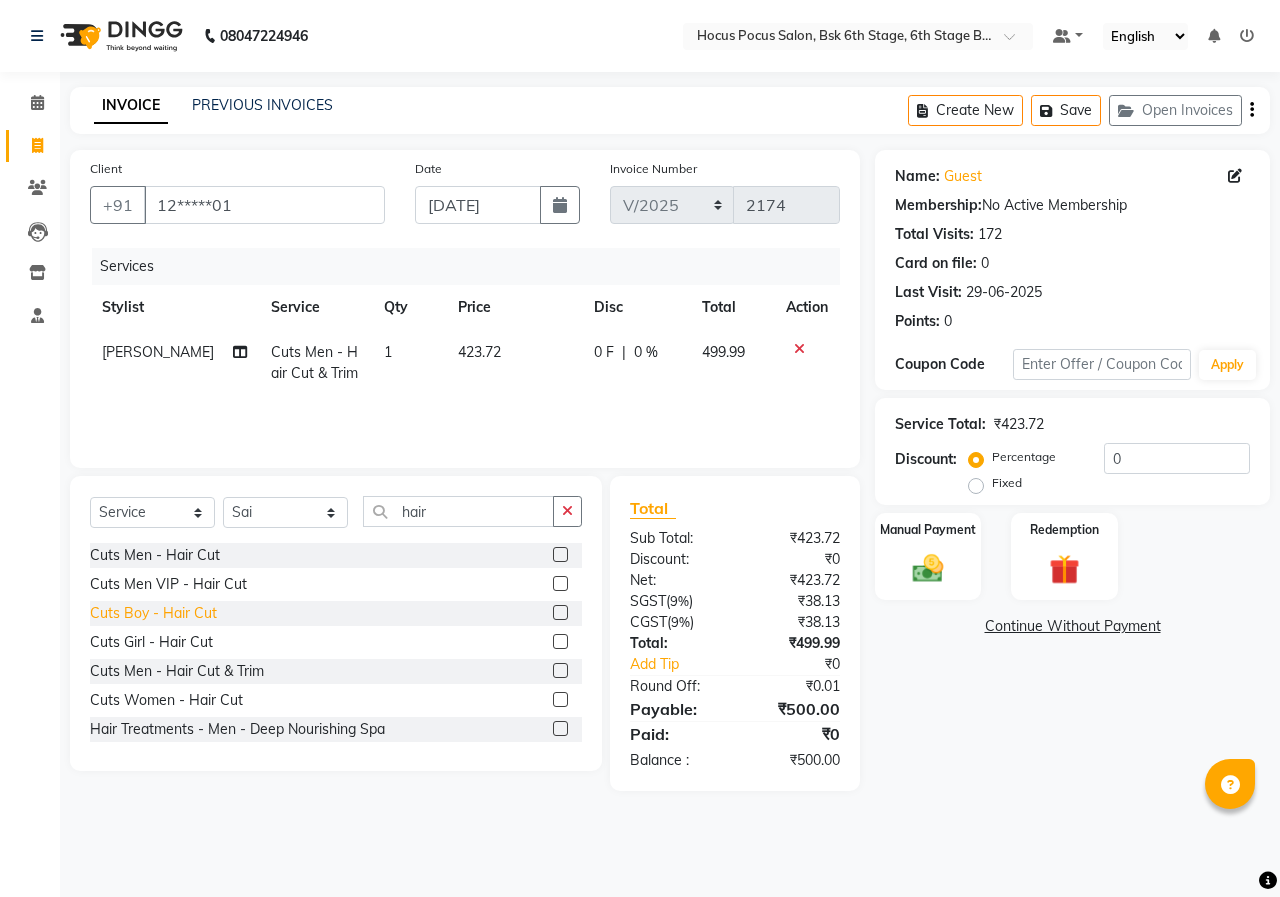 click on "Cuts Boy - Hair Cut" 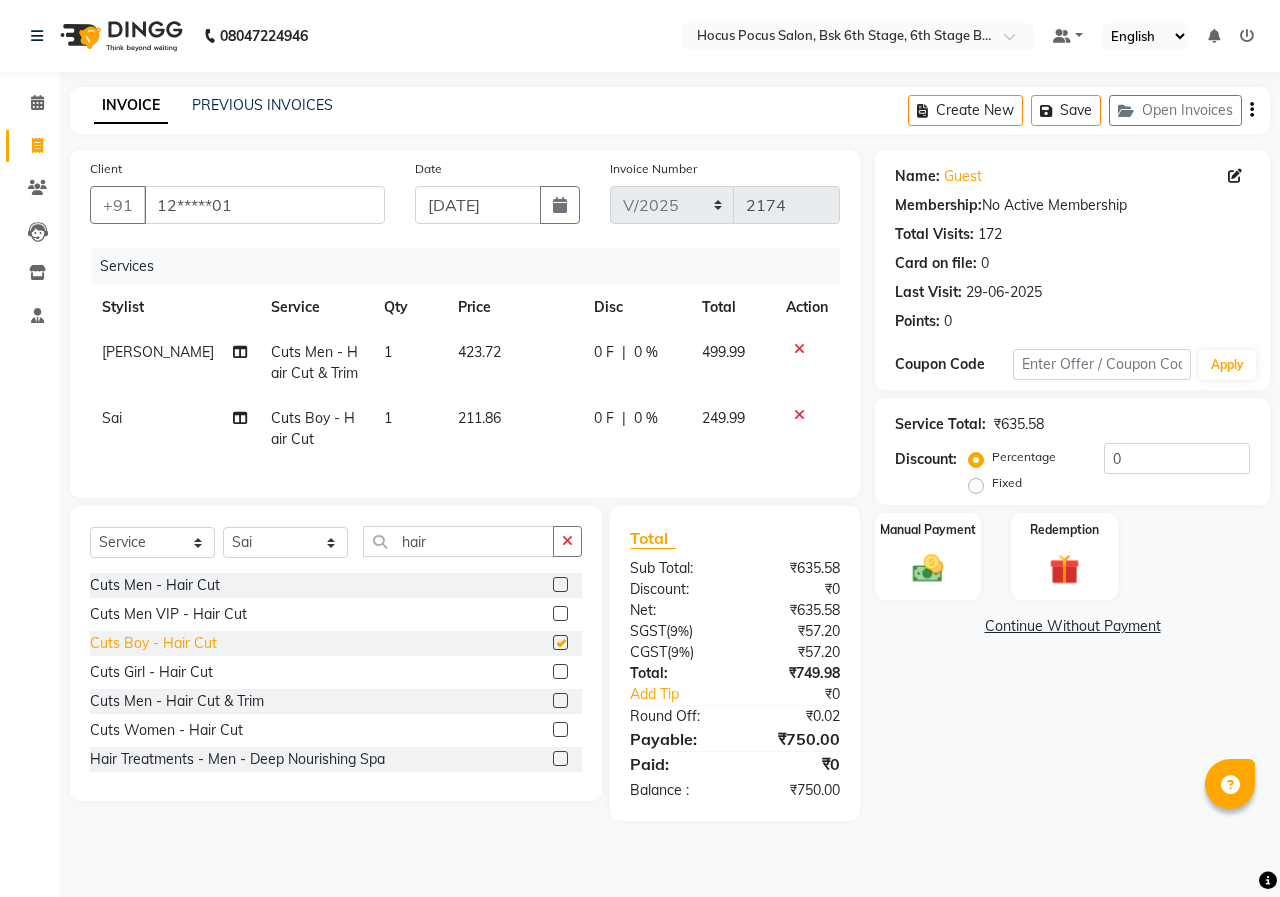 checkbox on "false" 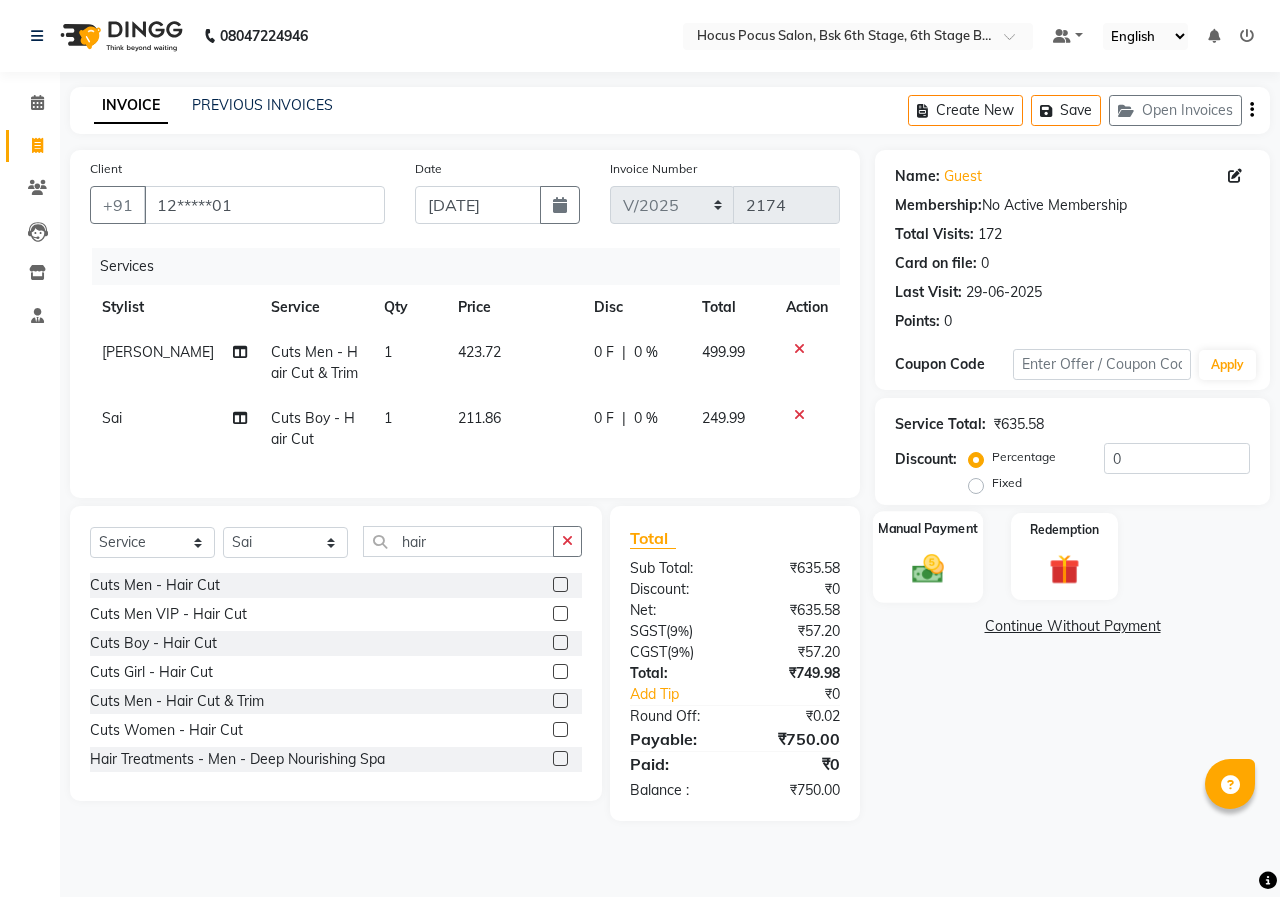 click 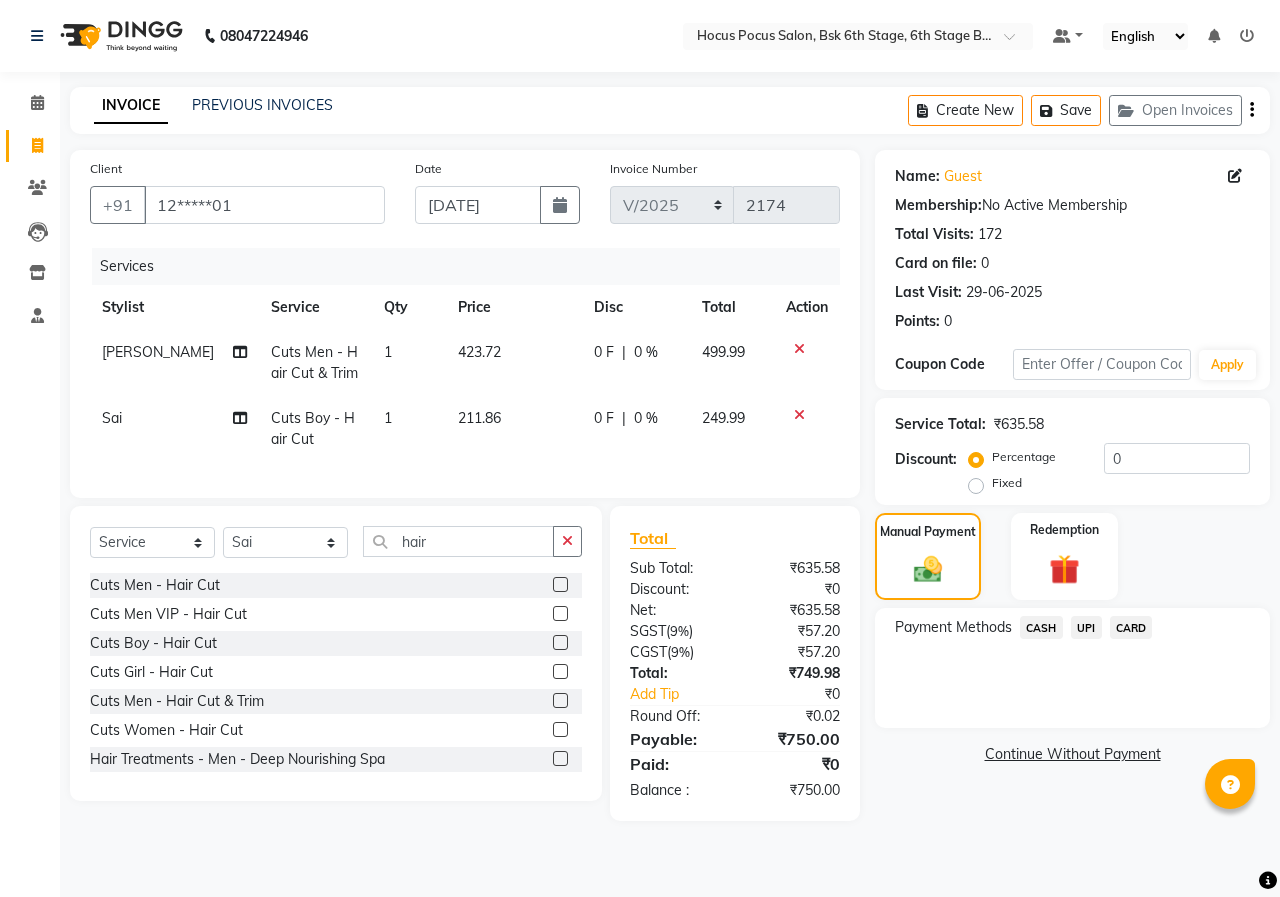 click on "CASH" 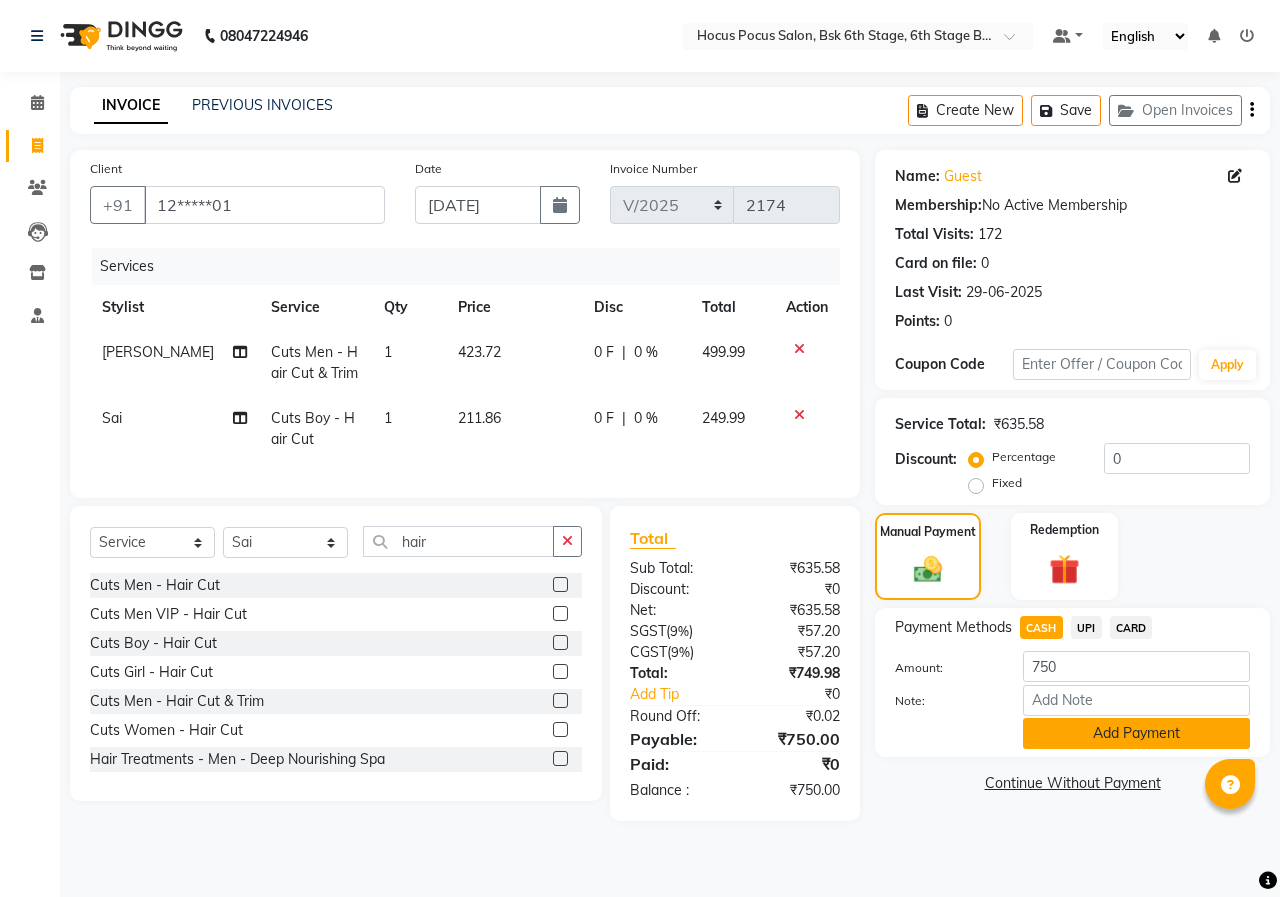 click on "Add Payment" 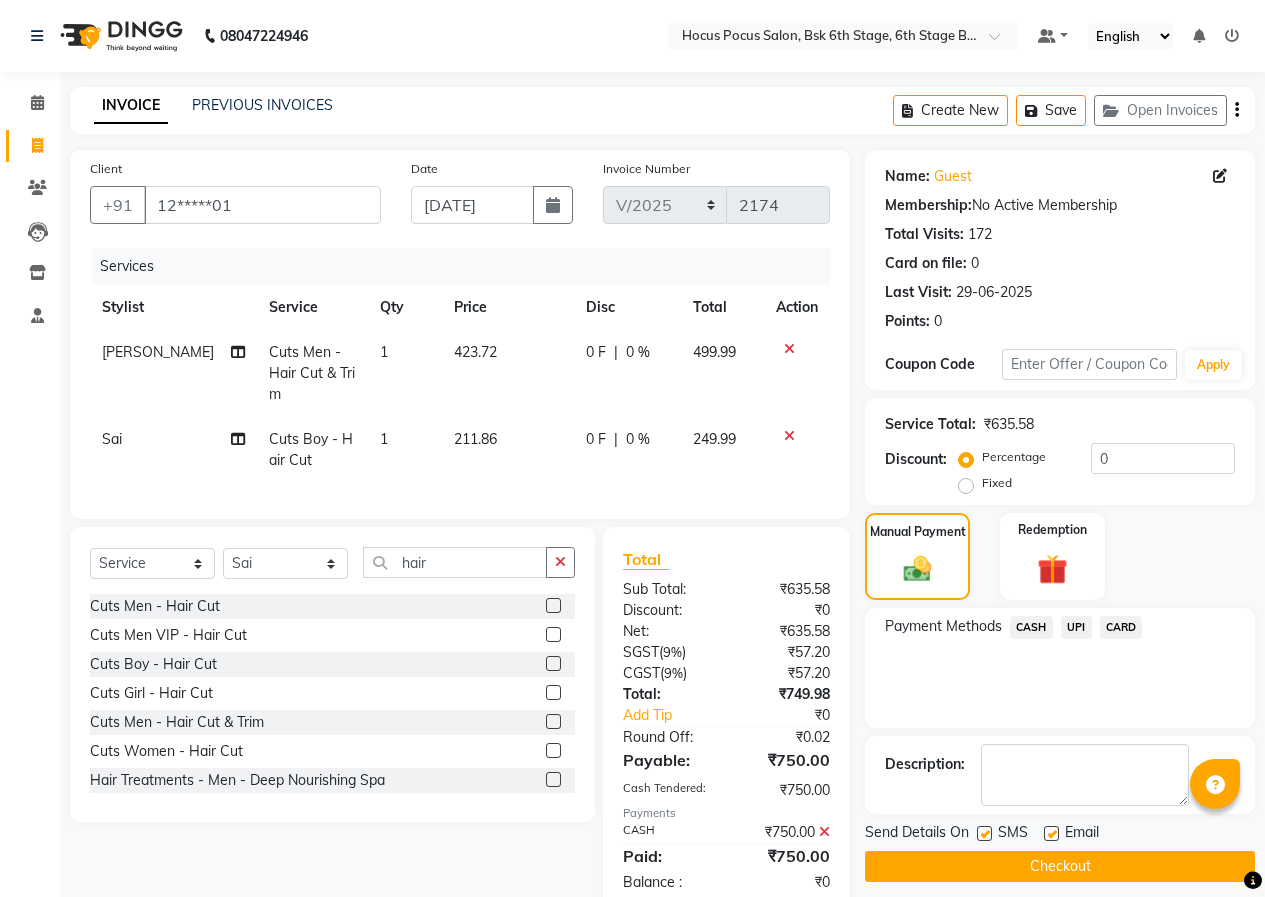 click 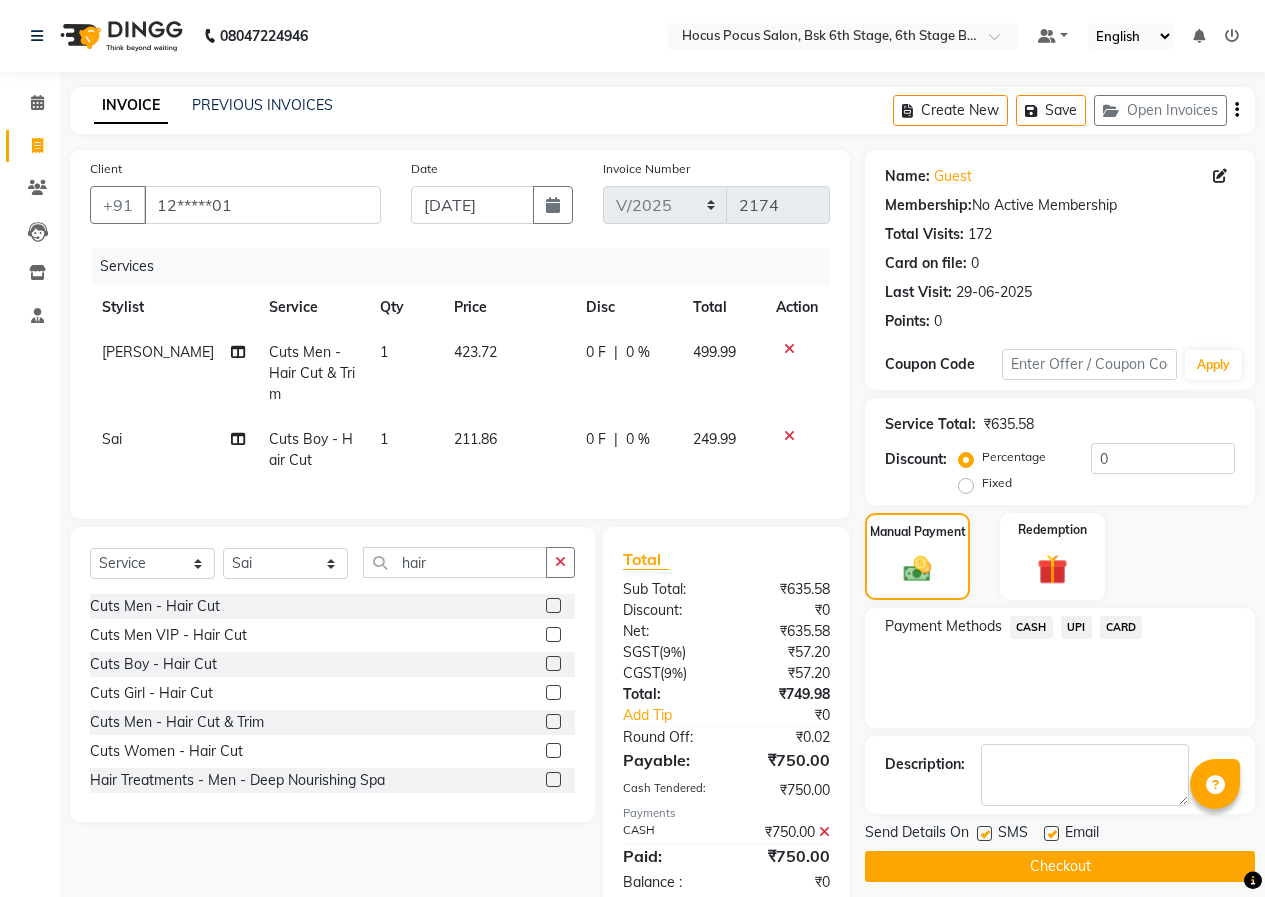 click at bounding box center (983, 834) 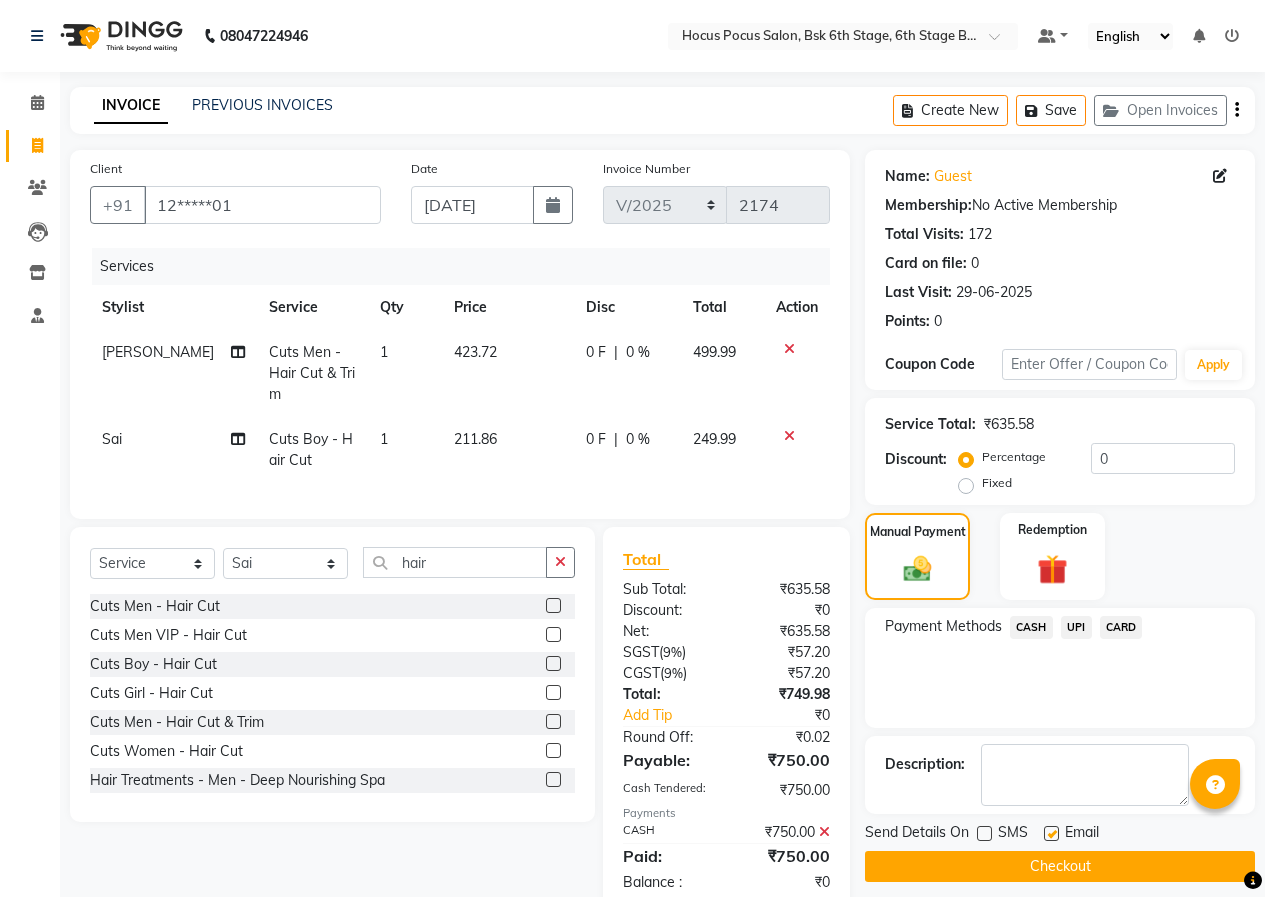 click on "Checkout" 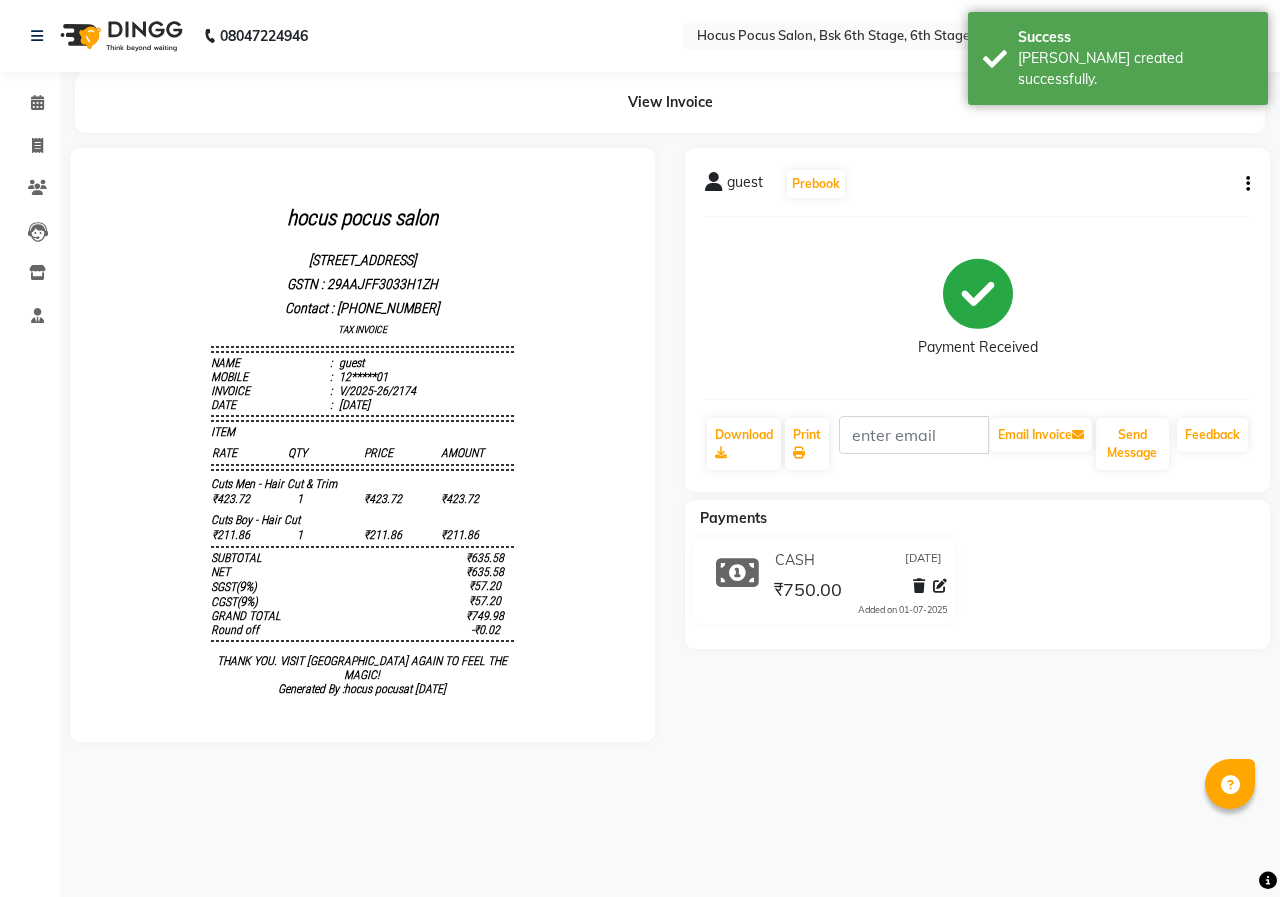 scroll, scrollTop: 0, scrollLeft: 0, axis: both 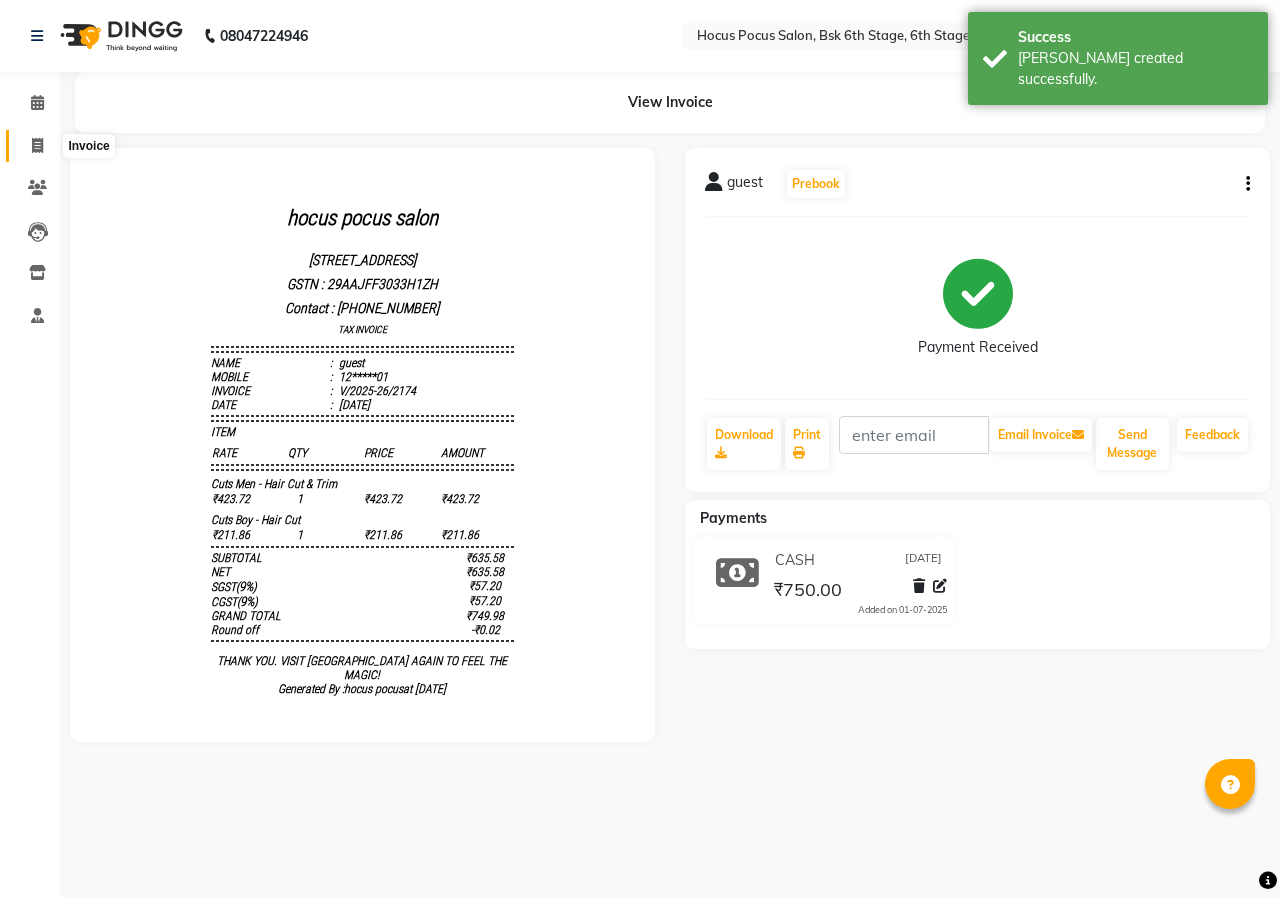 click 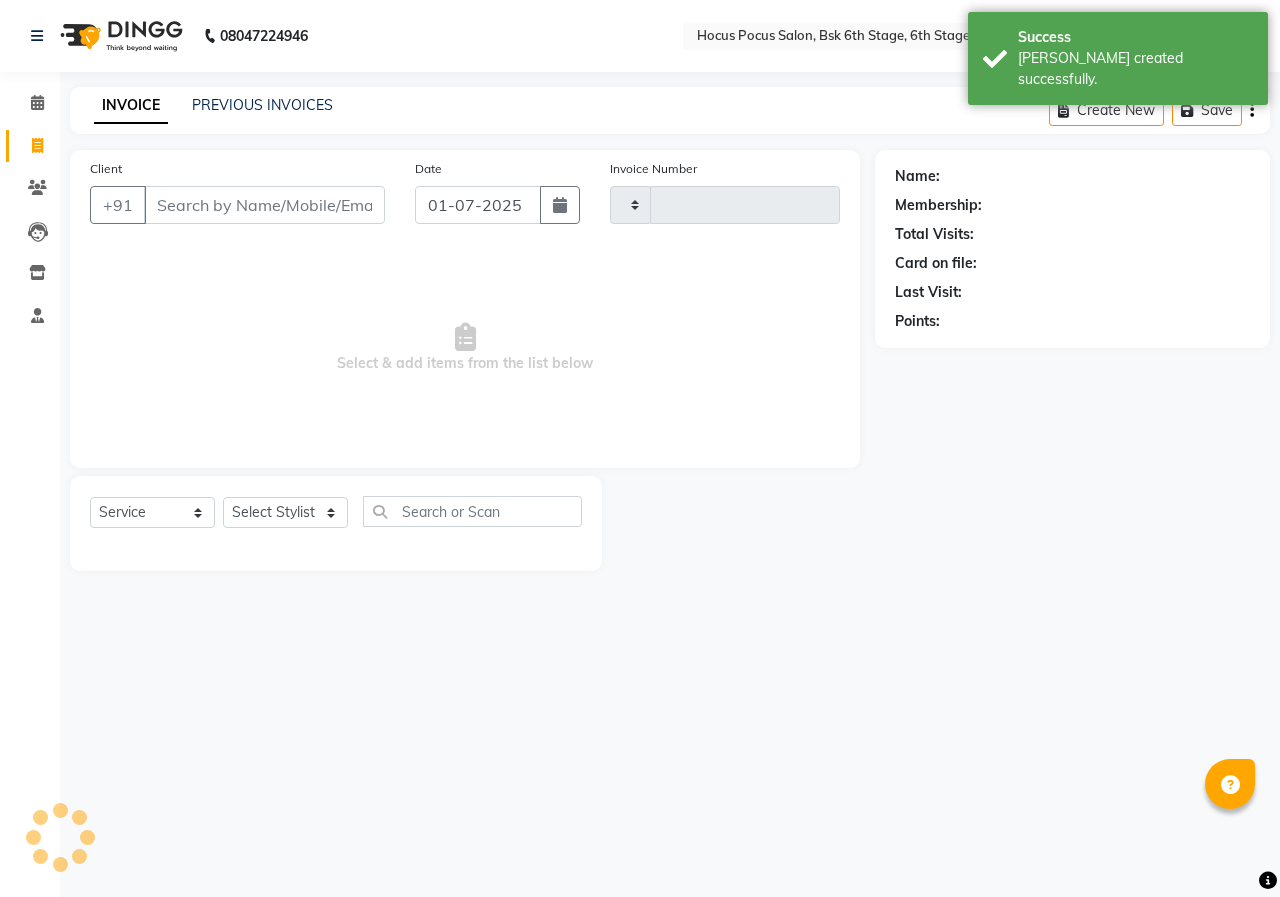 type on "2175" 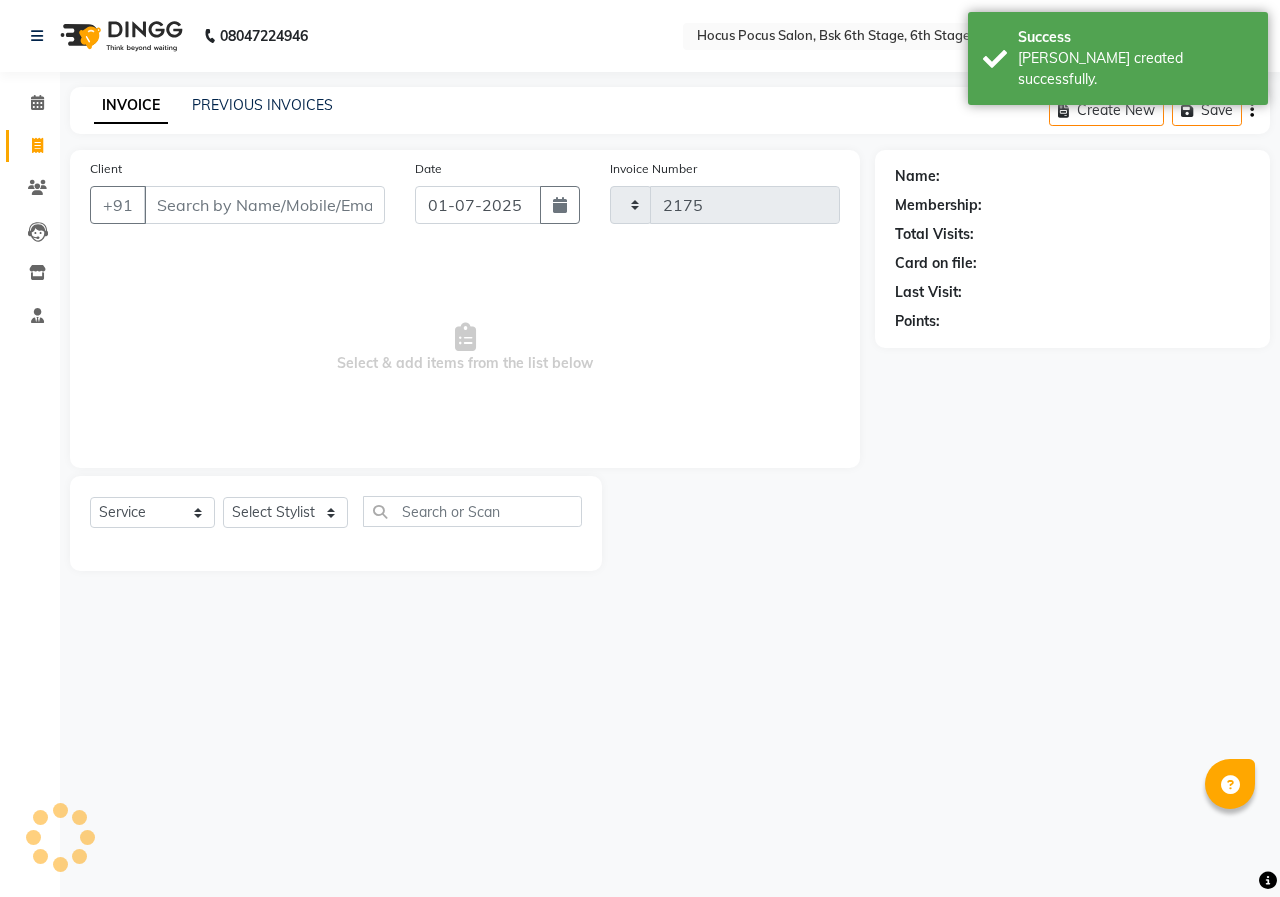select on "5242" 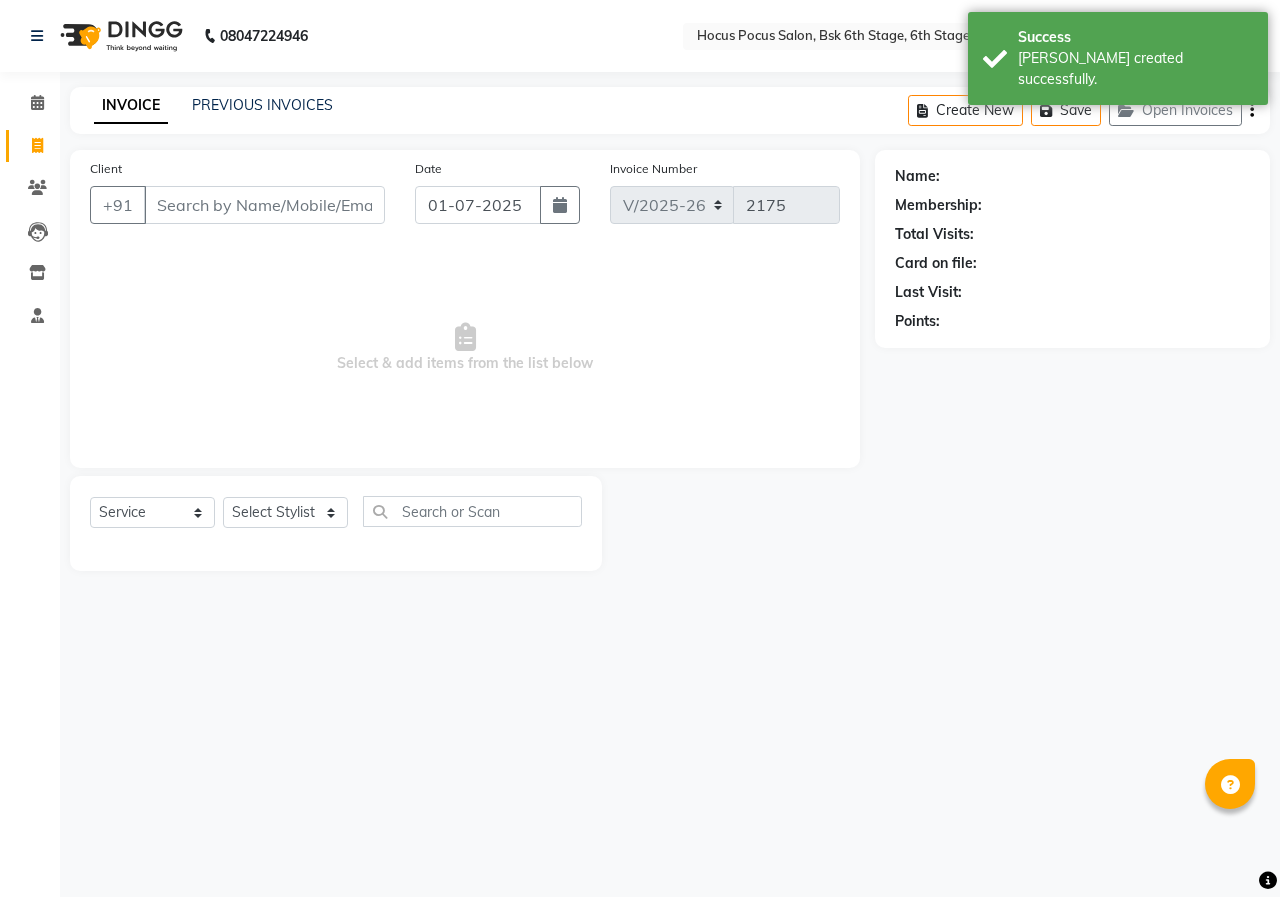 select on "package" 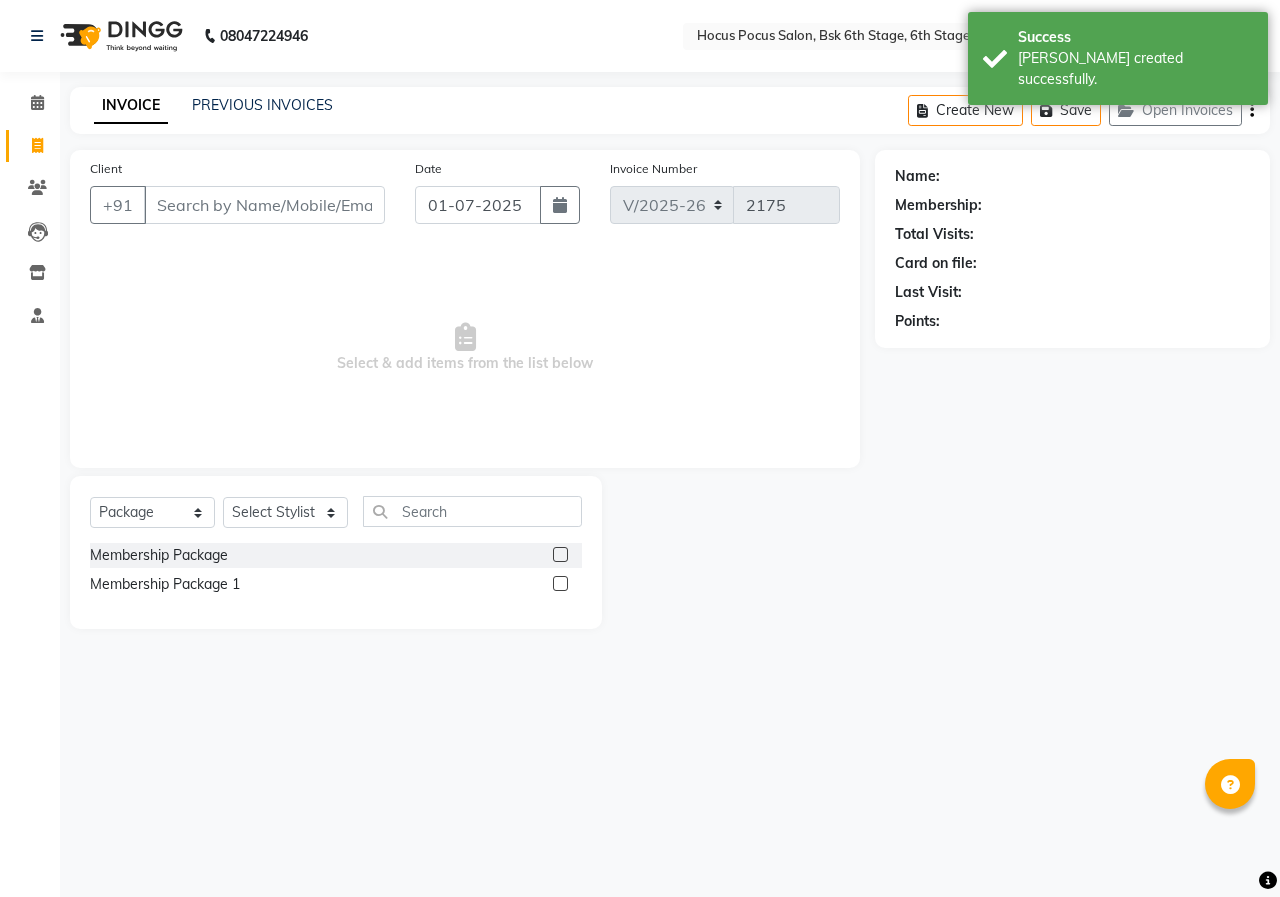 click on "Client" at bounding box center [264, 205] 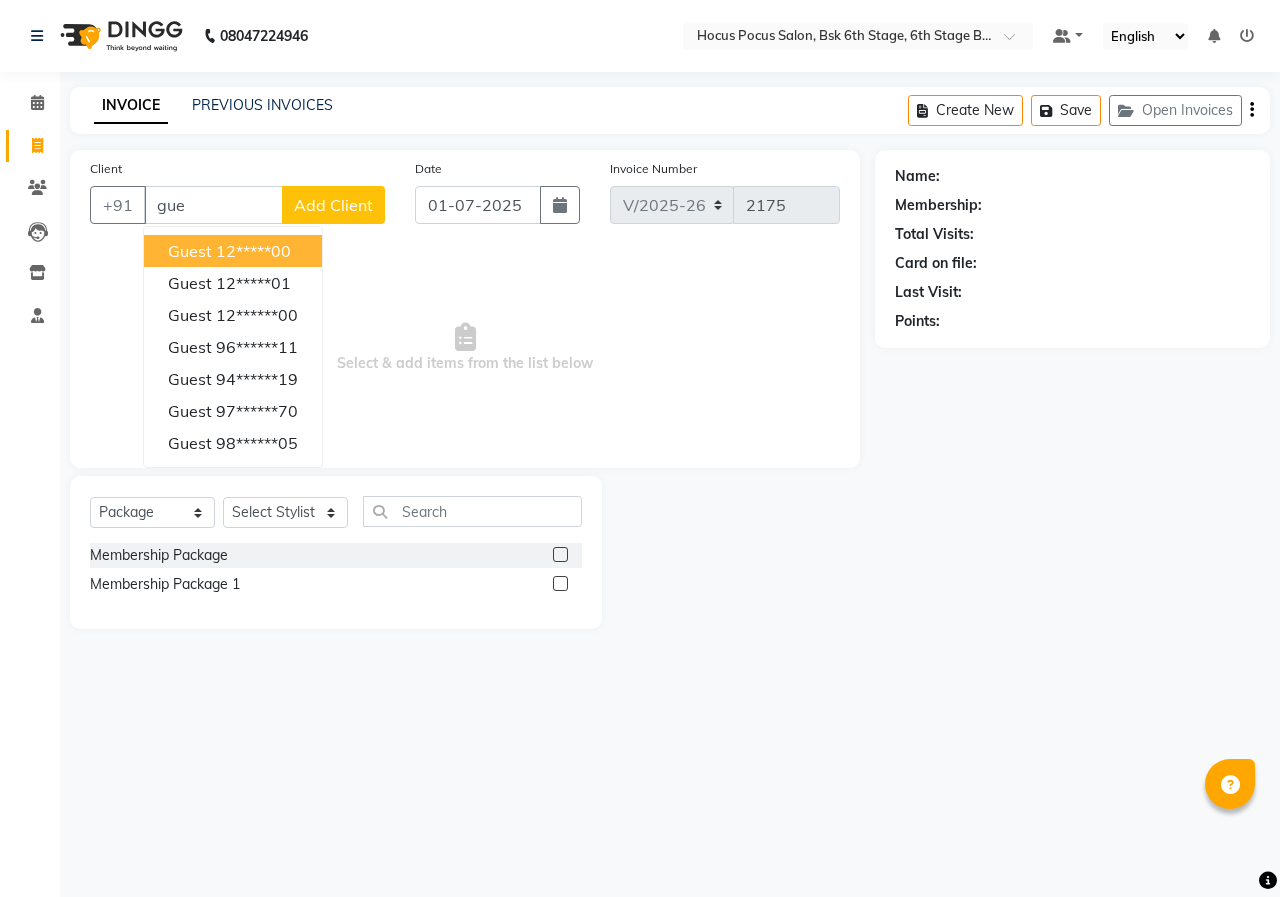 click on "12*****00" at bounding box center [253, 251] 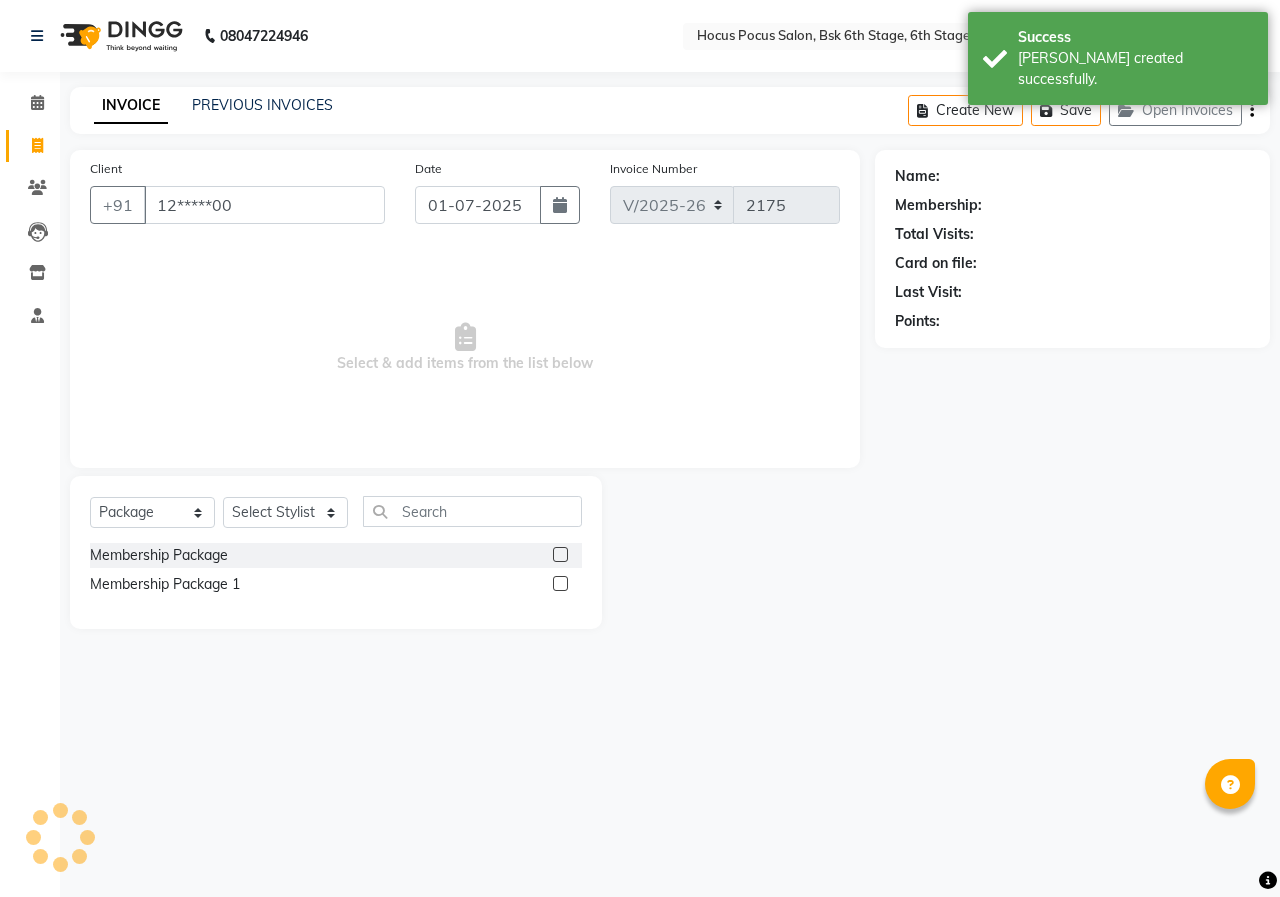 type on "12*****00" 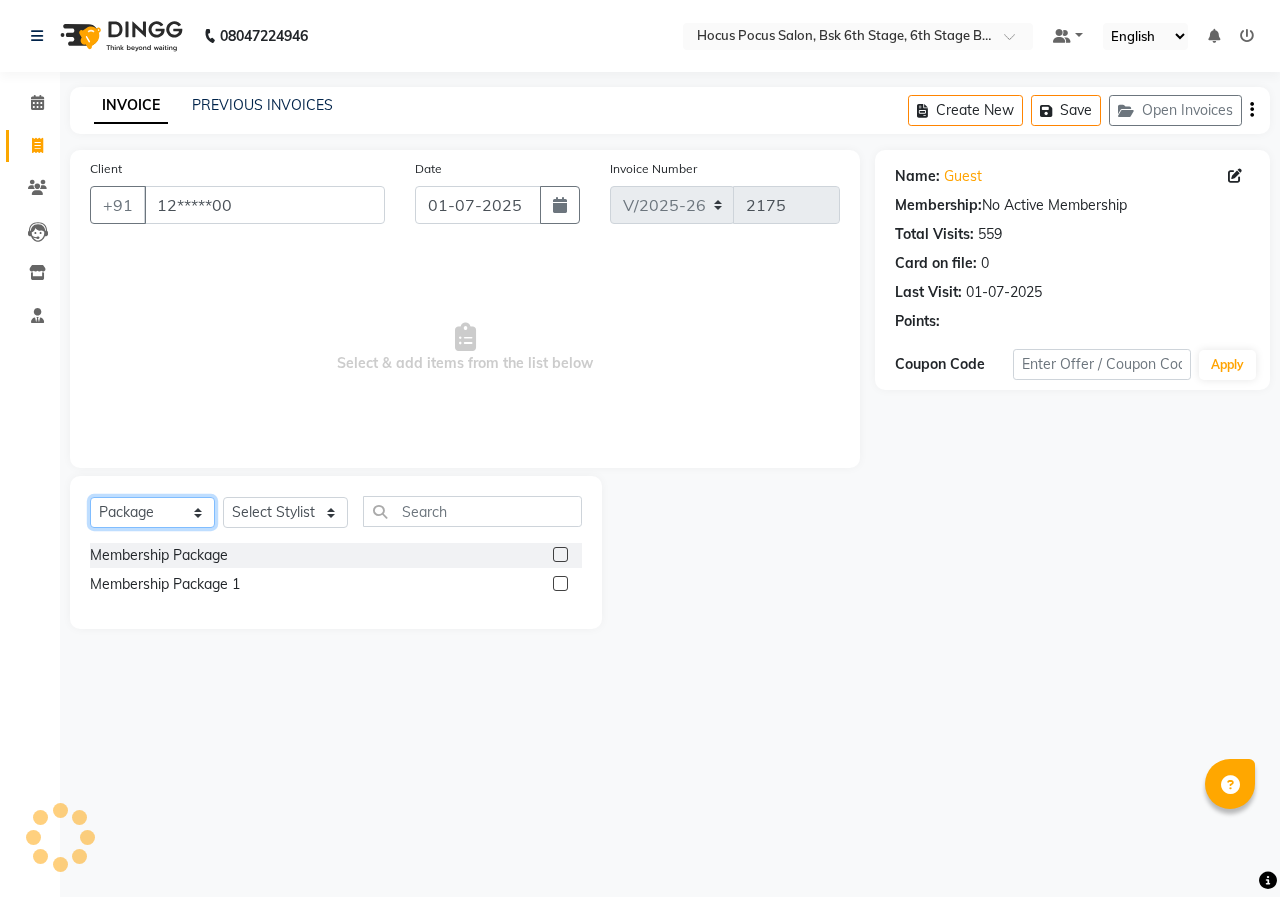 click on "Select  Service  Product  Membership  Package Voucher Prepaid Gift Card" 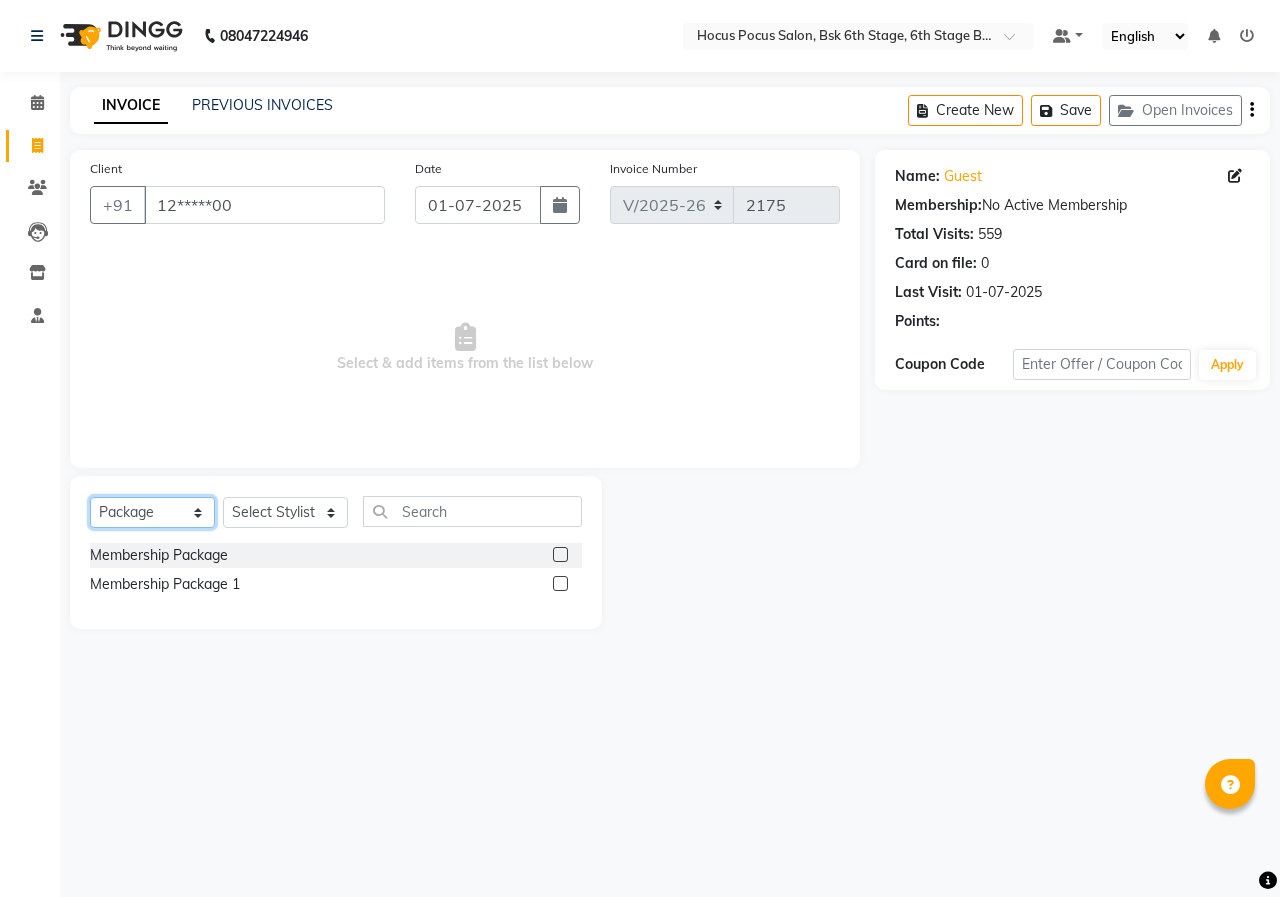 select on "service" 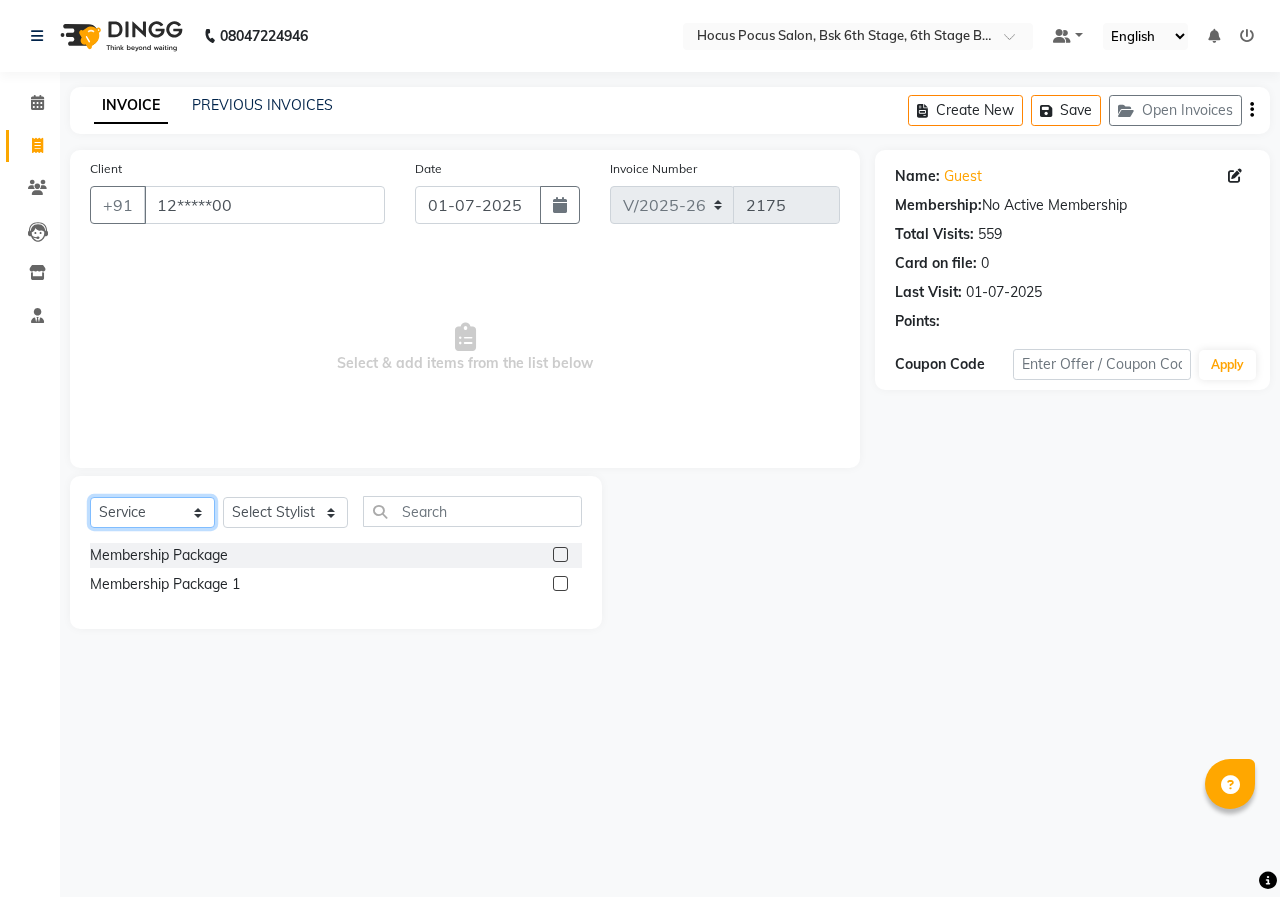 click on "Select  Service  Product  Membership  Package Voucher Prepaid Gift Card" 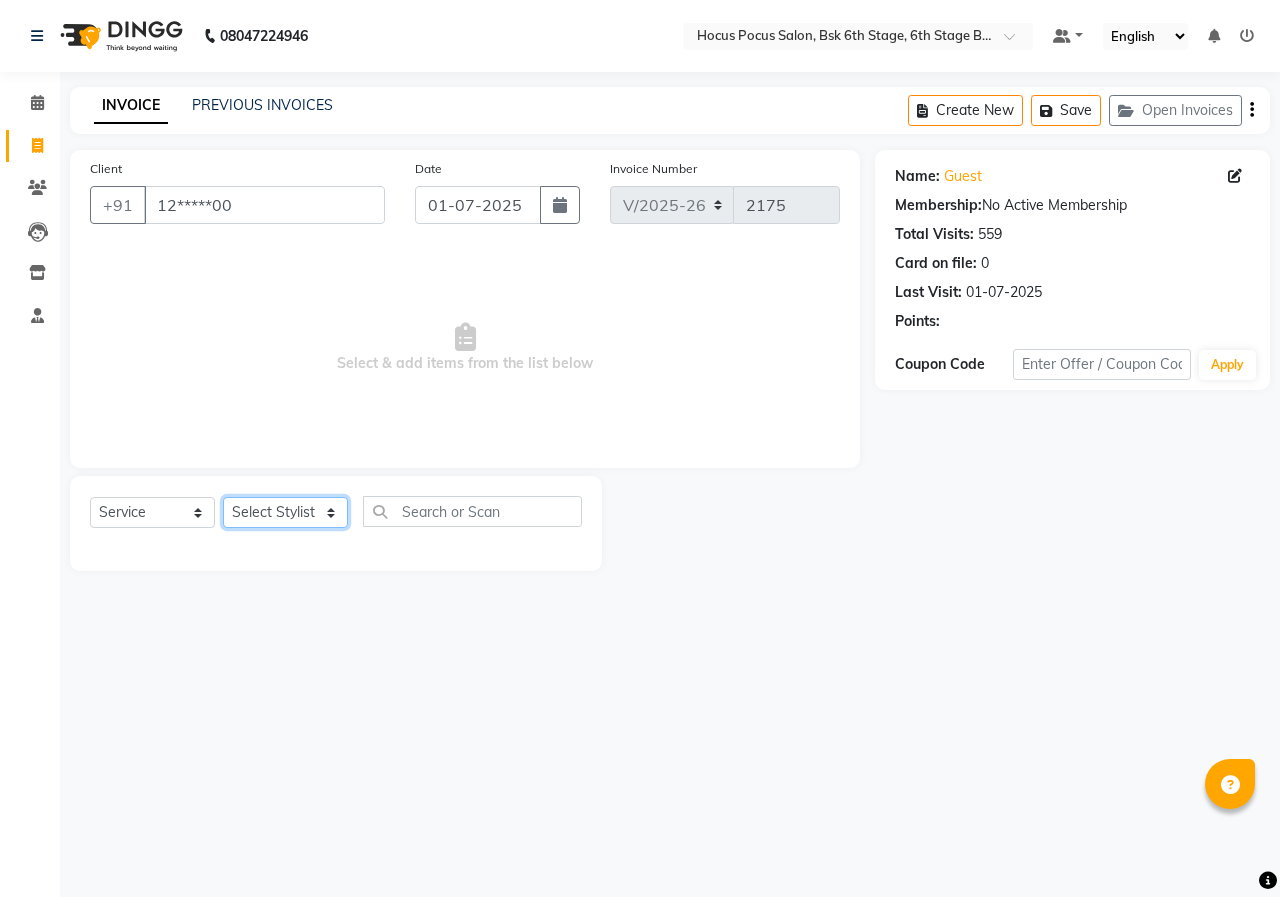 click on "Select Stylist [PERSON_NAME] hocus pocus  [PERSON_NAME] [PERSON_NAME] [PERSON_NAME] [PERSON_NAME]" 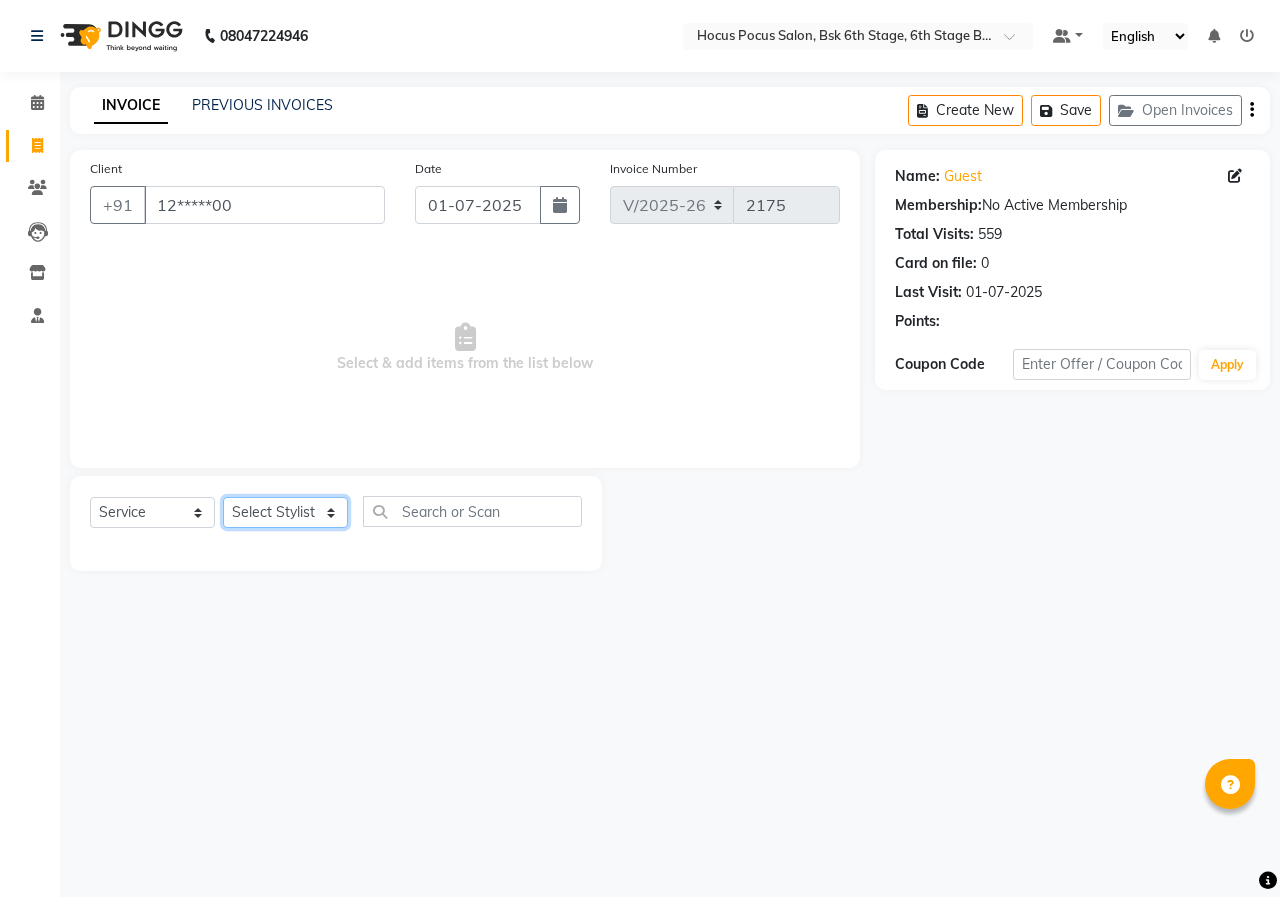 select on "79746" 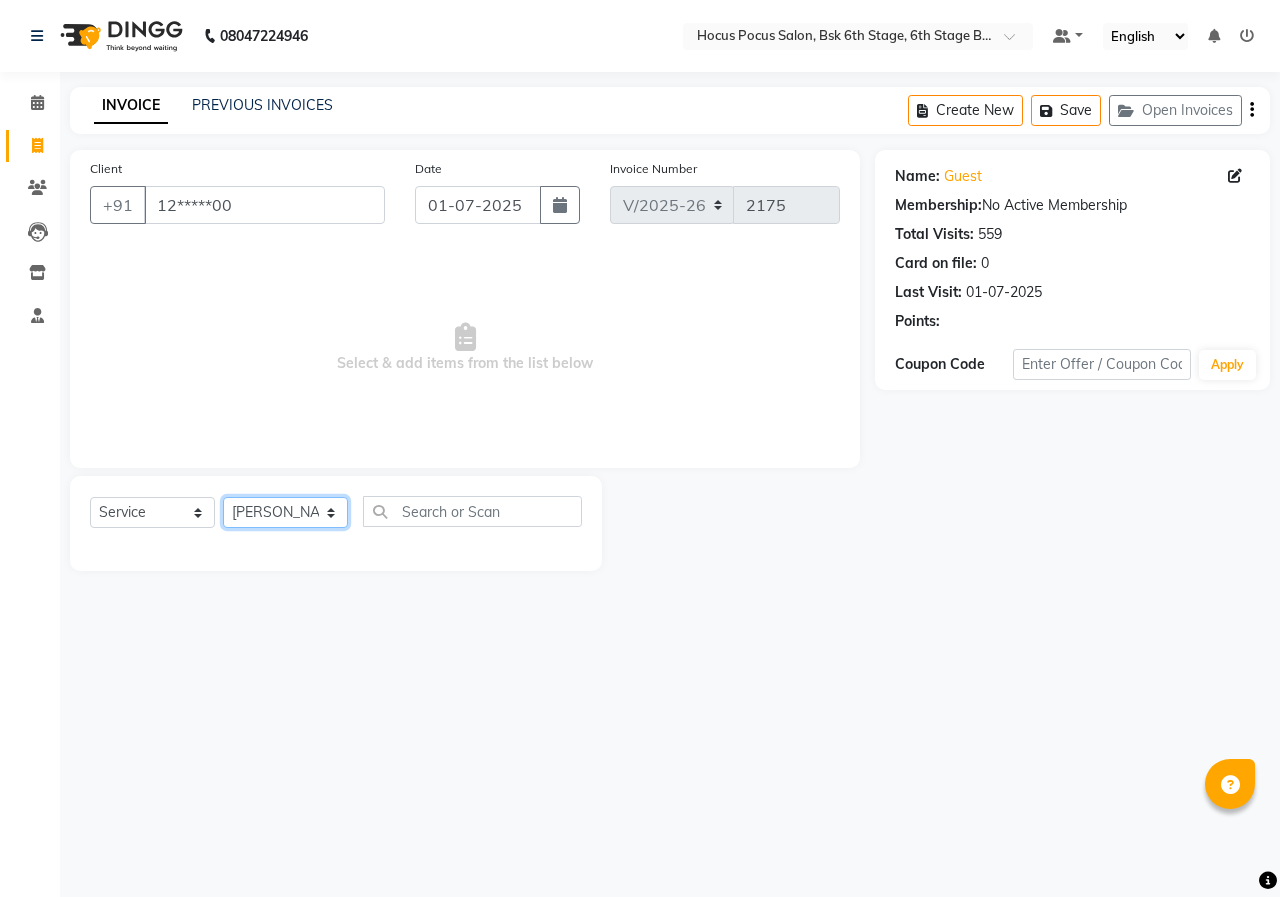 click on "Select Stylist [PERSON_NAME] hocus pocus  [PERSON_NAME] [PERSON_NAME] [PERSON_NAME] [PERSON_NAME]" 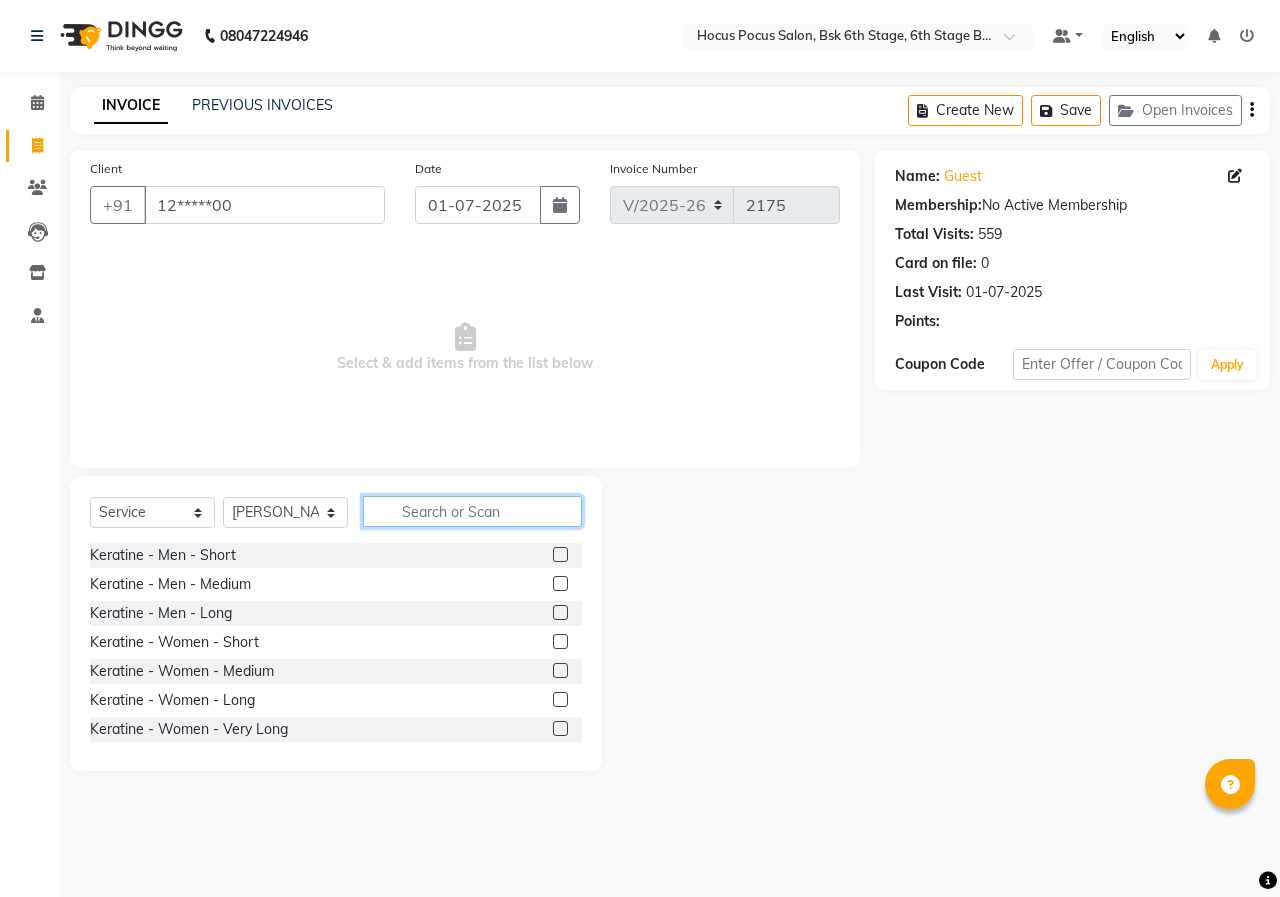 click 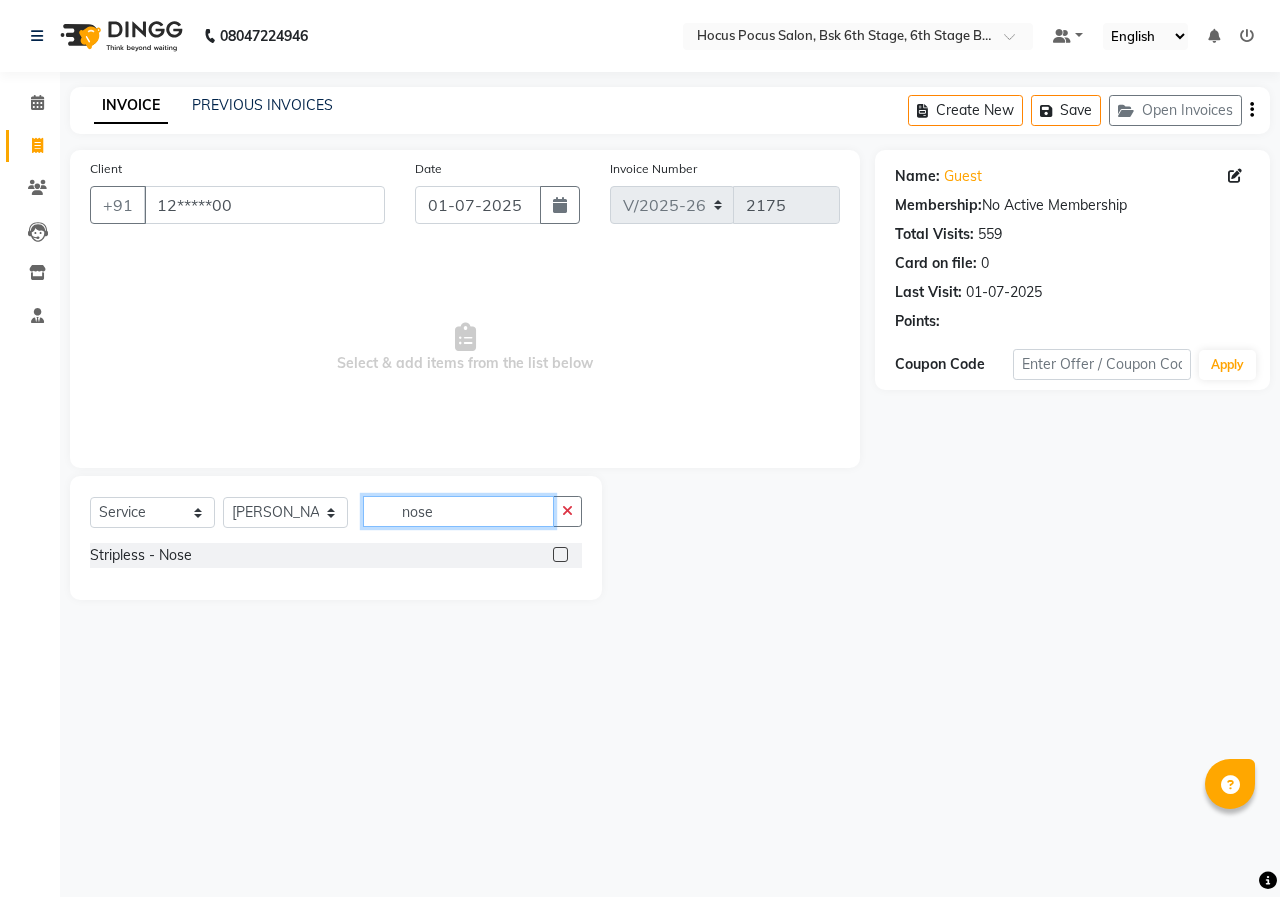 type on "nose" 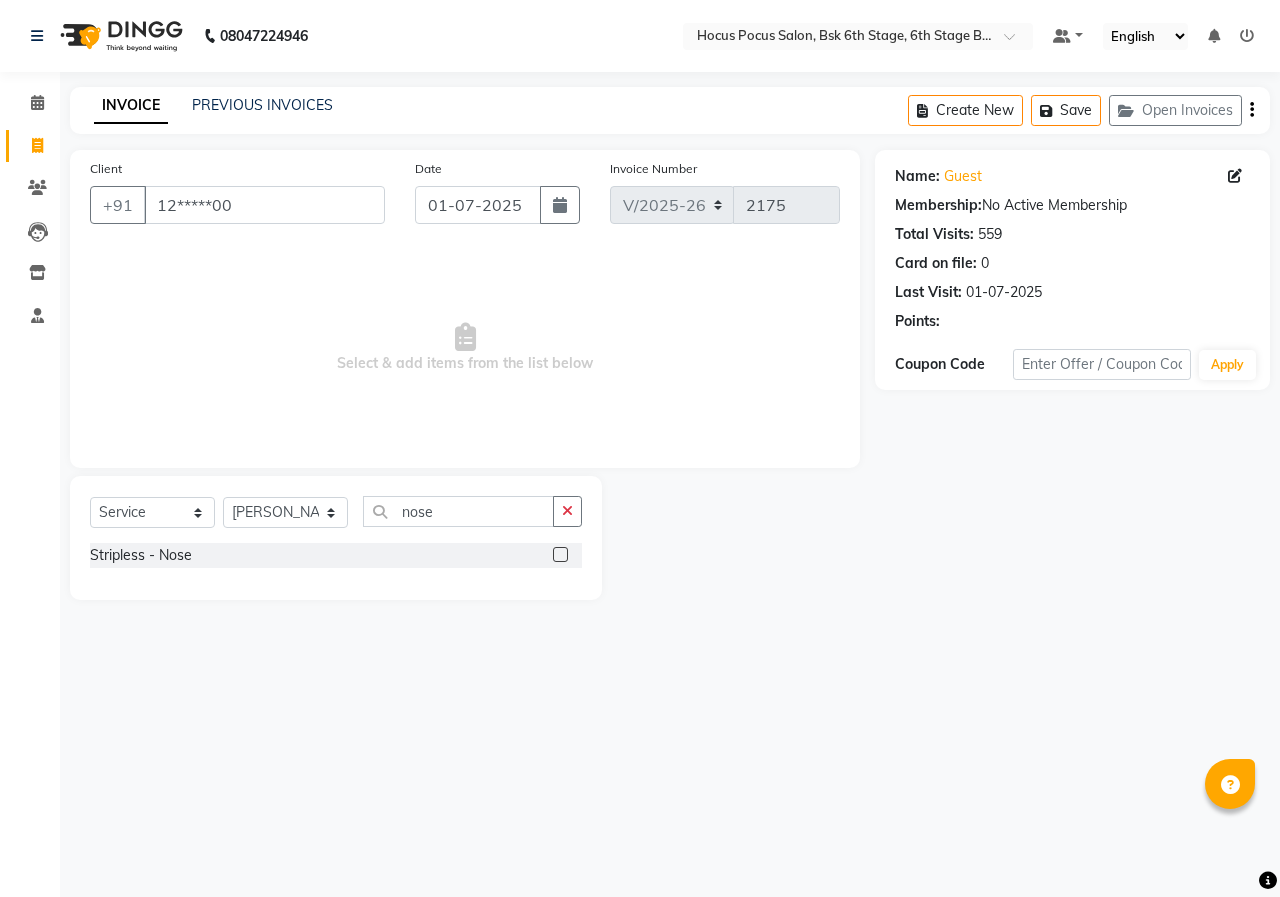 click on "Stripless - Nose" 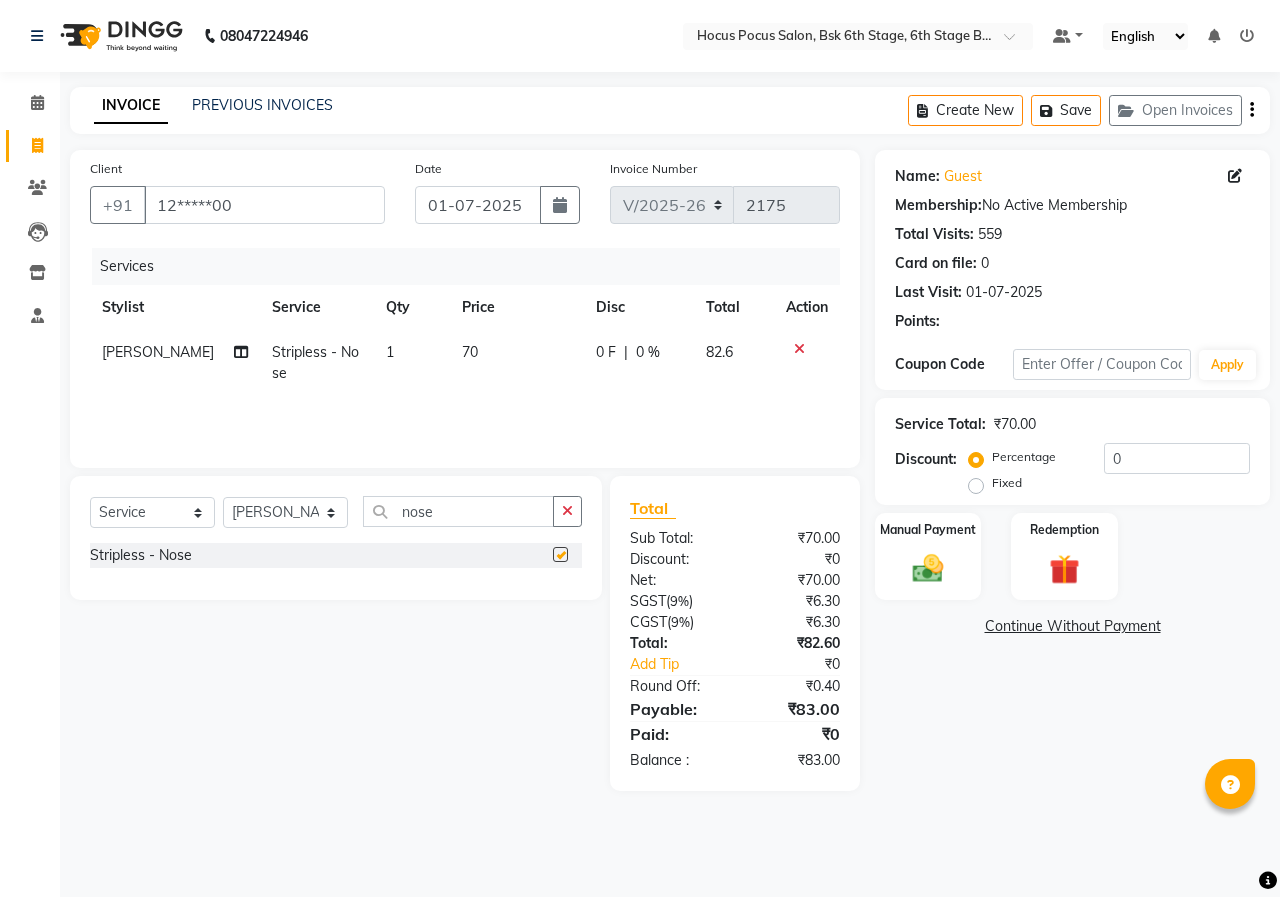 checkbox on "false" 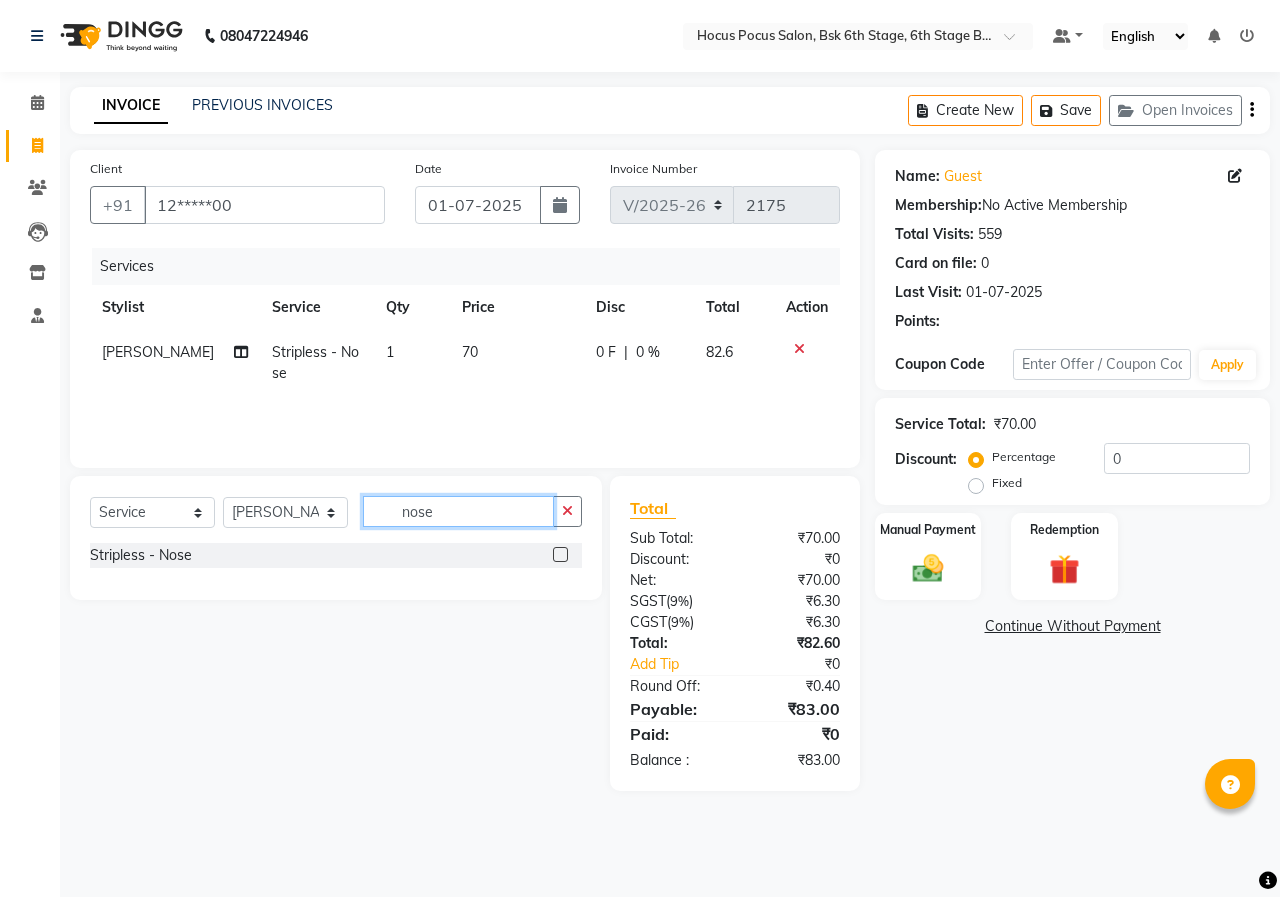 click on "nose" 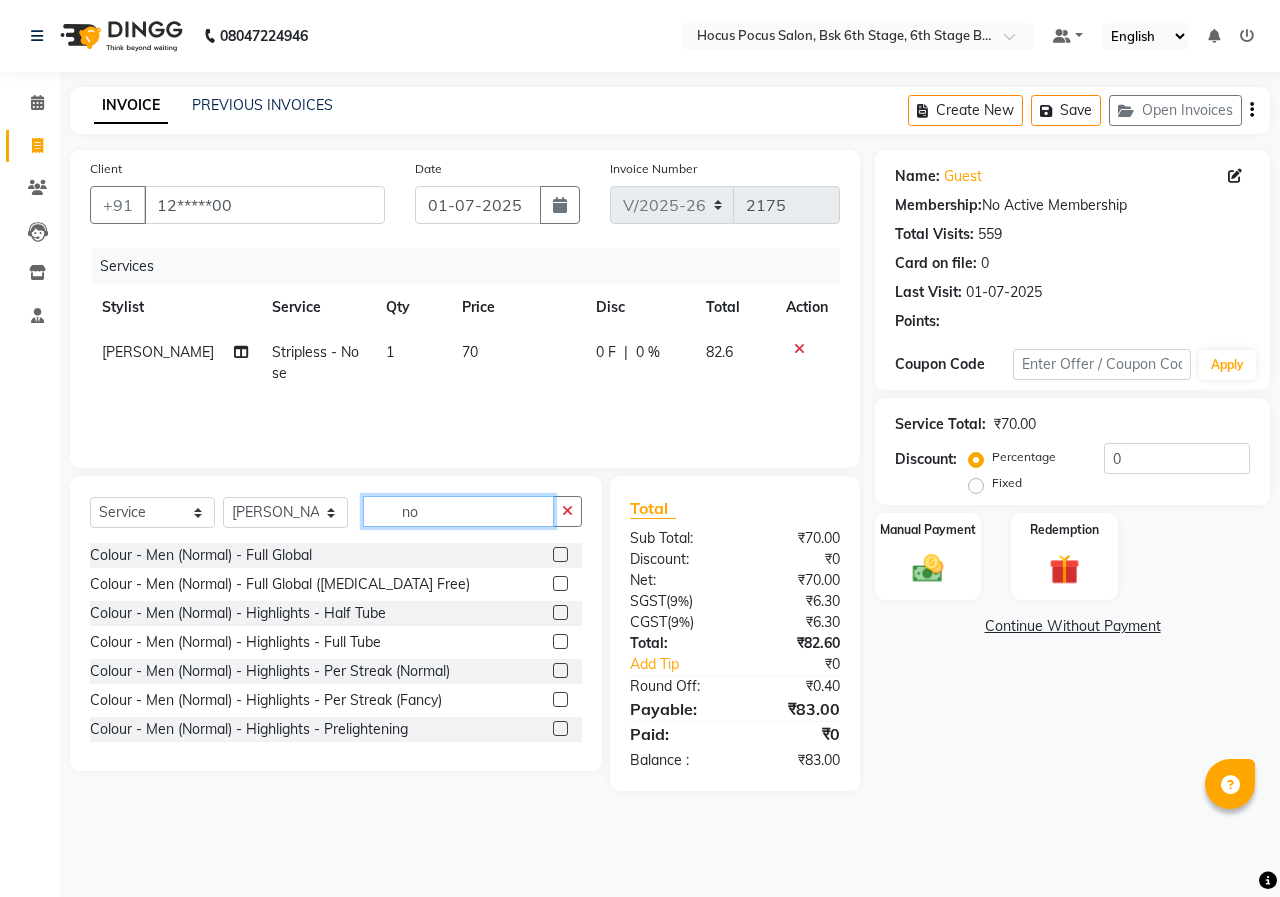 type on "n" 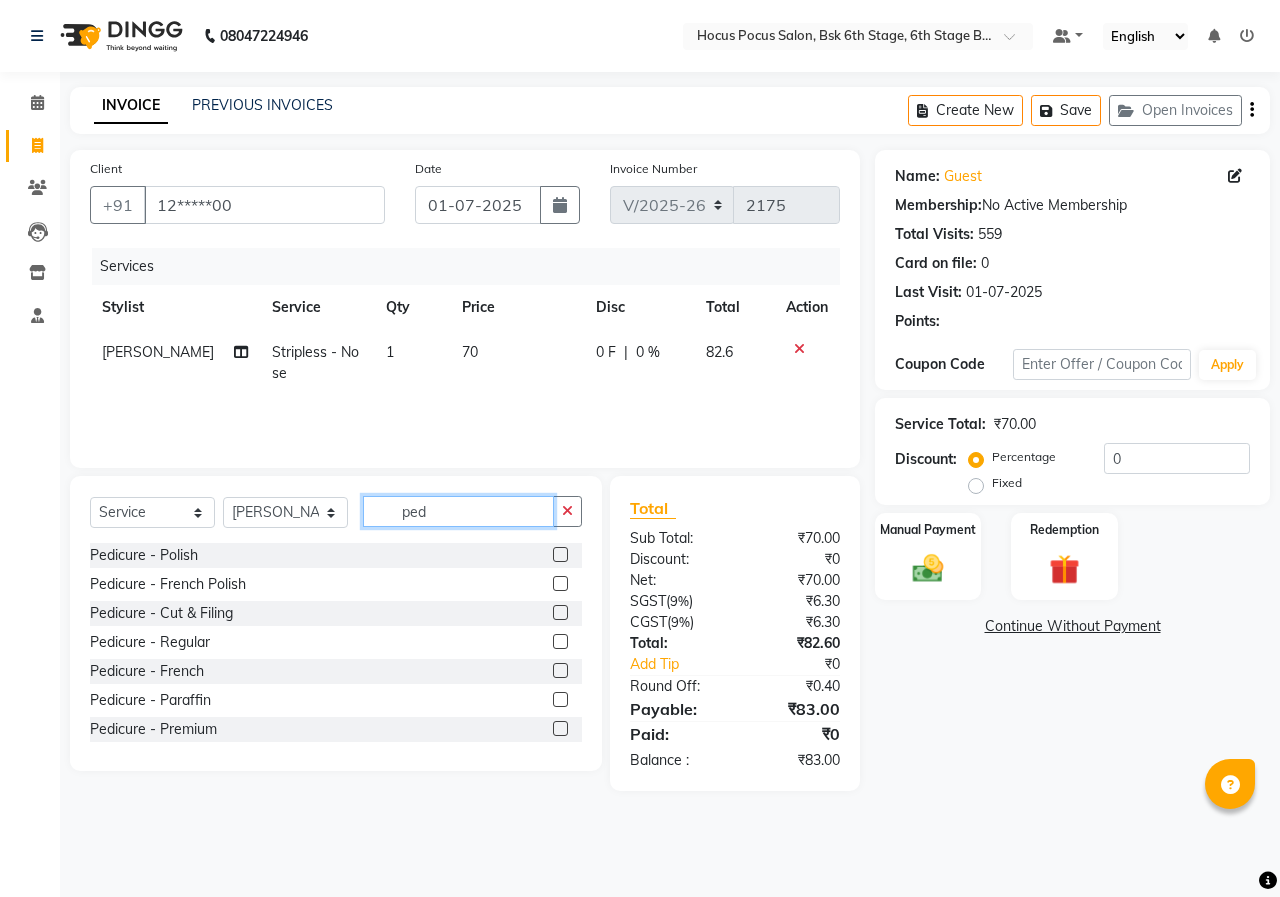 type on "ped" 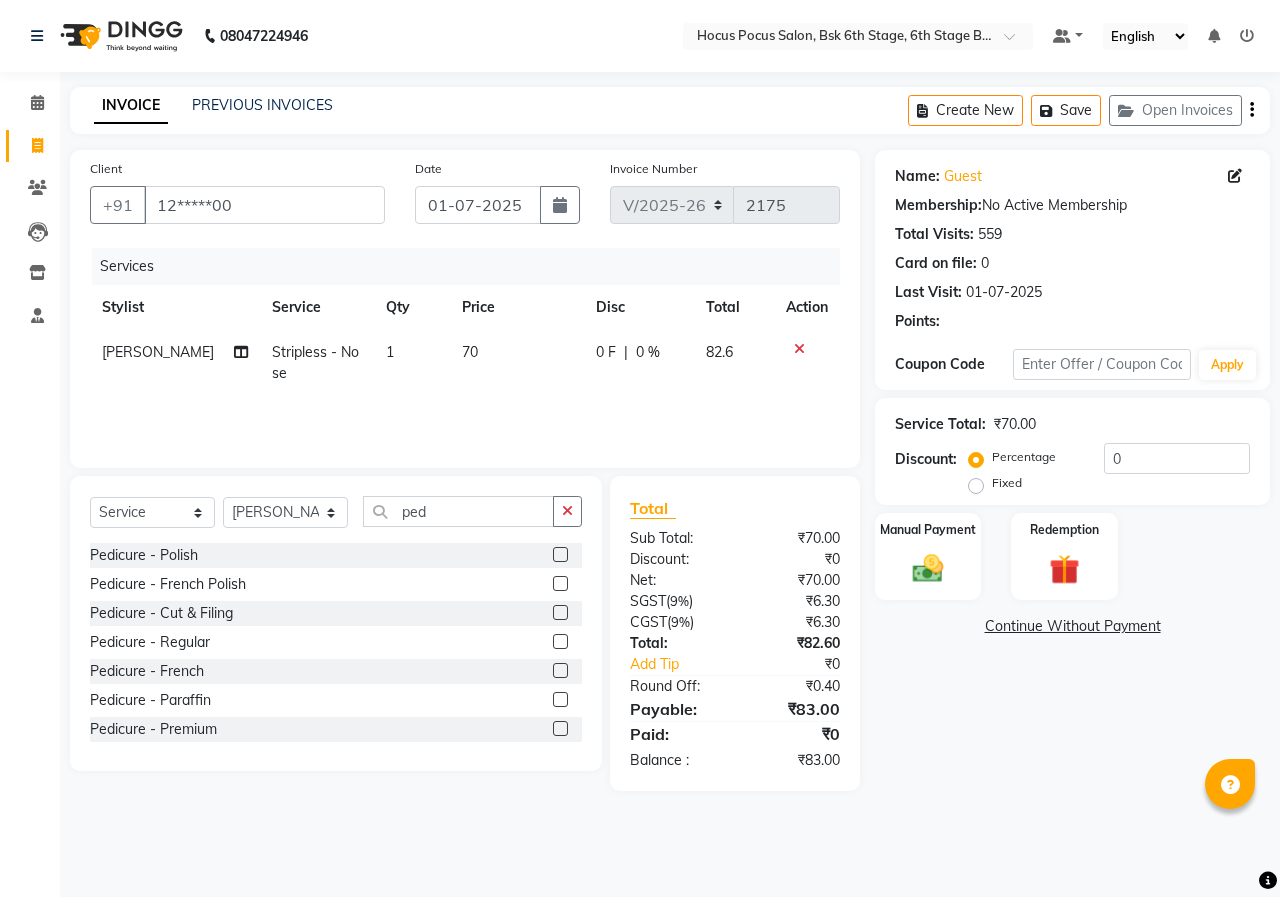 click on "Pedicure - Premium" 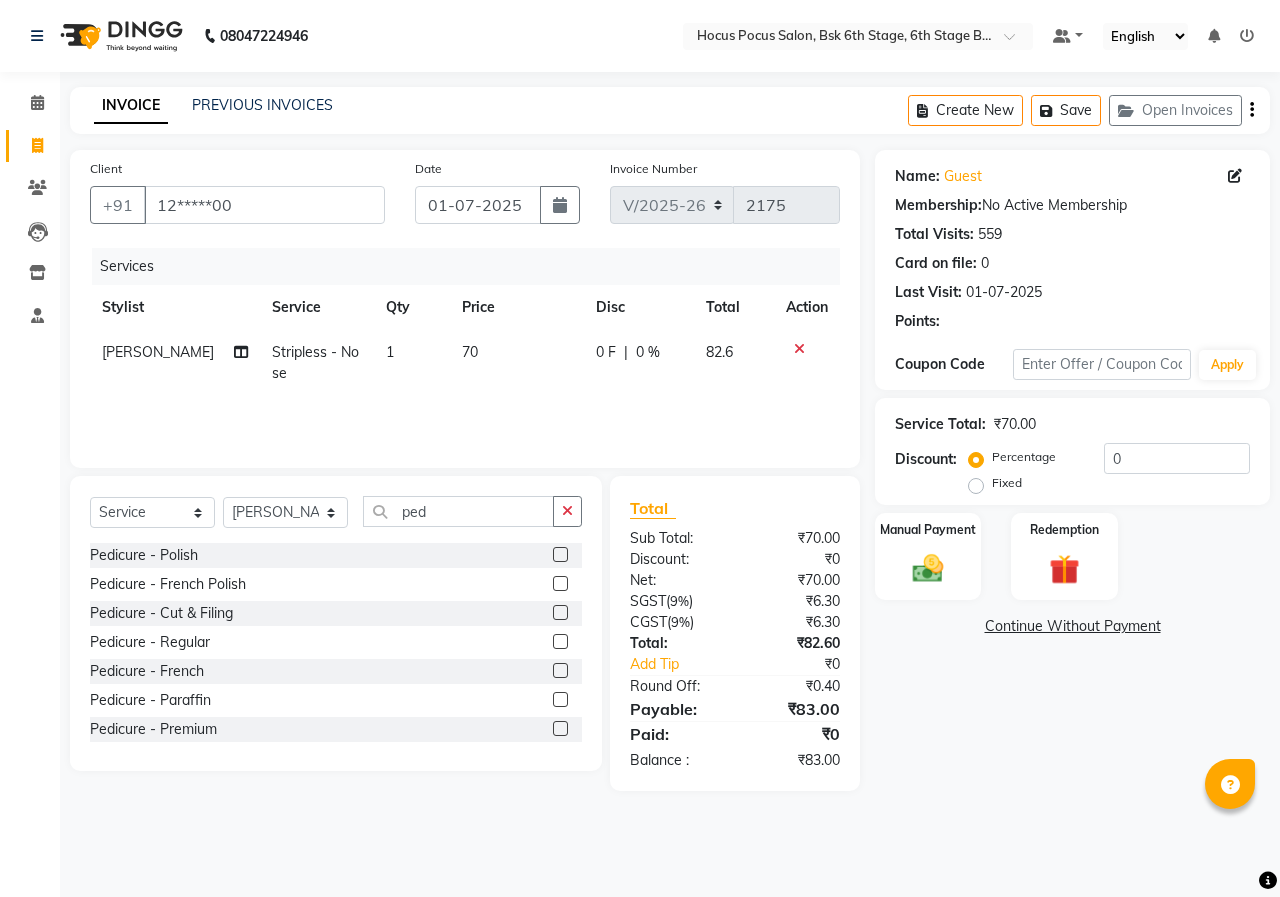 click 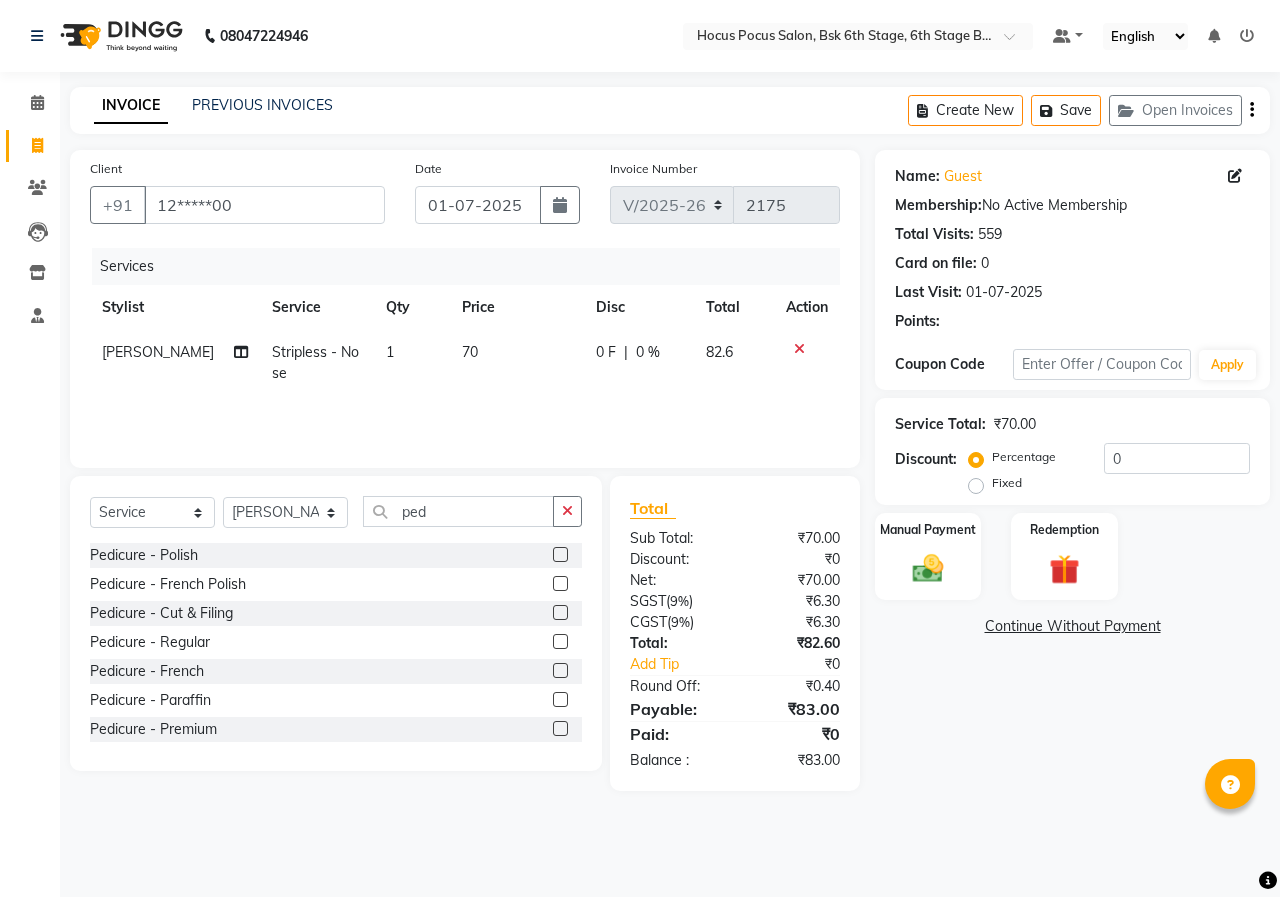 click at bounding box center (559, 729) 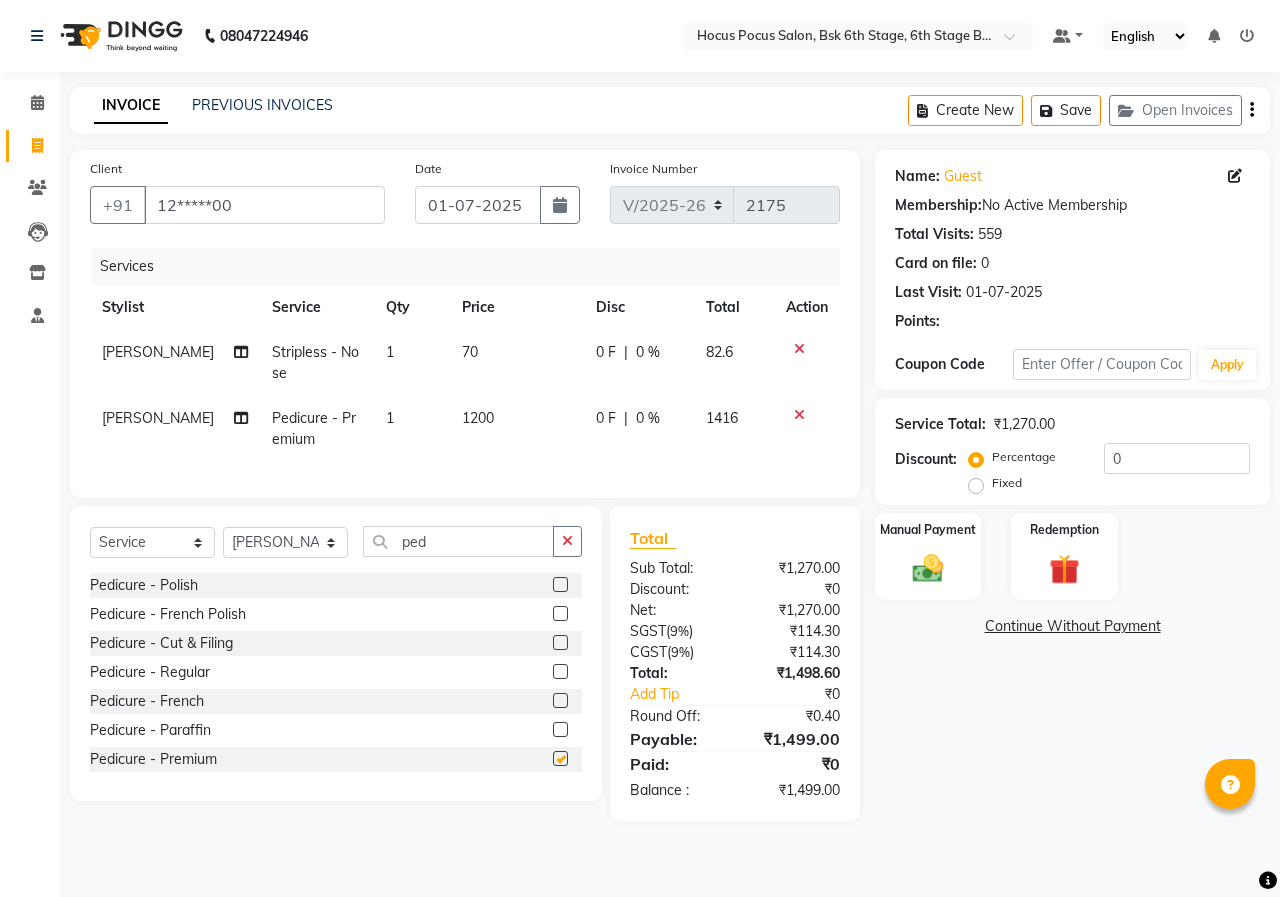 checkbox on "false" 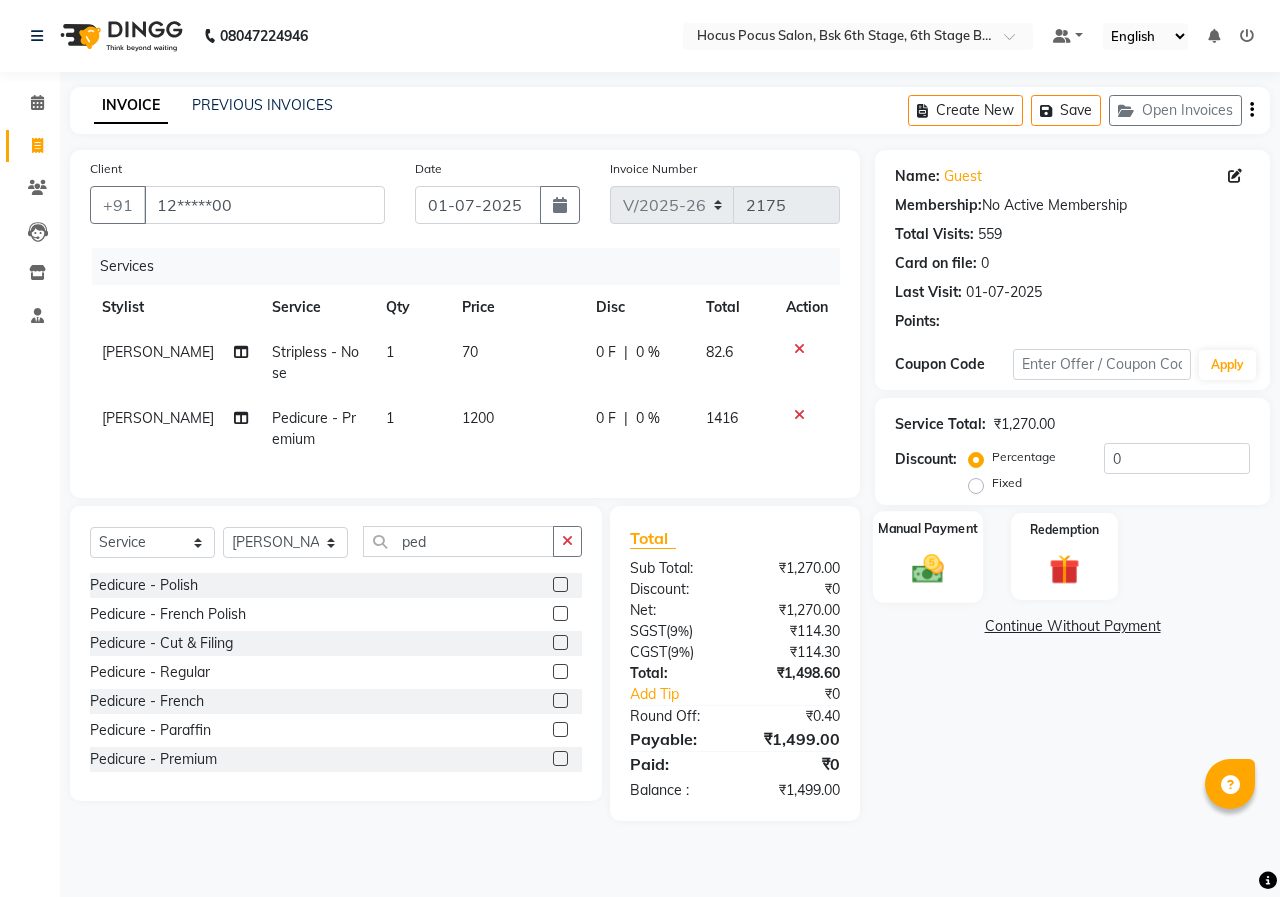 click 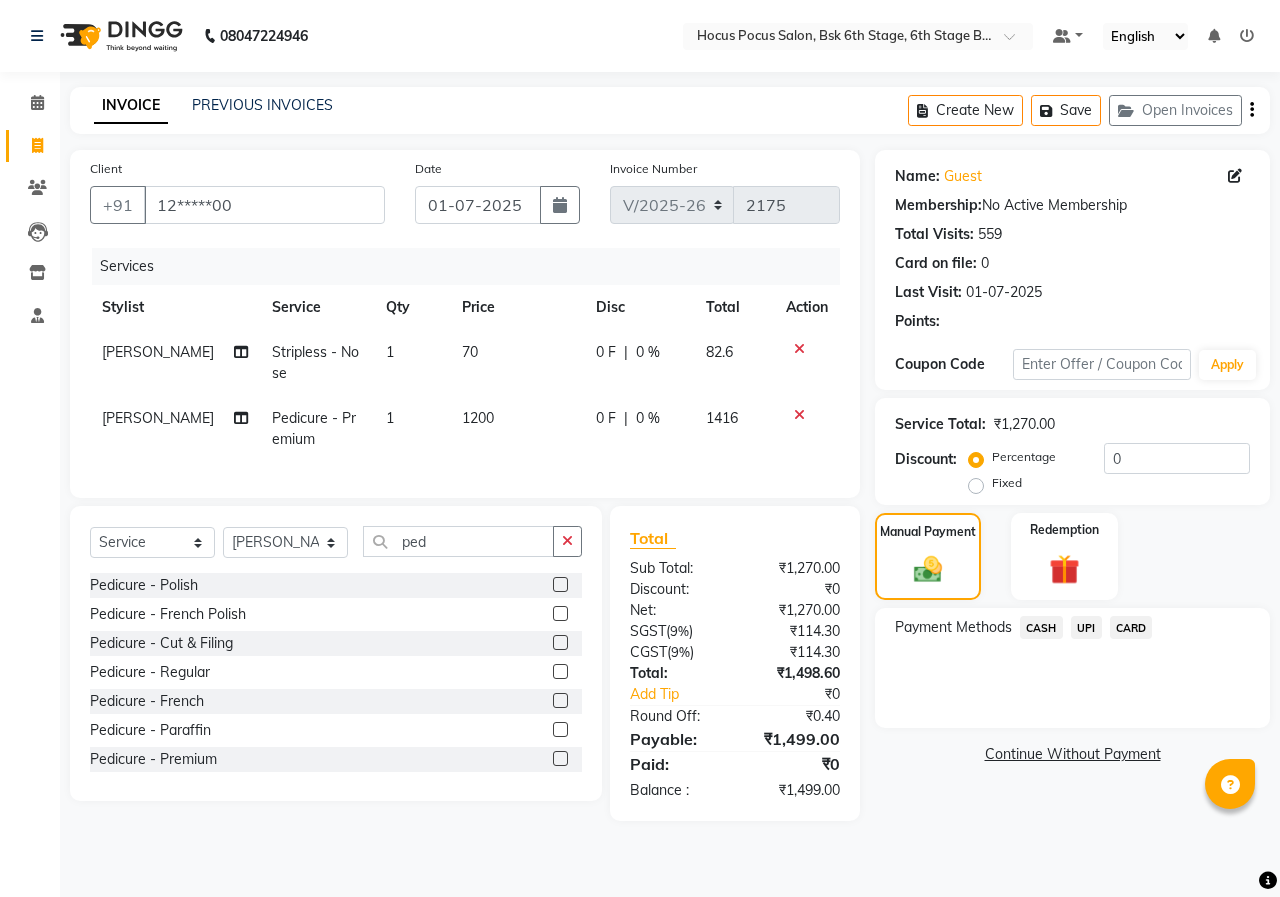 click on "CASH" 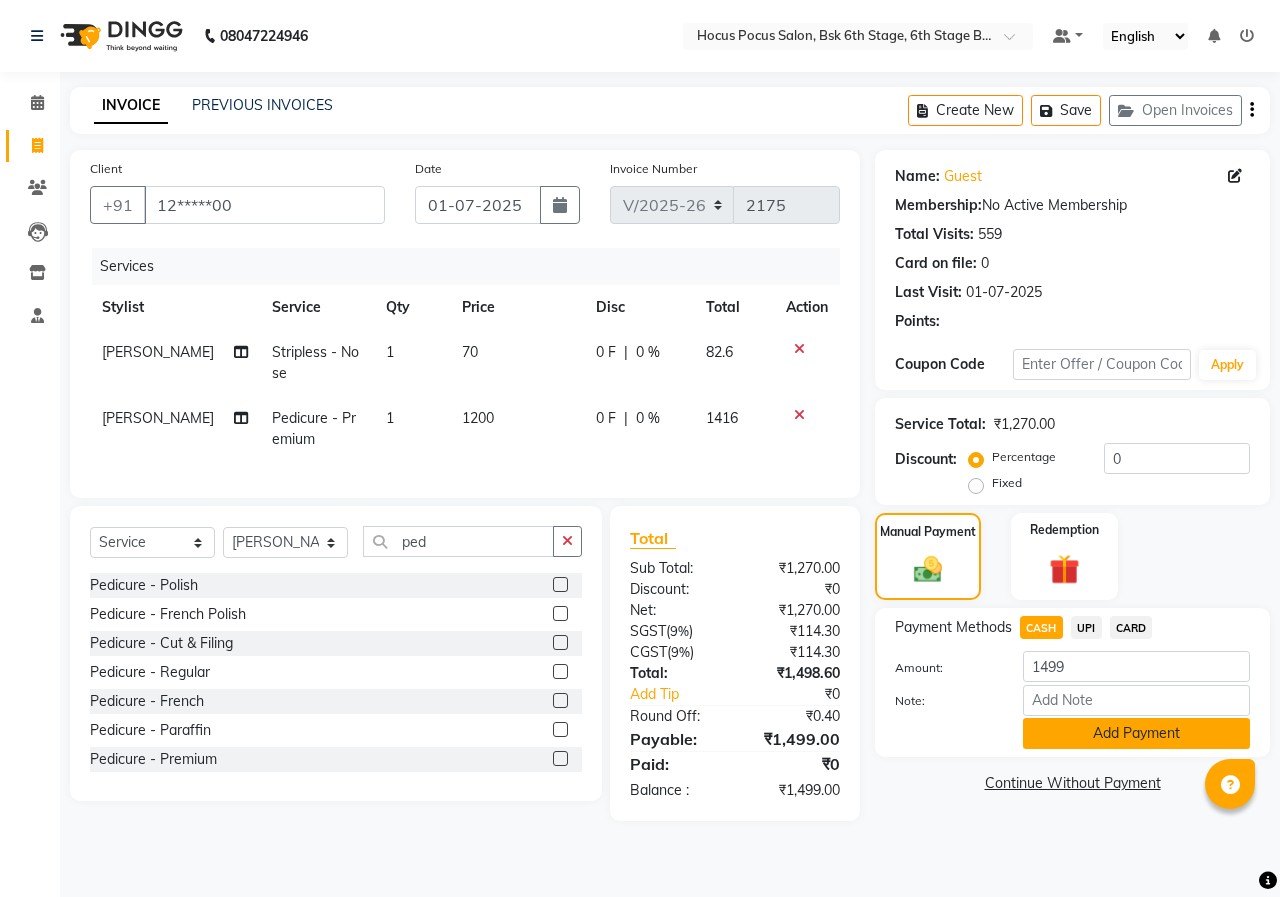 click on "Add Payment" 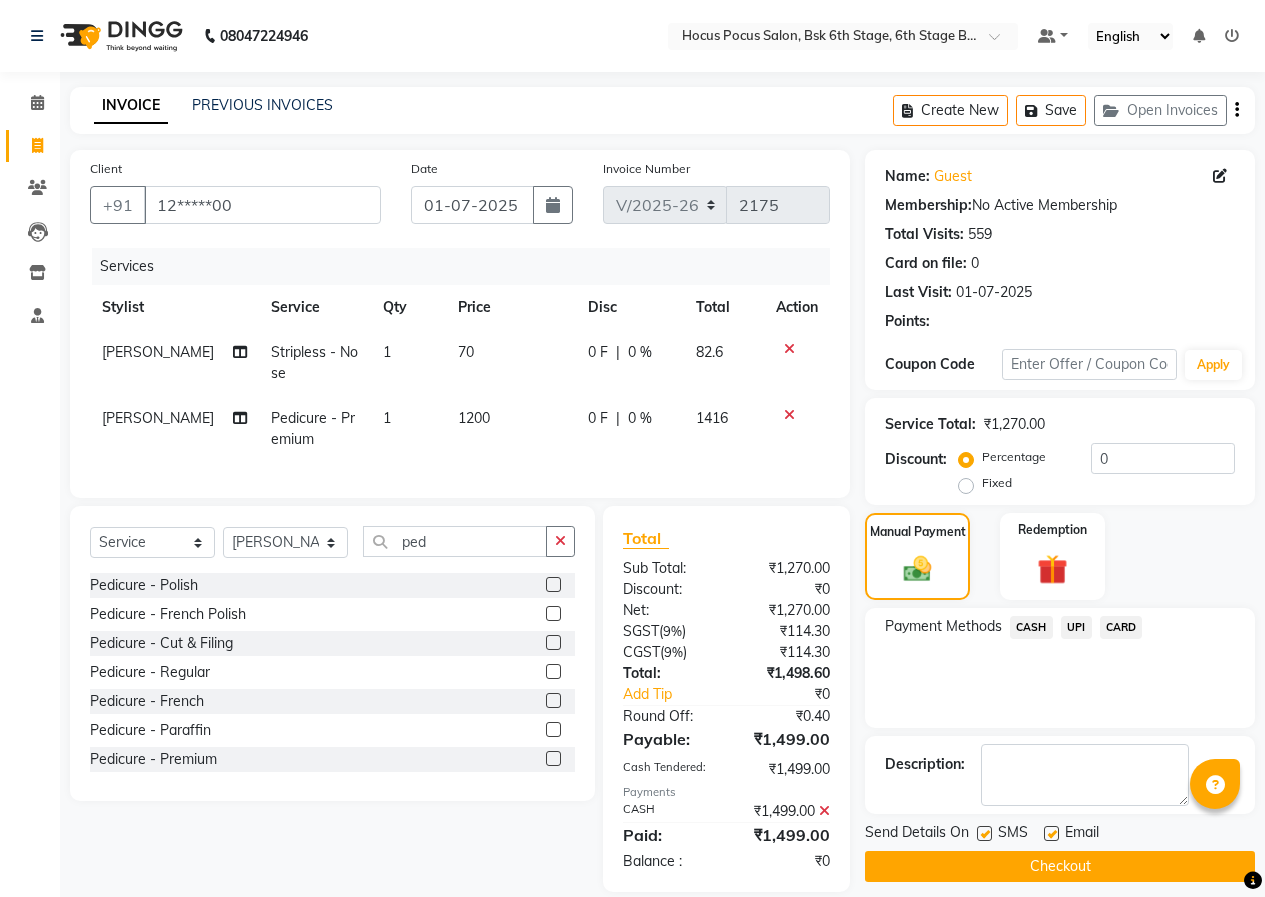 click on "Checkout" 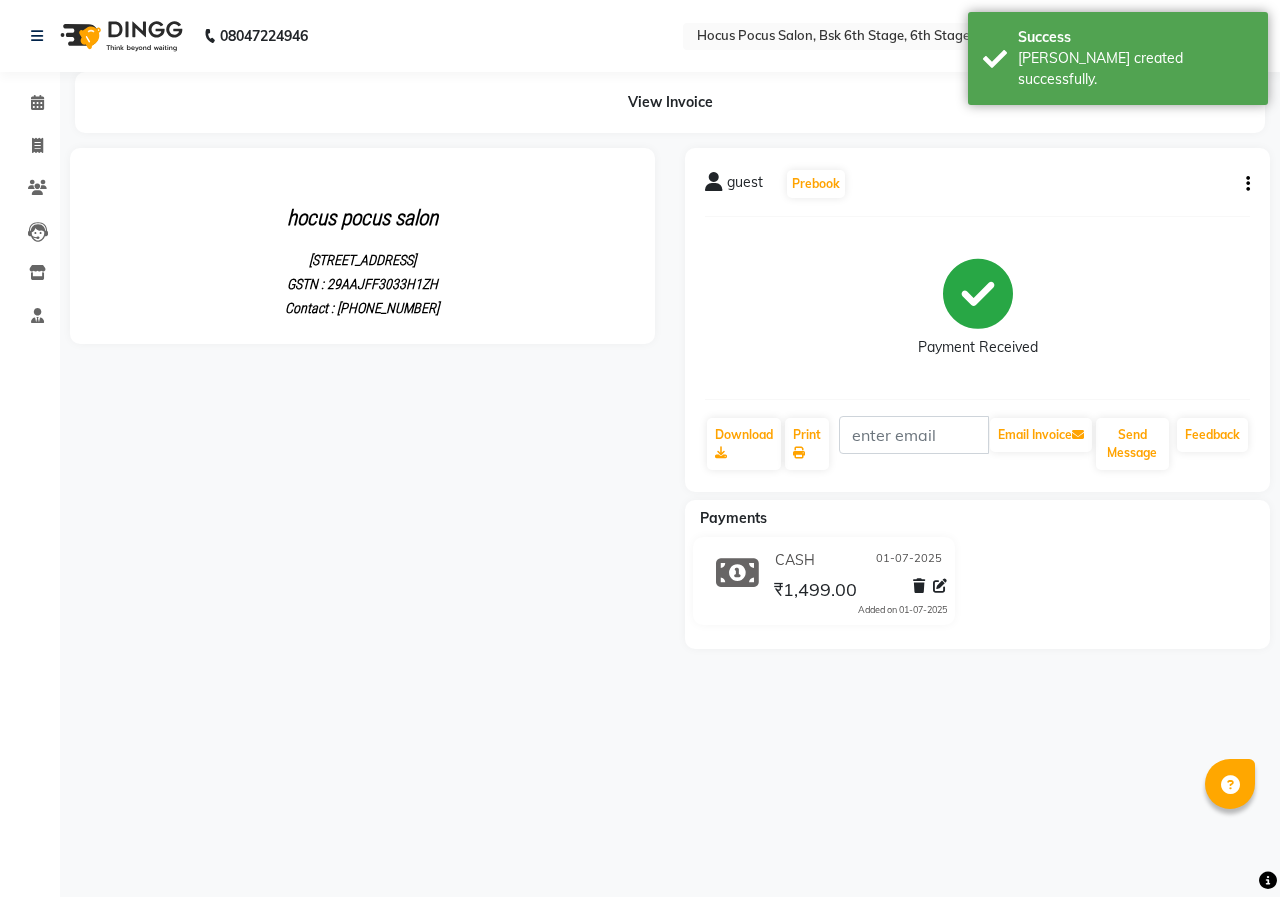 scroll, scrollTop: 0, scrollLeft: 0, axis: both 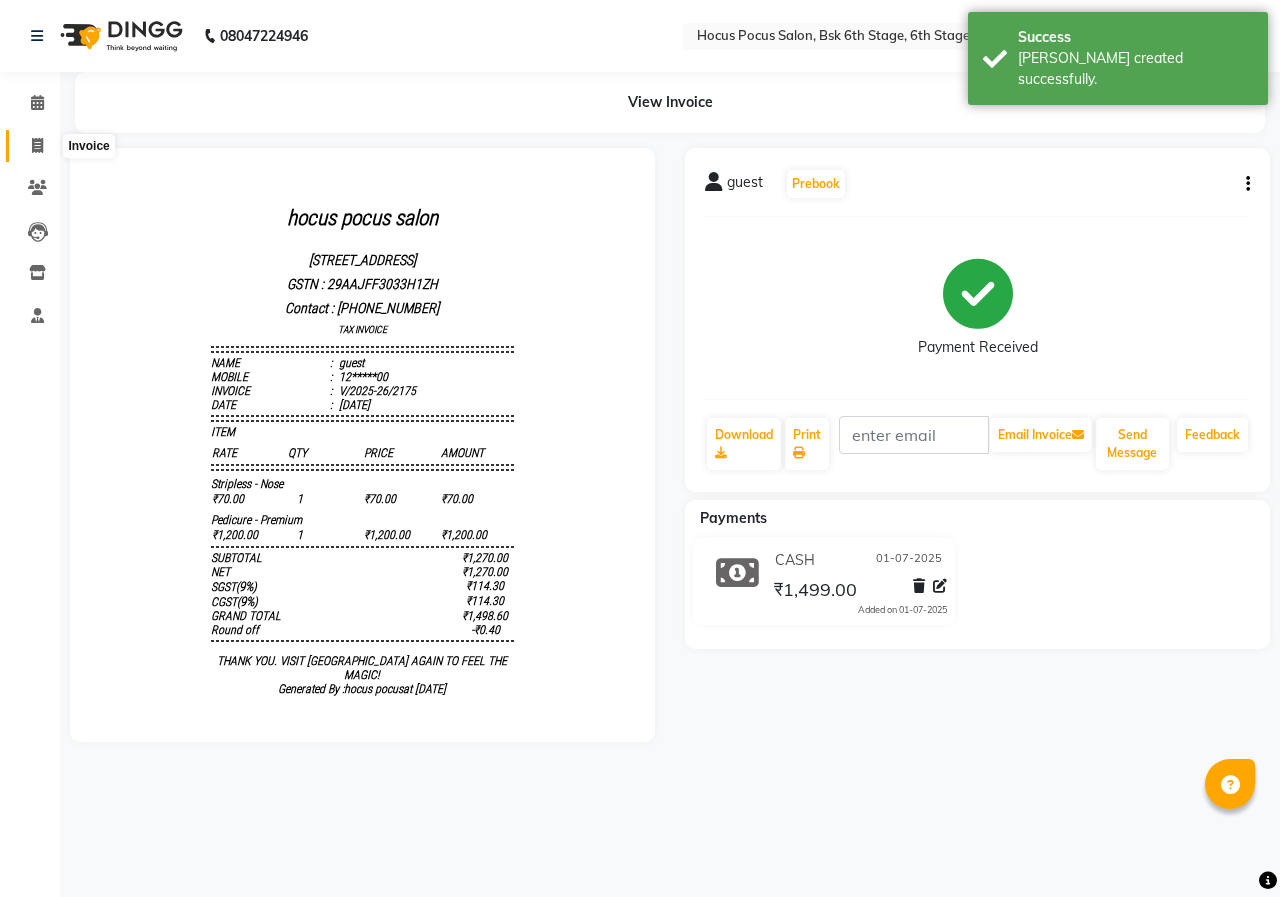click 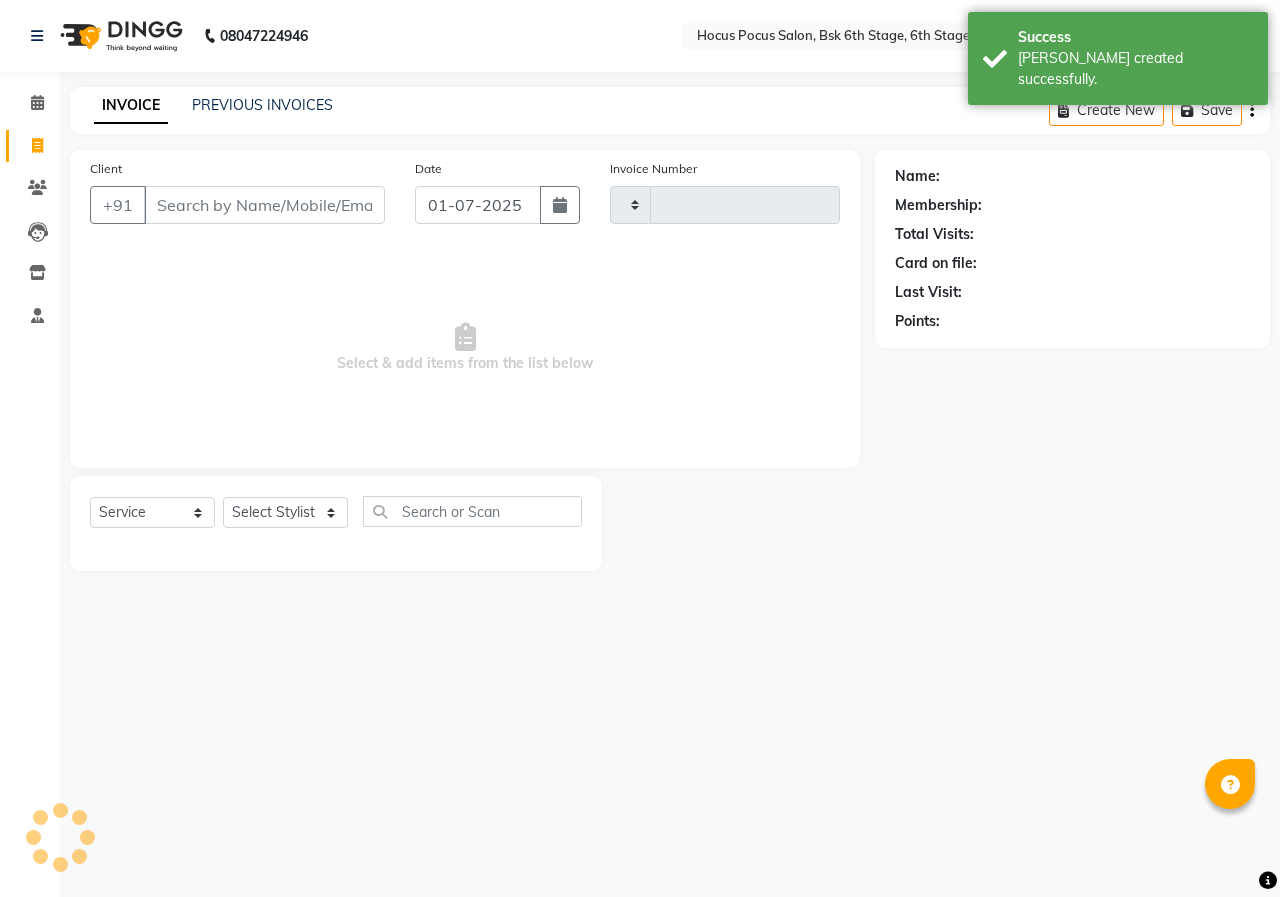 type on "2176" 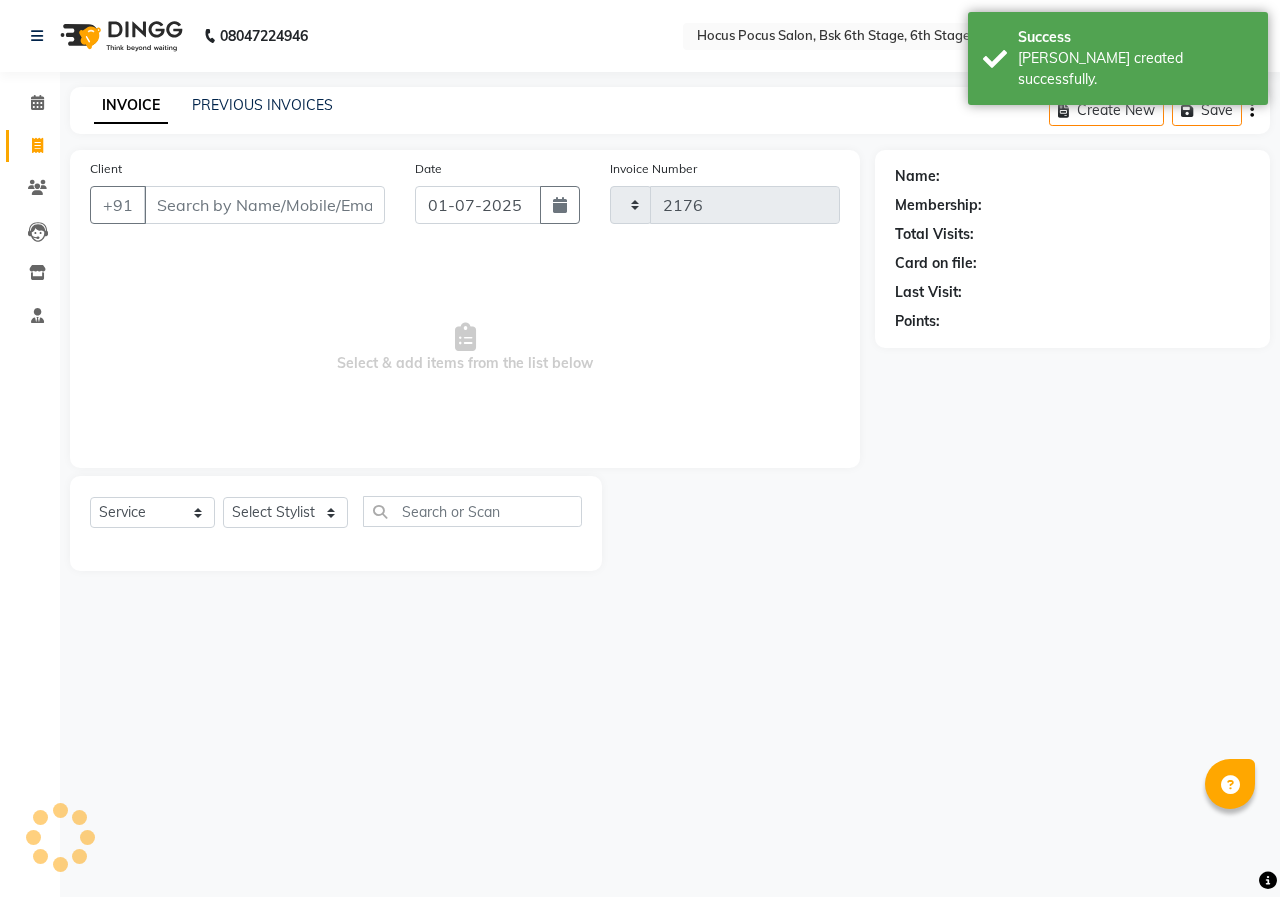 select on "5242" 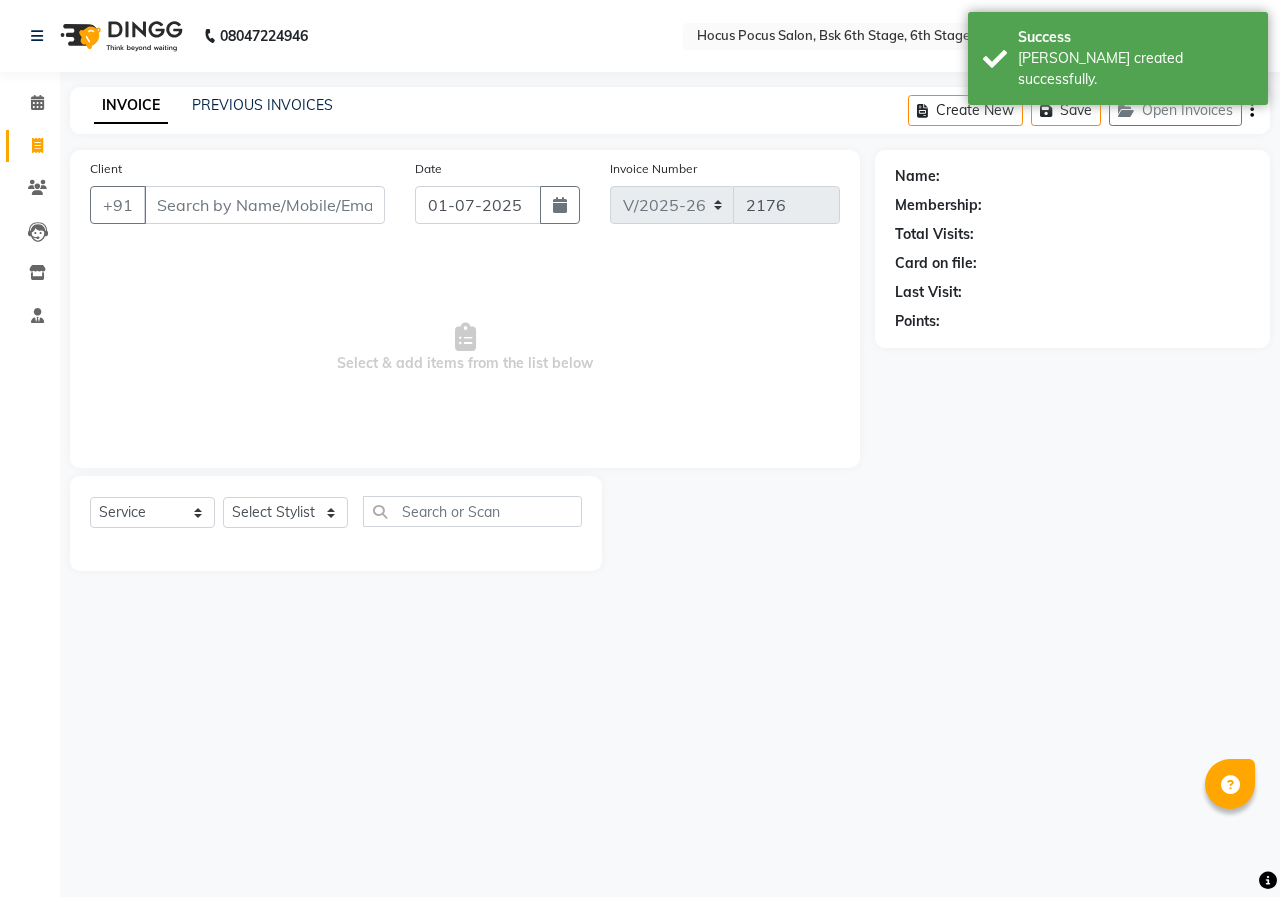 select on "package" 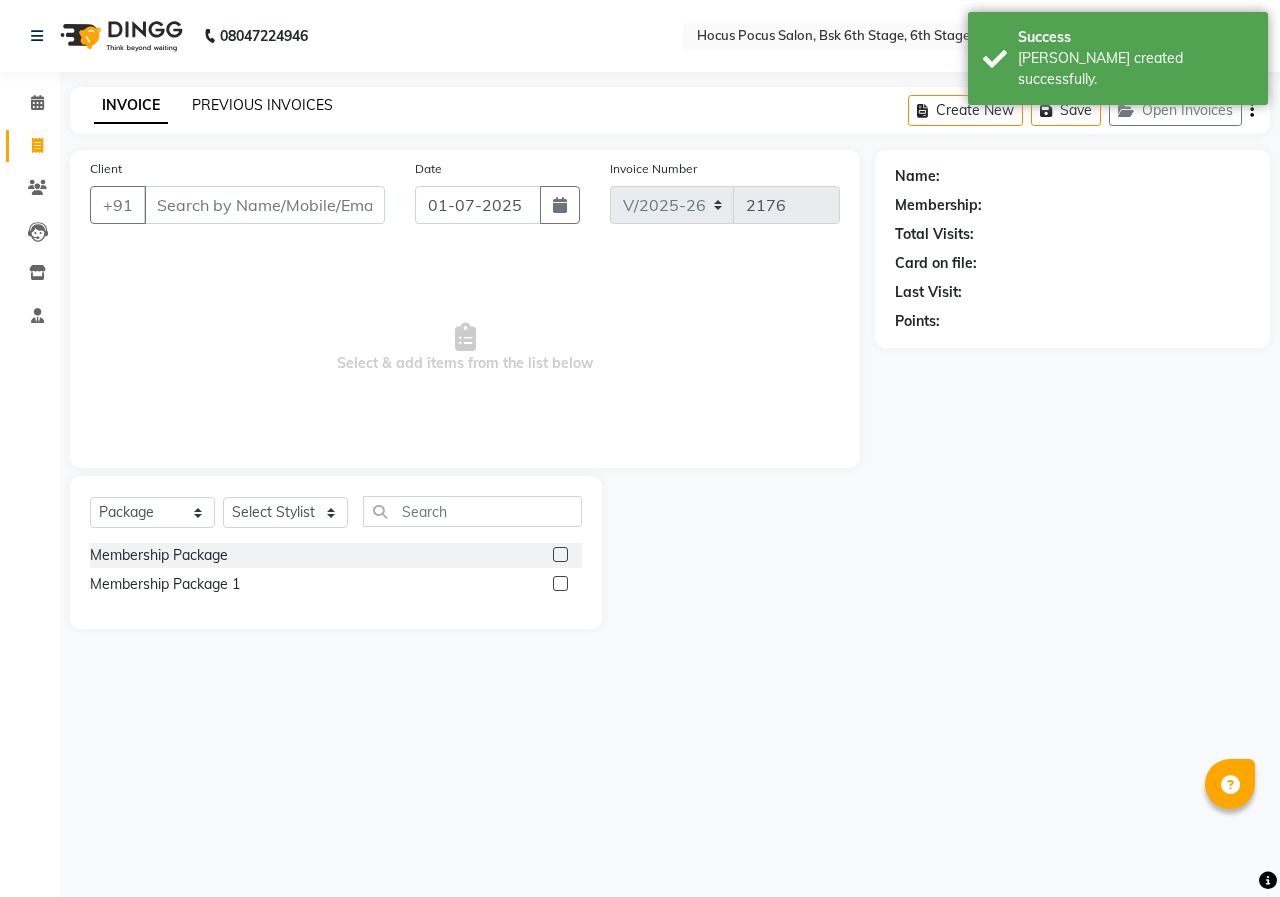 click on "PREVIOUS INVOICES" 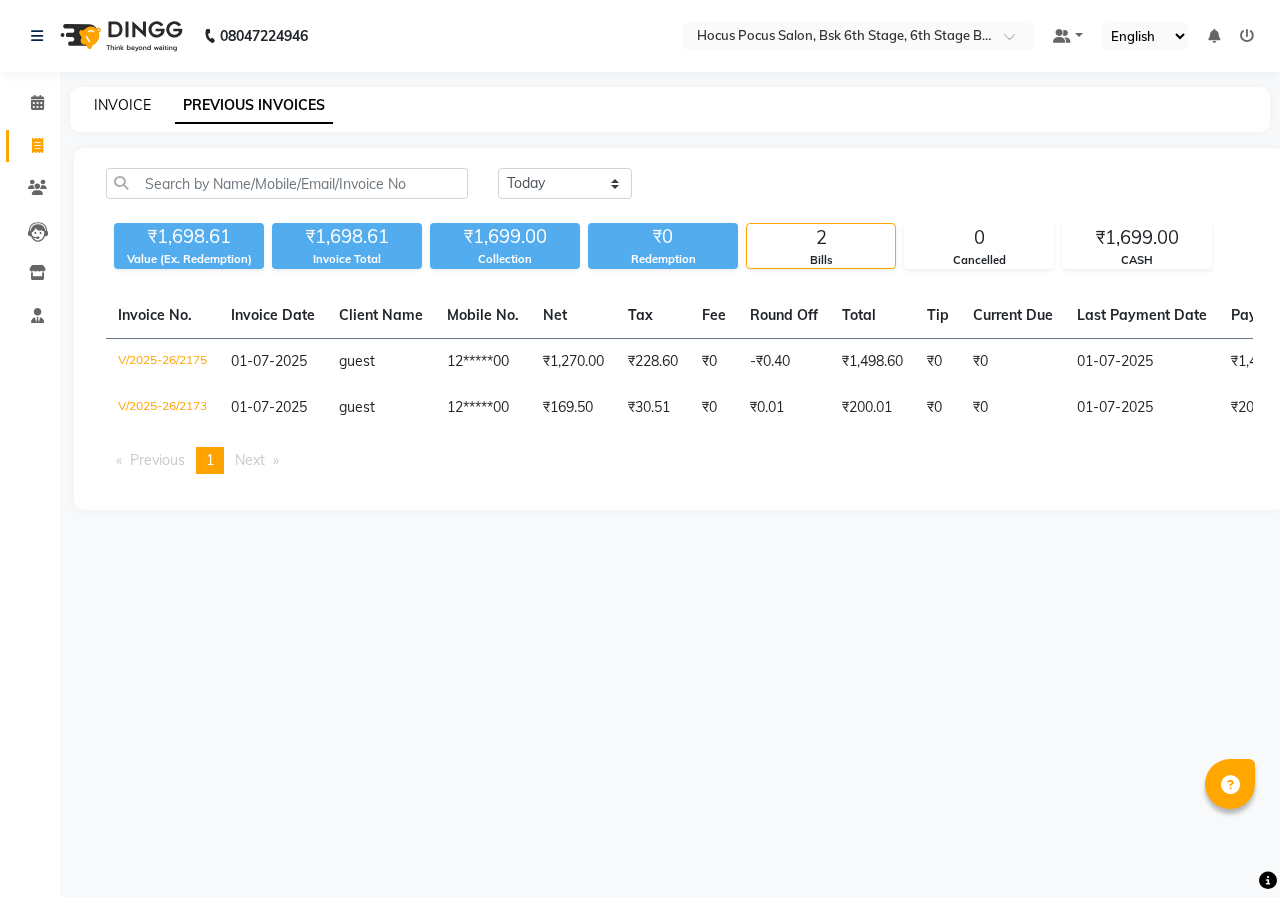 click on "INVOICE" 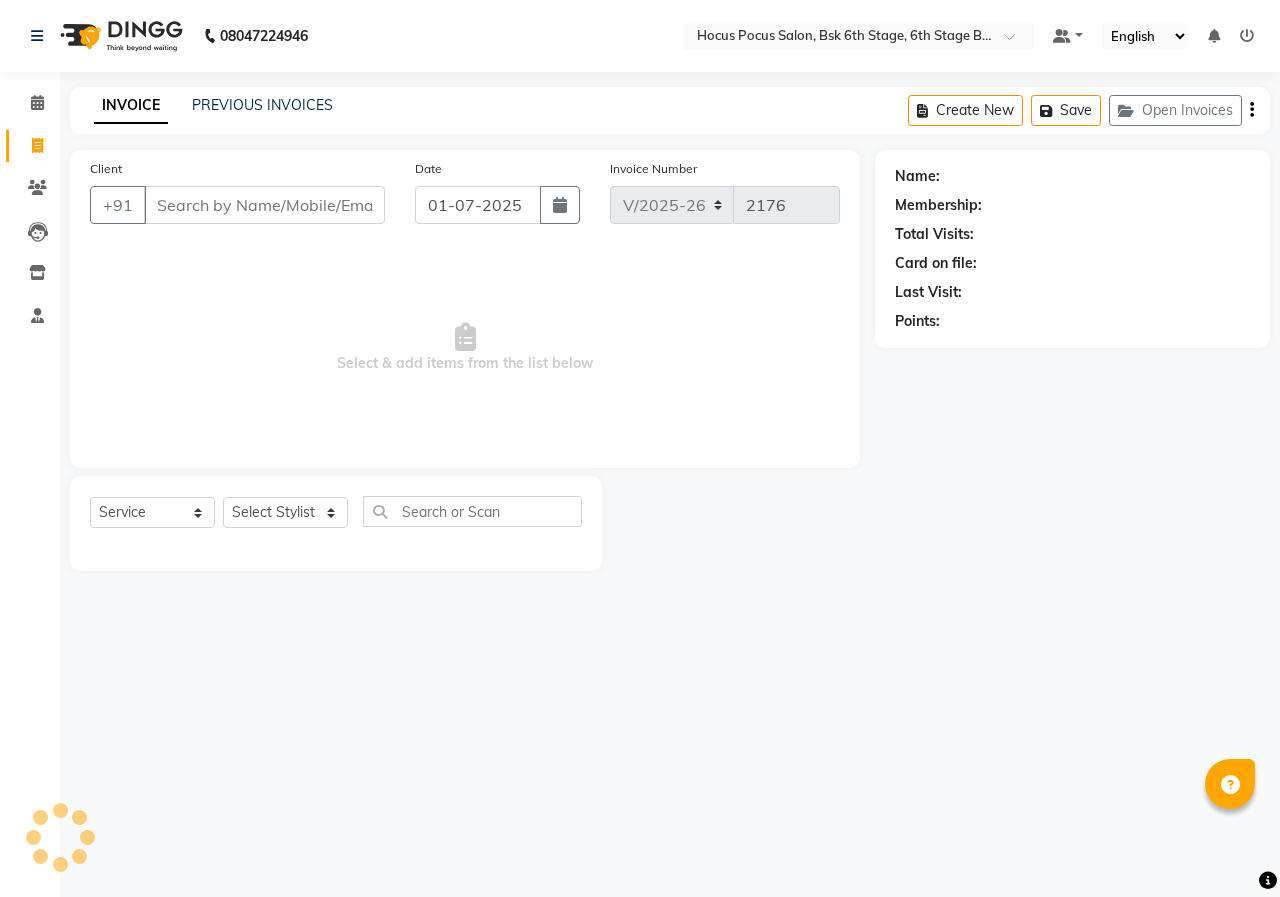 select on "package" 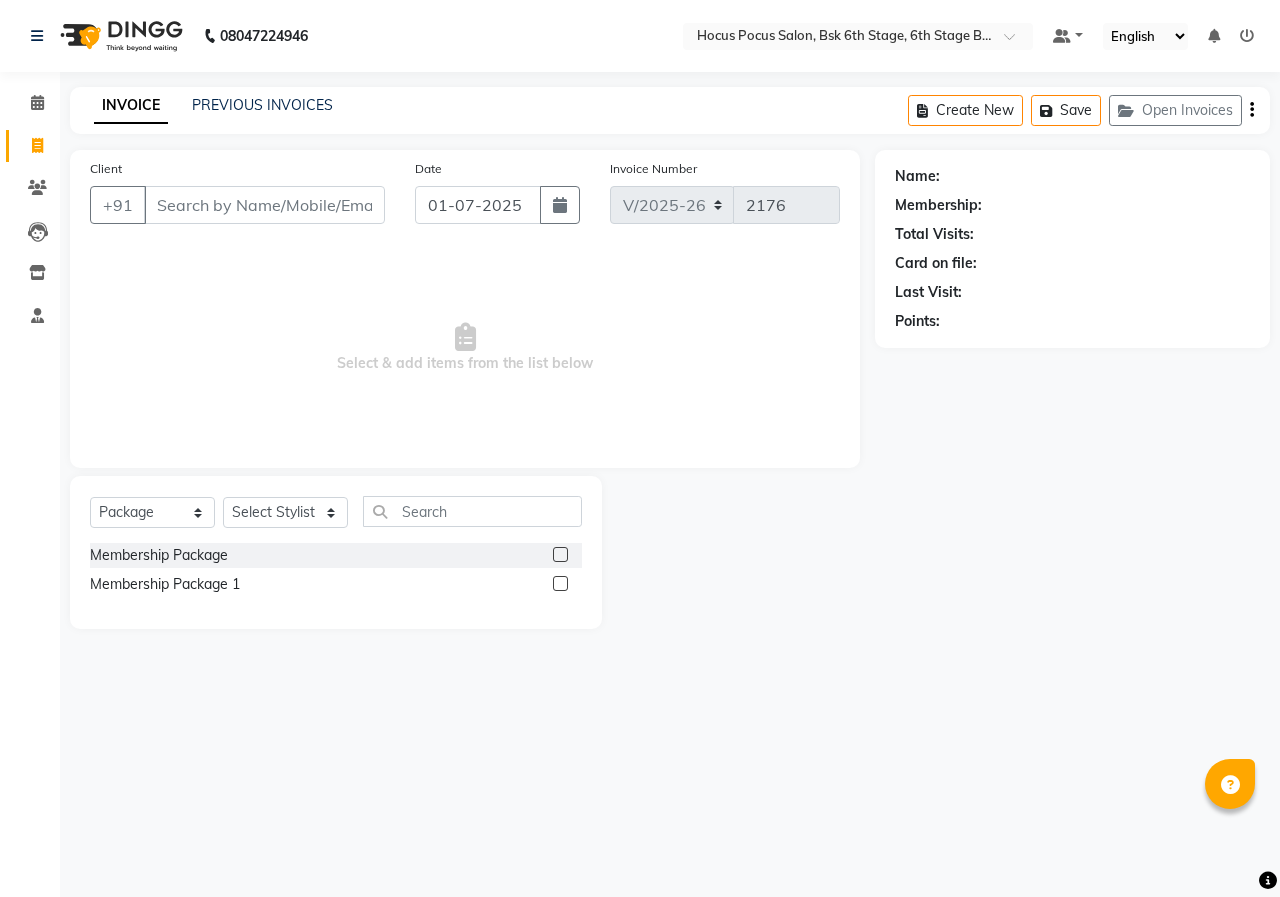 click on "INVOICE PREVIOUS INVOICES Create New   Save   Open Invoices" 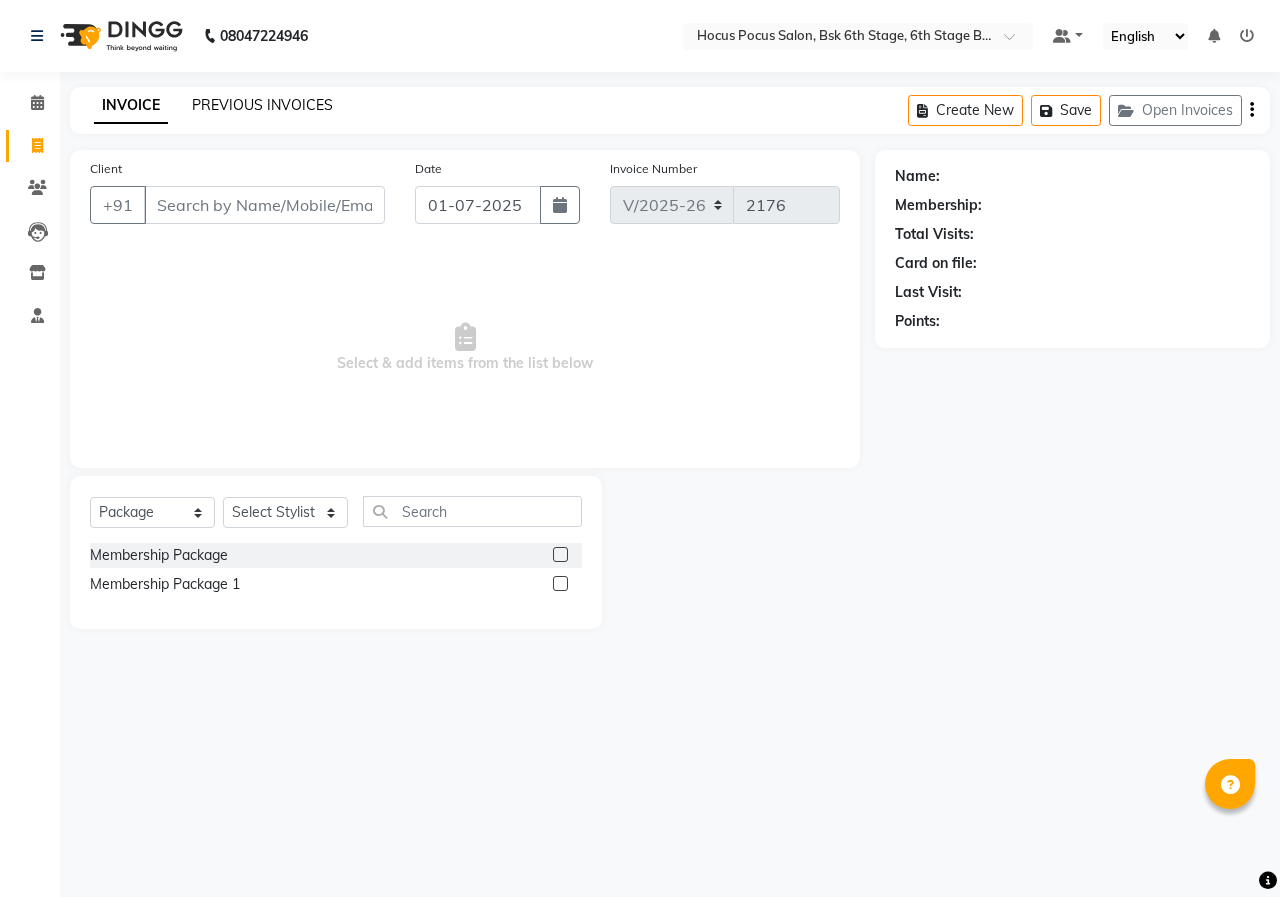click on "PREVIOUS INVOICES" 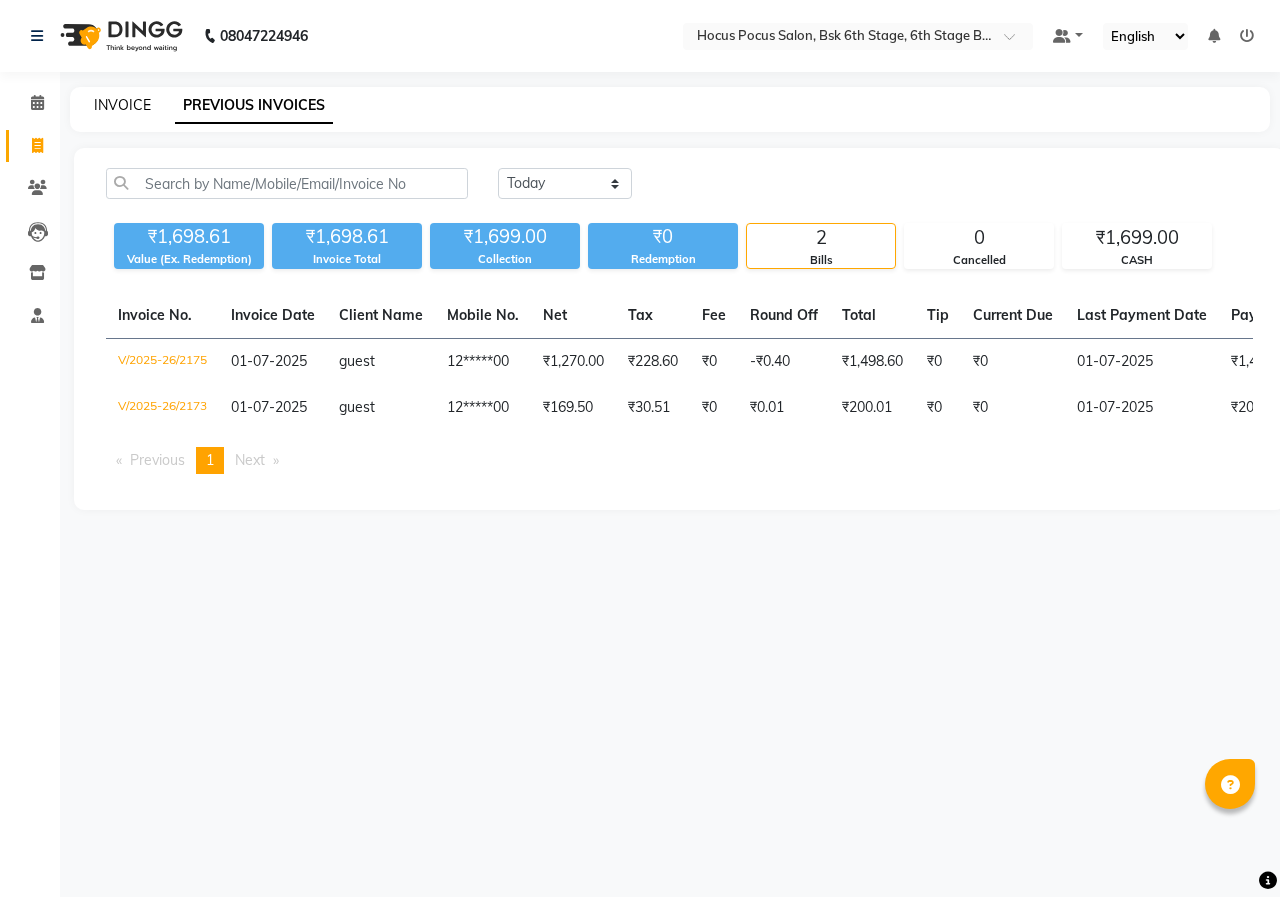 click on "INVOICE" 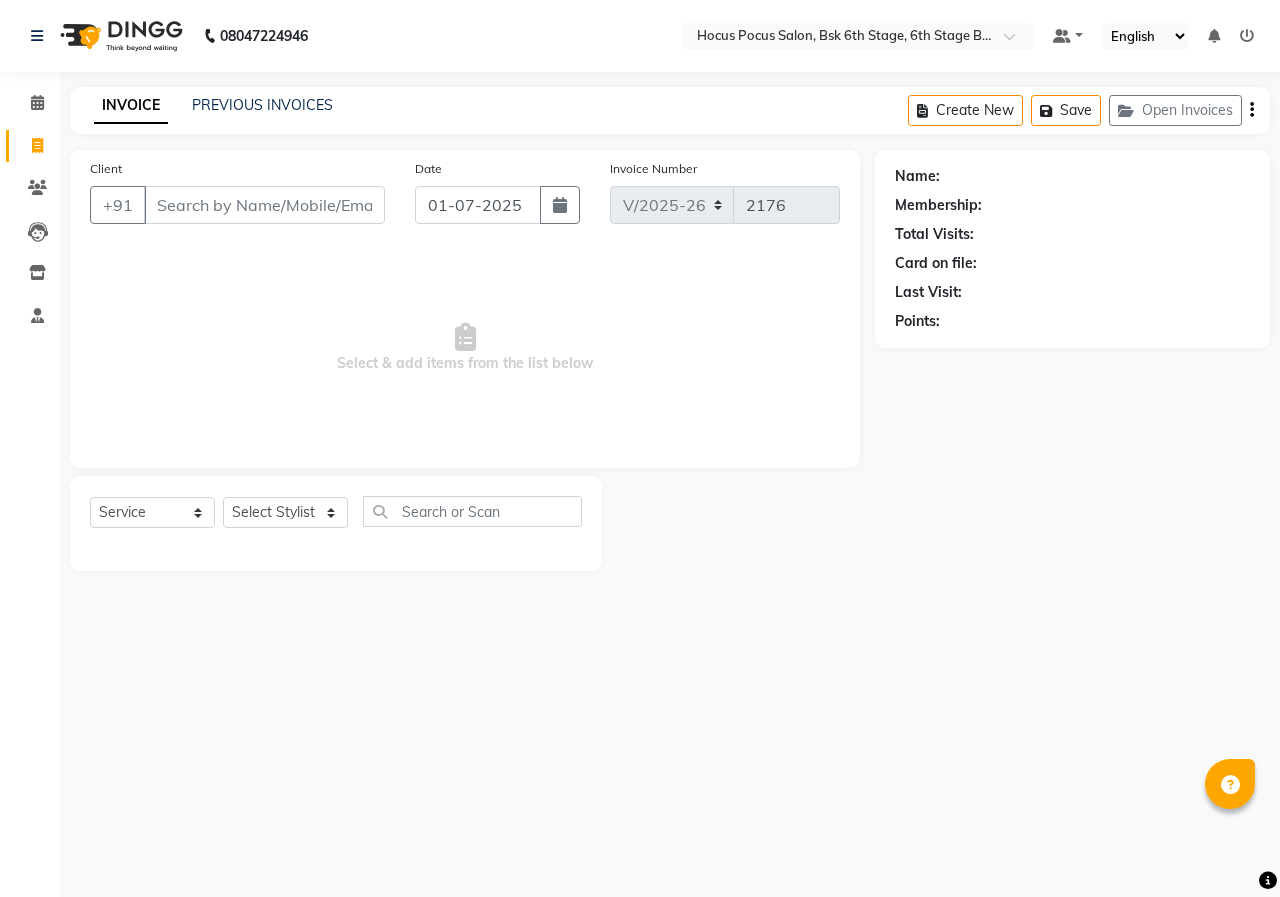 select on "package" 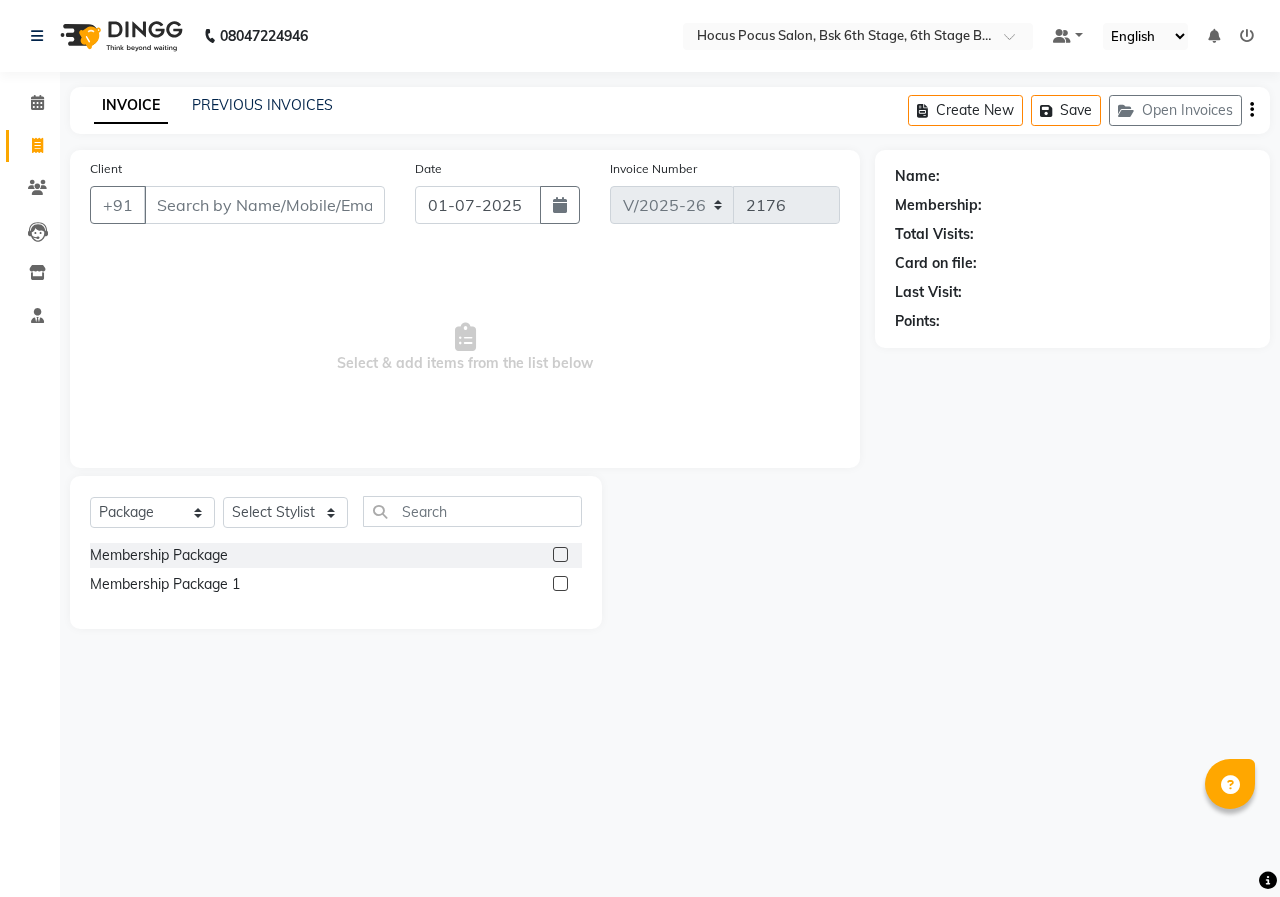 click on "INVOICE PREVIOUS INVOICES Create New   Save   Open Invoices" 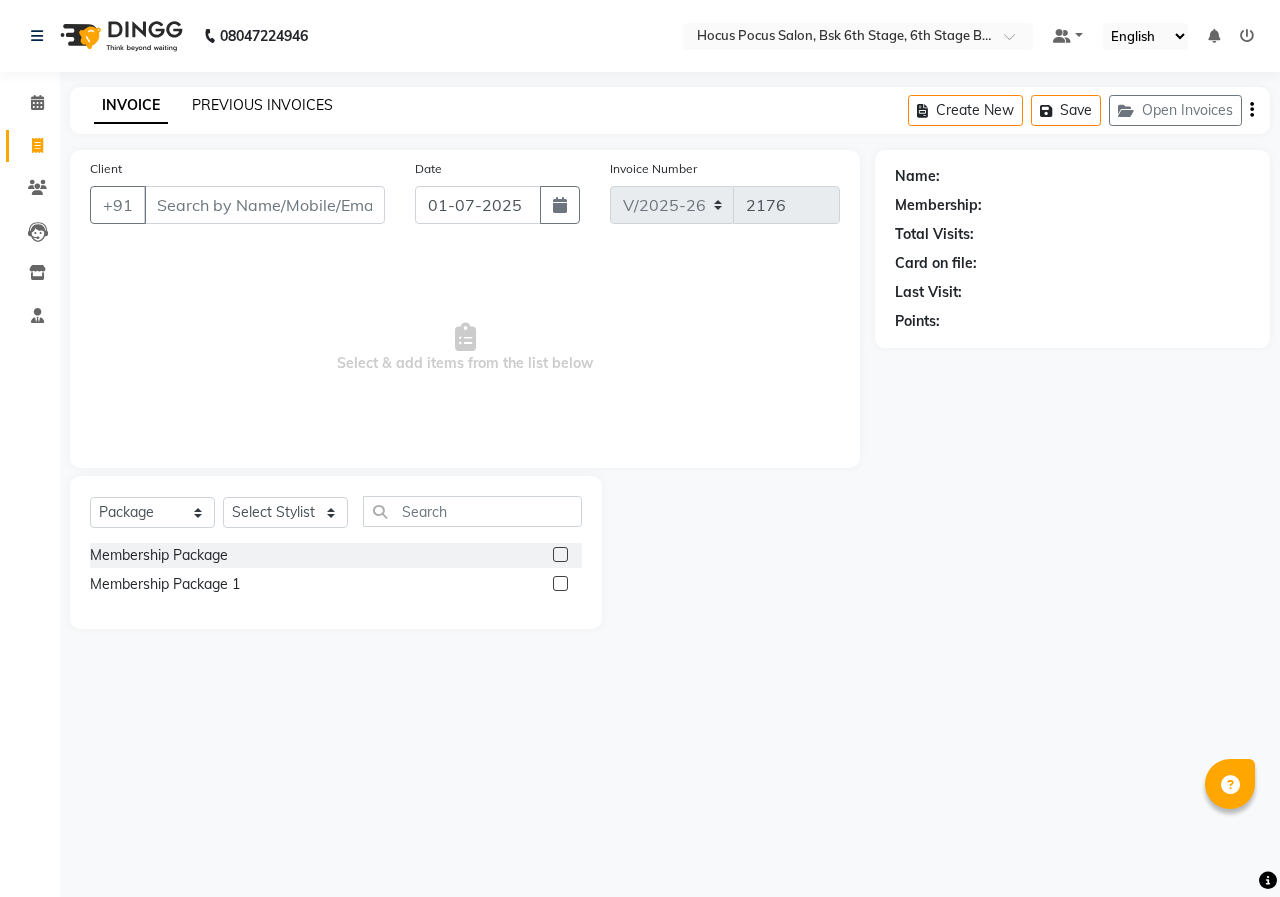 click on "PREVIOUS INVOICES" 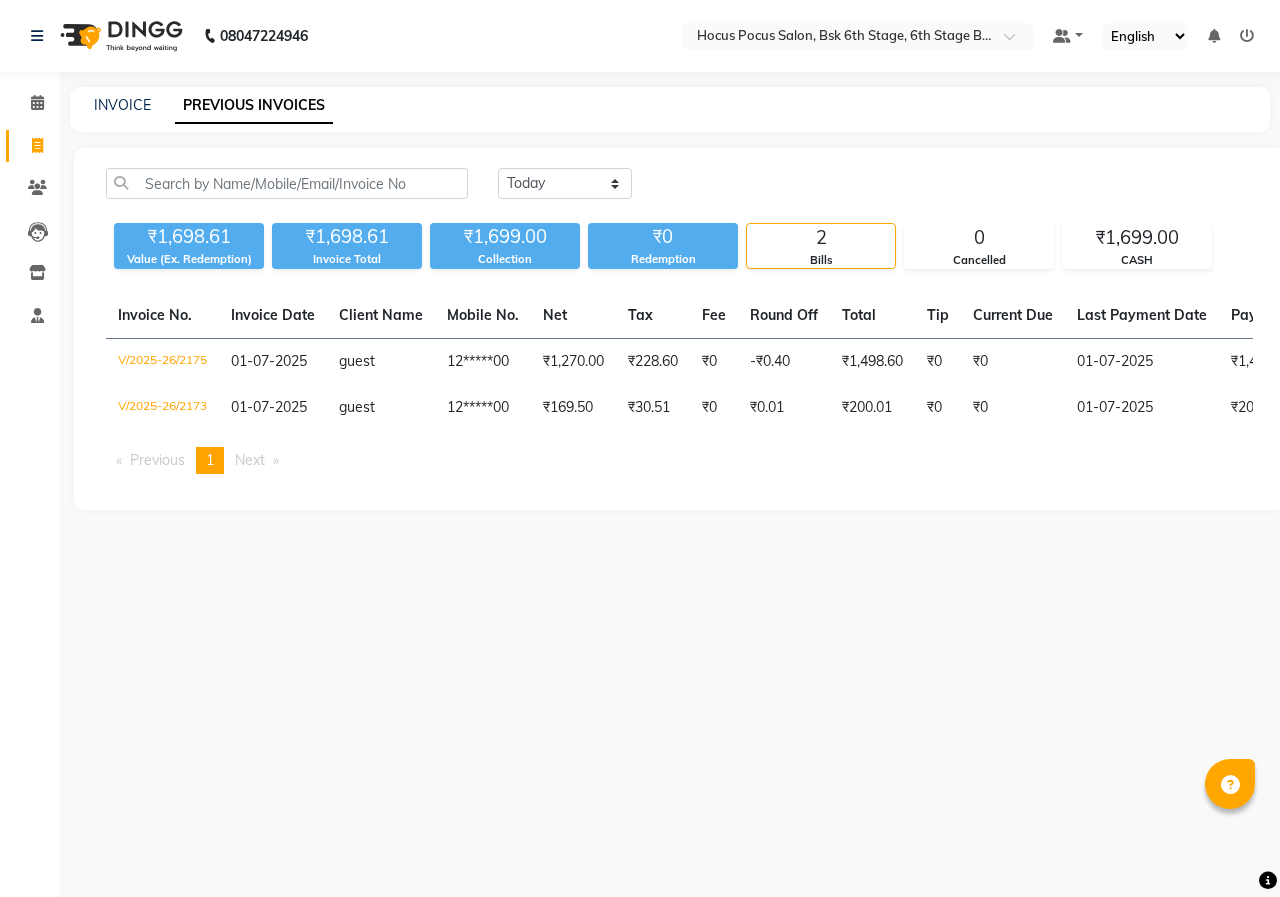 drag, startPoint x: 837, startPoint y: 220, endPoint x: 832, endPoint y: 253, distance: 33.37664 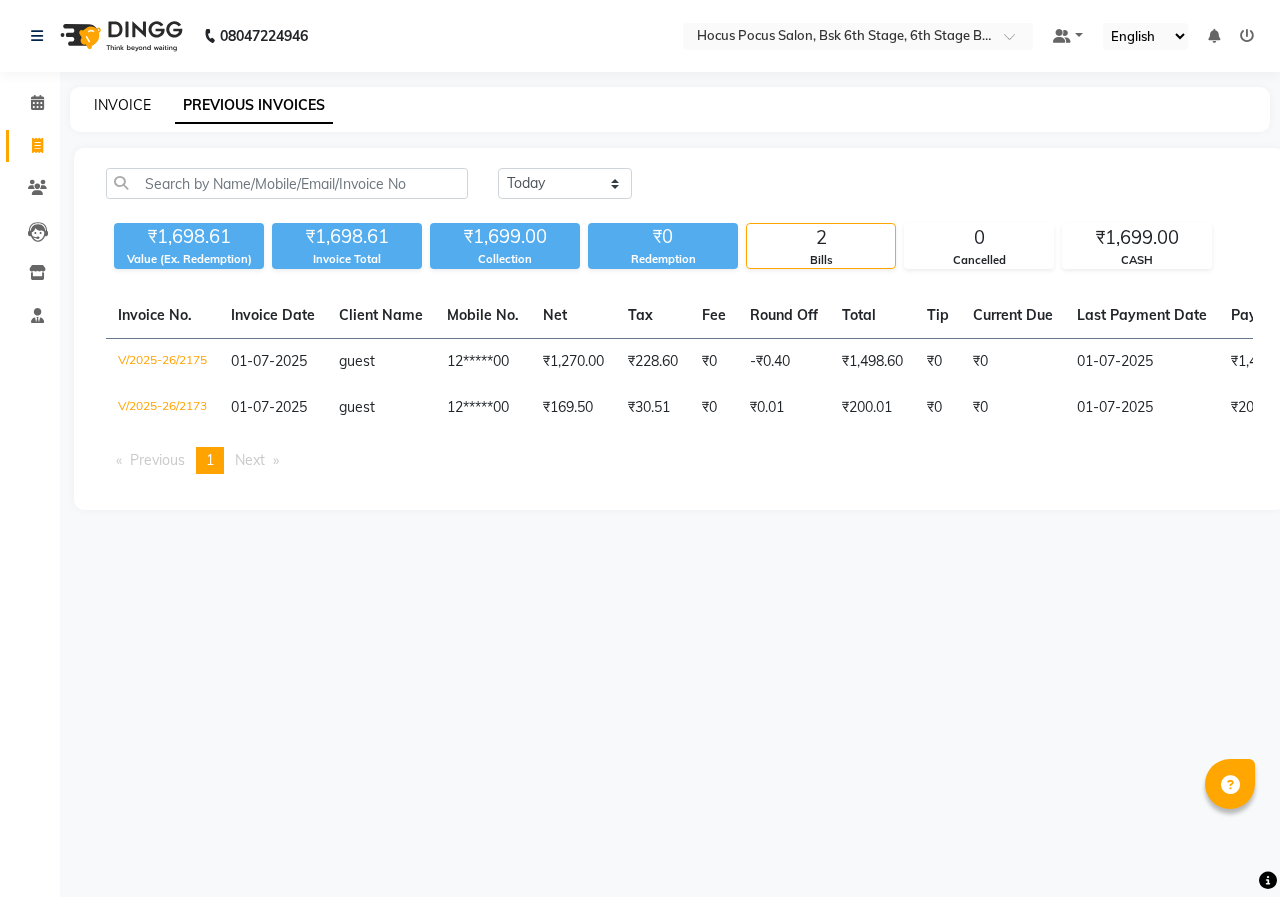 click on "INVOICE" 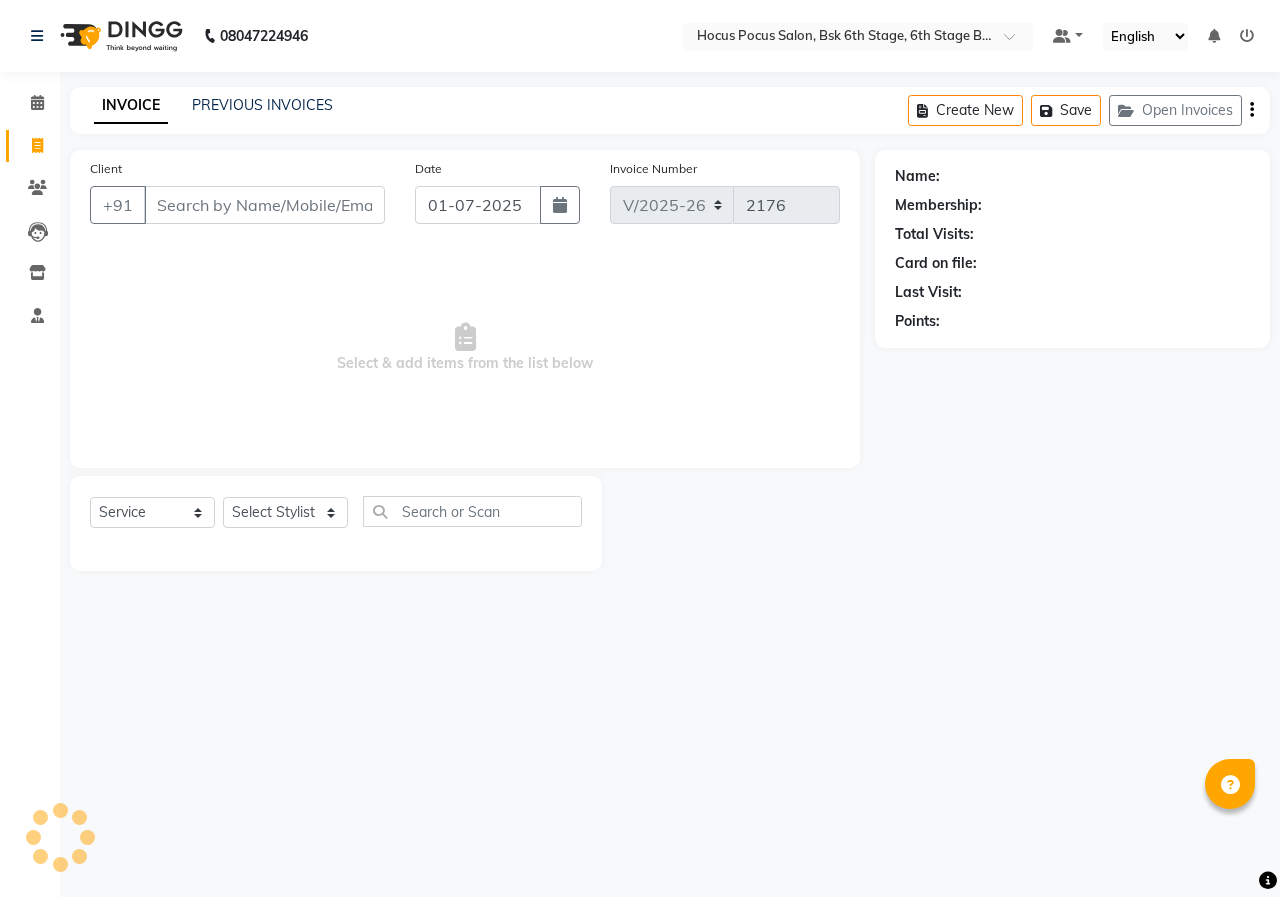 select on "package" 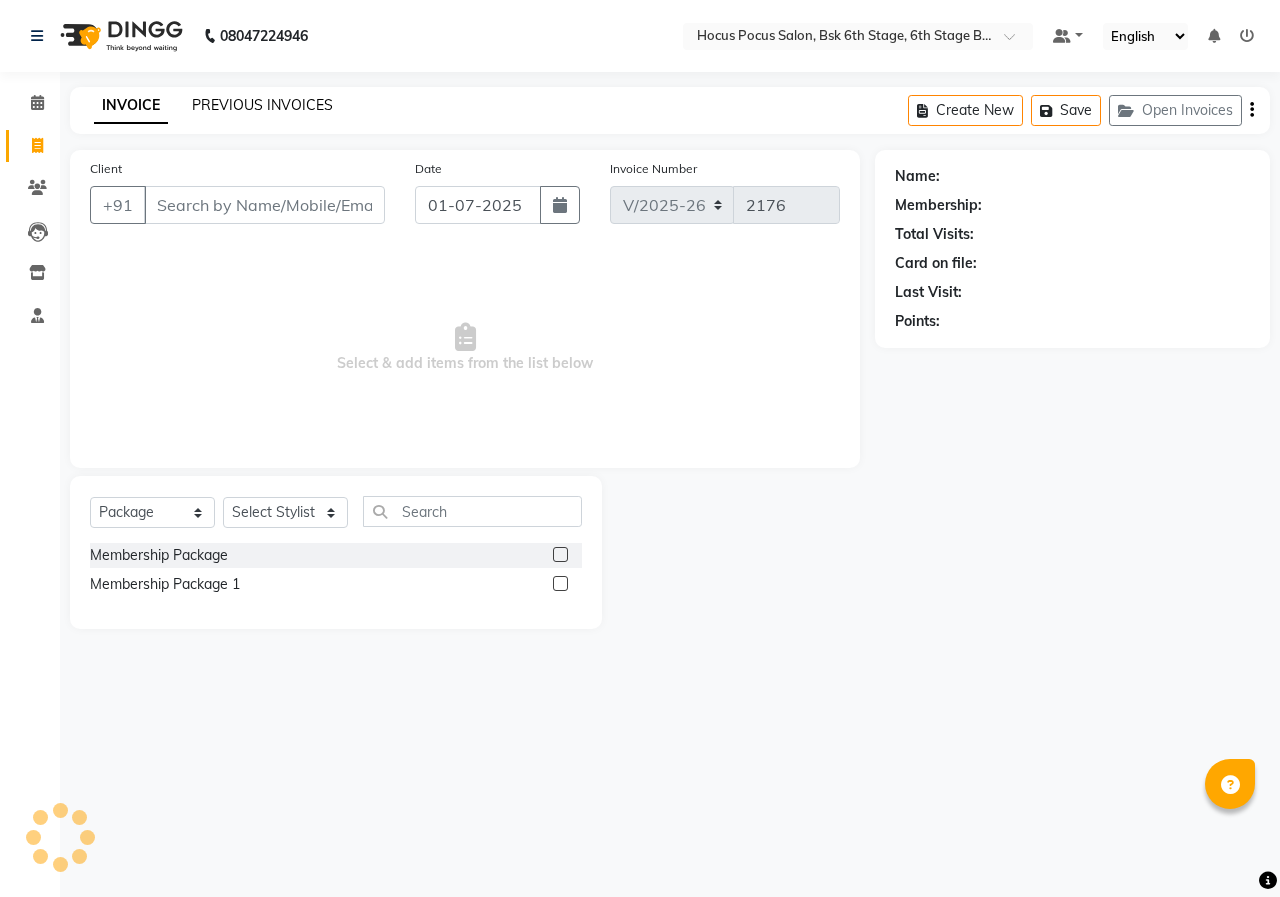 click on "PREVIOUS INVOICES" 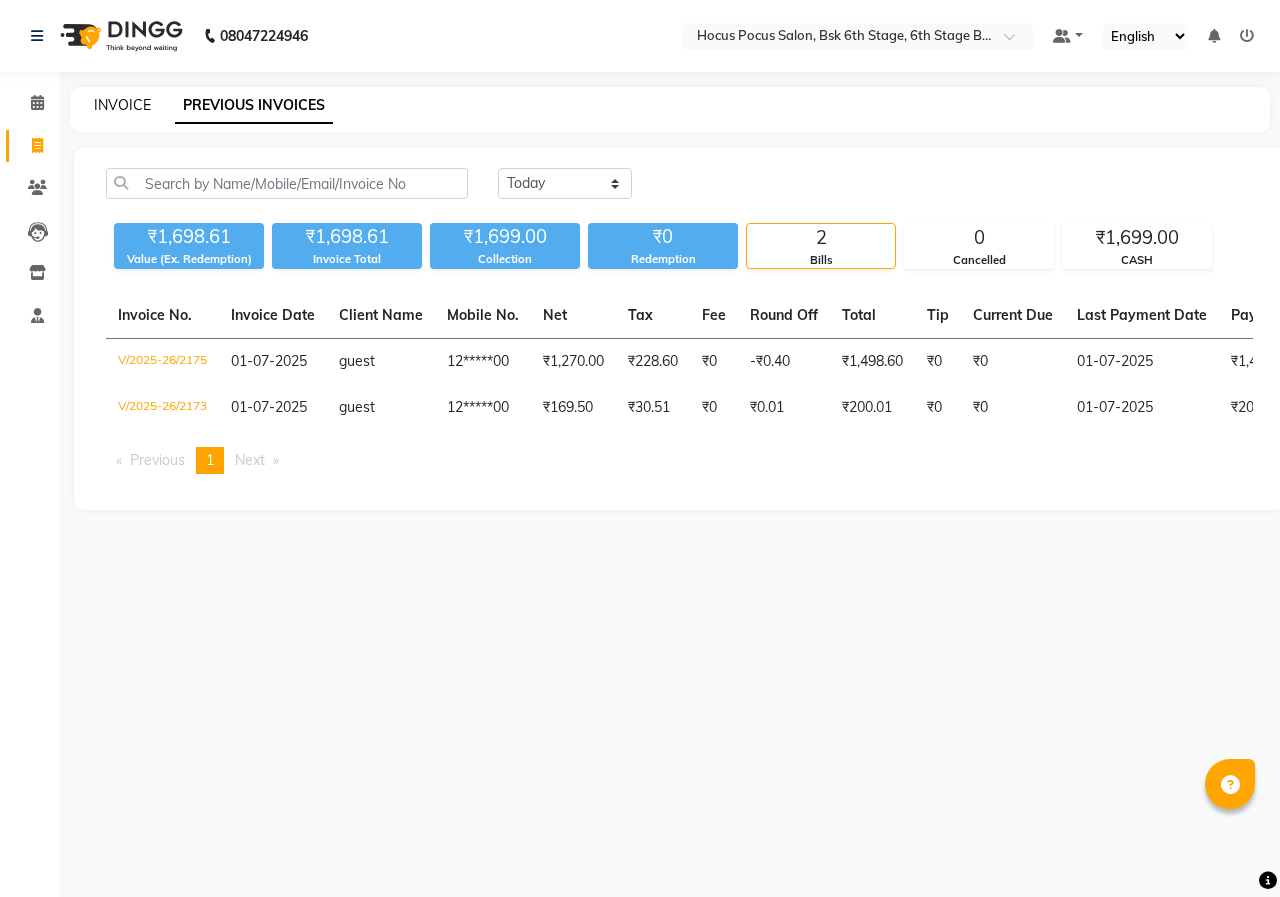 click on "INVOICE" 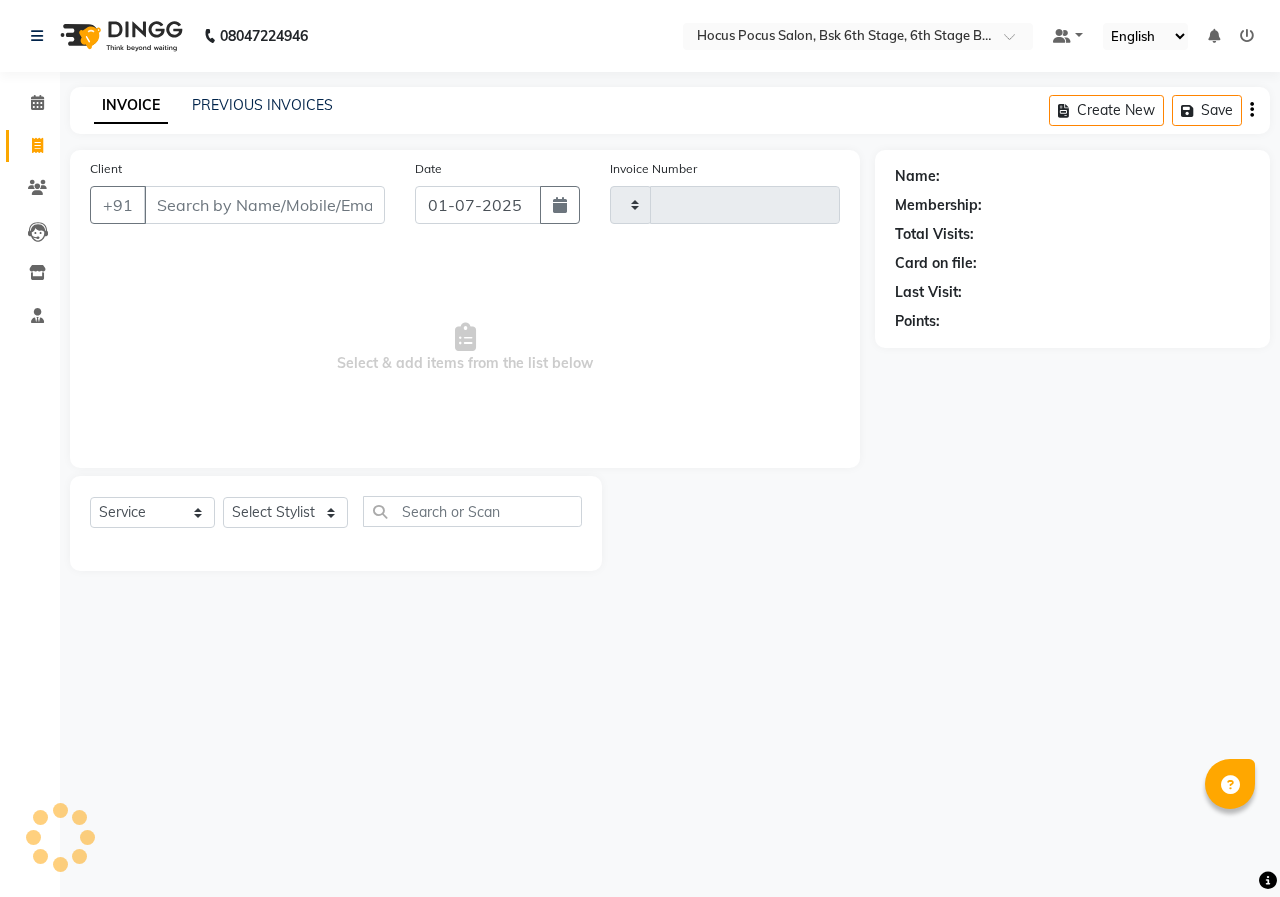 type on "2176" 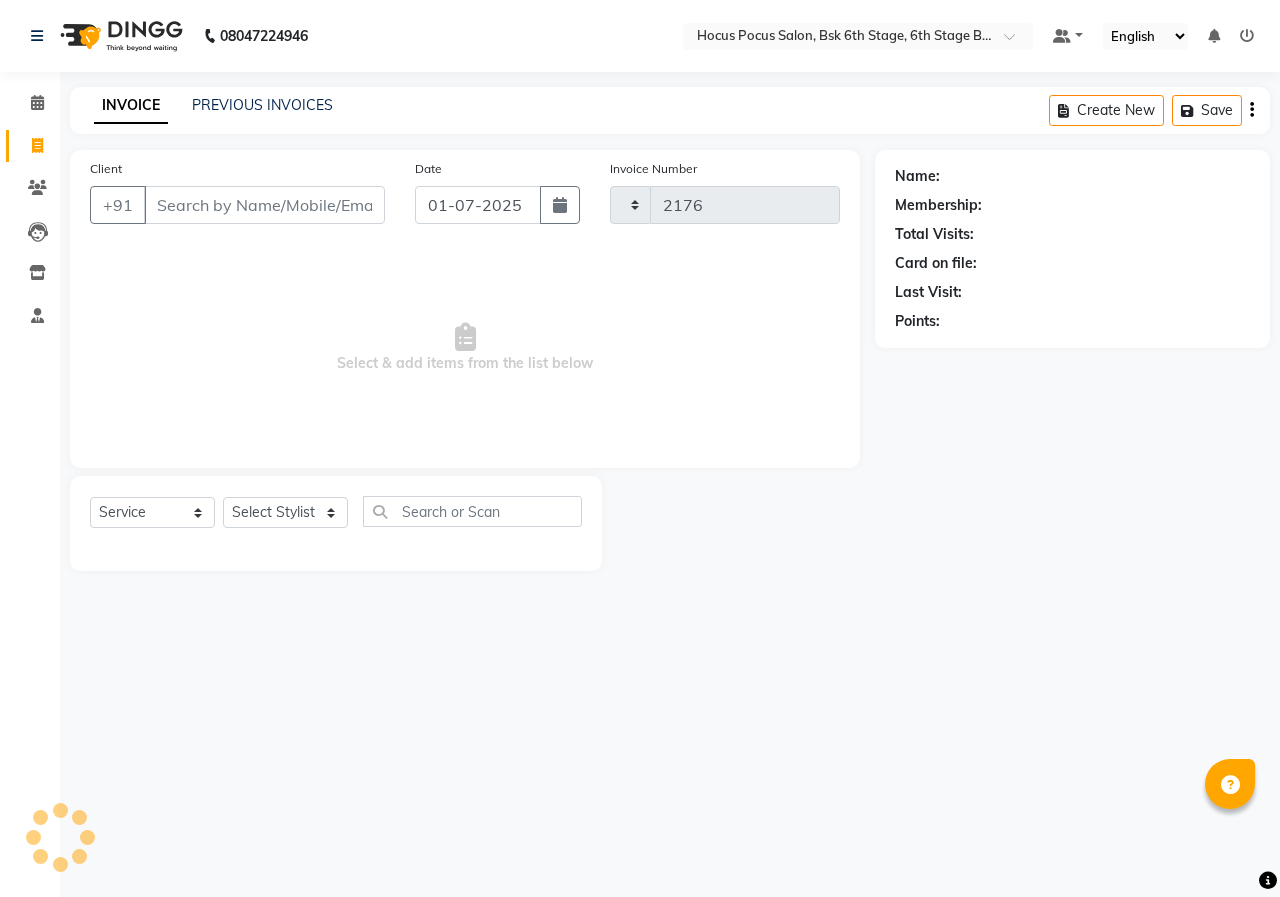 select on "5242" 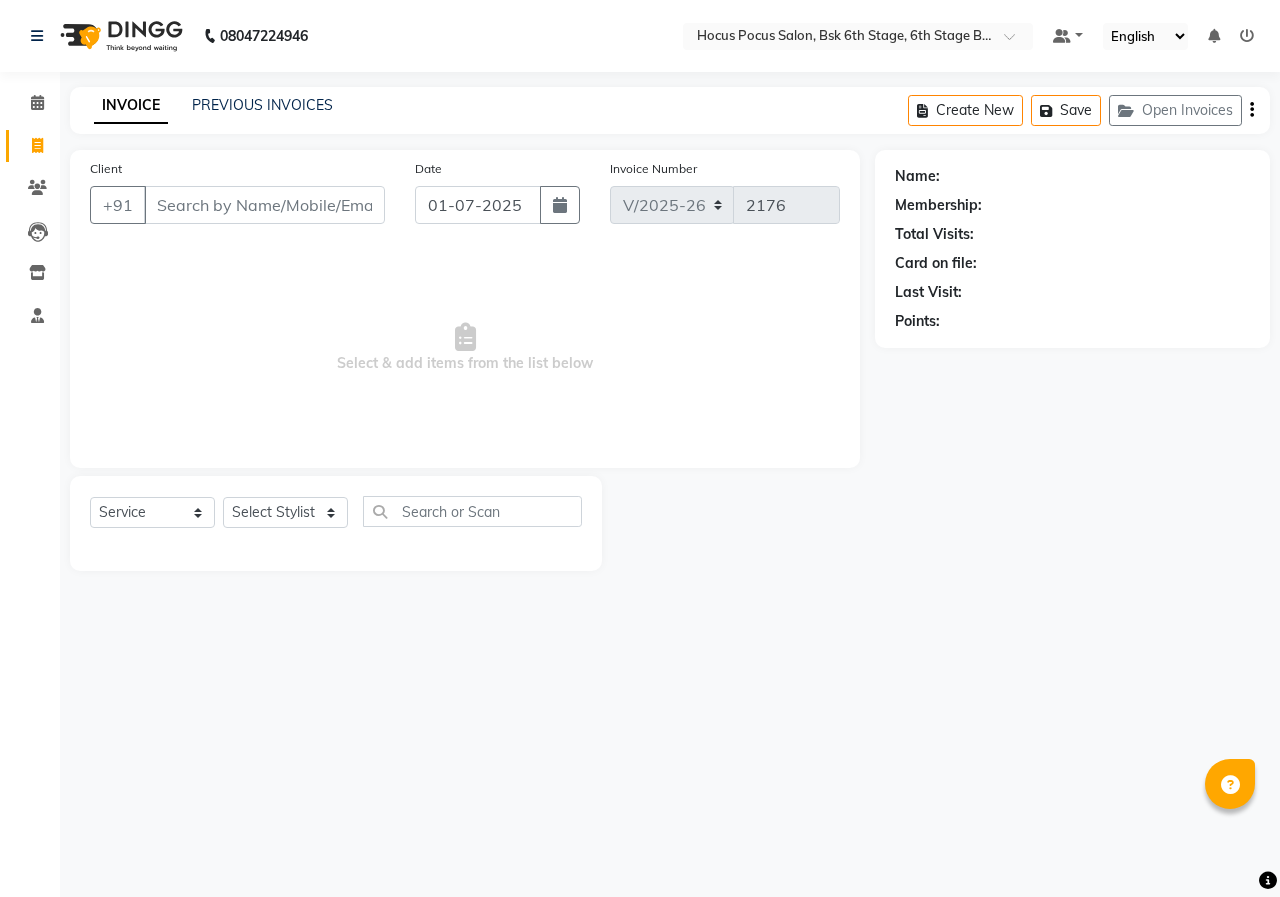 select on "package" 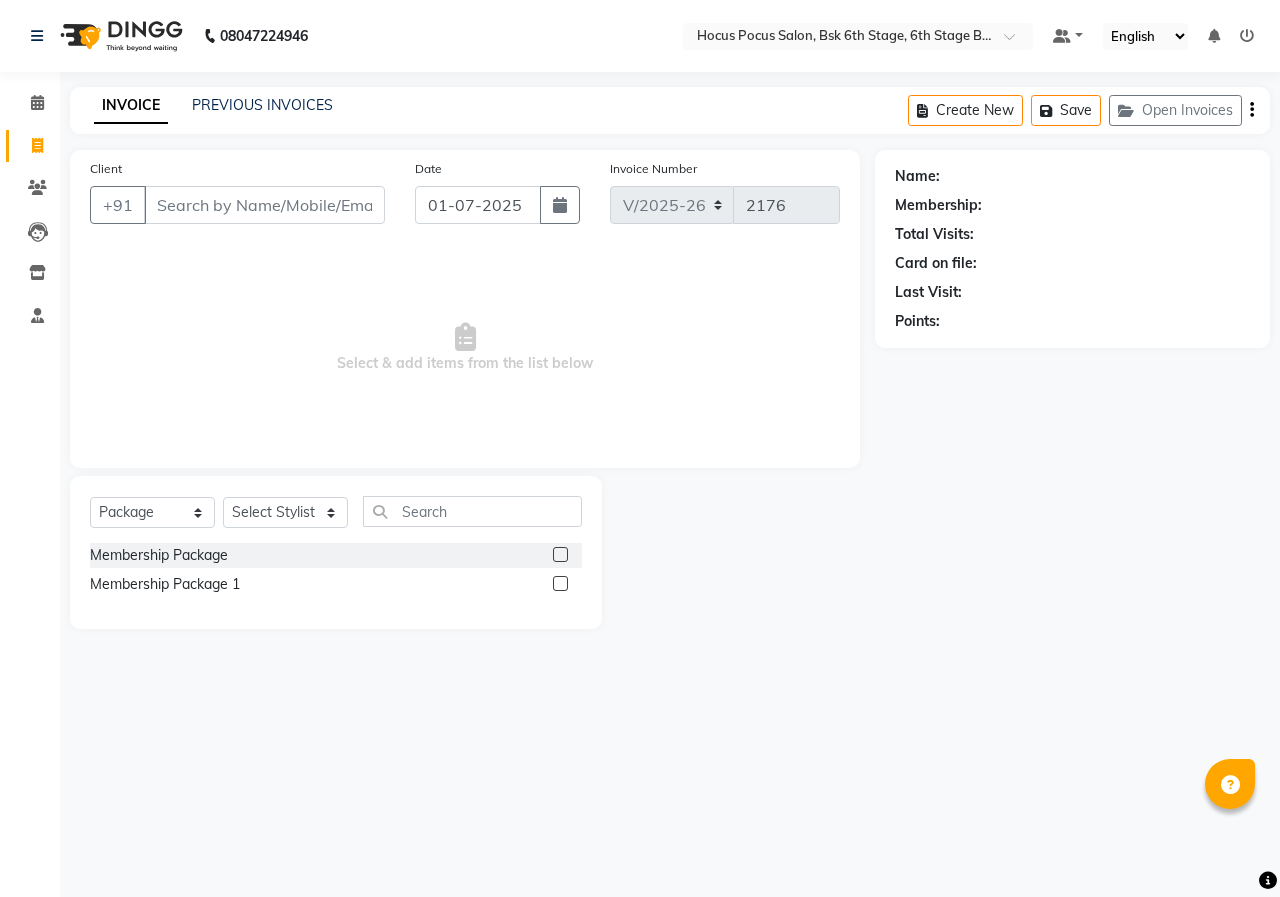 click on "Client" at bounding box center (264, 205) 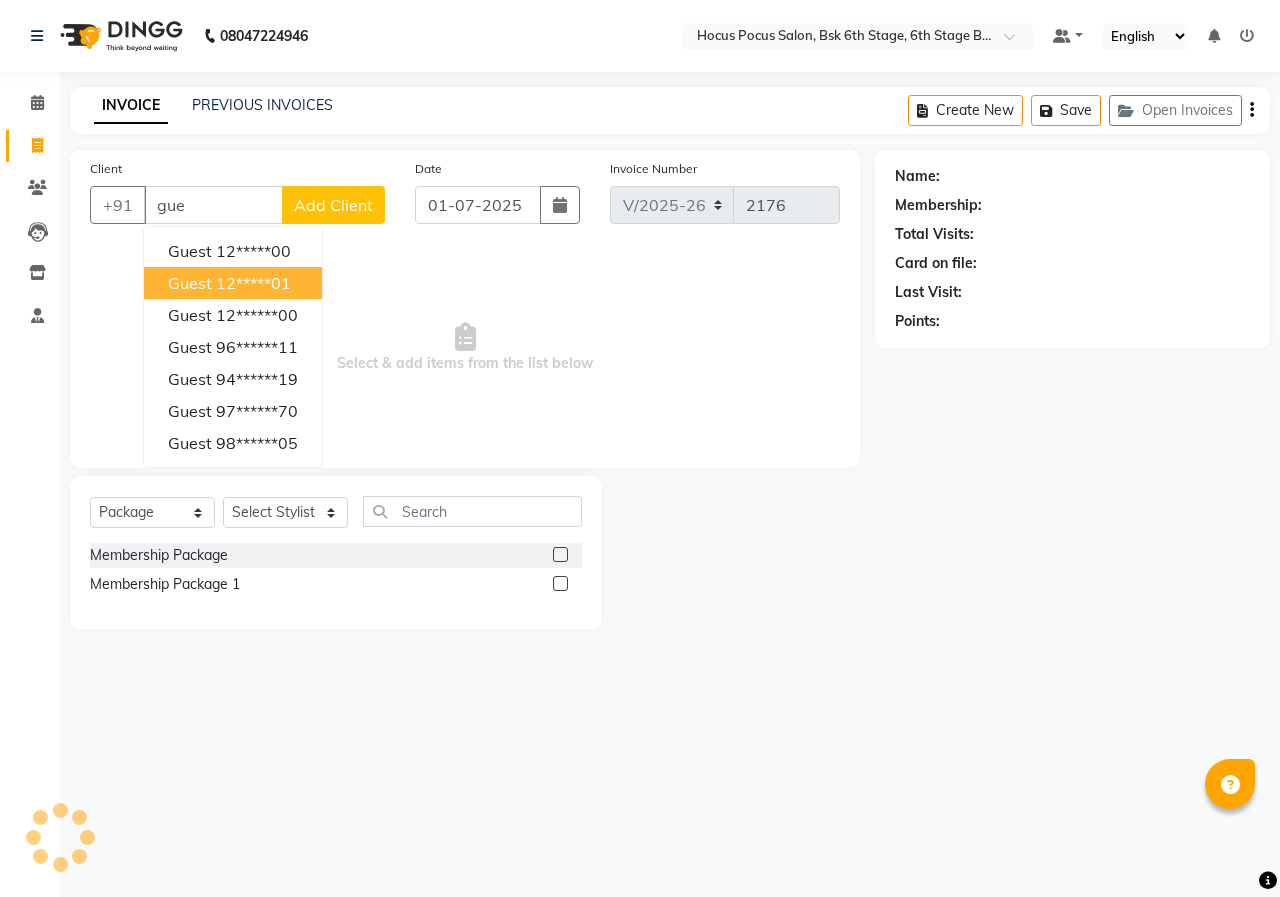 click on "guest  12*****01" at bounding box center [233, 283] 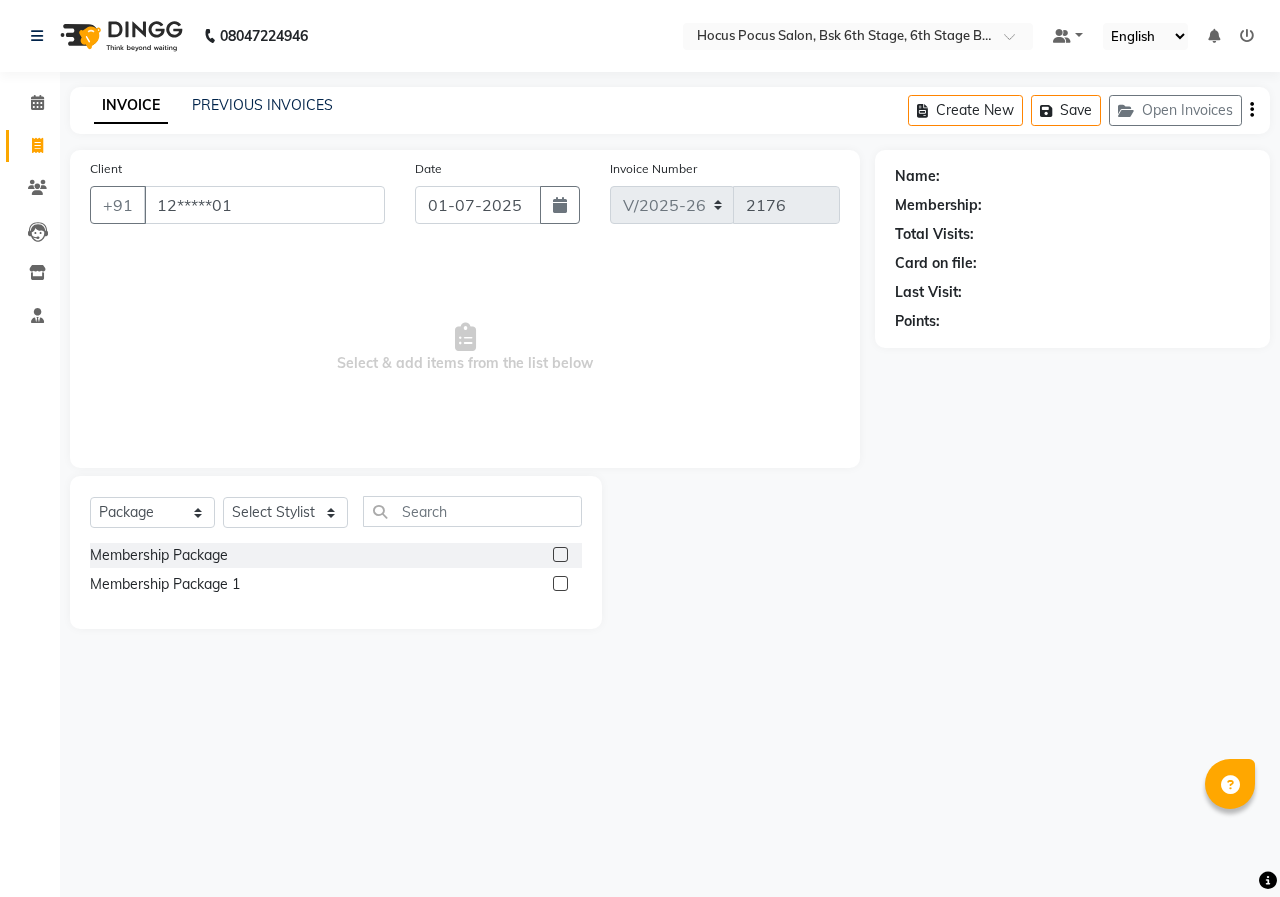 type on "12*****01" 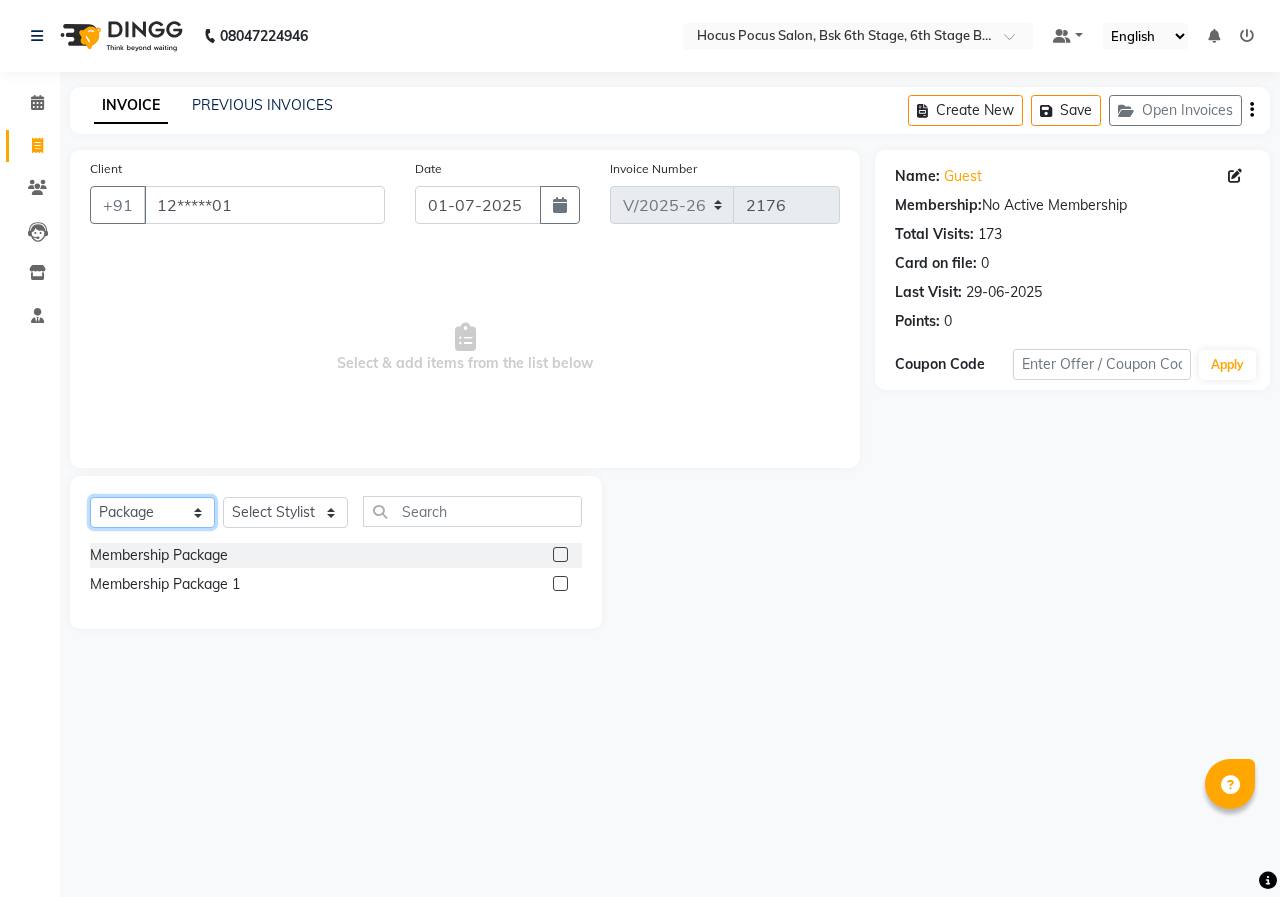 click on "Select  Service  Product  Membership  Package Voucher Prepaid Gift Card" 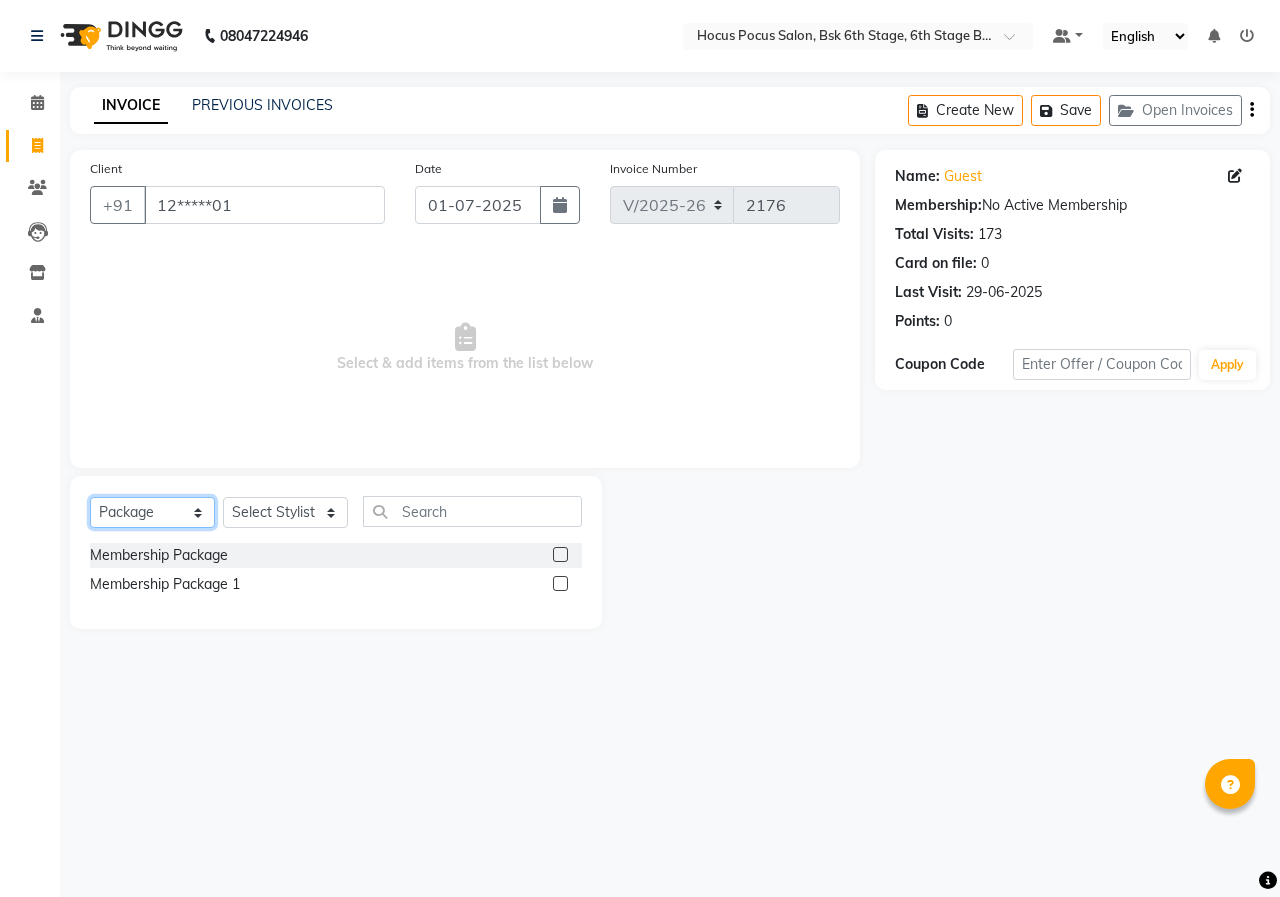 select on "service" 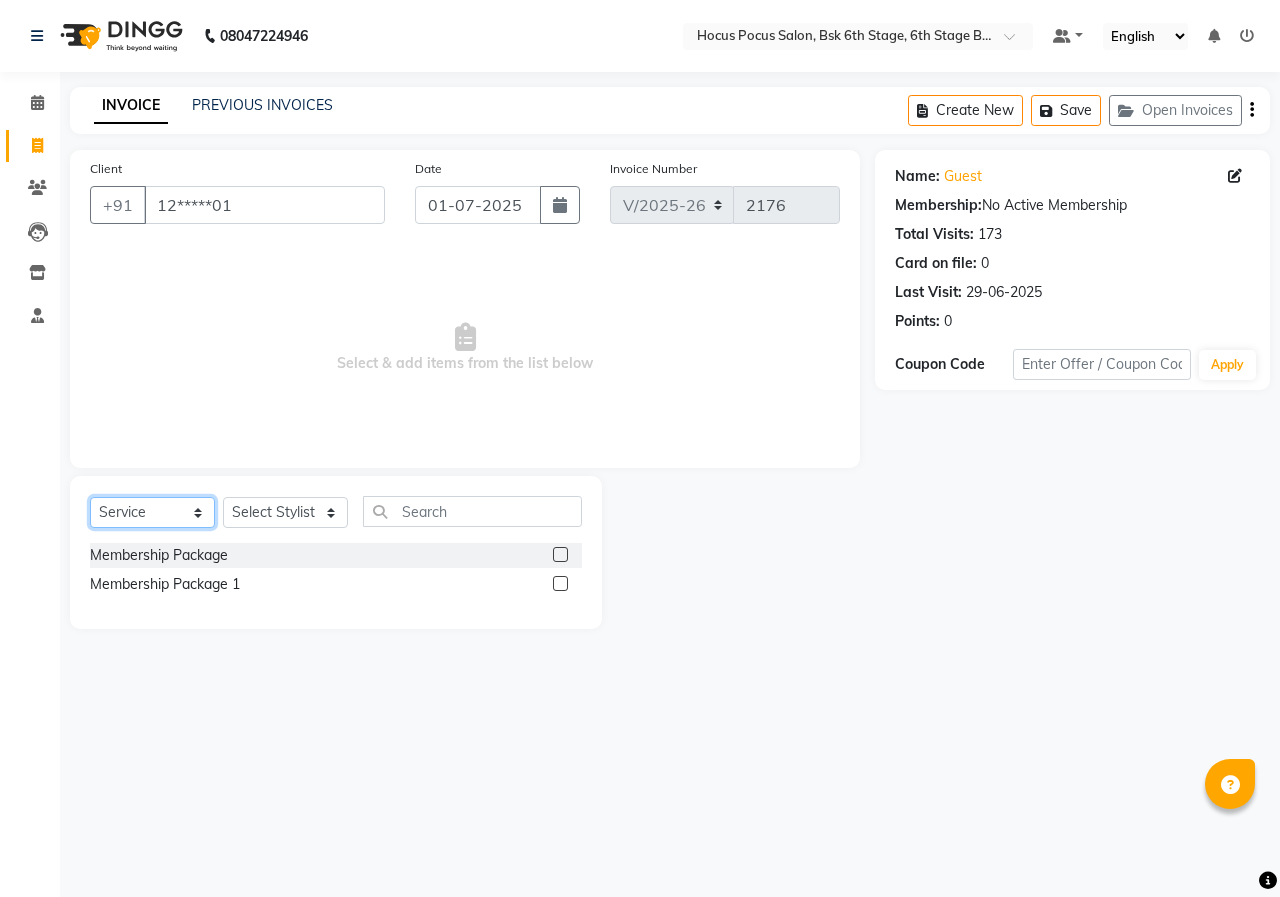 click on "Select  Service  Product  Membership  Package Voucher Prepaid Gift Card" 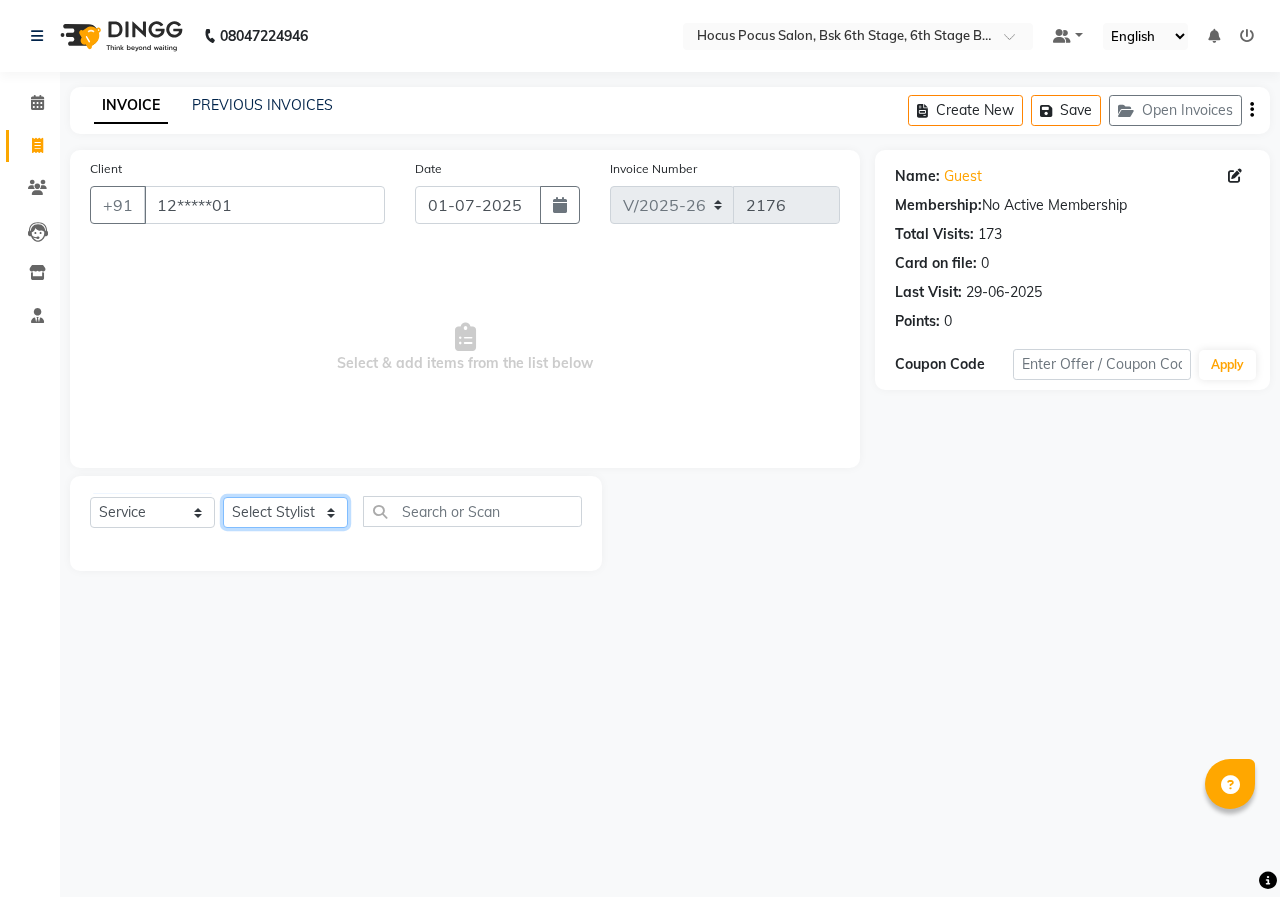 click on "Select Stylist [PERSON_NAME] hocus pocus  [PERSON_NAME] [PERSON_NAME] [PERSON_NAME] [PERSON_NAME]" 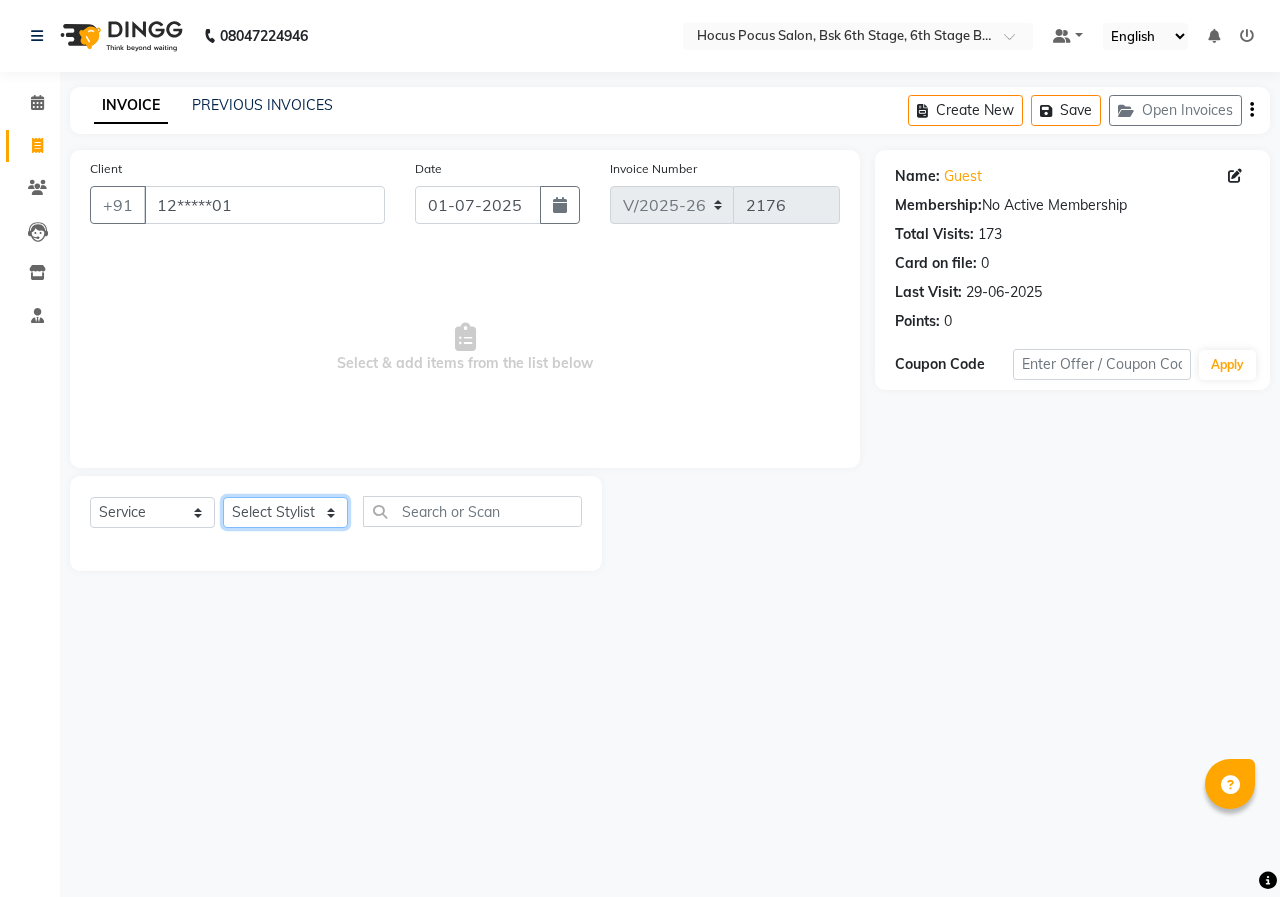 select on "80934" 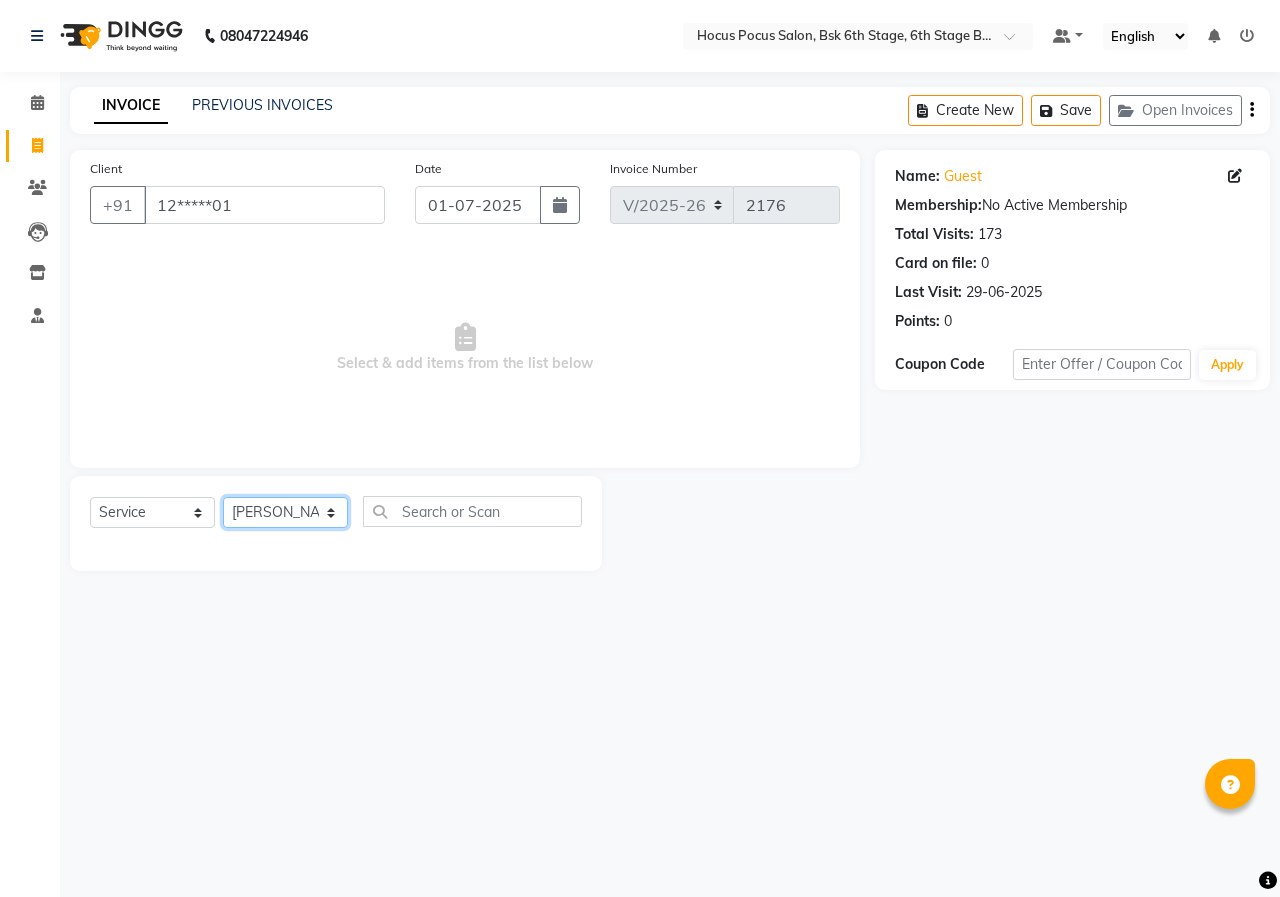 click on "Select Stylist [PERSON_NAME] hocus pocus  [PERSON_NAME] [PERSON_NAME] [PERSON_NAME] [PERSON_NAME]" 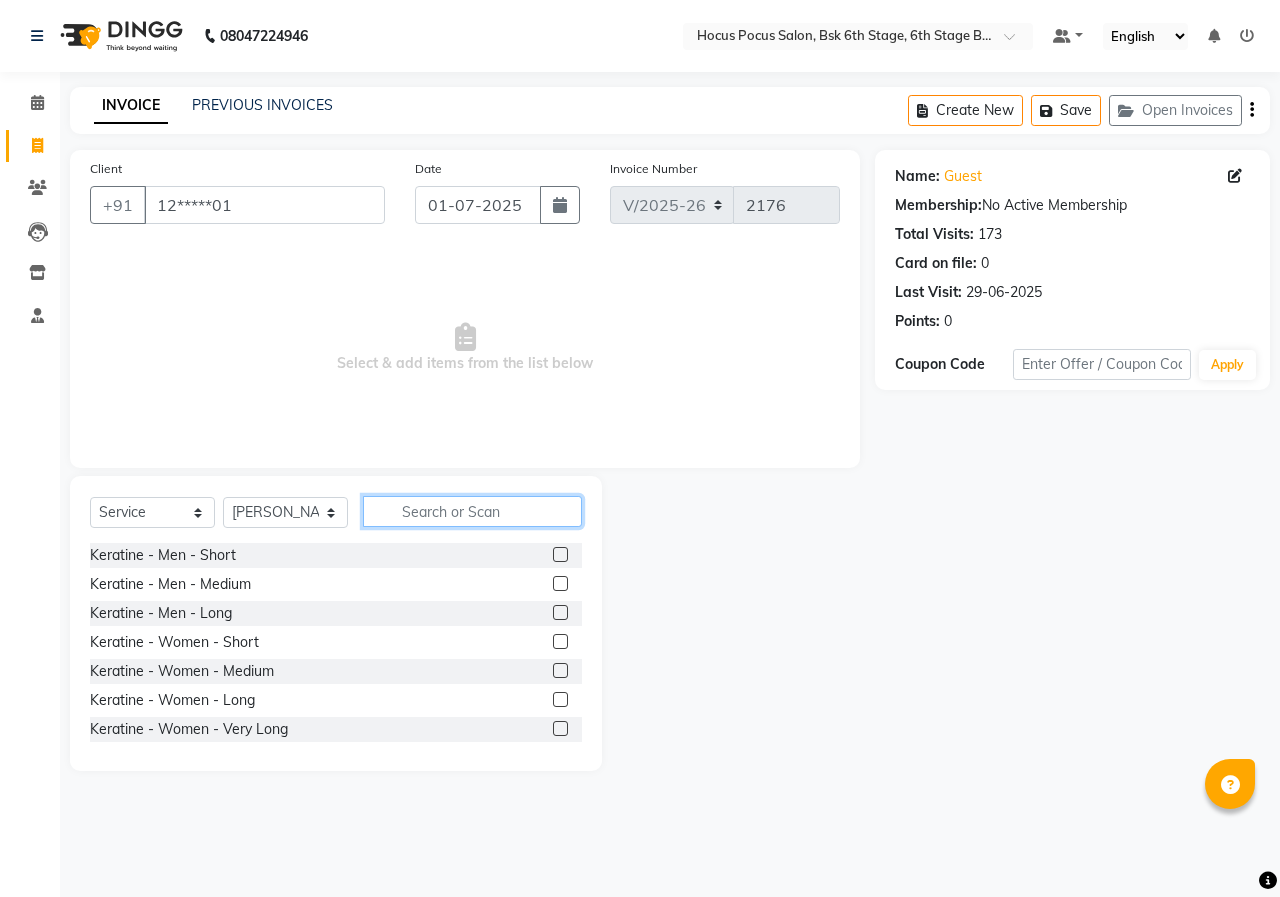 click 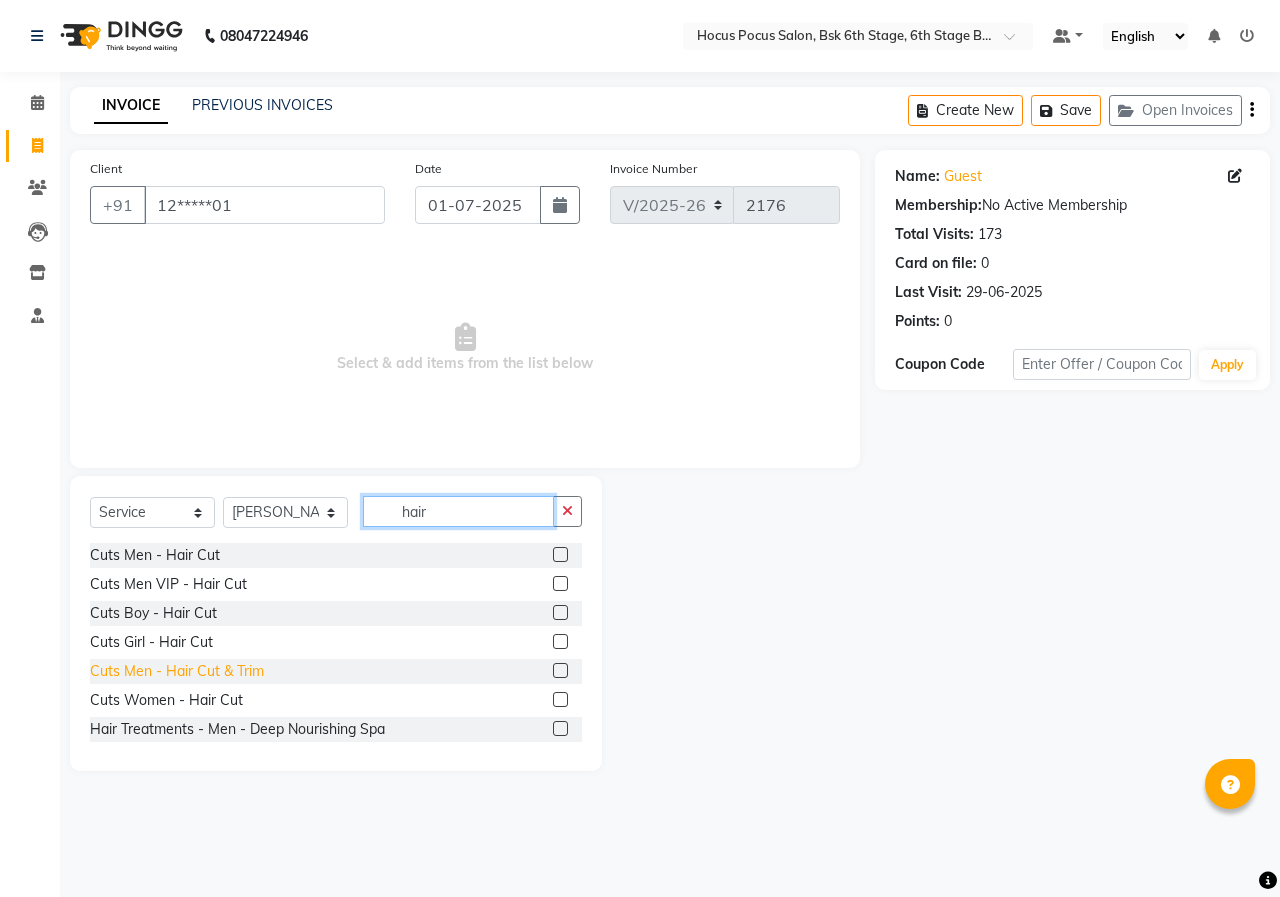 type on "hair" 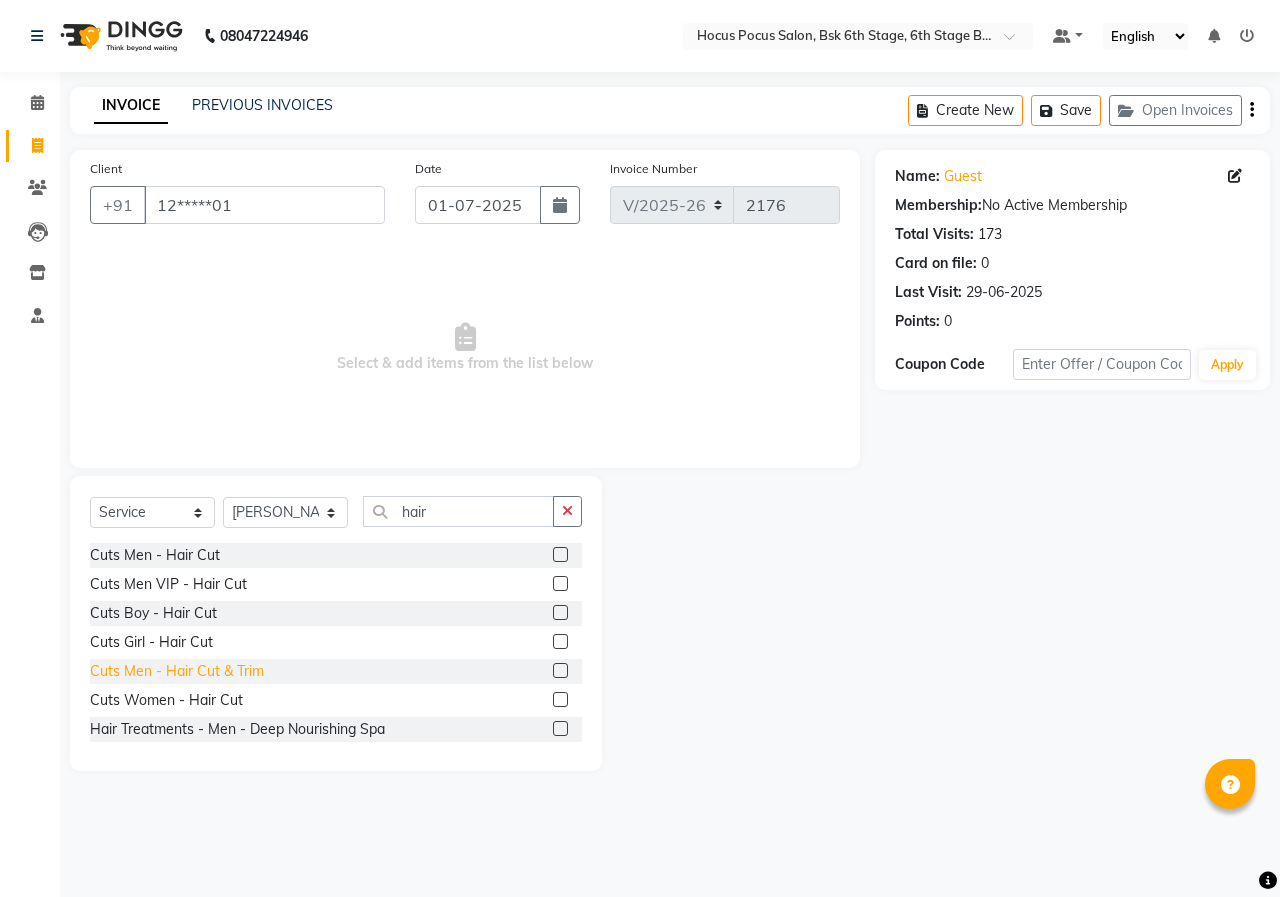 click on "Cuts Men - Hair Cut & Trim" 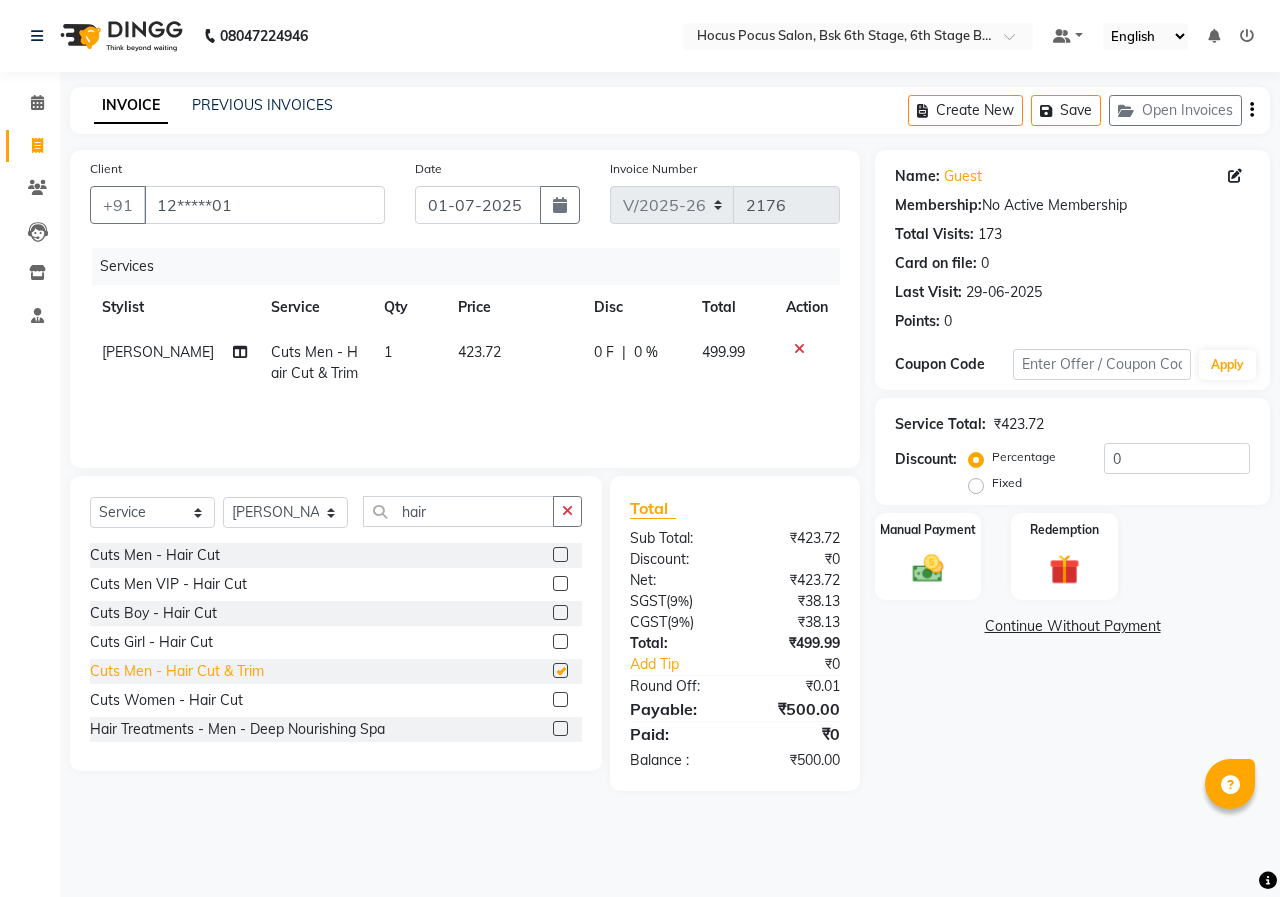 checkbox on "false" 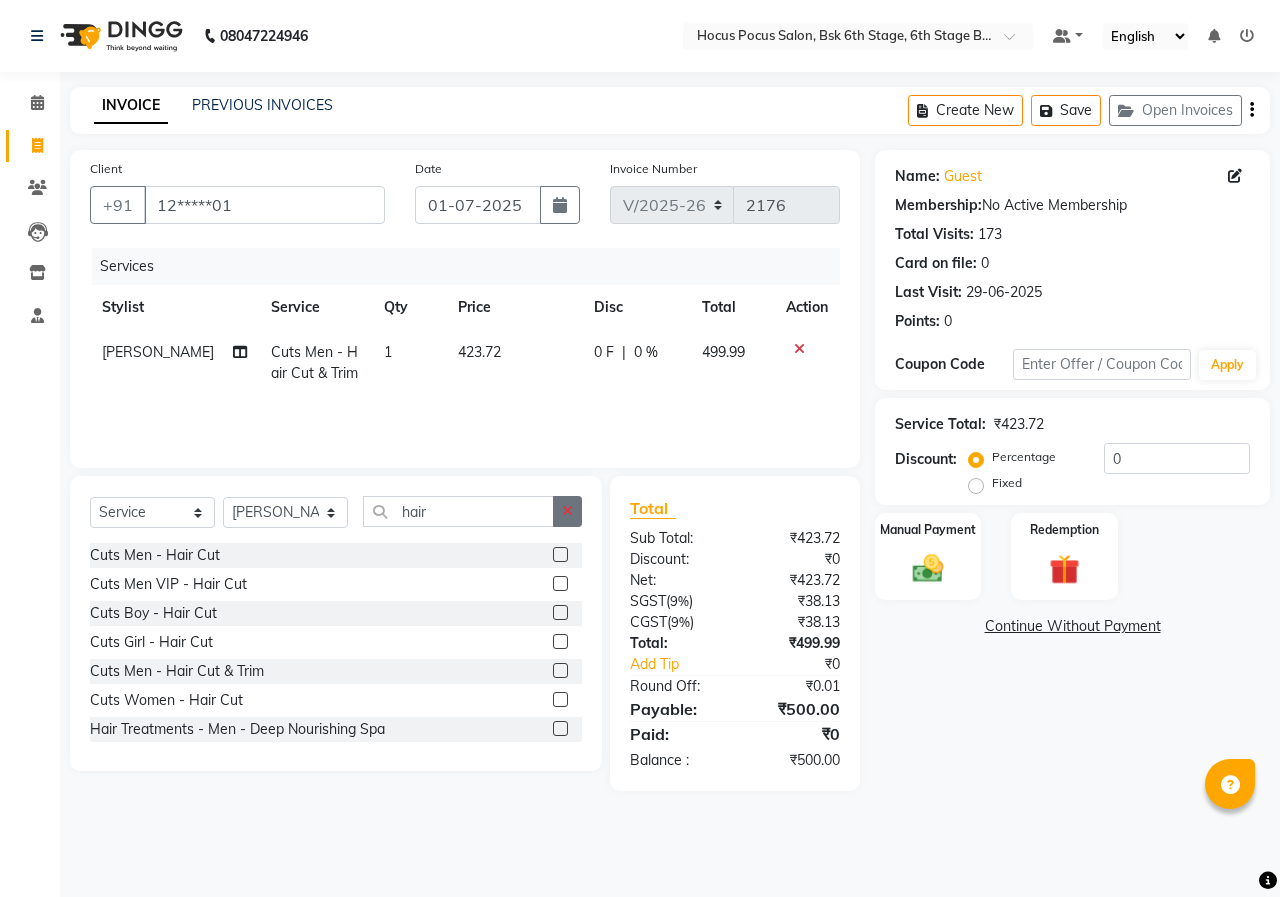 click 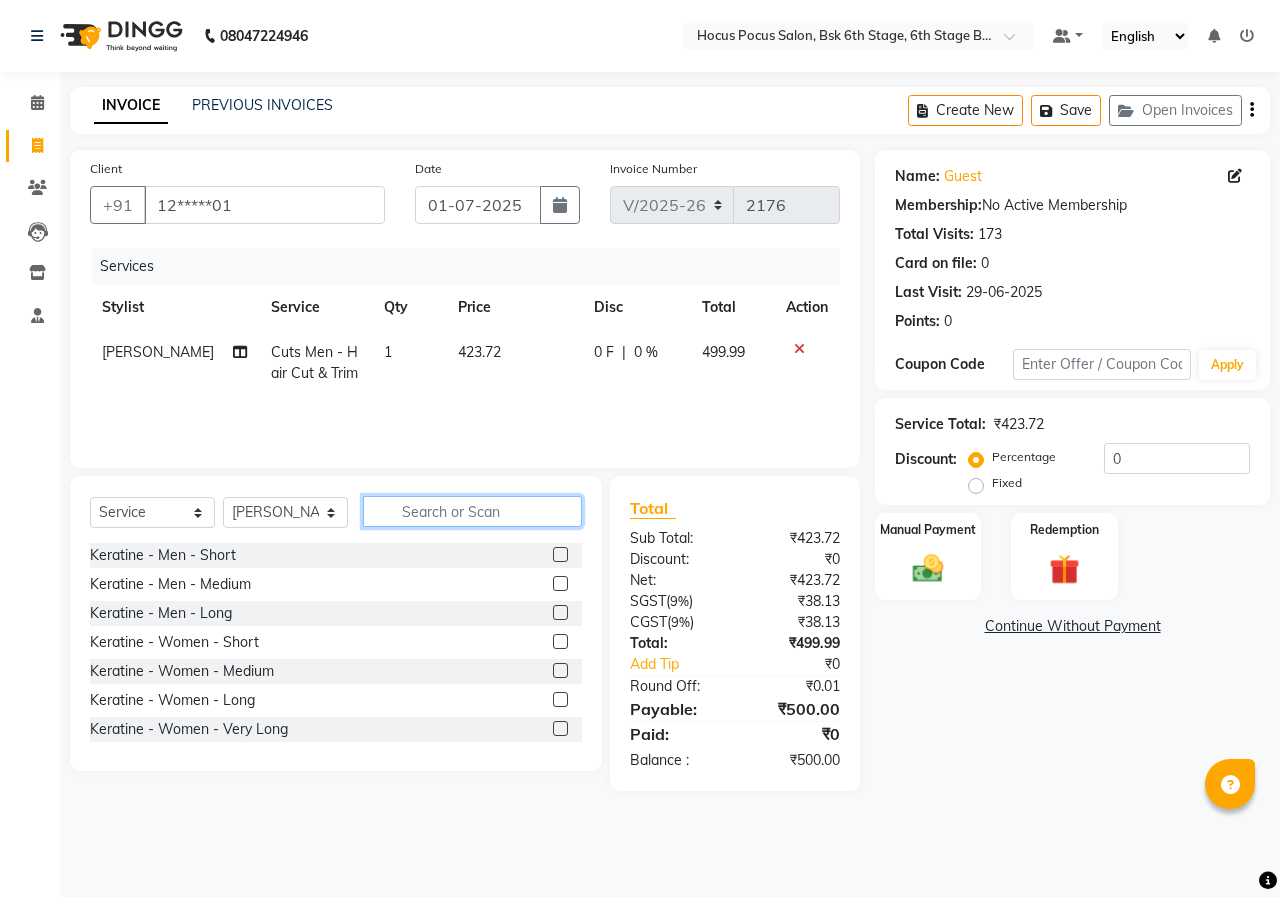 click 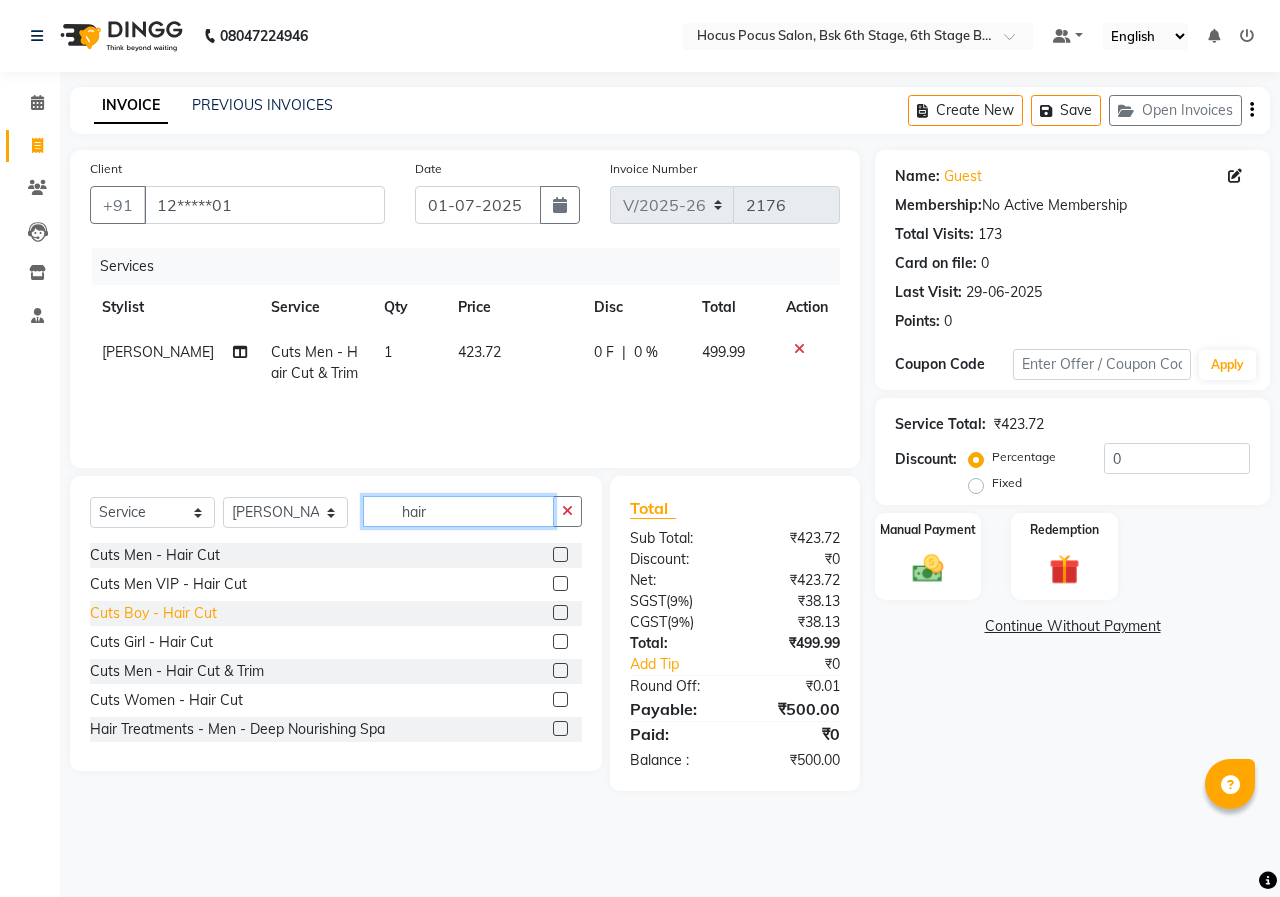 type on "hair" 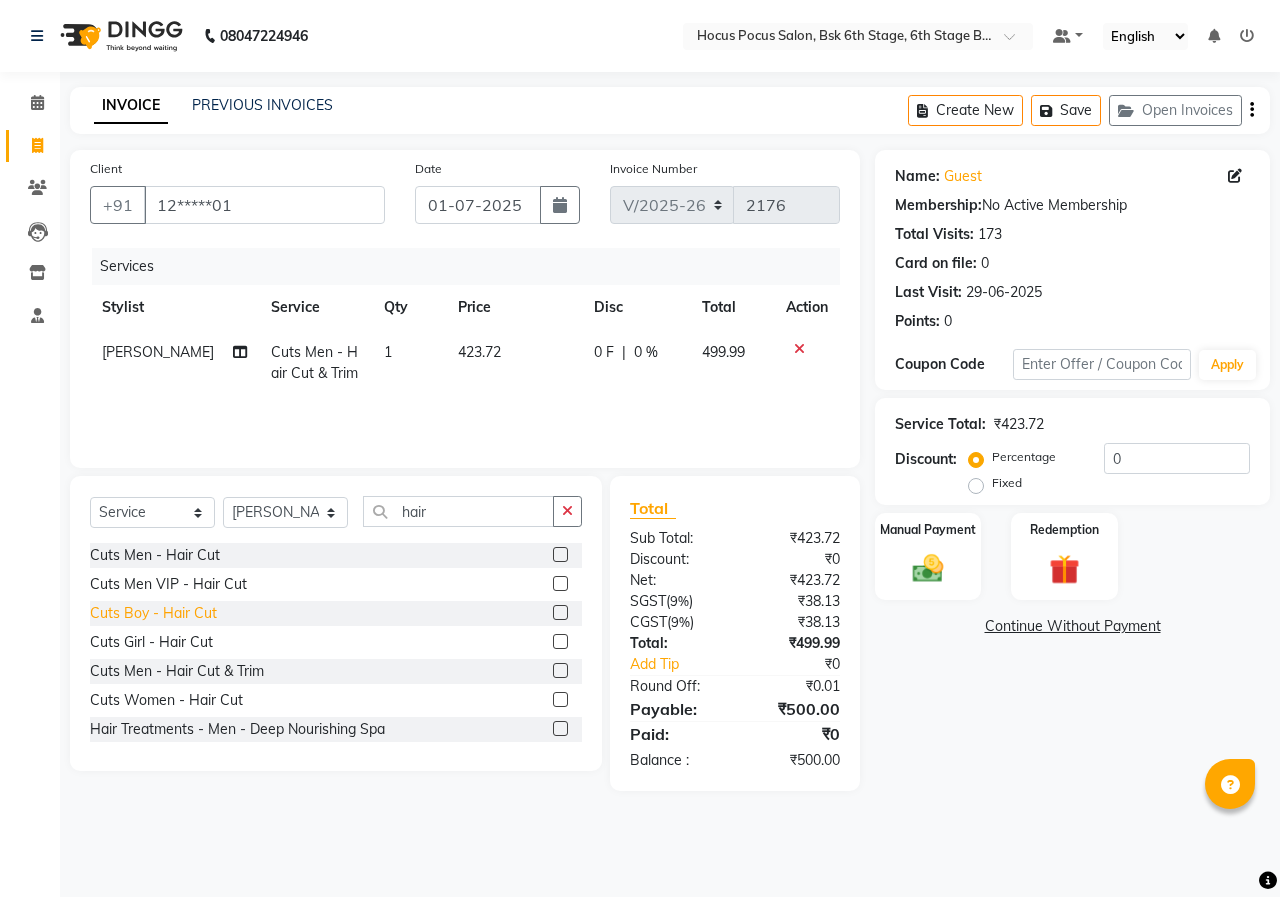 click on "Cuts Boy - Hair Cut" 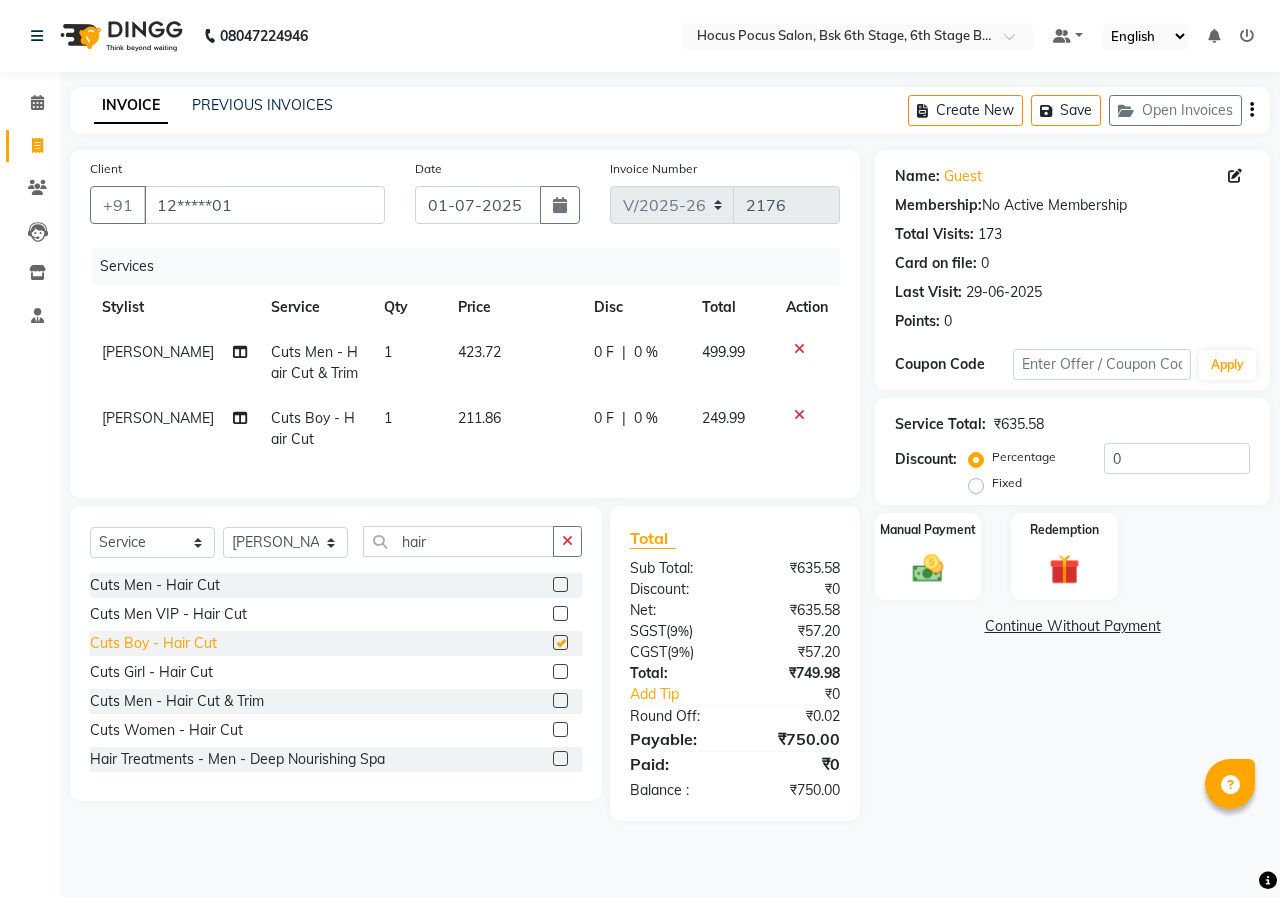 checkbox on "false" 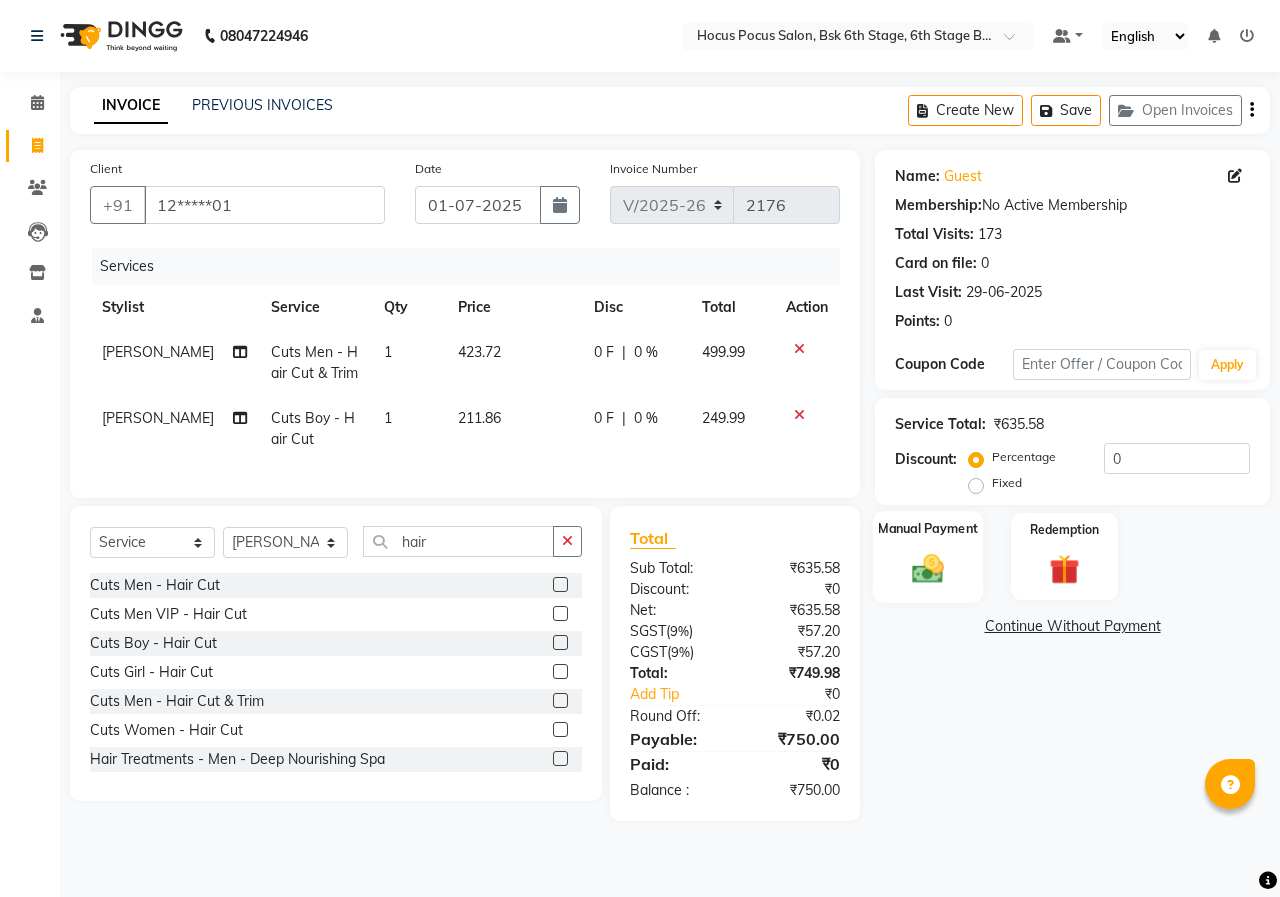click 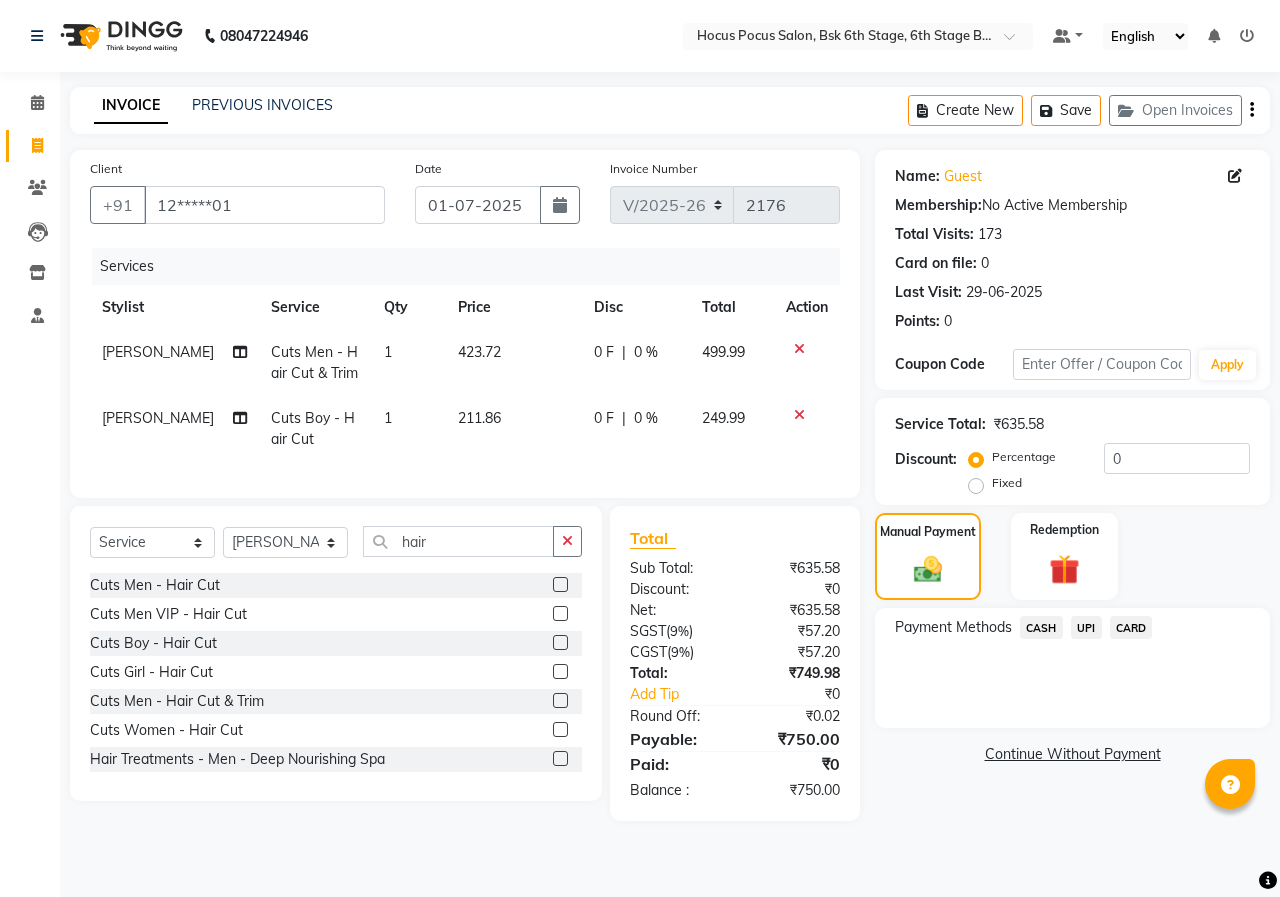 click on "CASH" 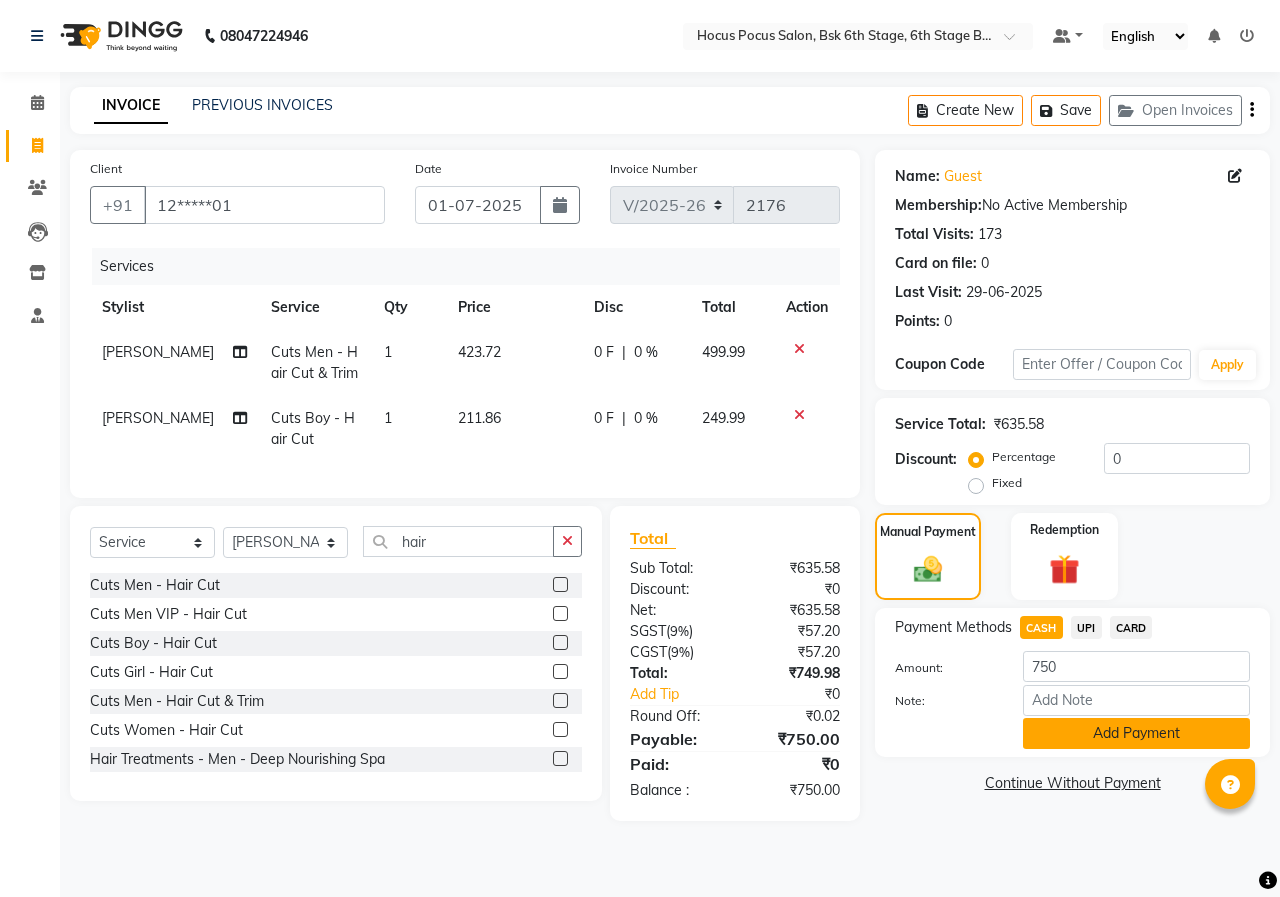 click on "Add Payment" 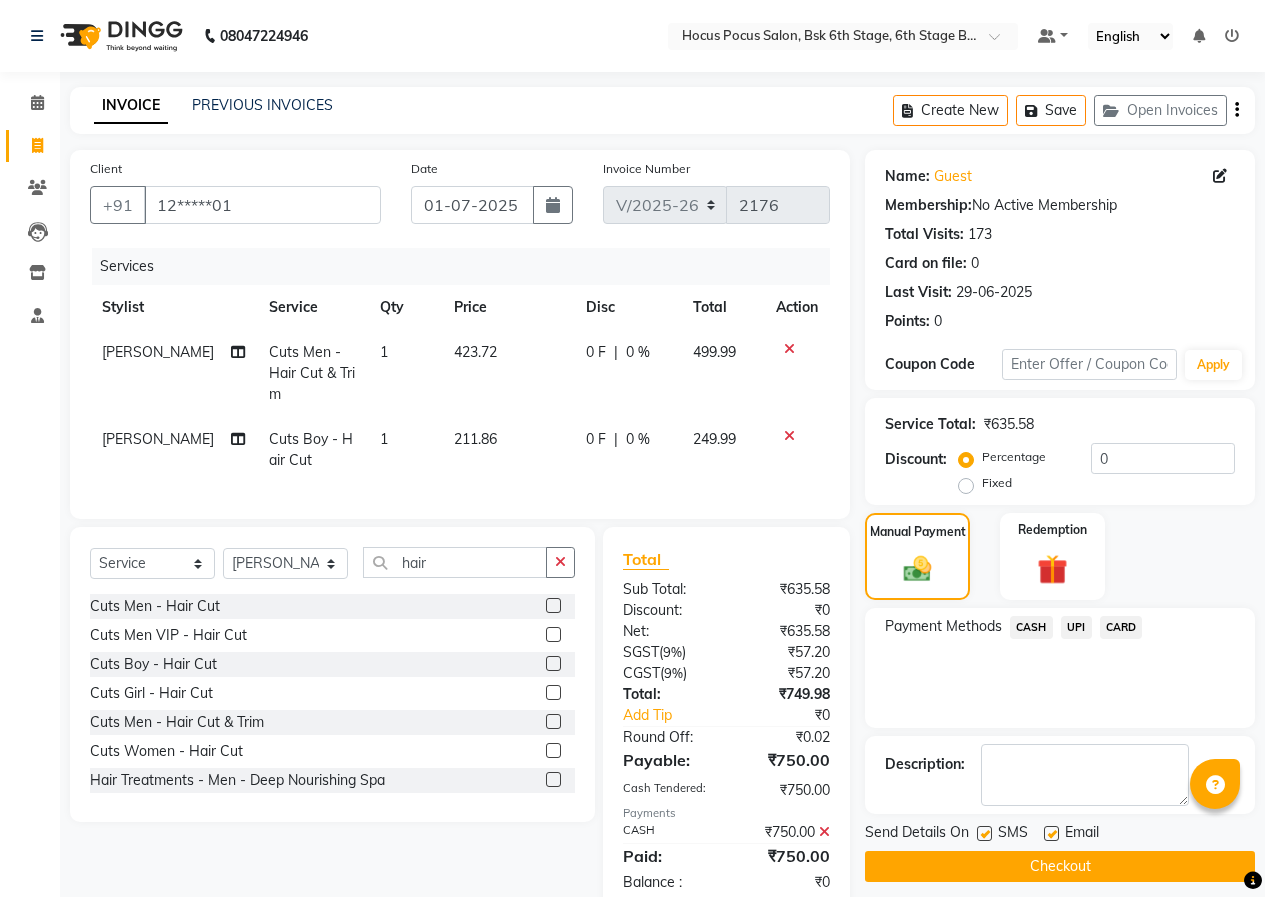click 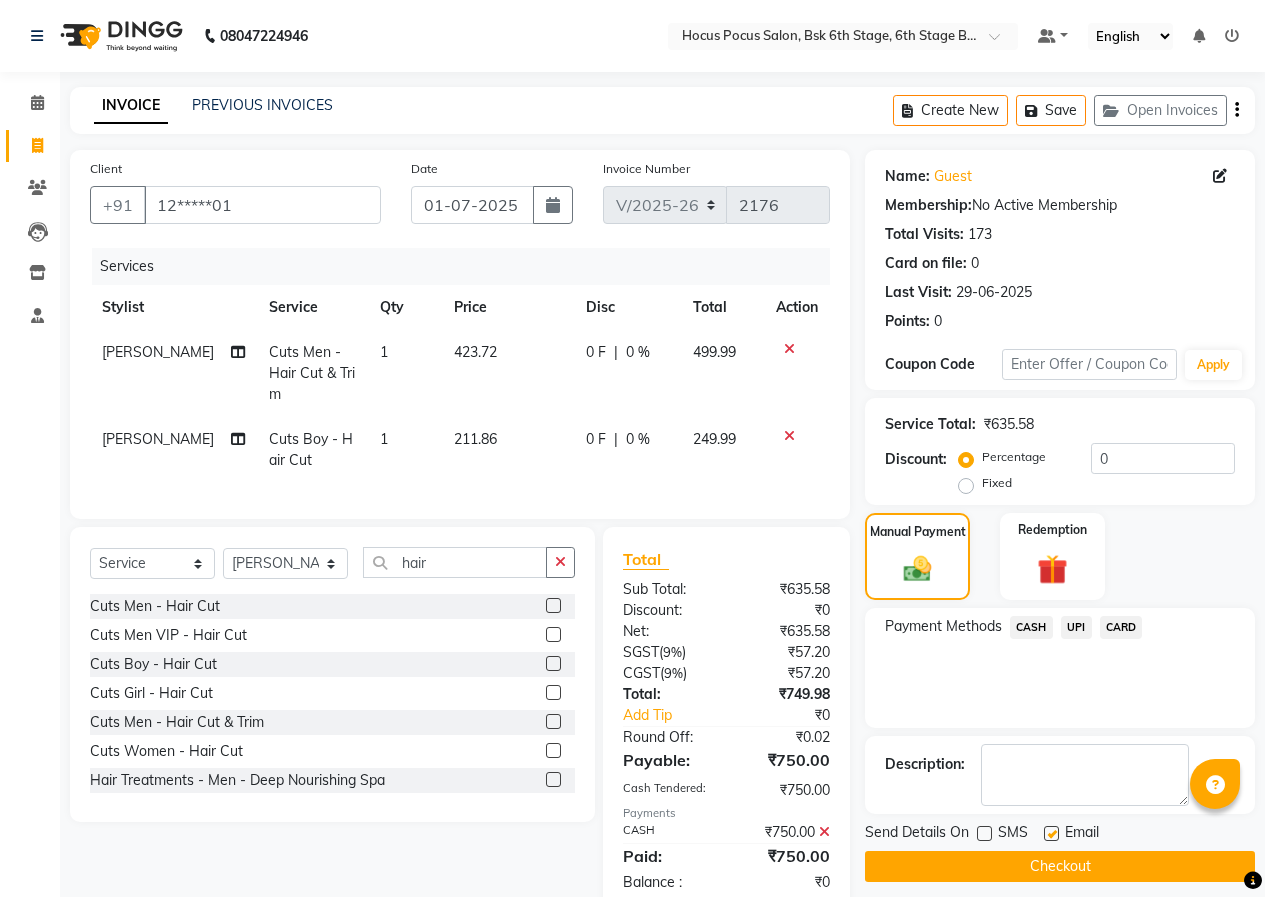 click on "Checkout" 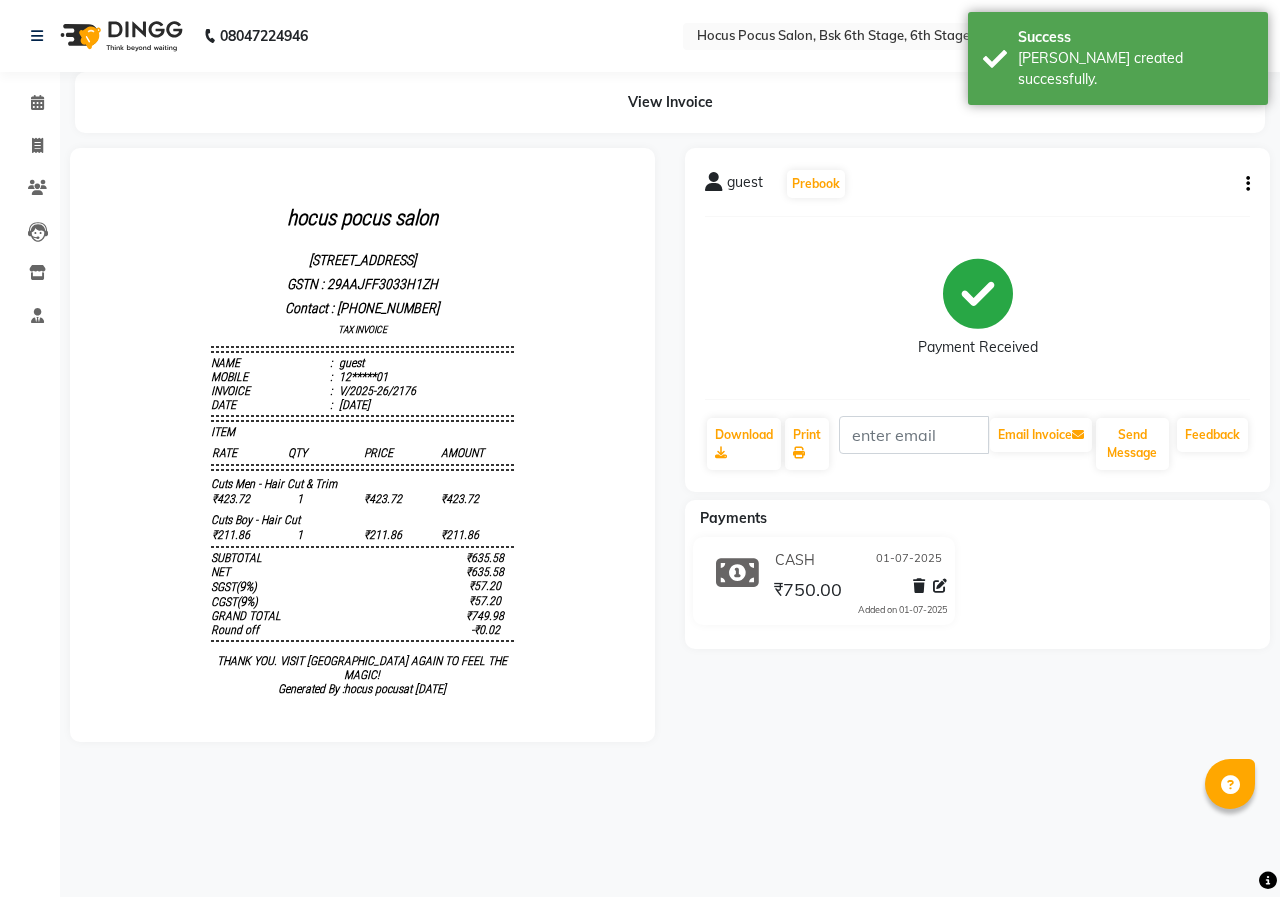 scroll, scrollTop: 0, scrollLeft: 0, axis: both 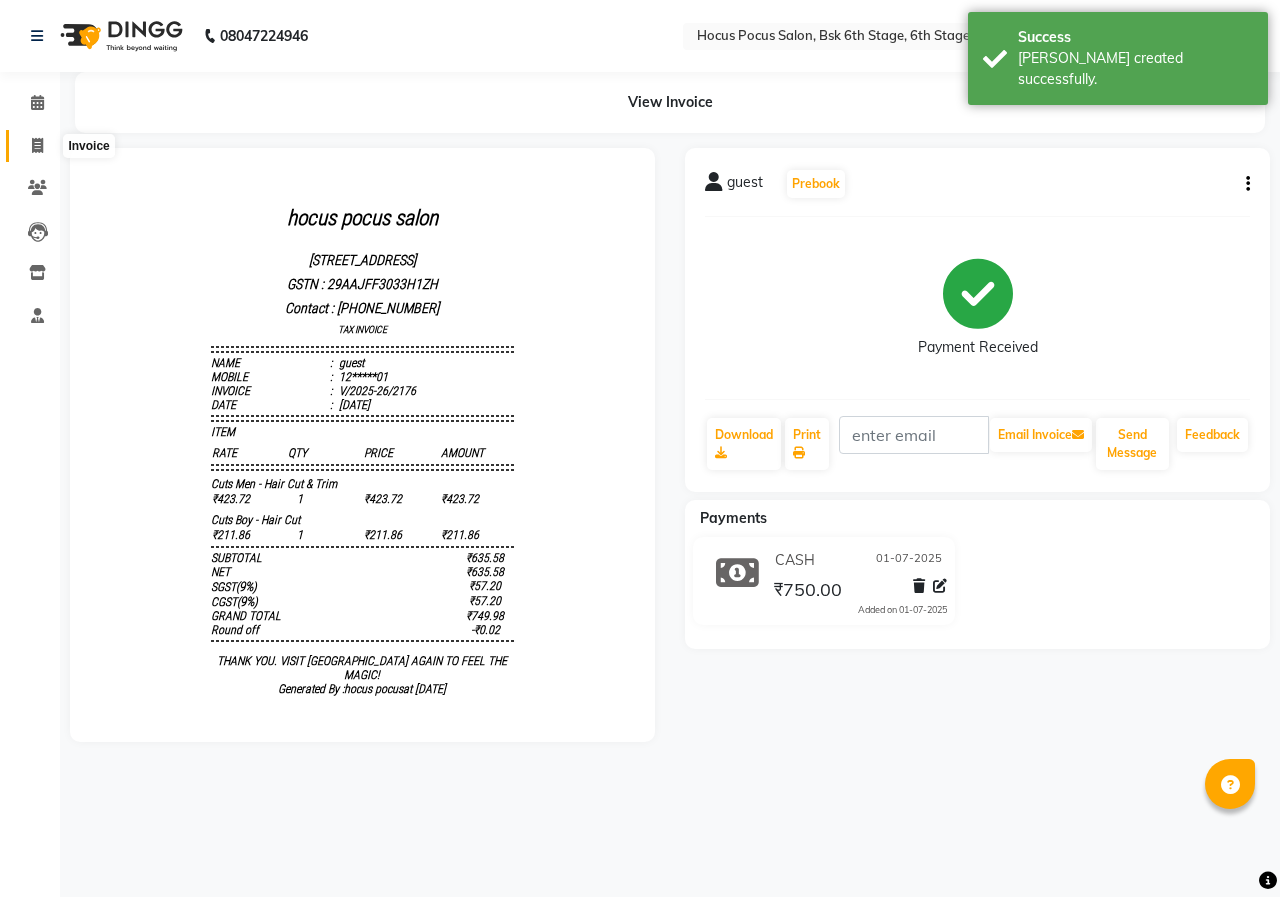 click 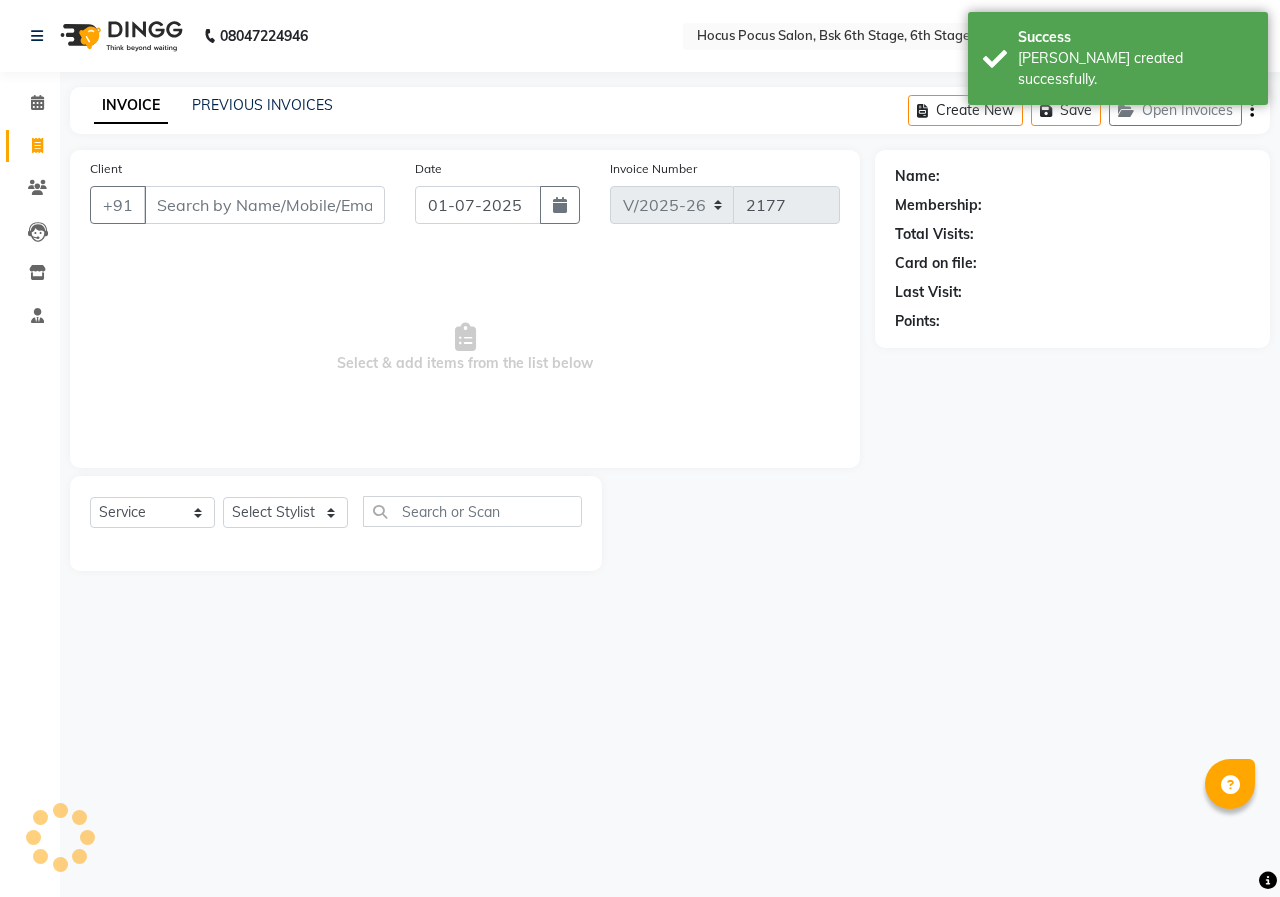 select on "package" 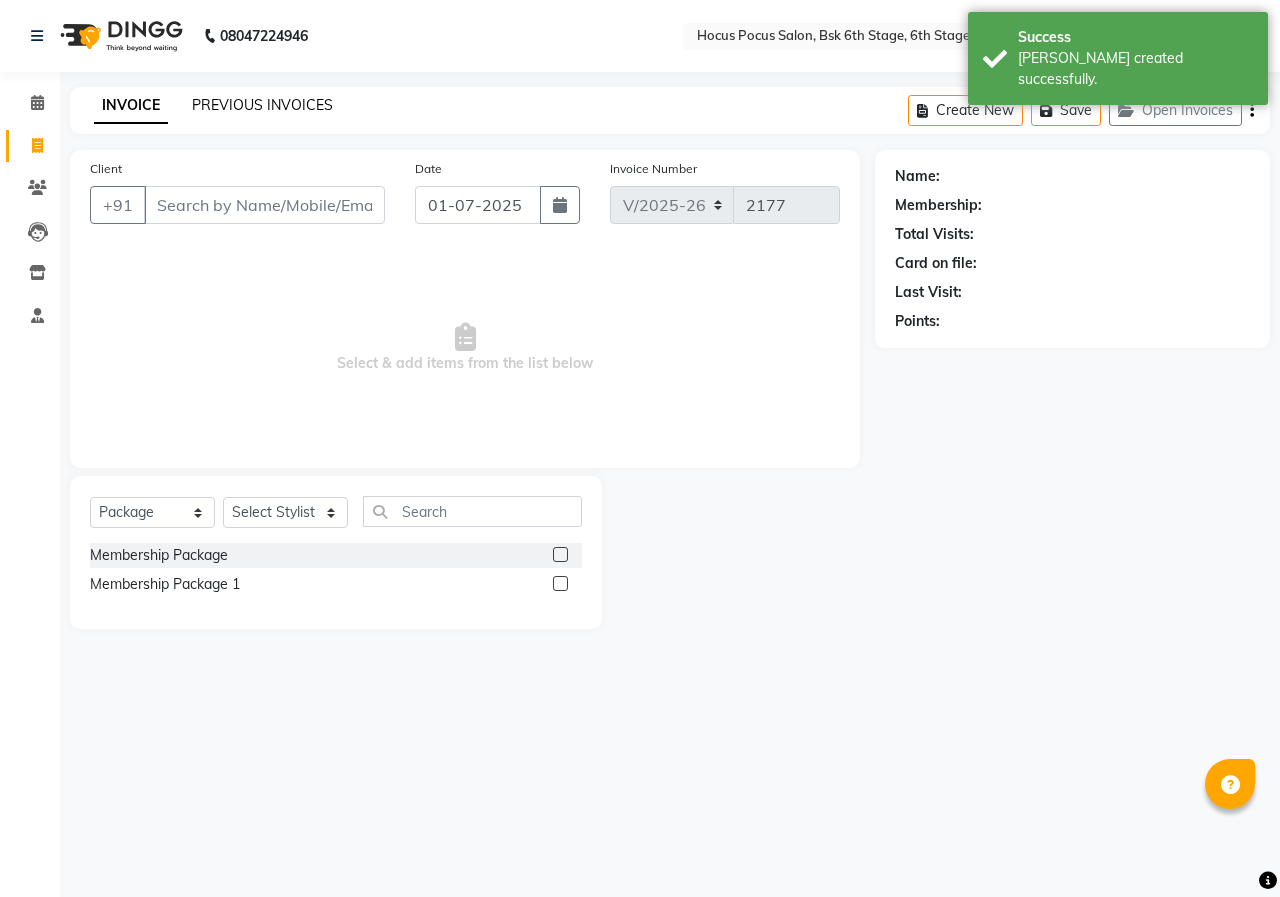 click on "PREVIOUS INVOICES" 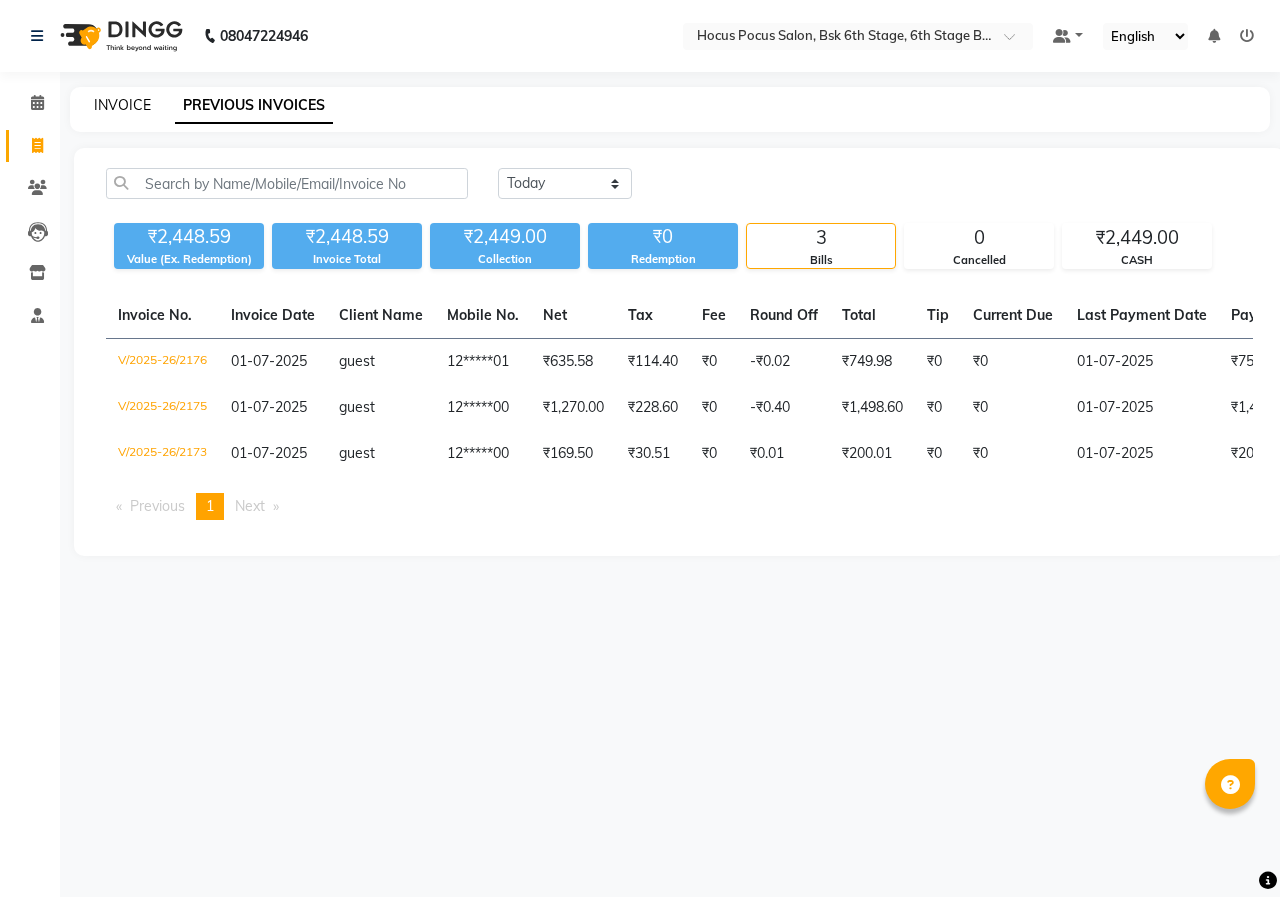 click on "INVOICE" 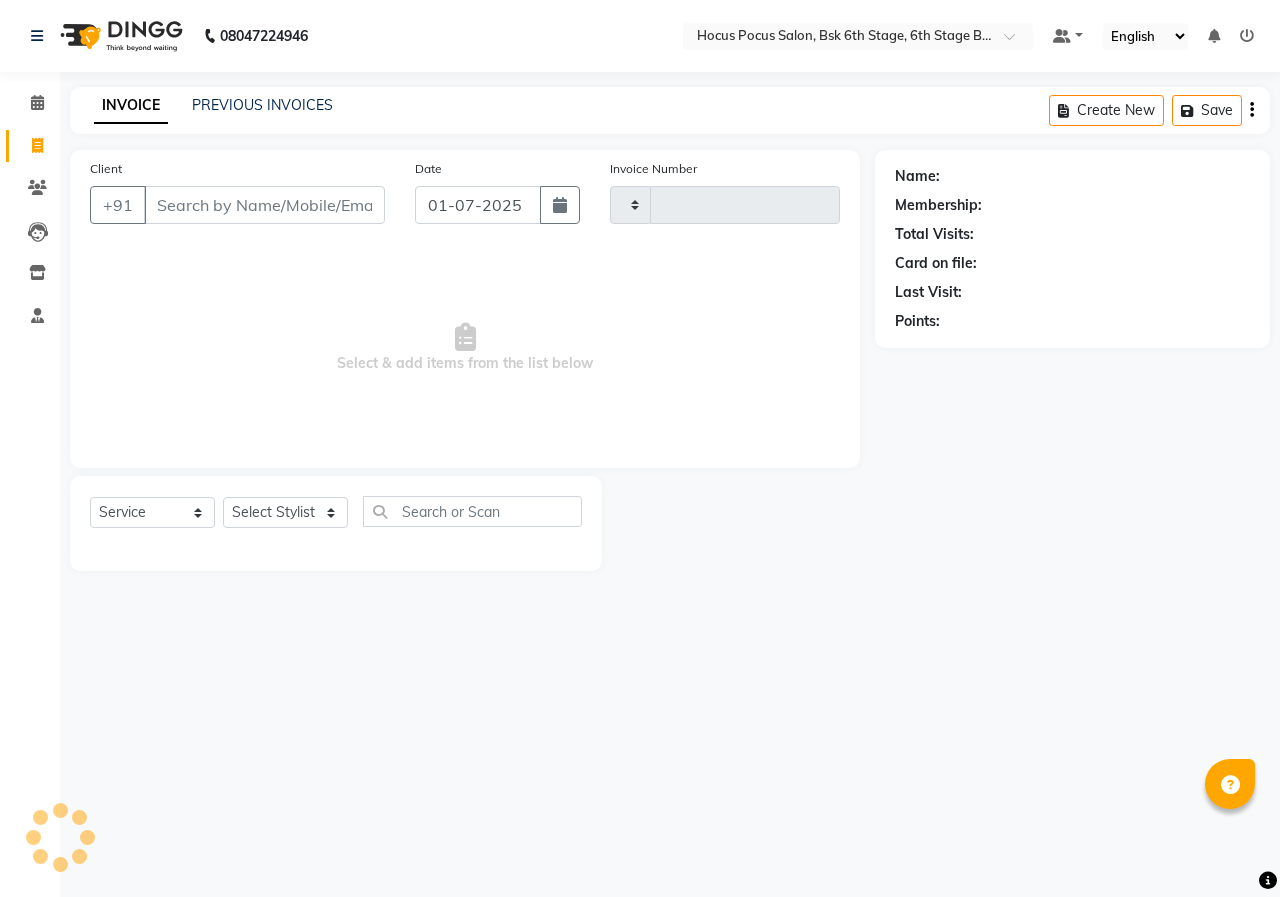 type on "2177" 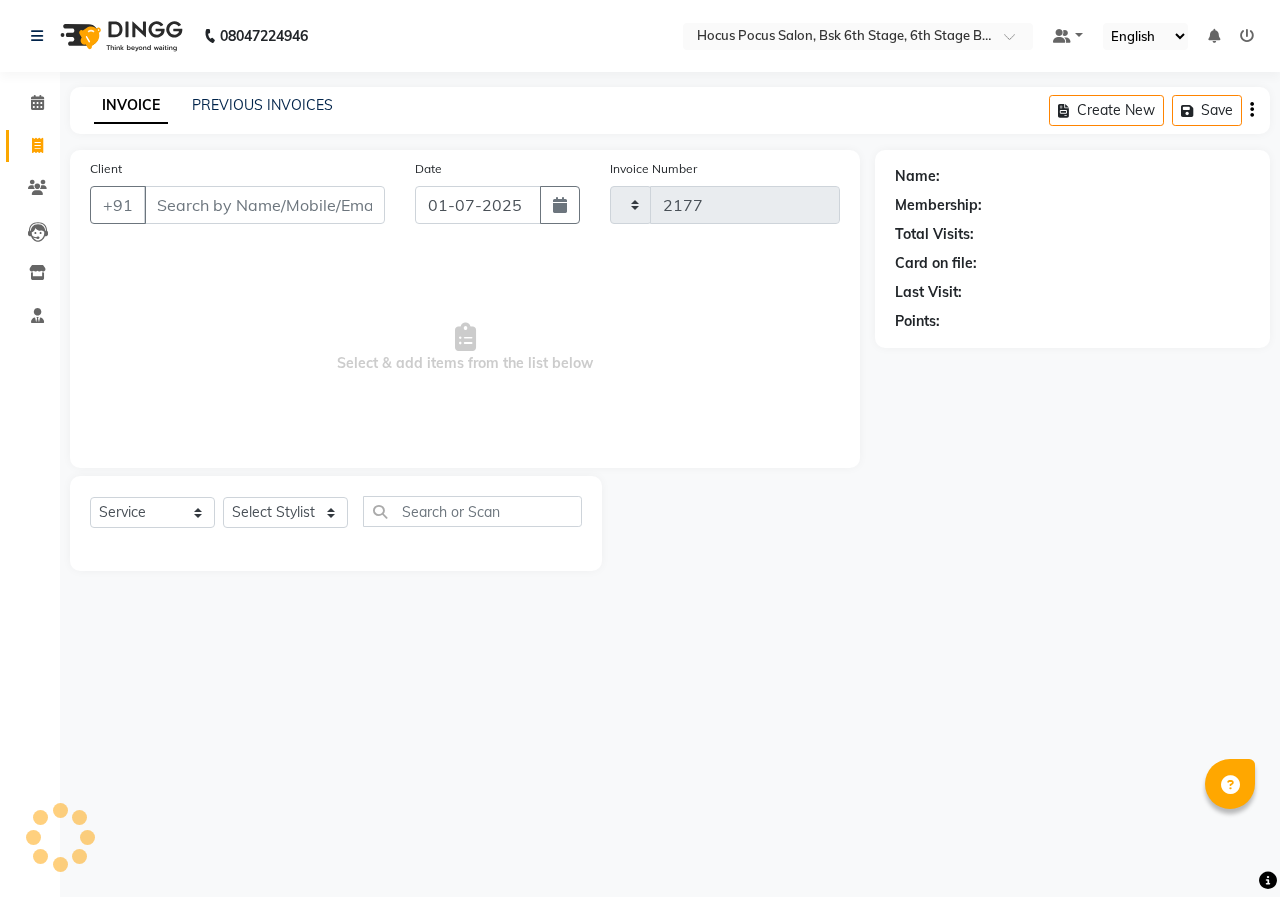 select on "5242" 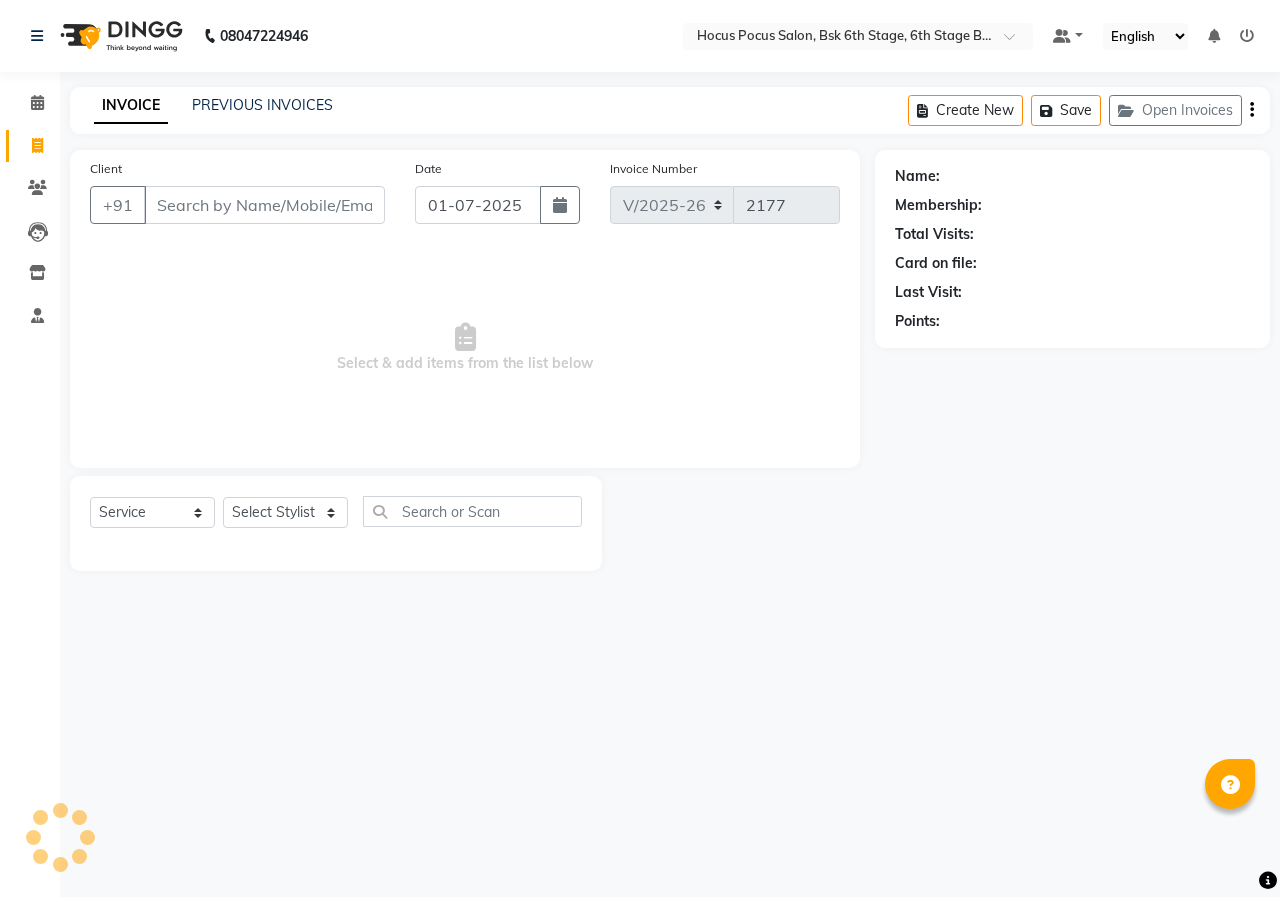 select on "package" 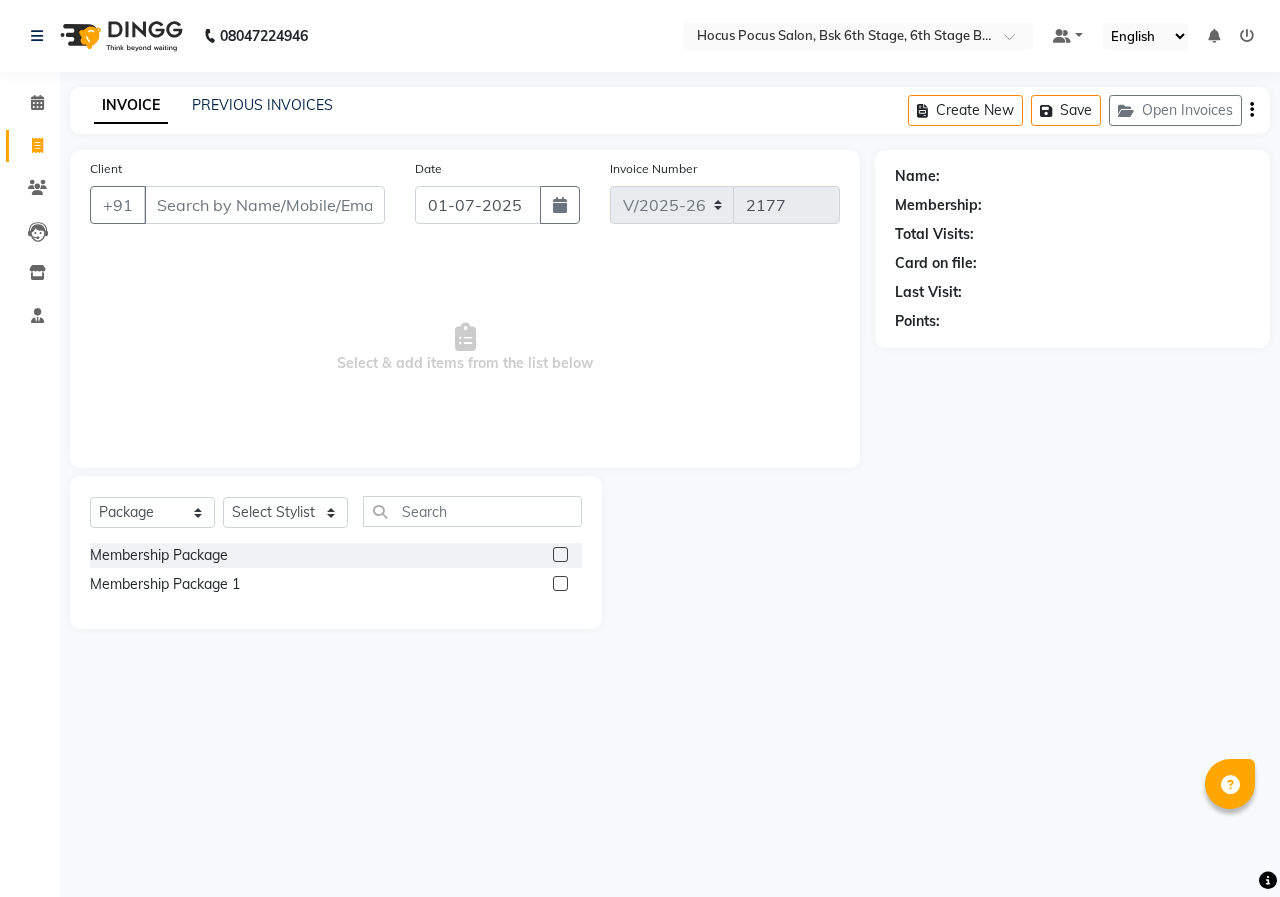 click on "INVOICE PREVIOUS INVOICES Create New   Save   Open Invoices" 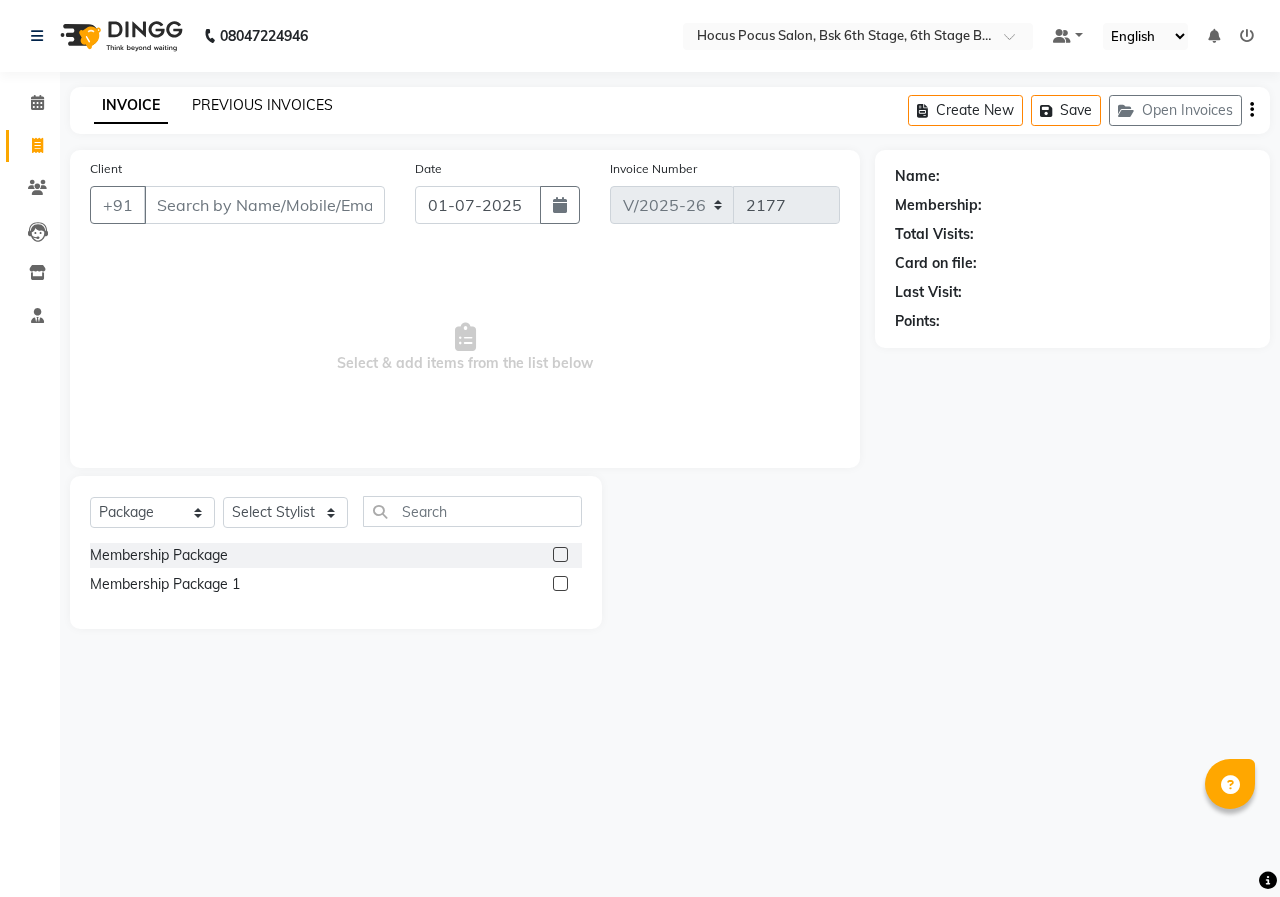 click on "PREVIOUS INVOICES" 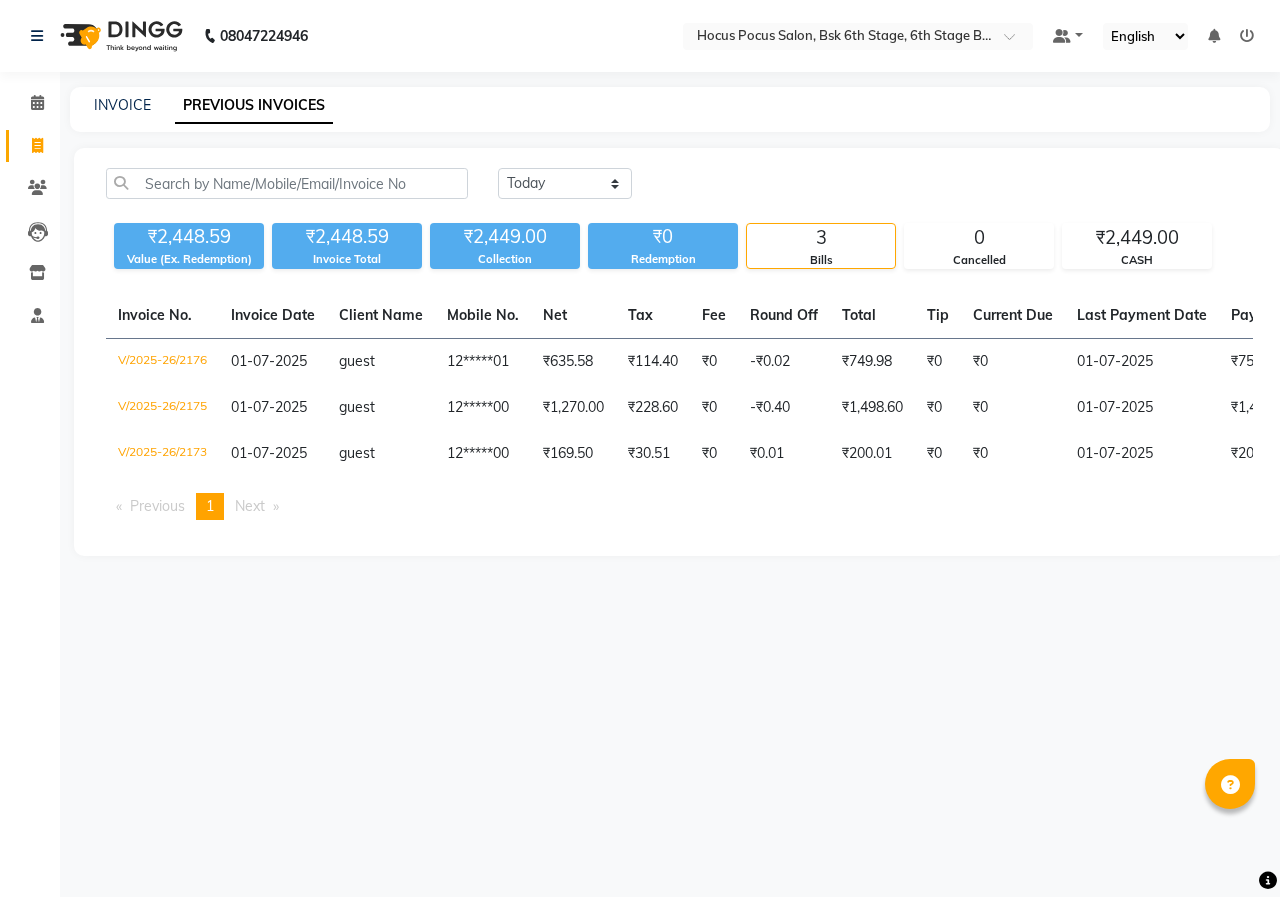 click on "INVOICE PREVIOUS INVOICES" 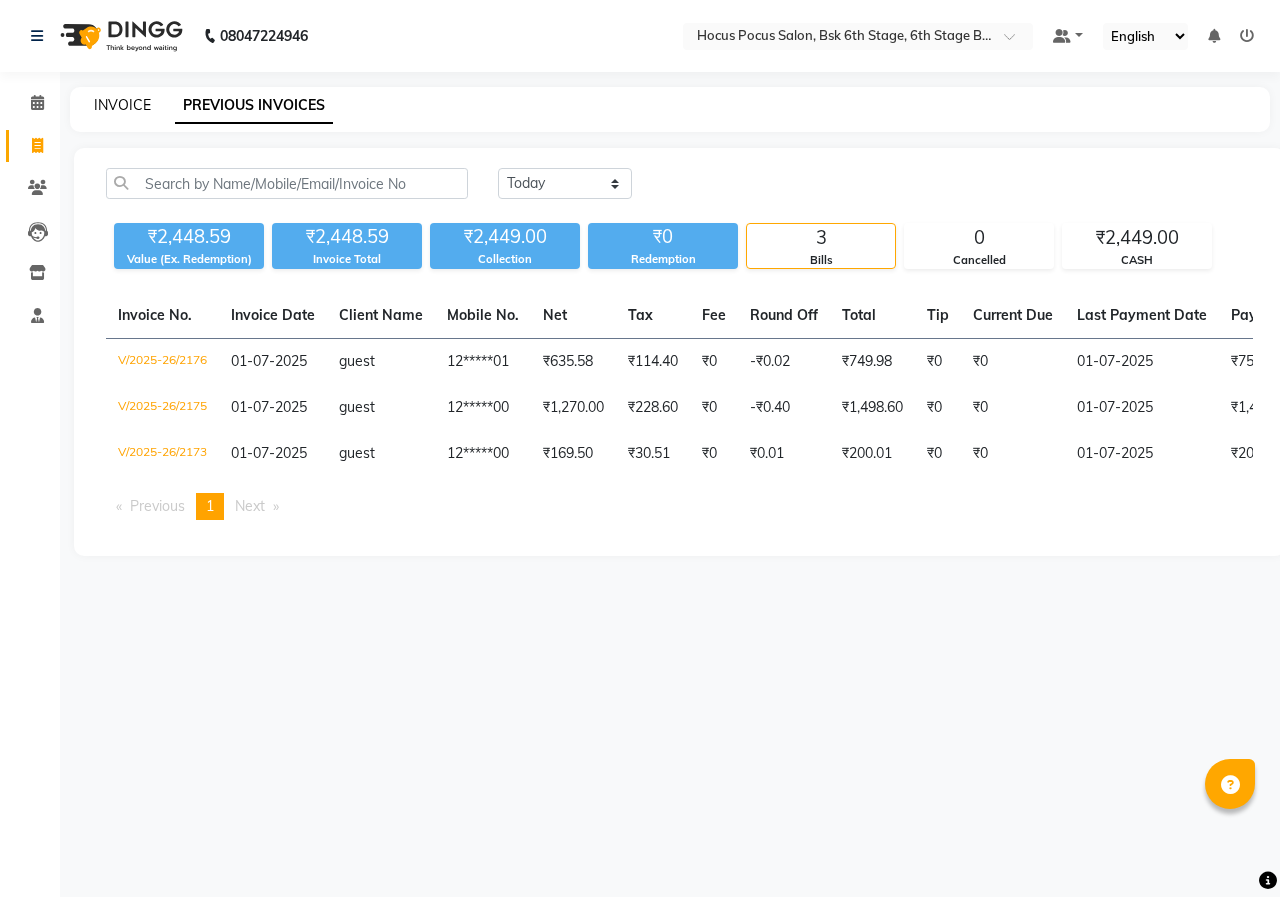 click on "INVOICE" 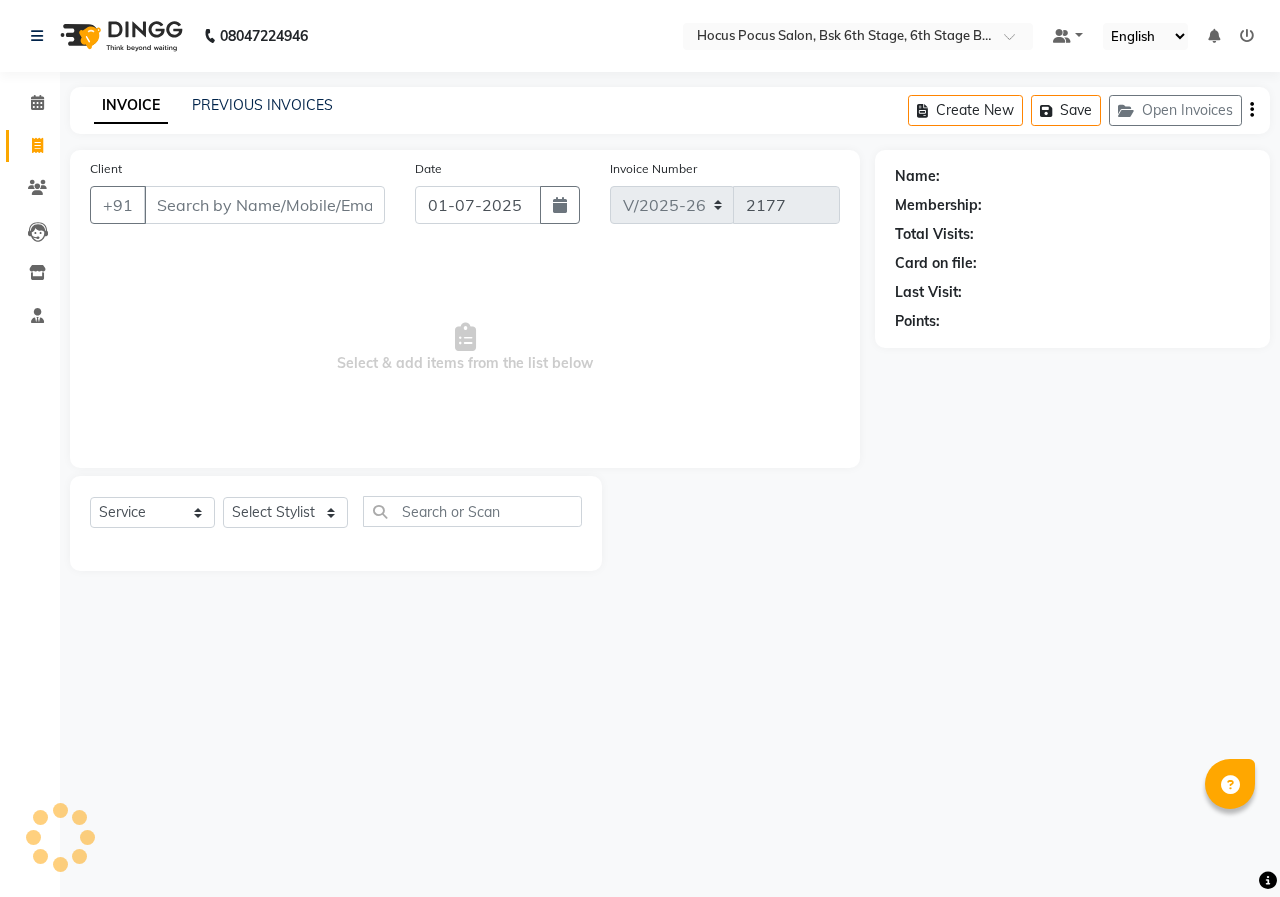select on "package" 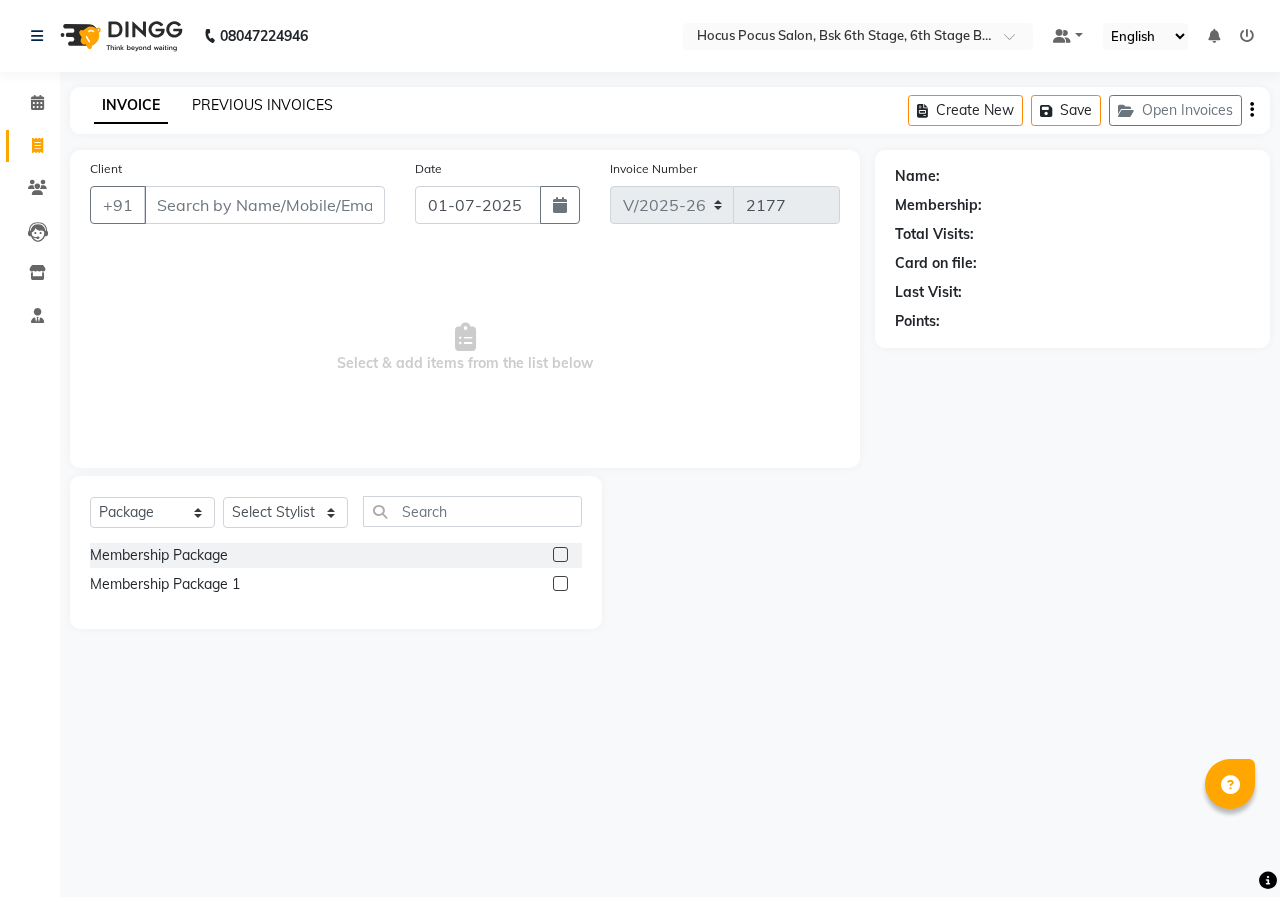 click on "PREVIOUS INVOICES" 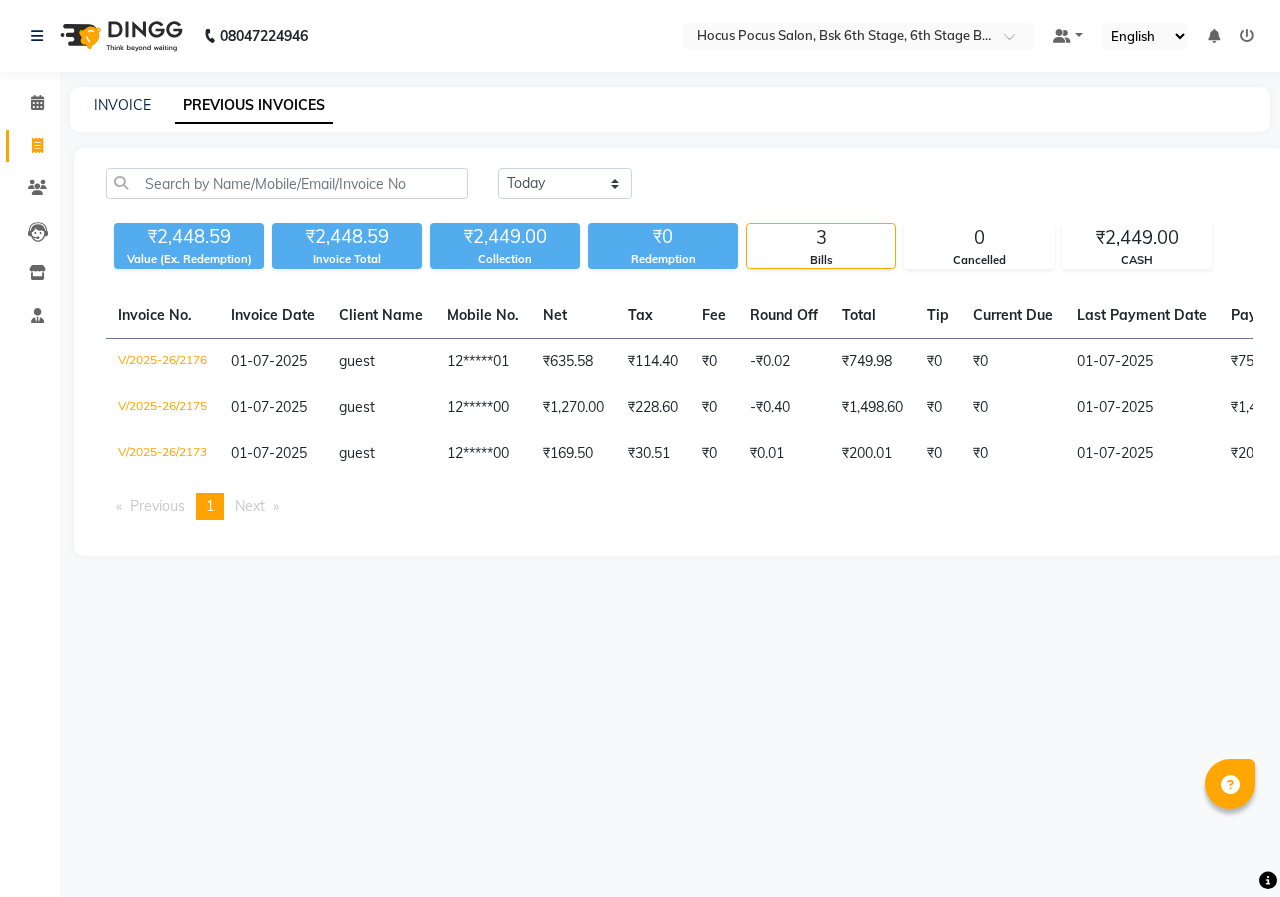 click on "INVOICE PREVIOUS INVOICES" 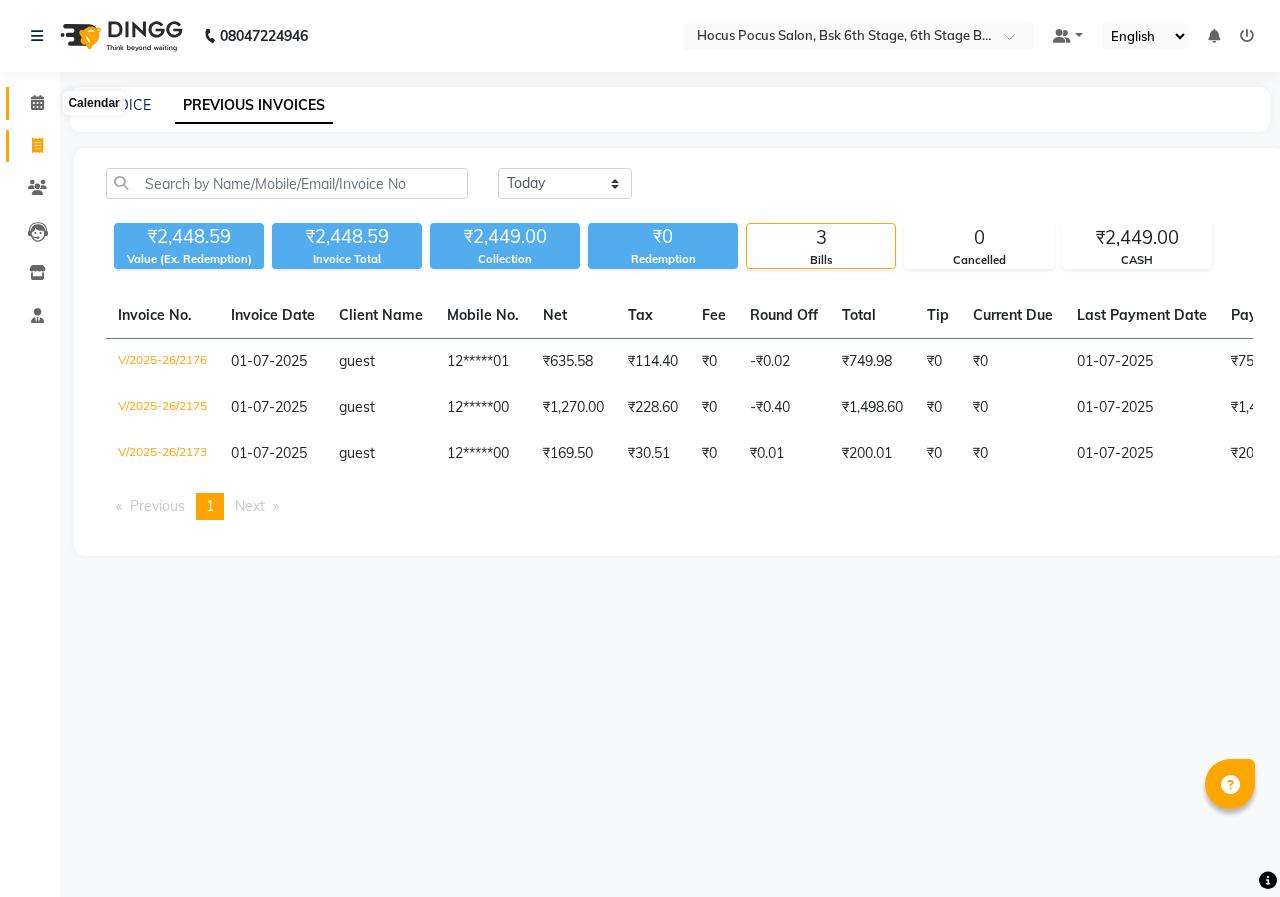 click 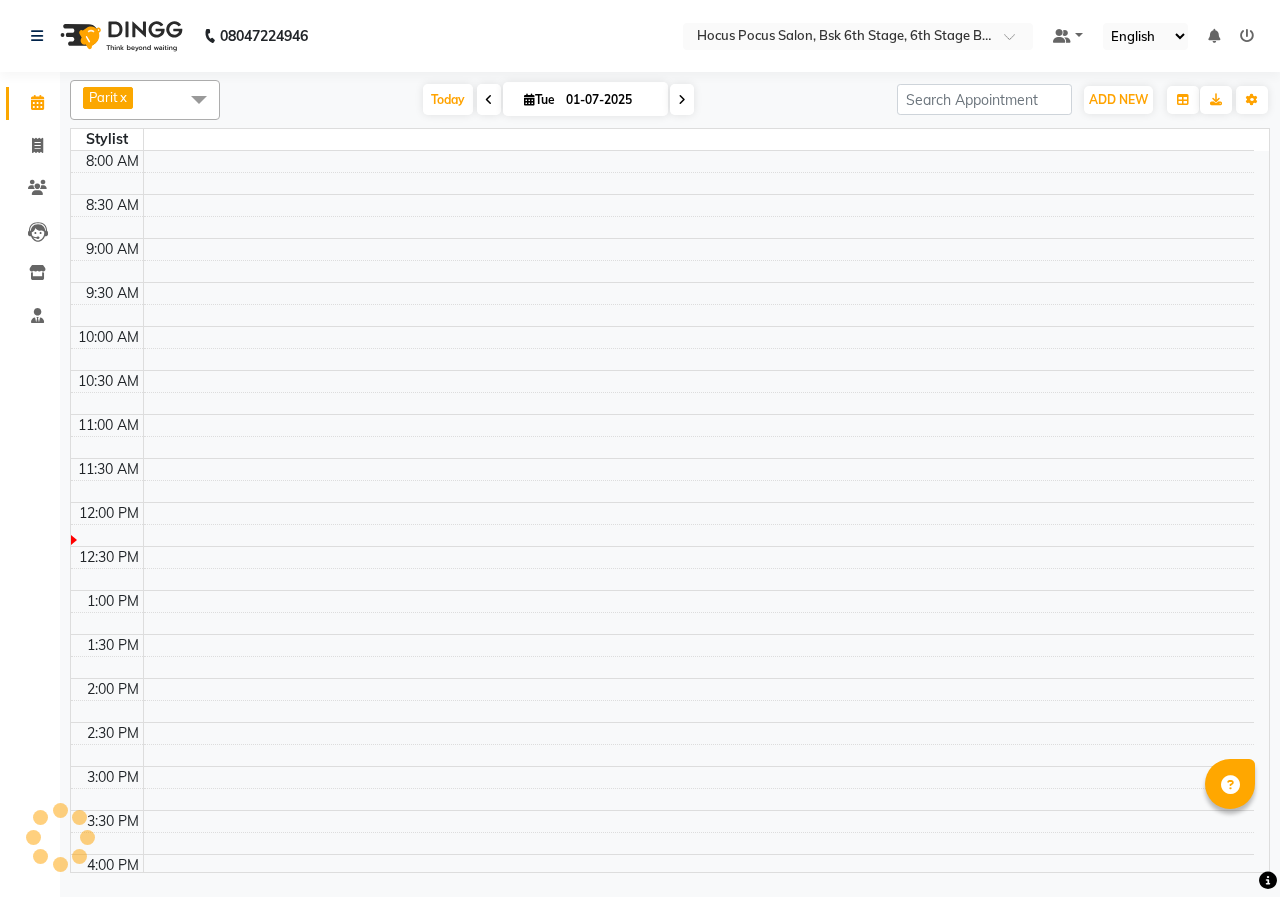 scroll, scrollTop: 0, scrollLeft: 0, axis: both 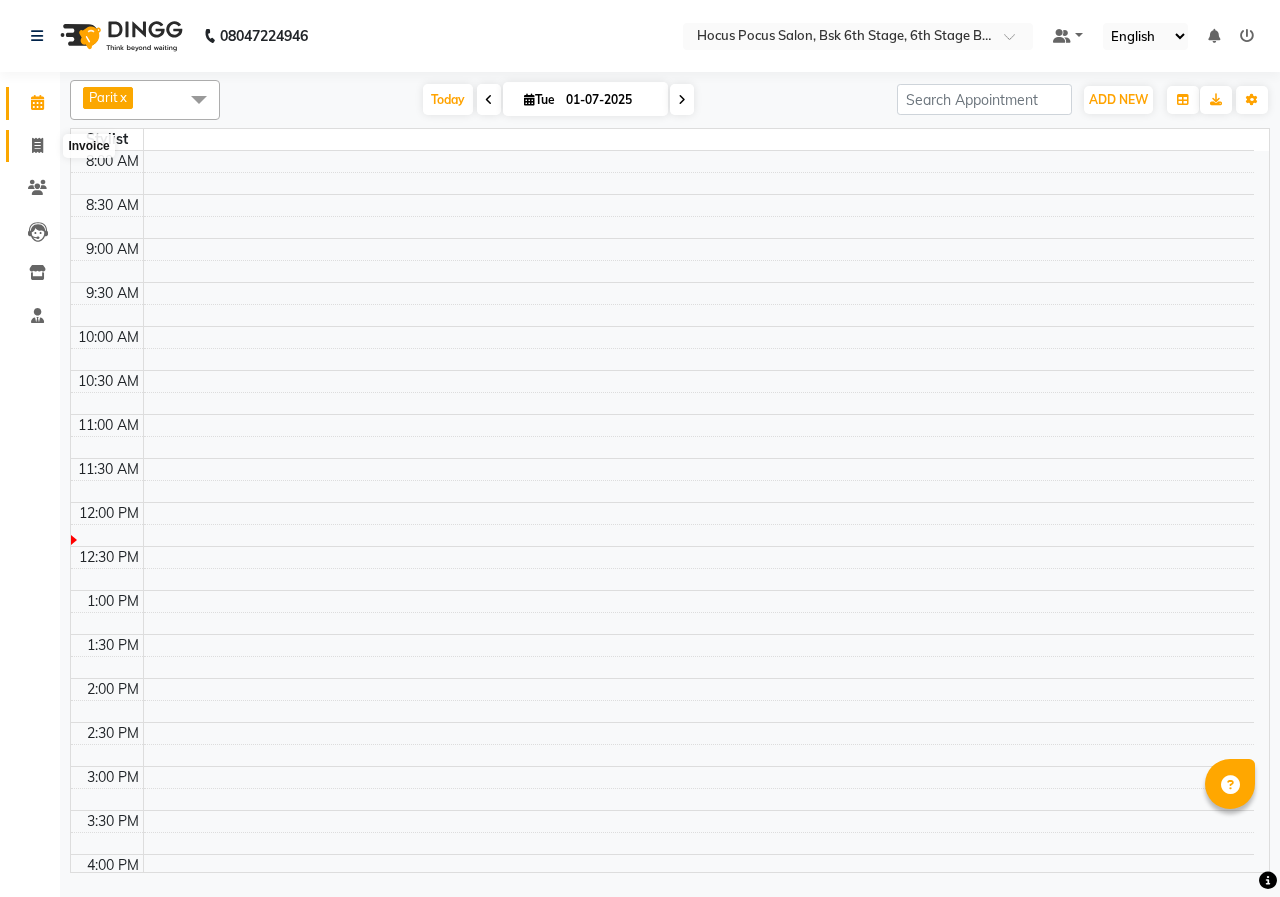 click 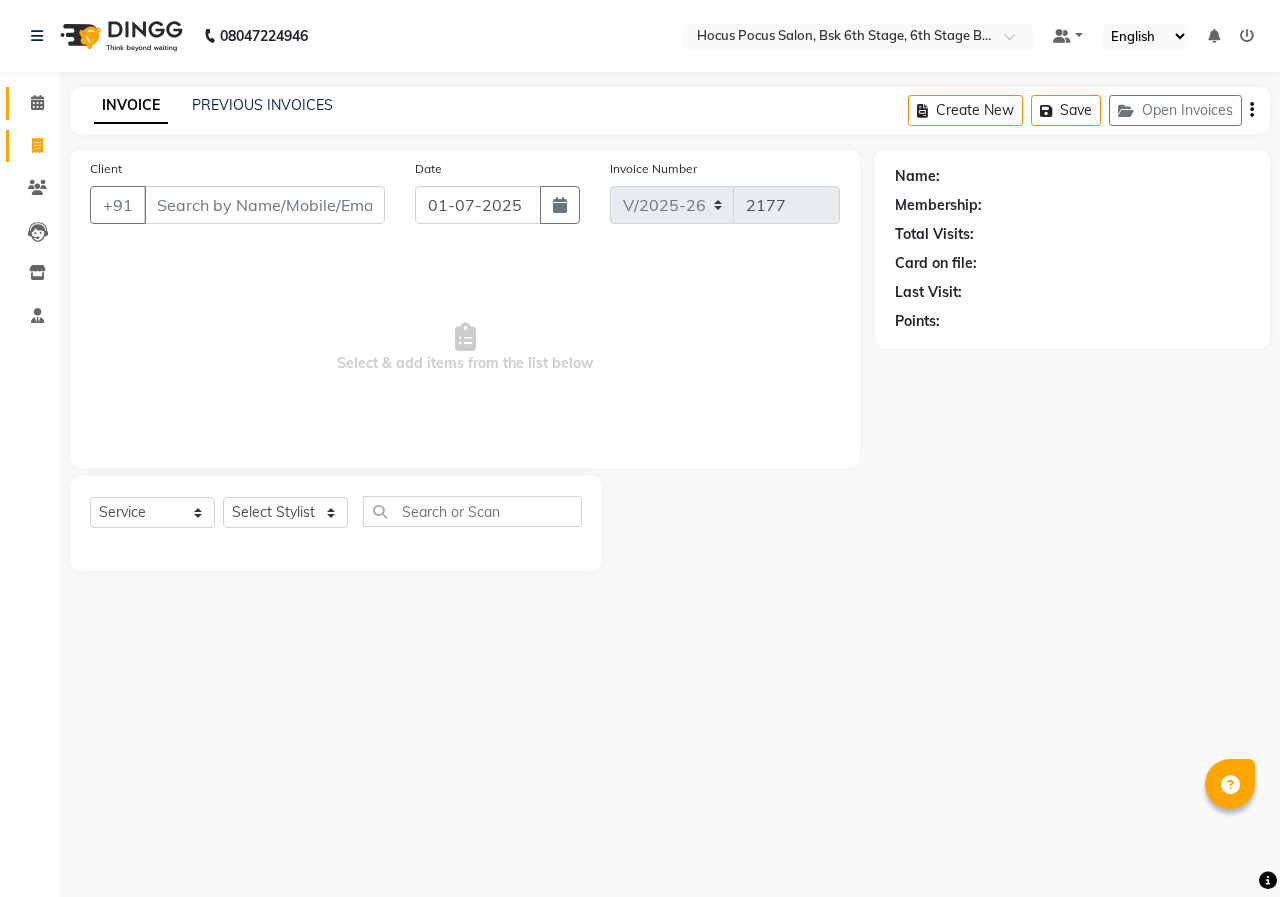 select on "package" 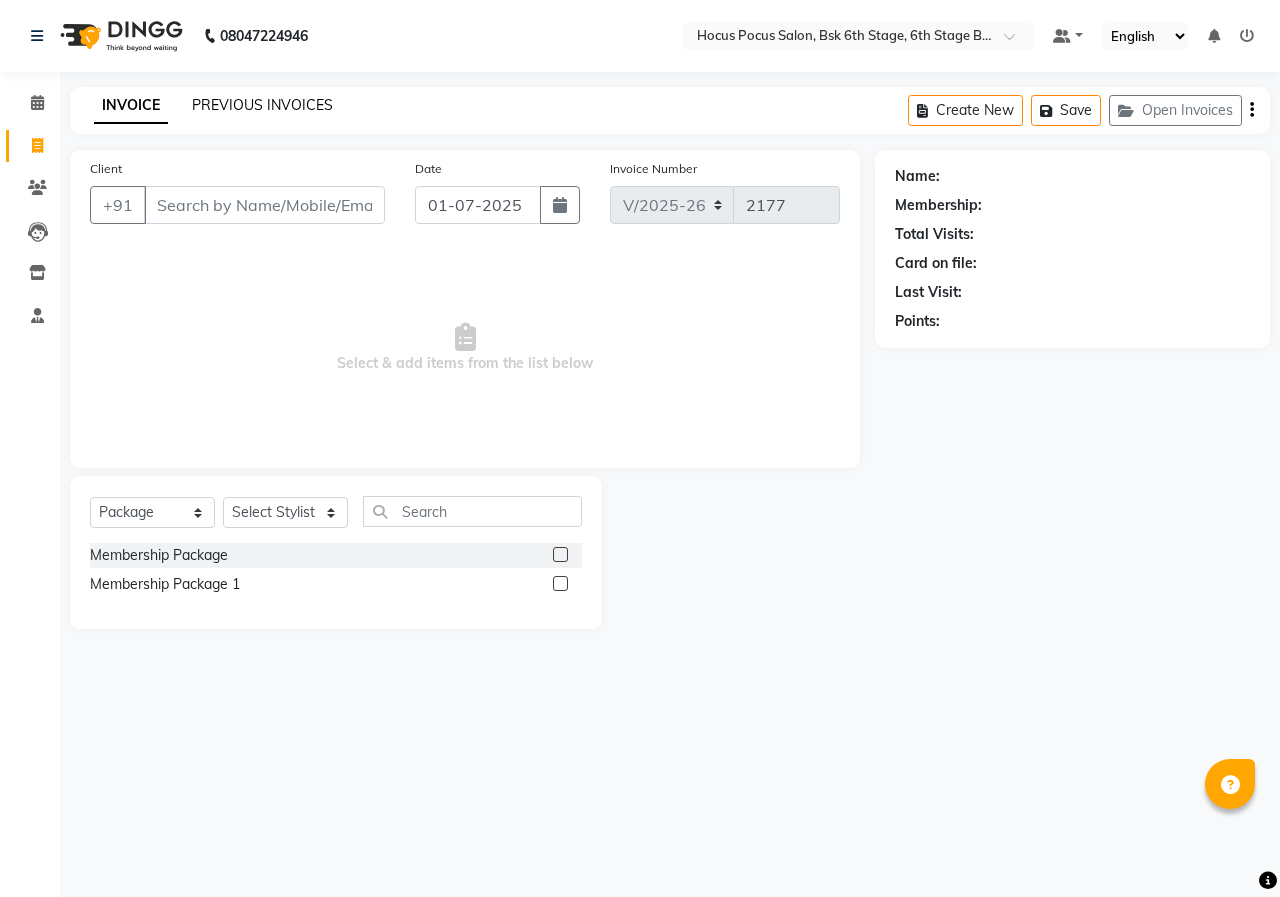 click on "PREVIOUS INVOICES" 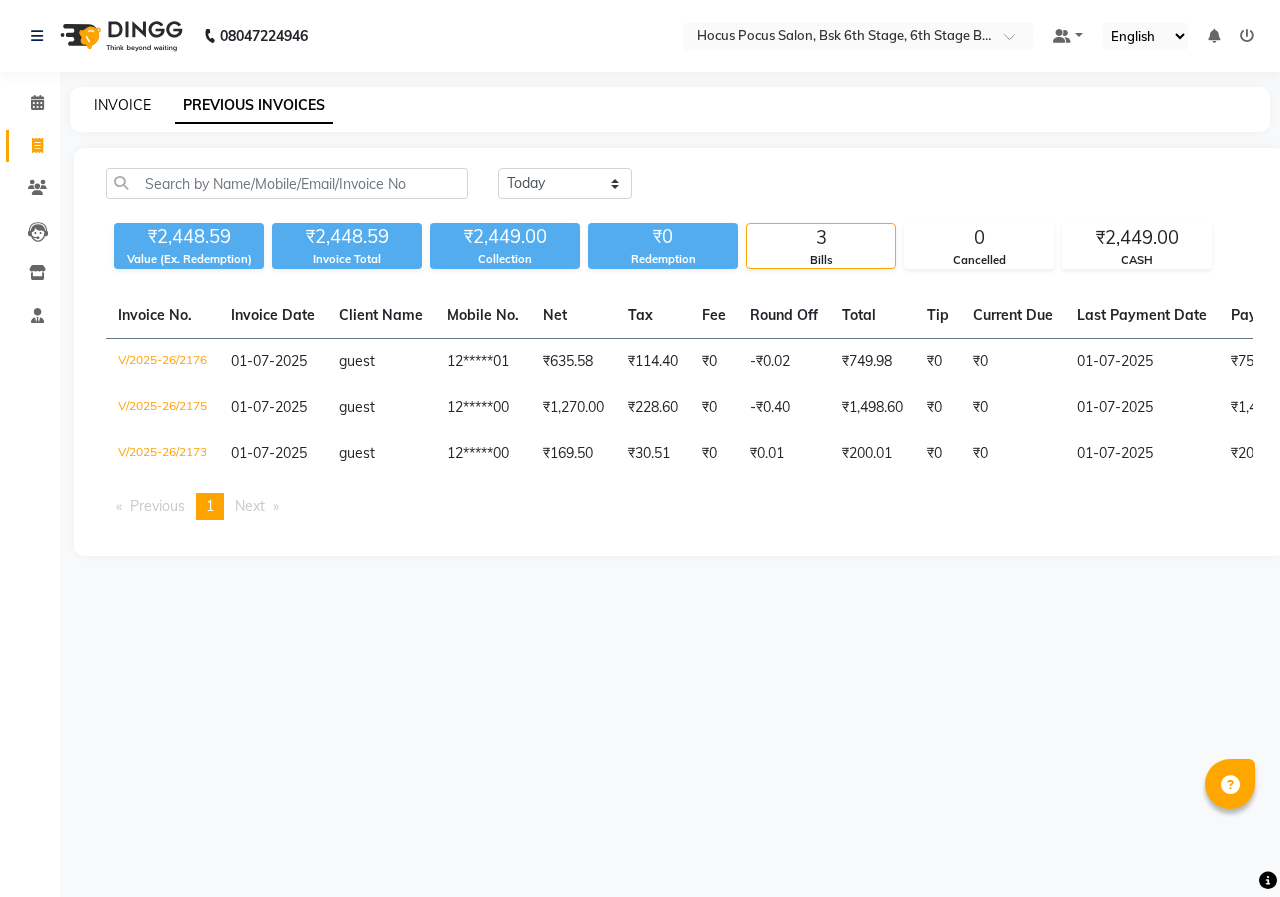 click on "INVOICE" 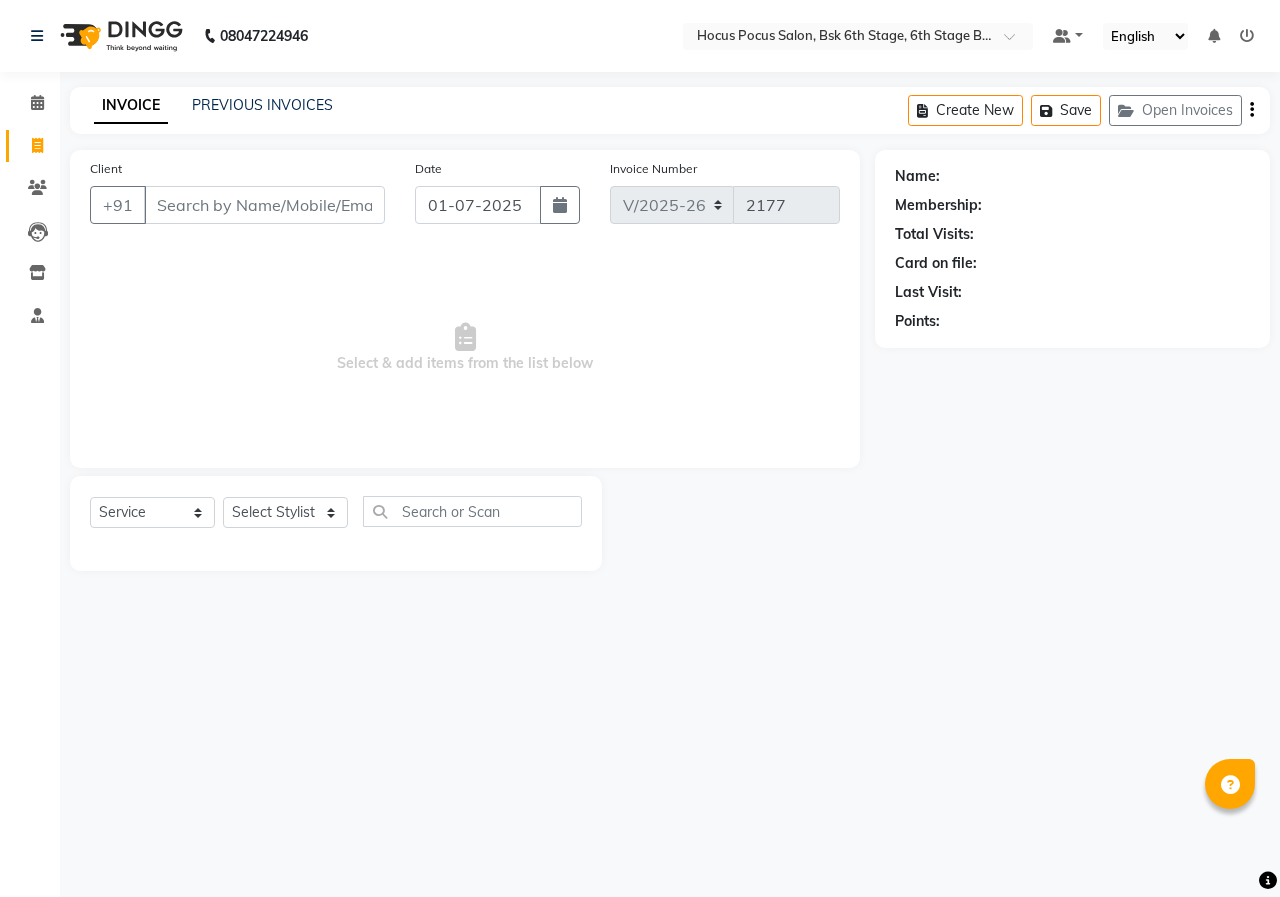 select on "package" 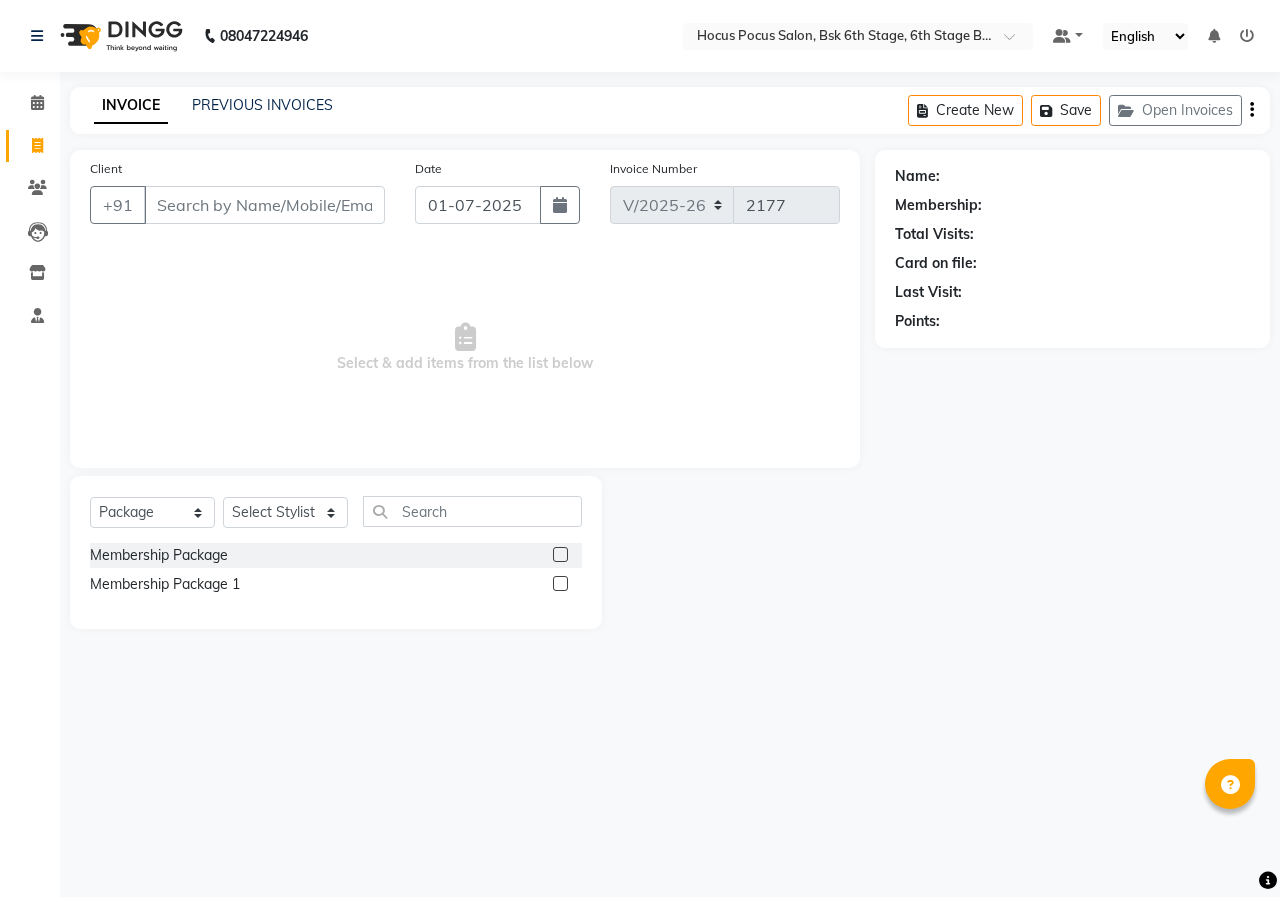 click on "08047224946 Select Location × Hocus Pocus Salon, Bsk 6th Stage, 6th Stage Banashankri  Default Panel My Panel English ENGLISH Español العربية मराठी हिंदी ગુજરાતી தமிழ் 中文 Notifications nothing to show ☀ hocus pocus salon, bsk 6th stage, 6th Stage Banashankri  ☀ hocus pocus banashankri 01, Banashankri  Calendar  Invoice  Clients  Leads   Inventory  Staff Completed InProgress Upcoming Dropped Tentative Check-In Confirm Bookings Segments Page Builder INVOICE PREVIOUS INVOICES Create New   Save   Open Invoices  Client +91 Date [DATE] Invoice Number V/2025 V/[PHONE_NUMBER]  Select & add items from the list below  Select  Service  Product  Membership  Package Voucher Prepaid Gift Card  Select Stylist [PERSON_NAME] hocus pocus  [PERSON_NAME] [PERSON_NAME] [PERSON_NAME] [PERSON_NAME] Membership Package  Membership Package 1  Name: Membership: Total Visits: Card on file: Last Visit:  Points:" at bounding box center (640, 448) 